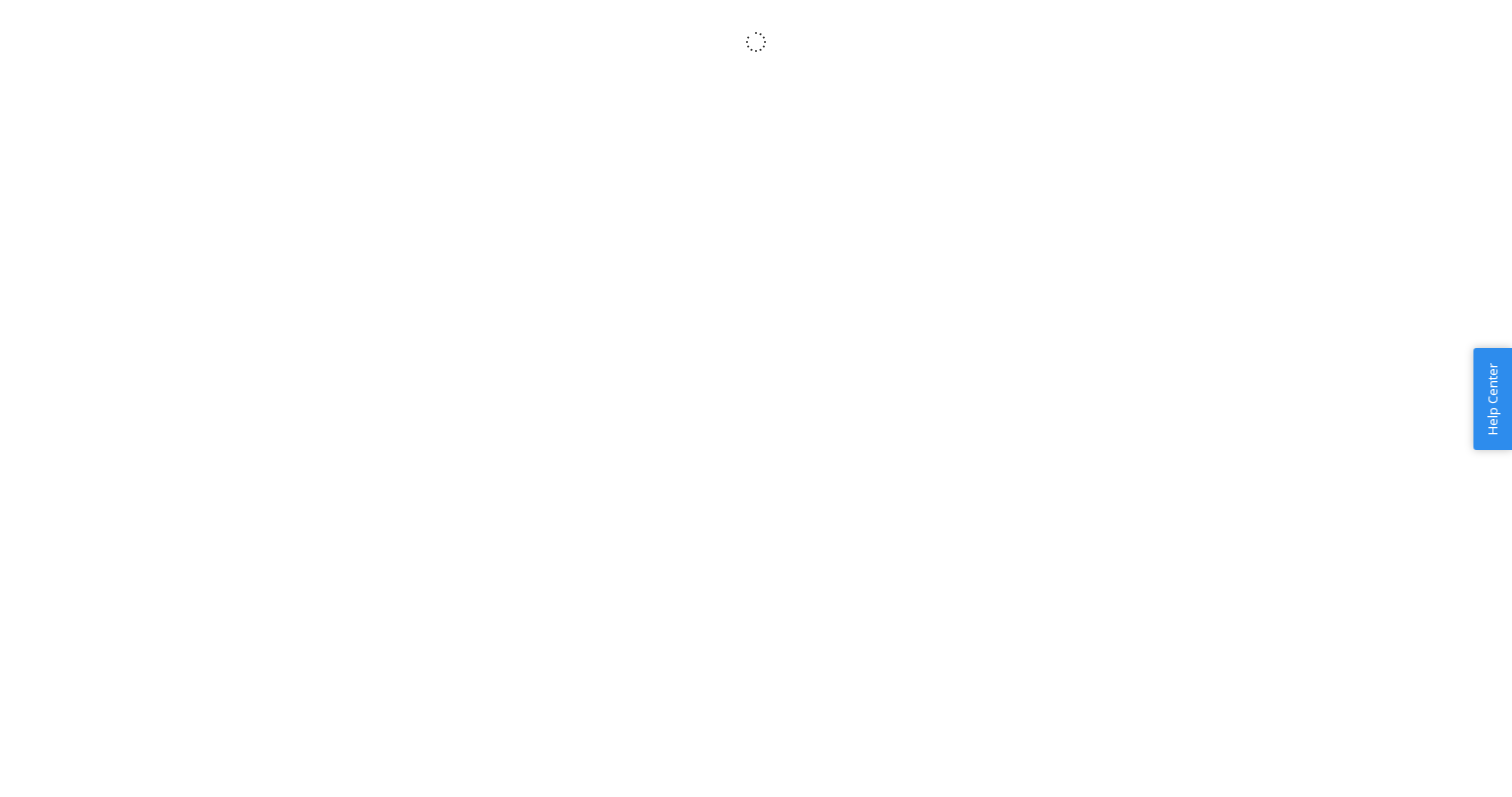 scroll, scrollTop: 0, scrollLeft: 0, axis: both 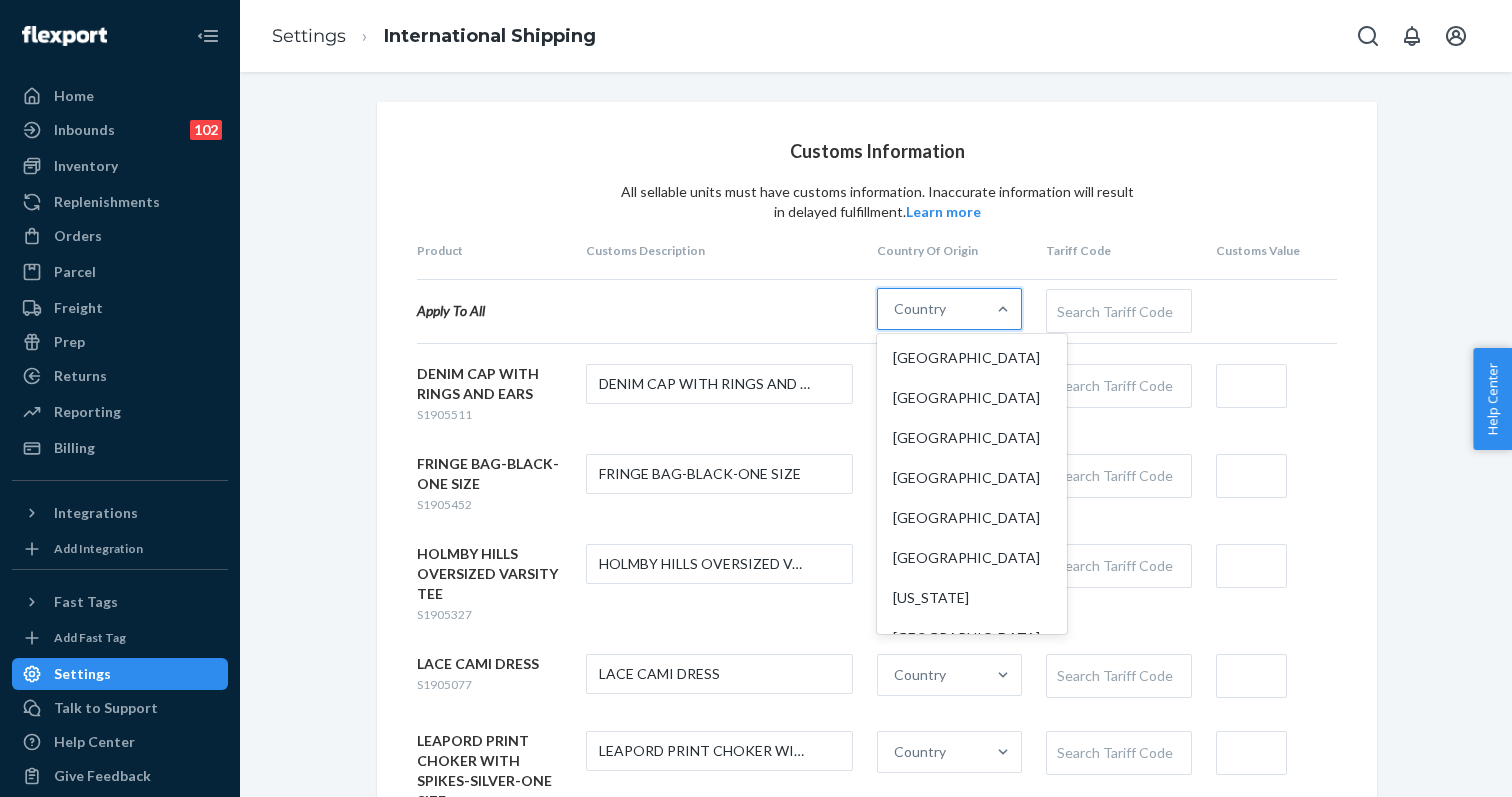 click on "Country" at bounding box center [931, 309] 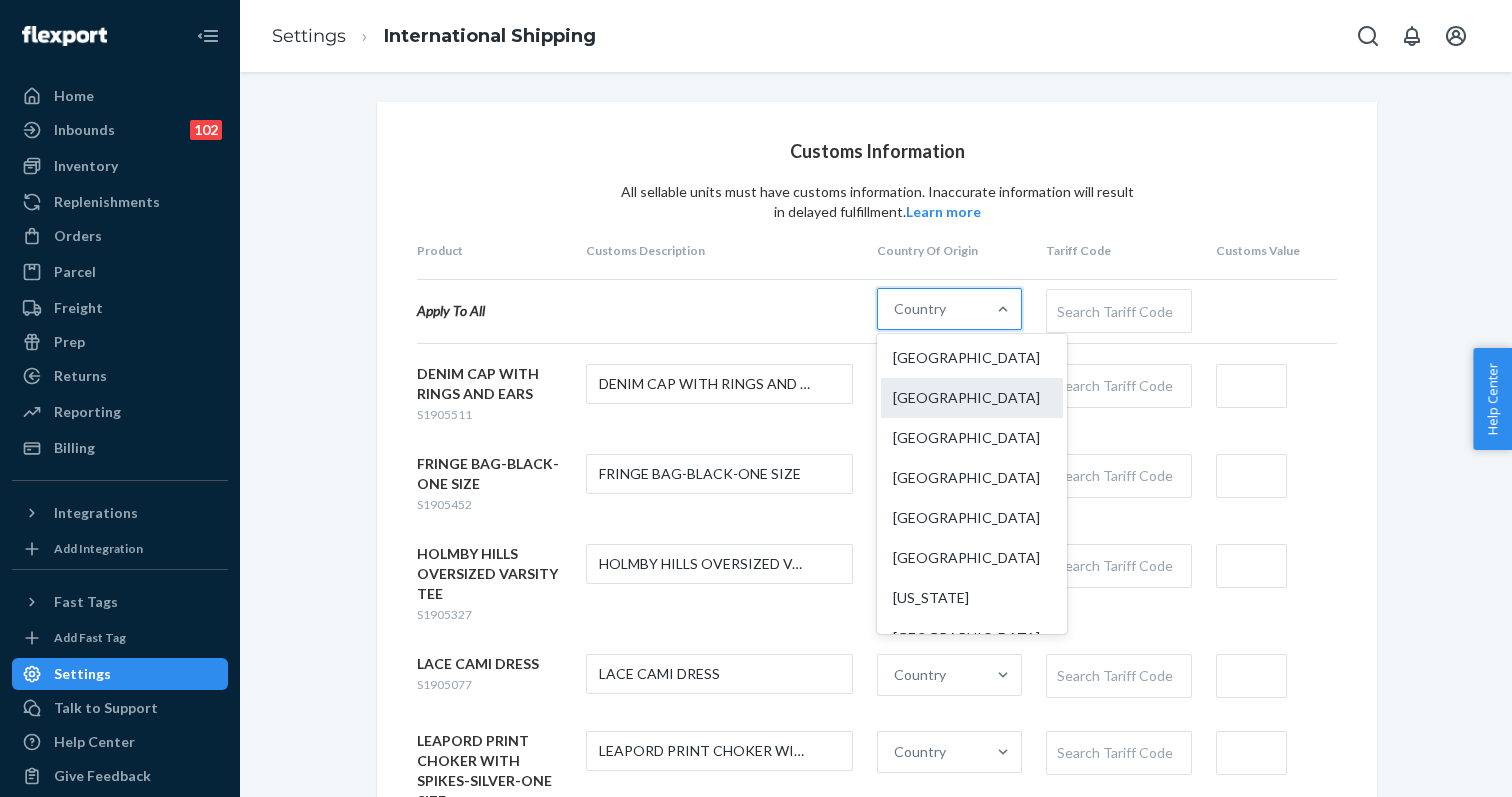 click on "[GEOGRAPHIC_DATA]" at bounding box center [972, 398] 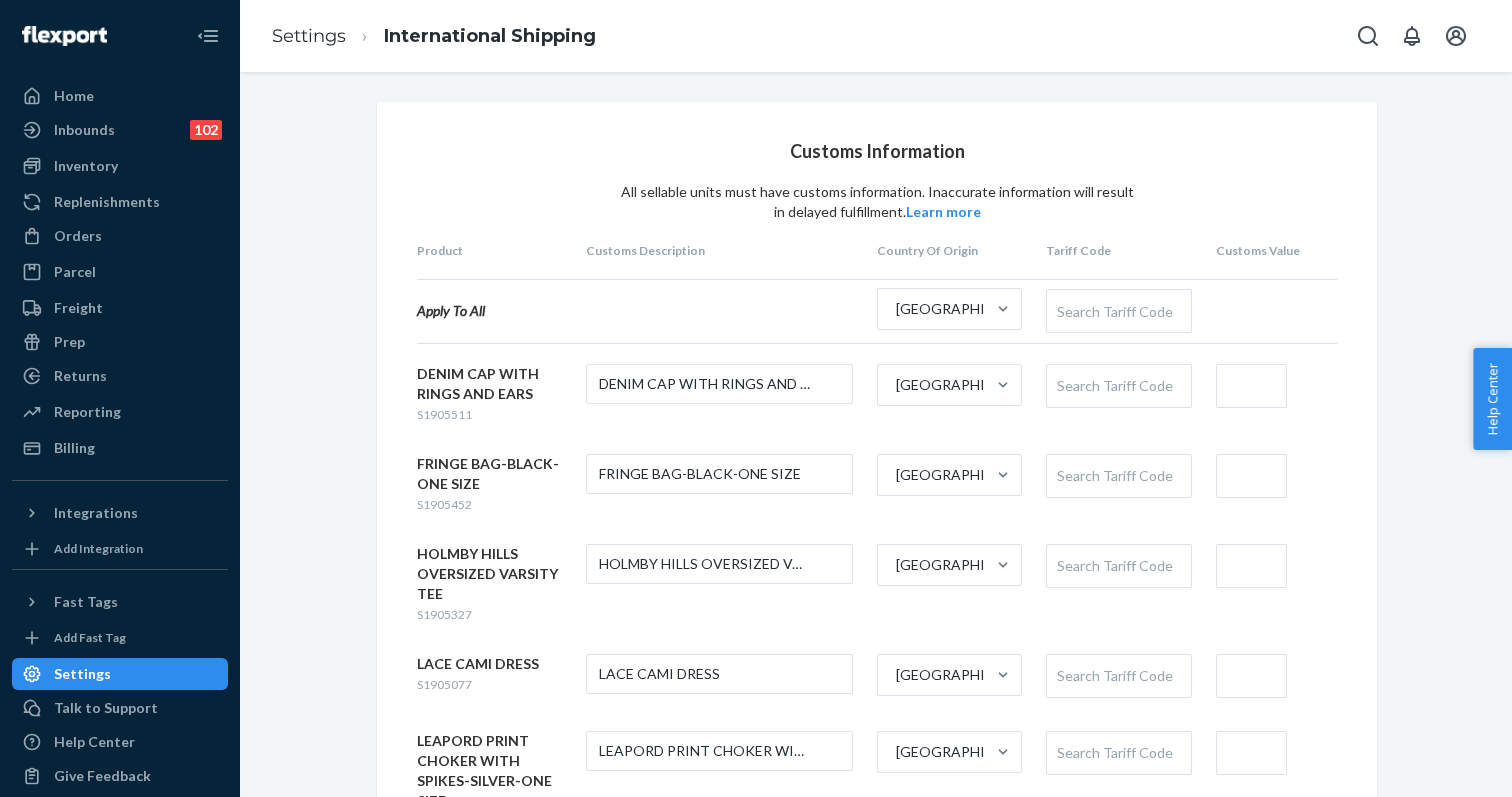 click on "DENIM CAP WITH RINGS AND EARS S1905511" at bounding box center (489, 394) 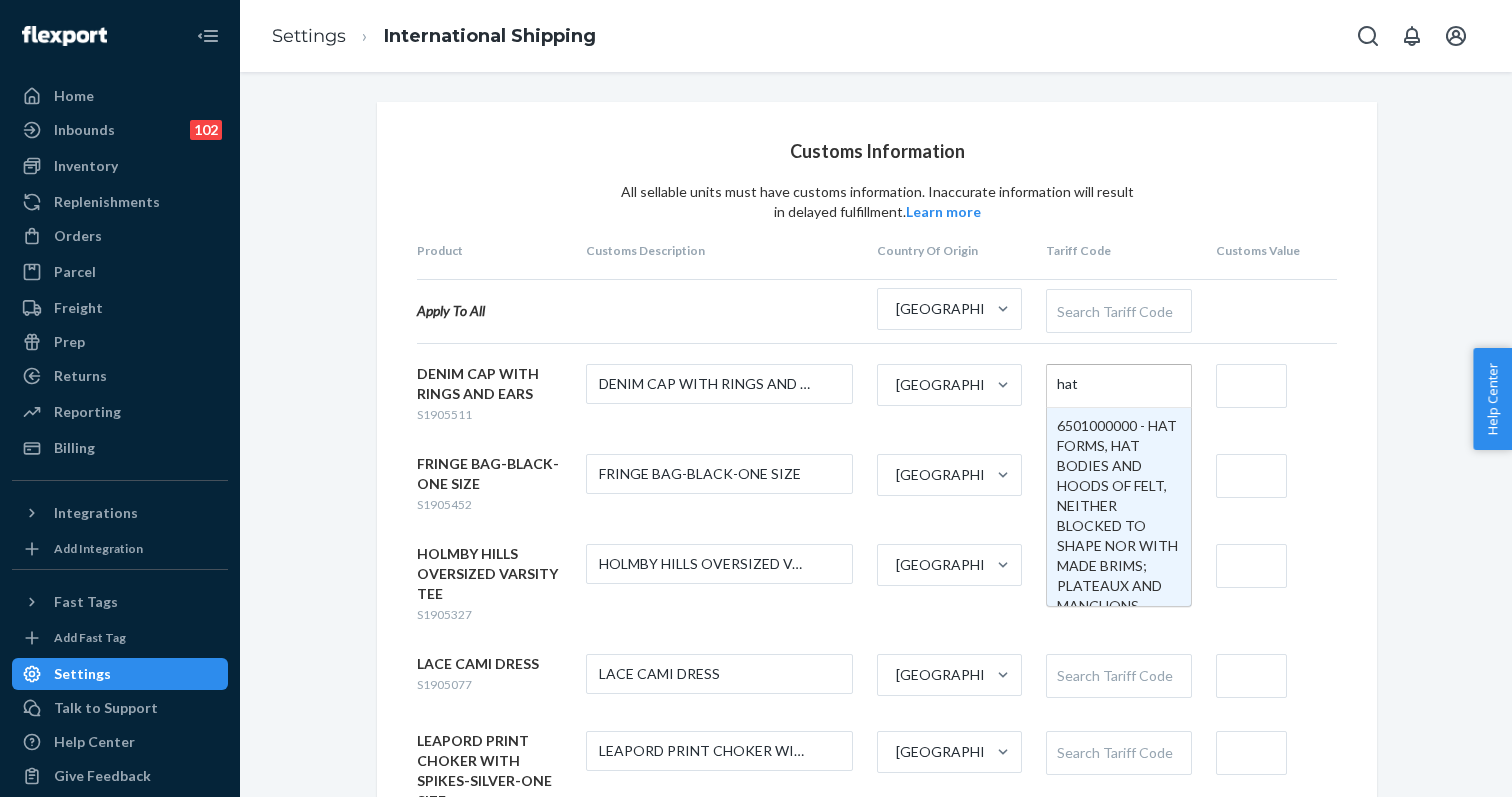 type on "hats" 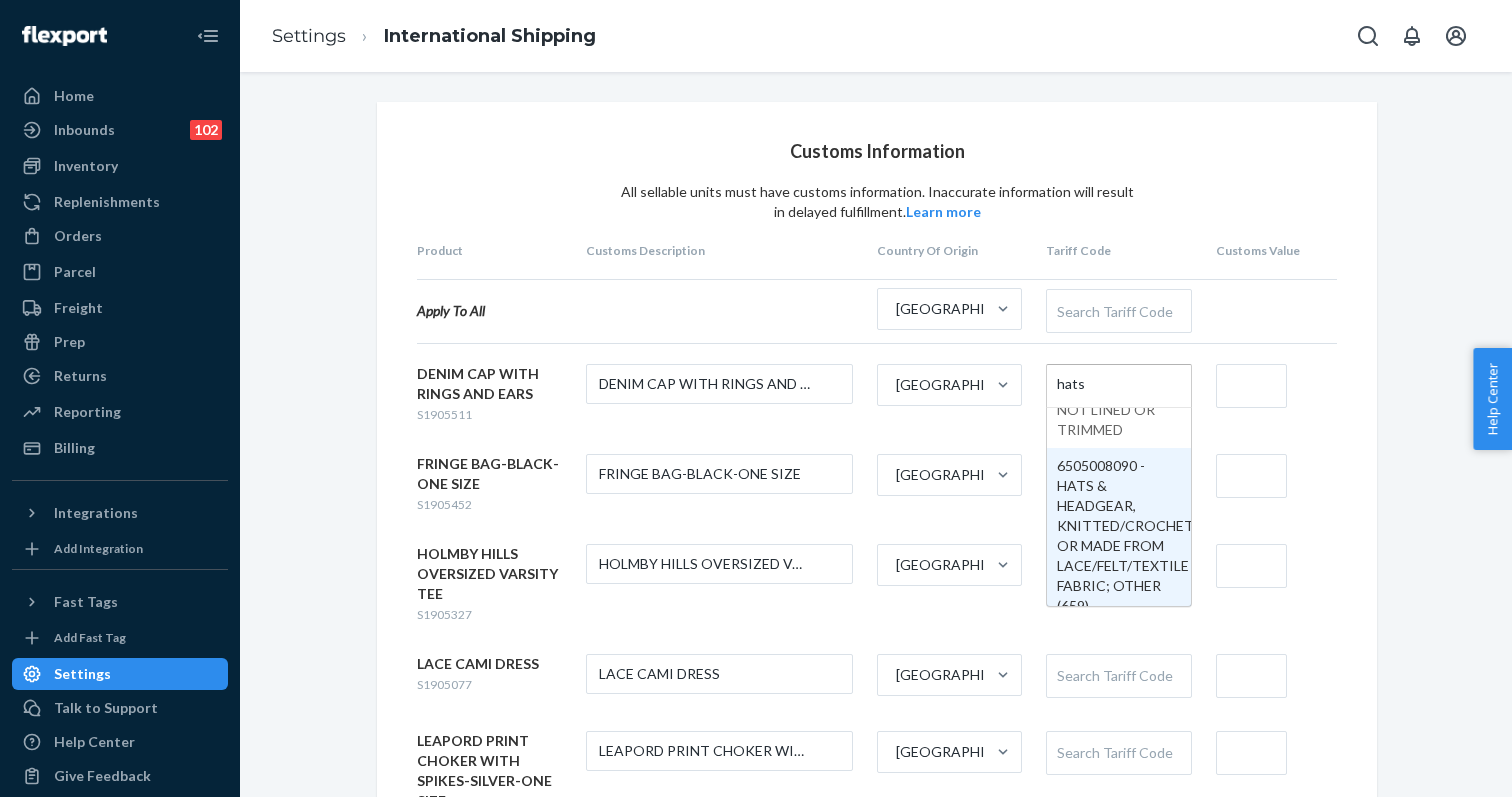 scroll, scrollTop: 200, scrollLeft: 0, axis: vertical 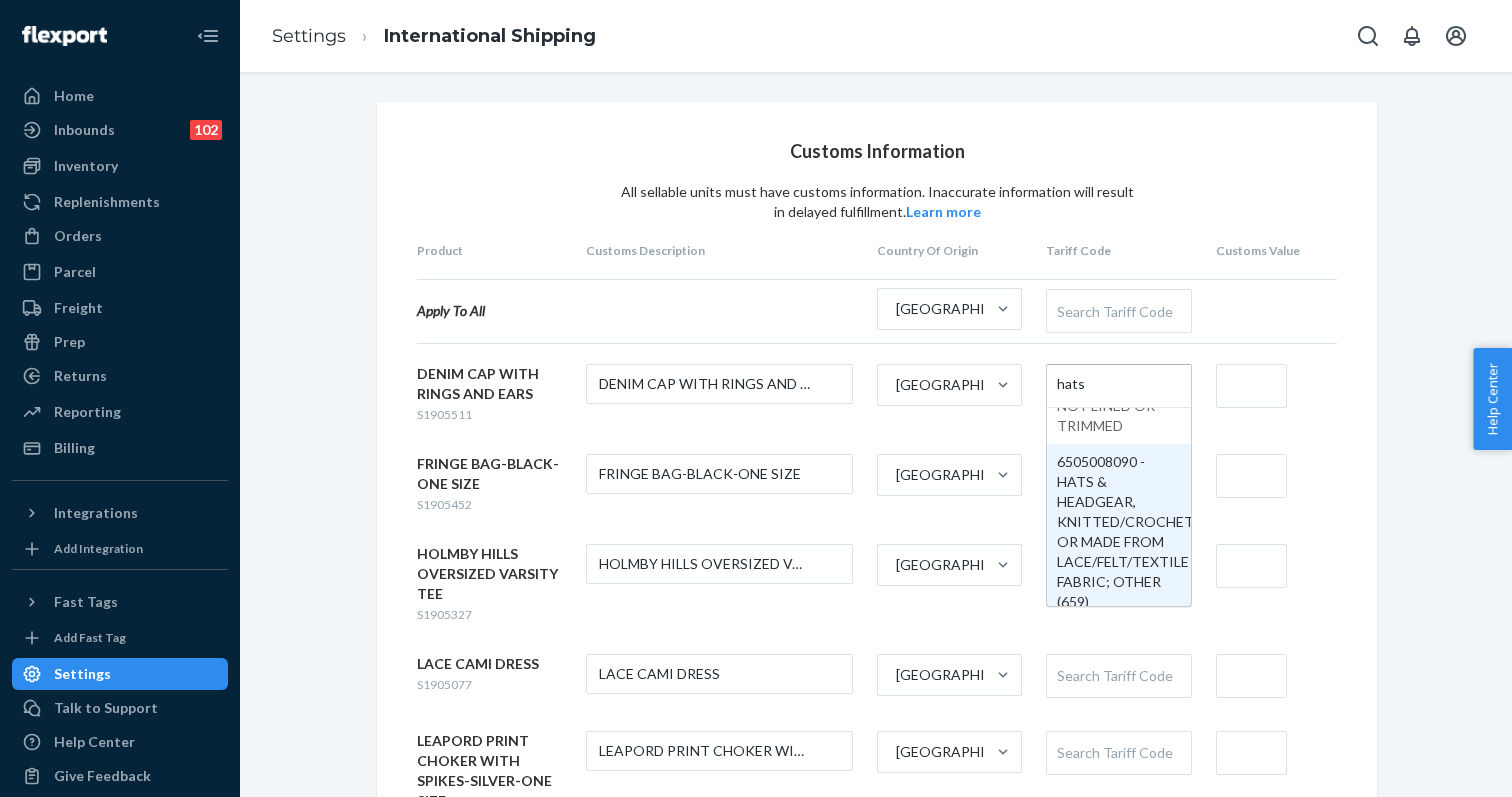 type 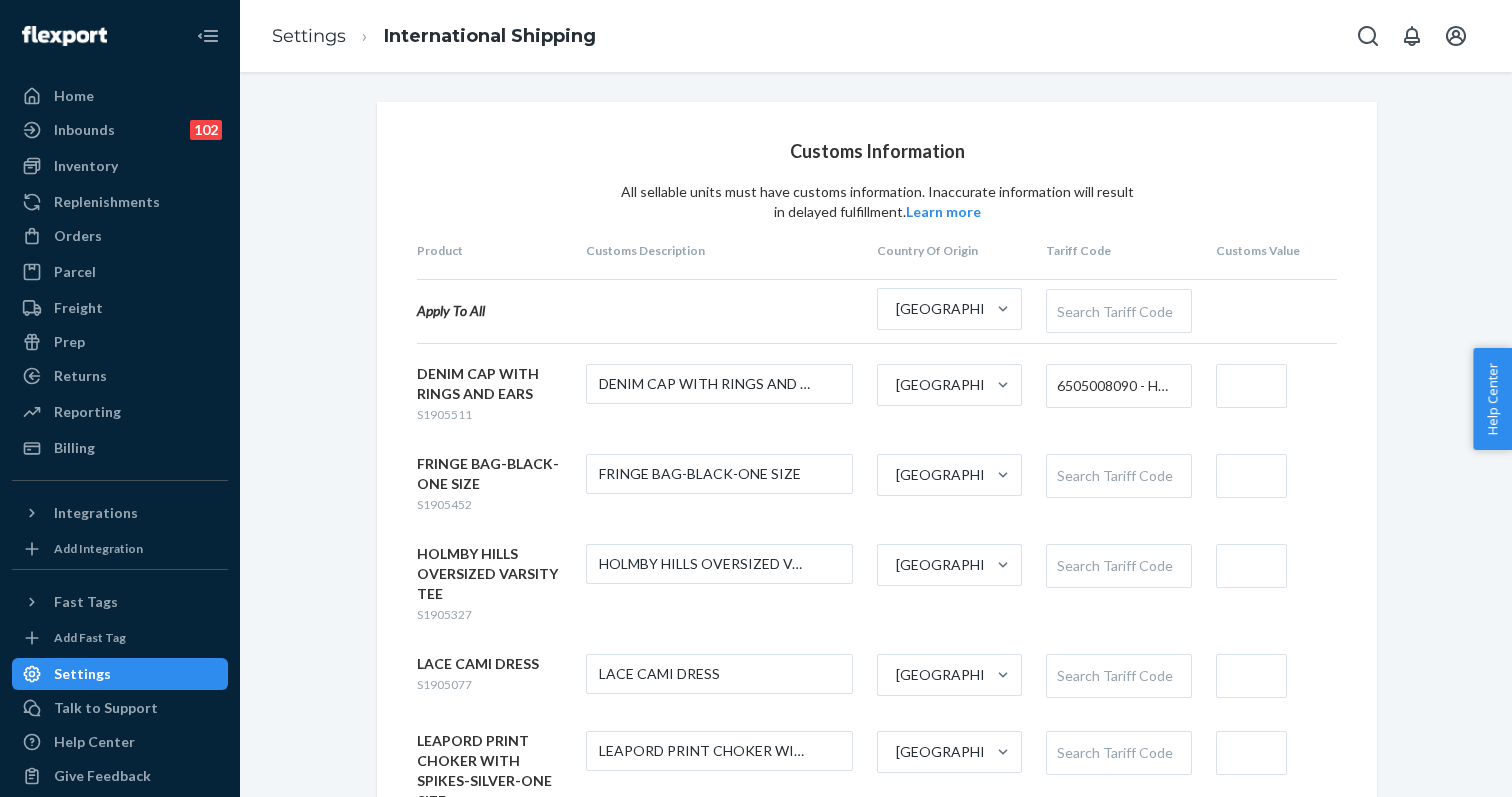 click at bounding box center [1251, 386] 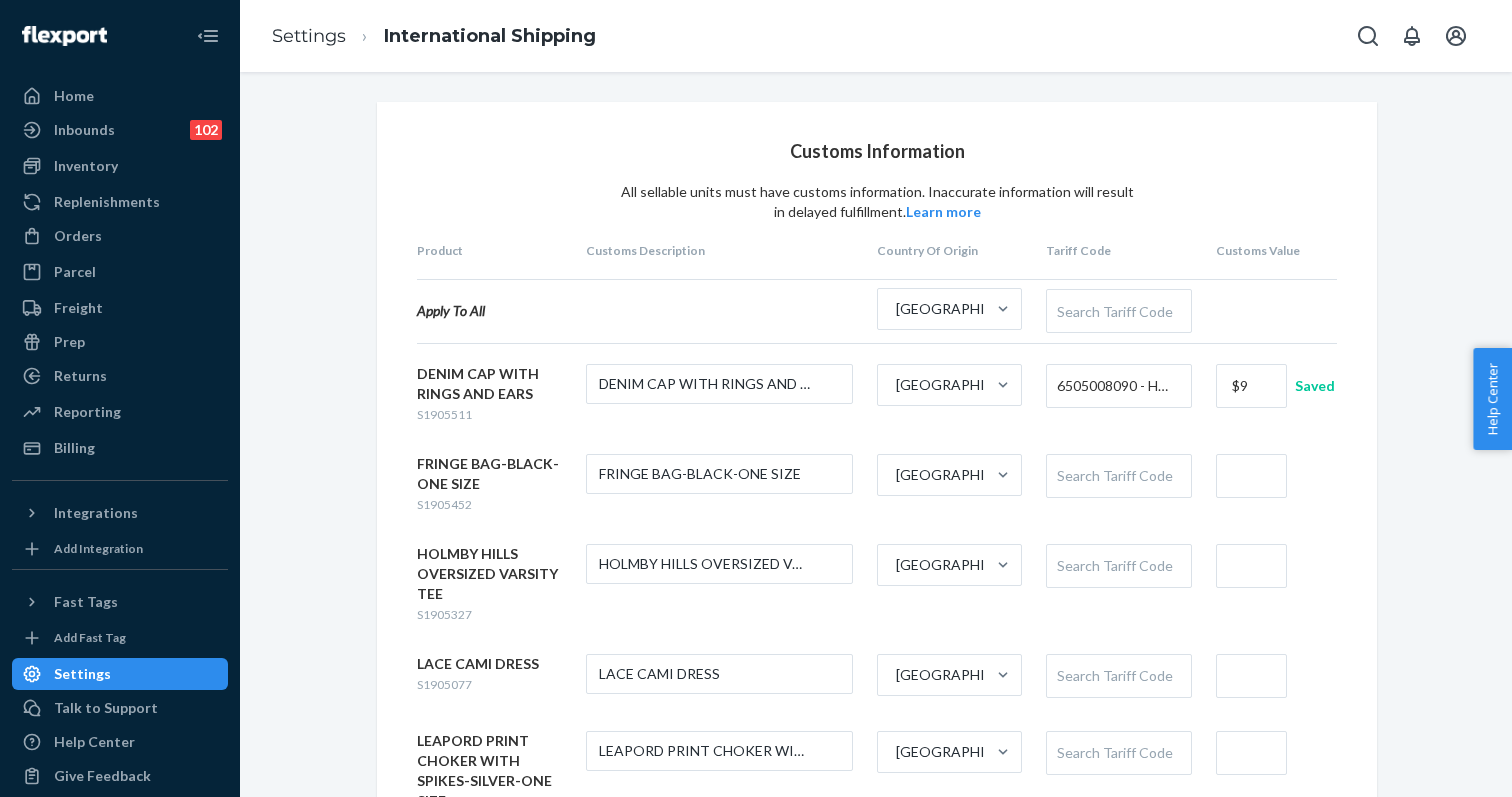 click on "Search Tariff Code" at bounding box center (1118, 476) 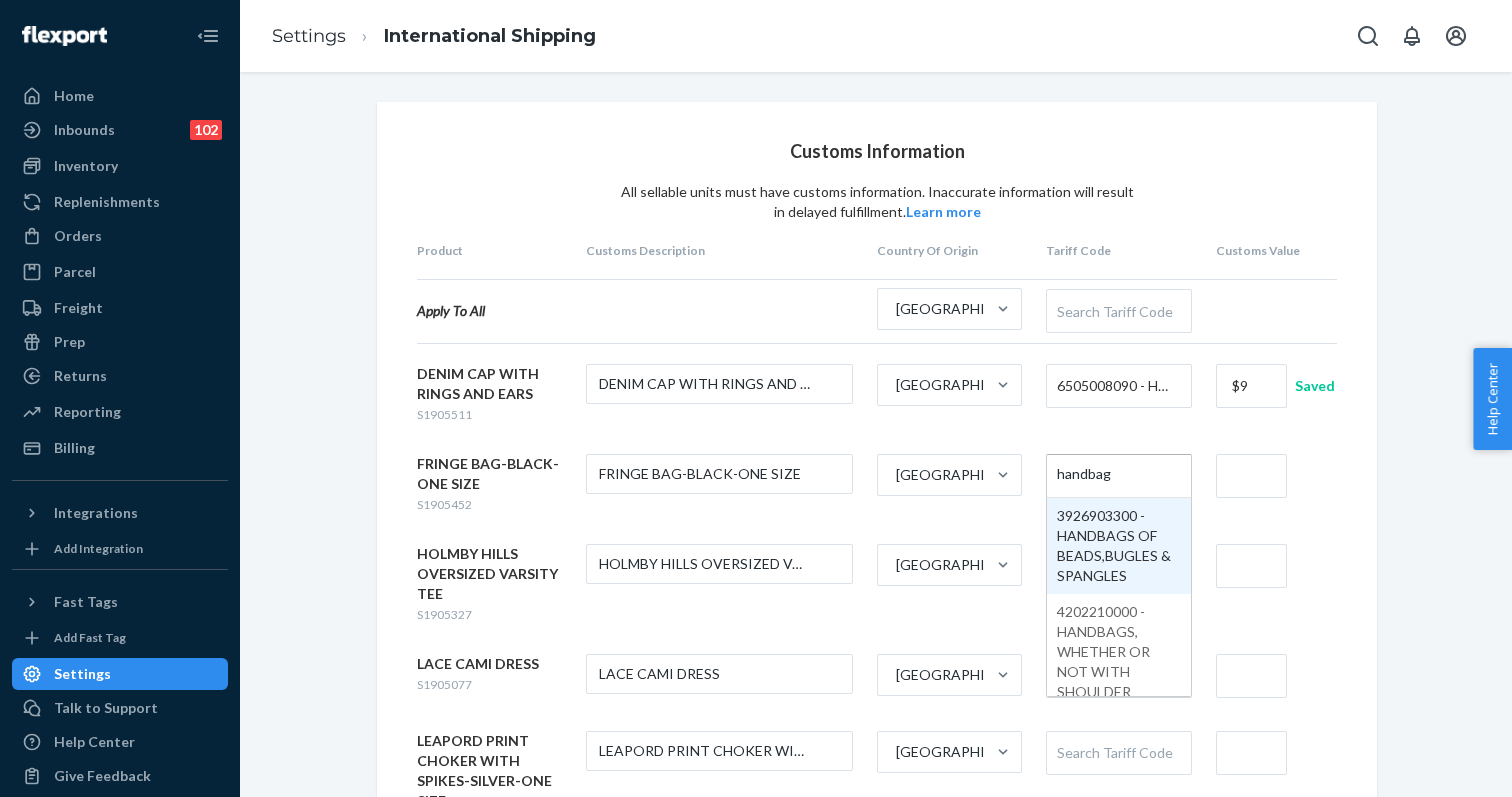 type on "handbags" 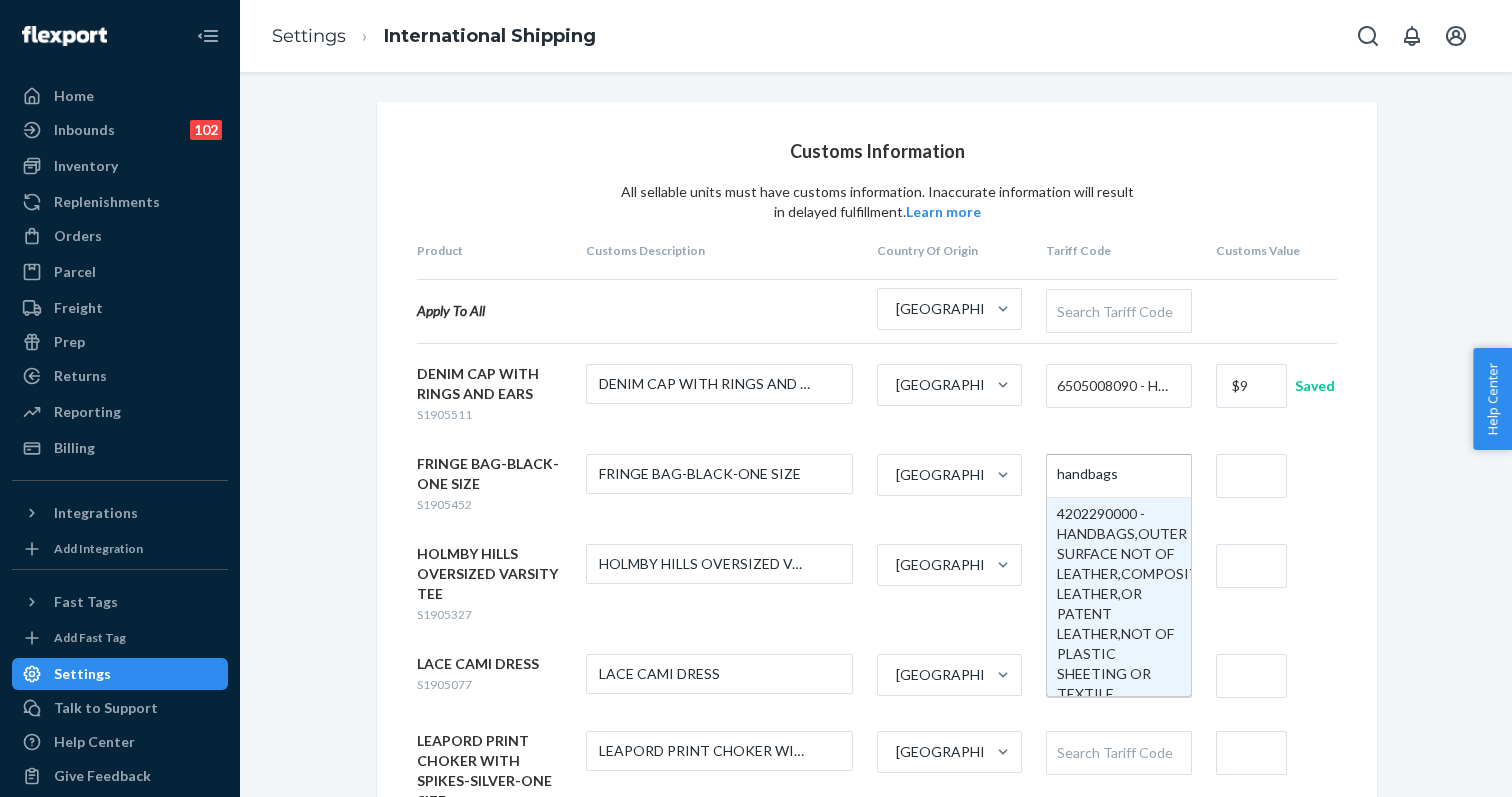 scroll, scrollTop: 686, scrollLeft: 0, axis: vertical 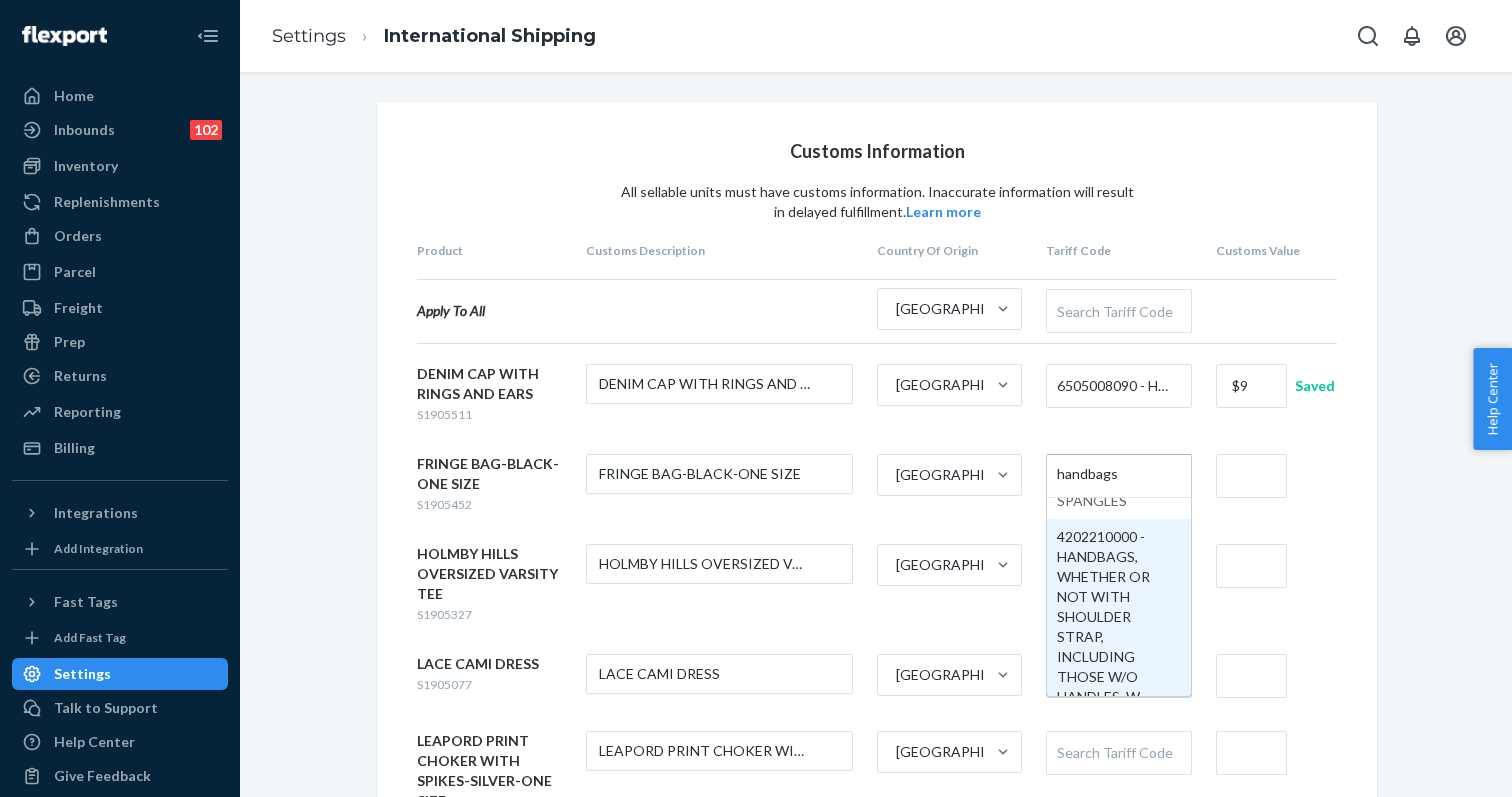 type 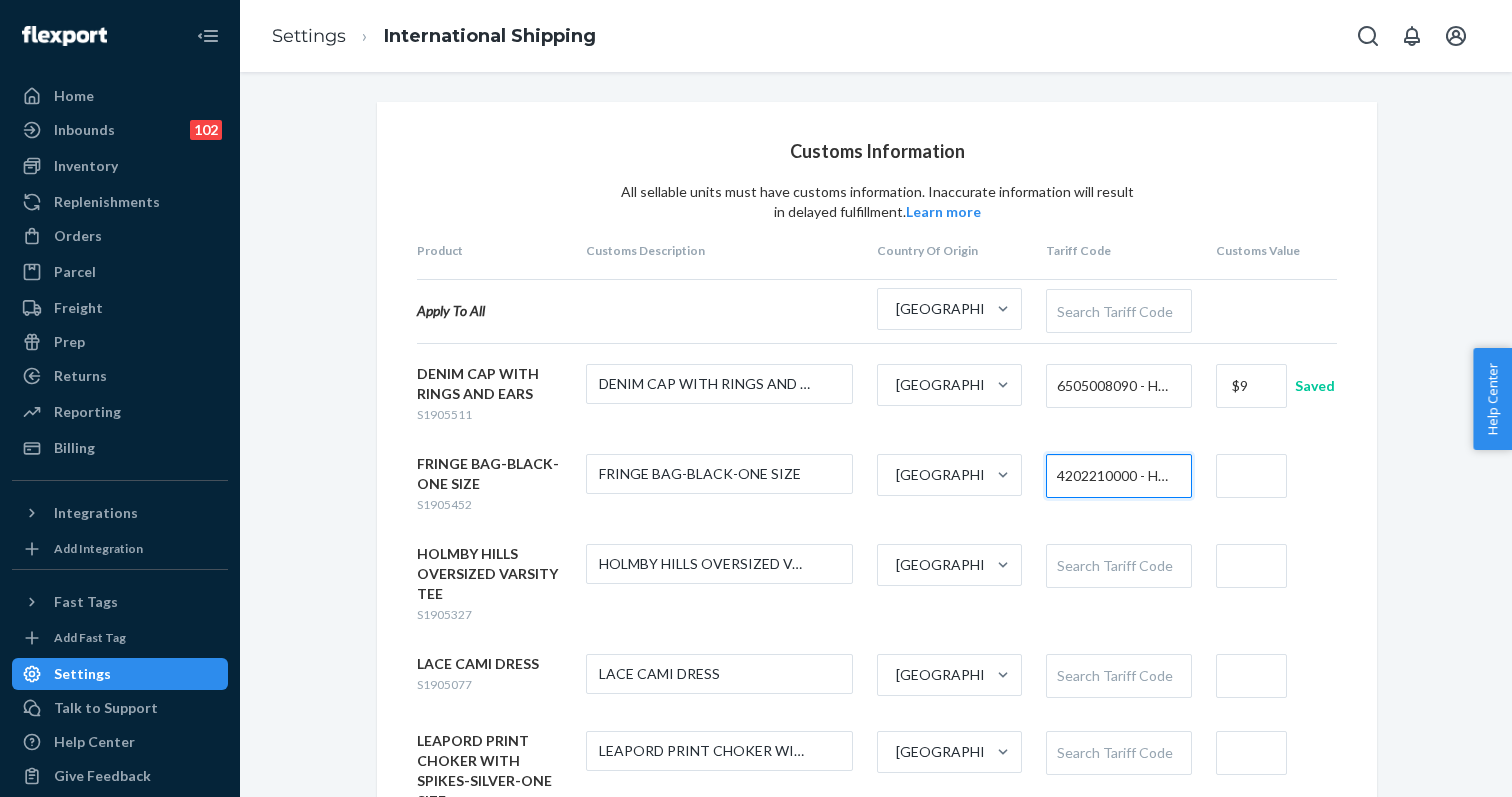 click at bounding box center (1251, 476) 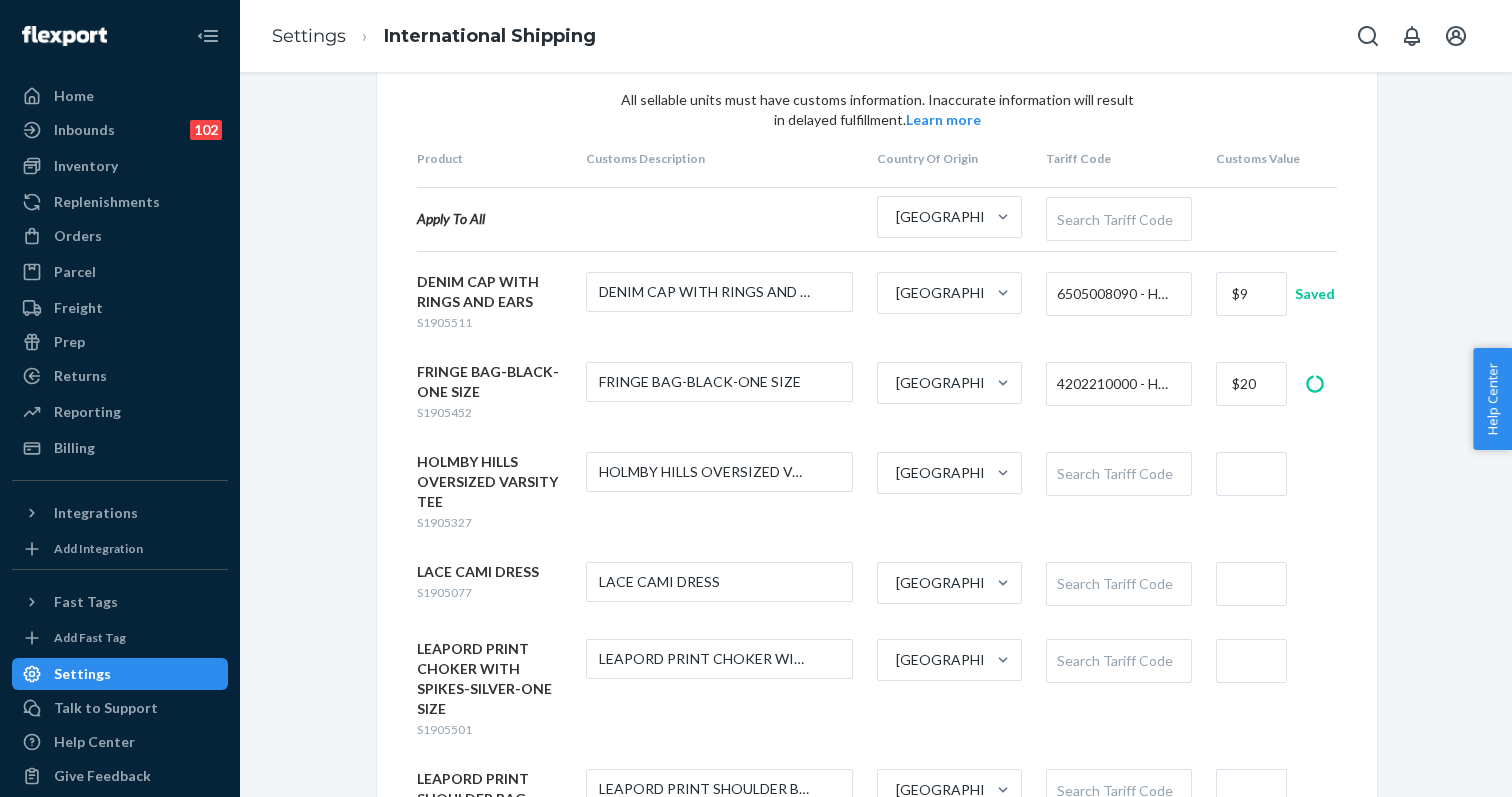 scroll, scrollTop: 267, scrollLeft: 0, axis: vertical 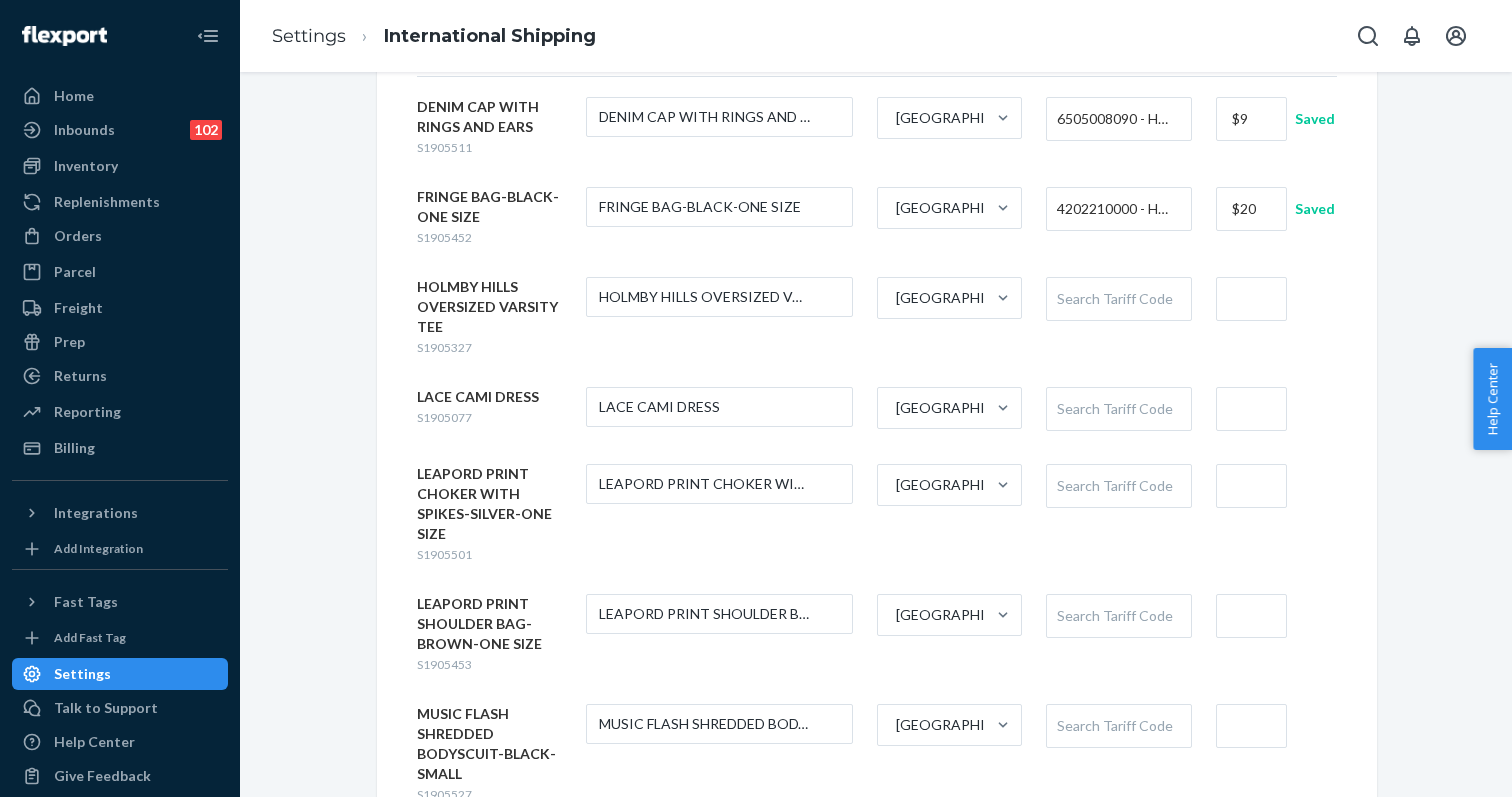 type on "$20" 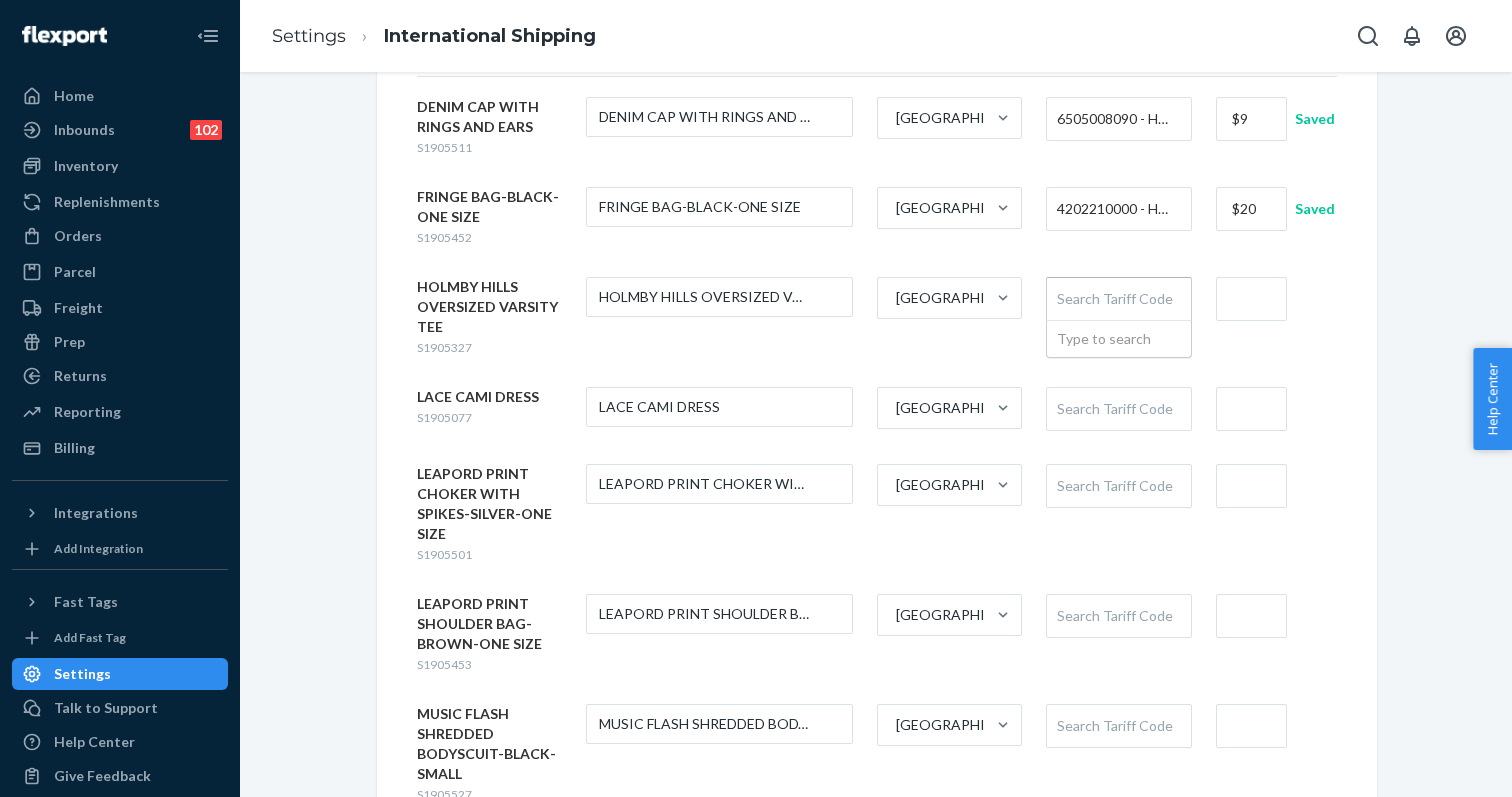 click on "Search Tariff Code" at bounding box center (1118, 299) 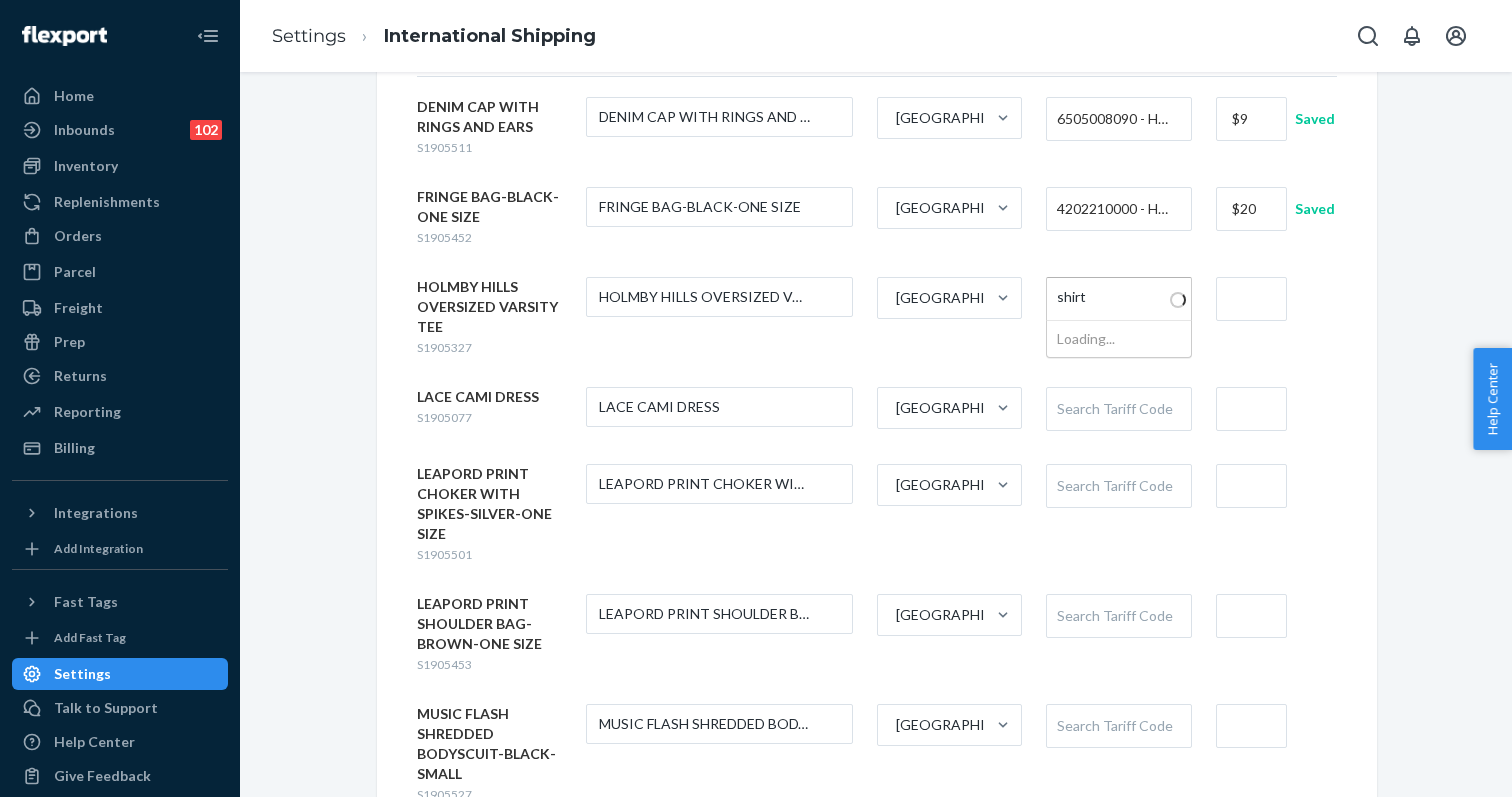 type on "shirts" 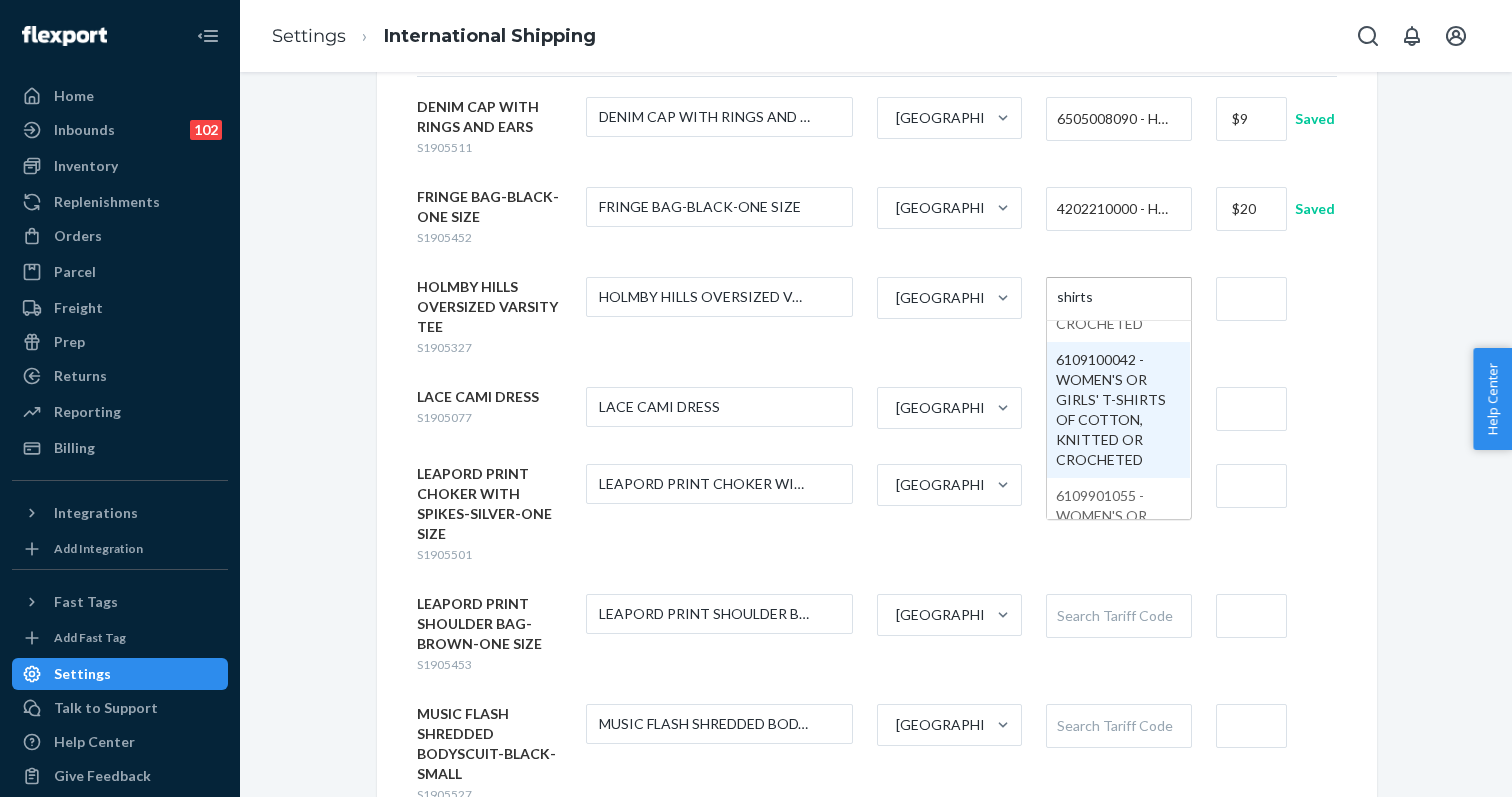 scroll, scrollTop: 2553, scrollLeft: 1, axis: both 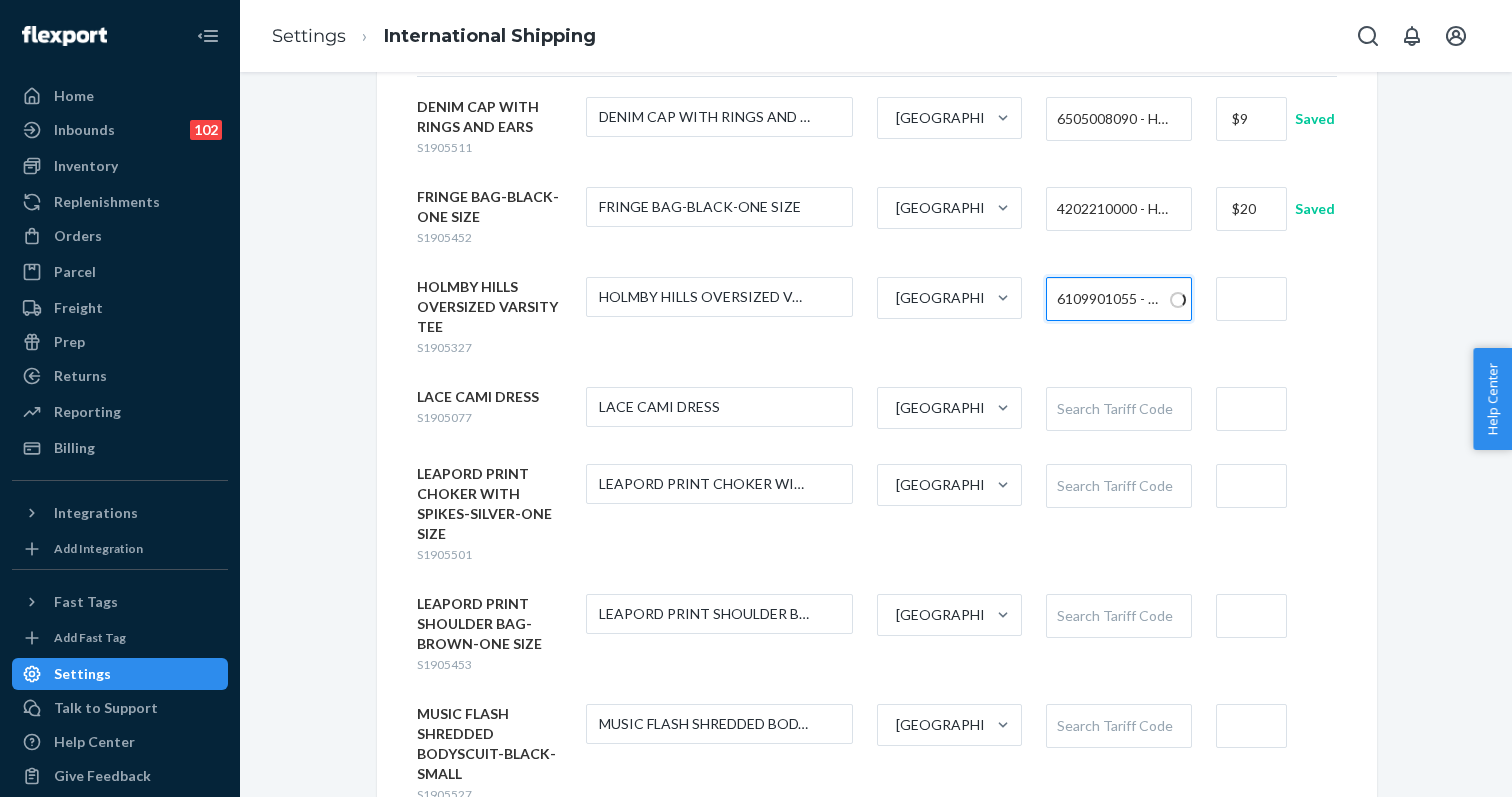 type 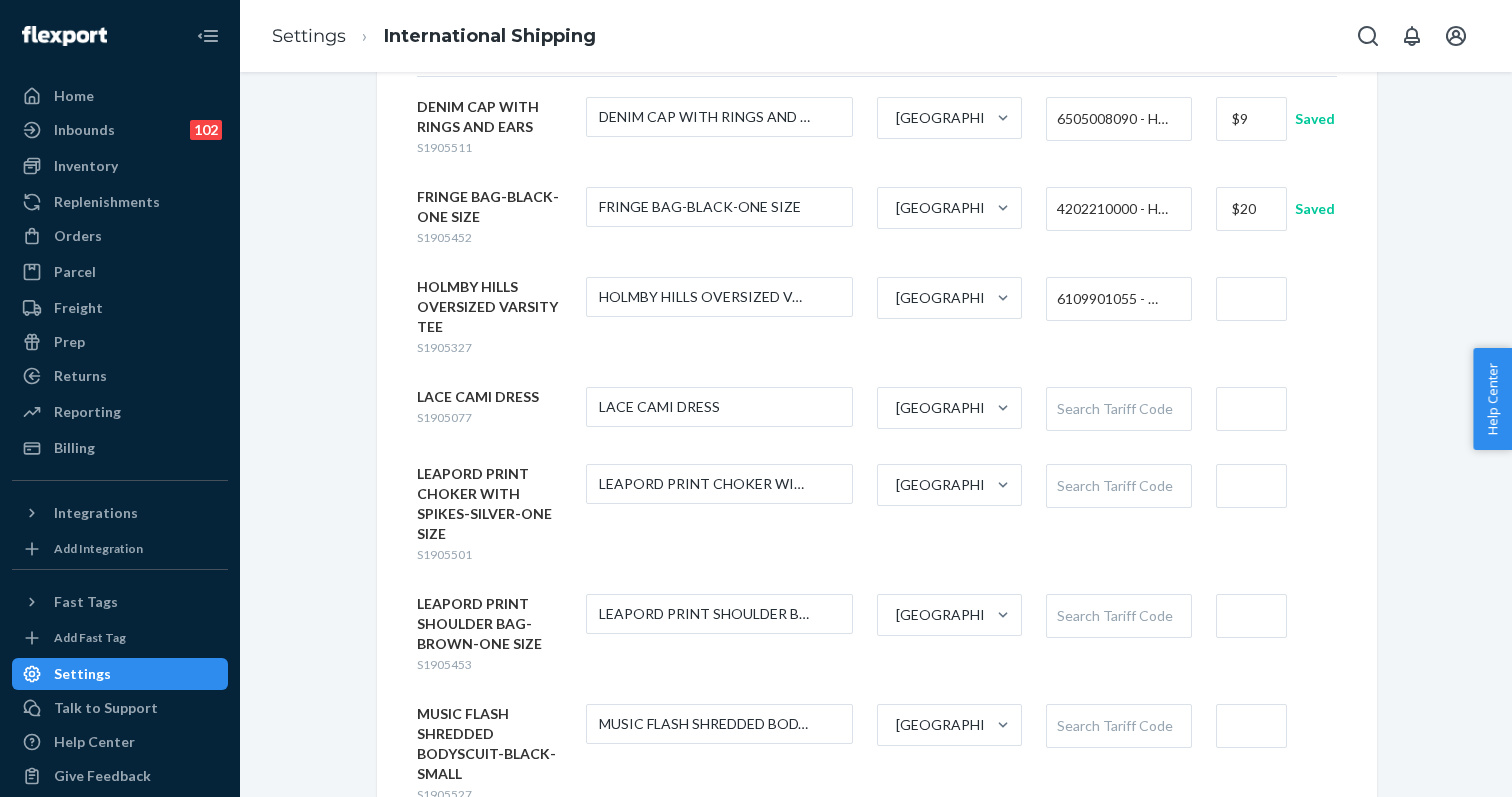 click at bounding box center (1251, 299) 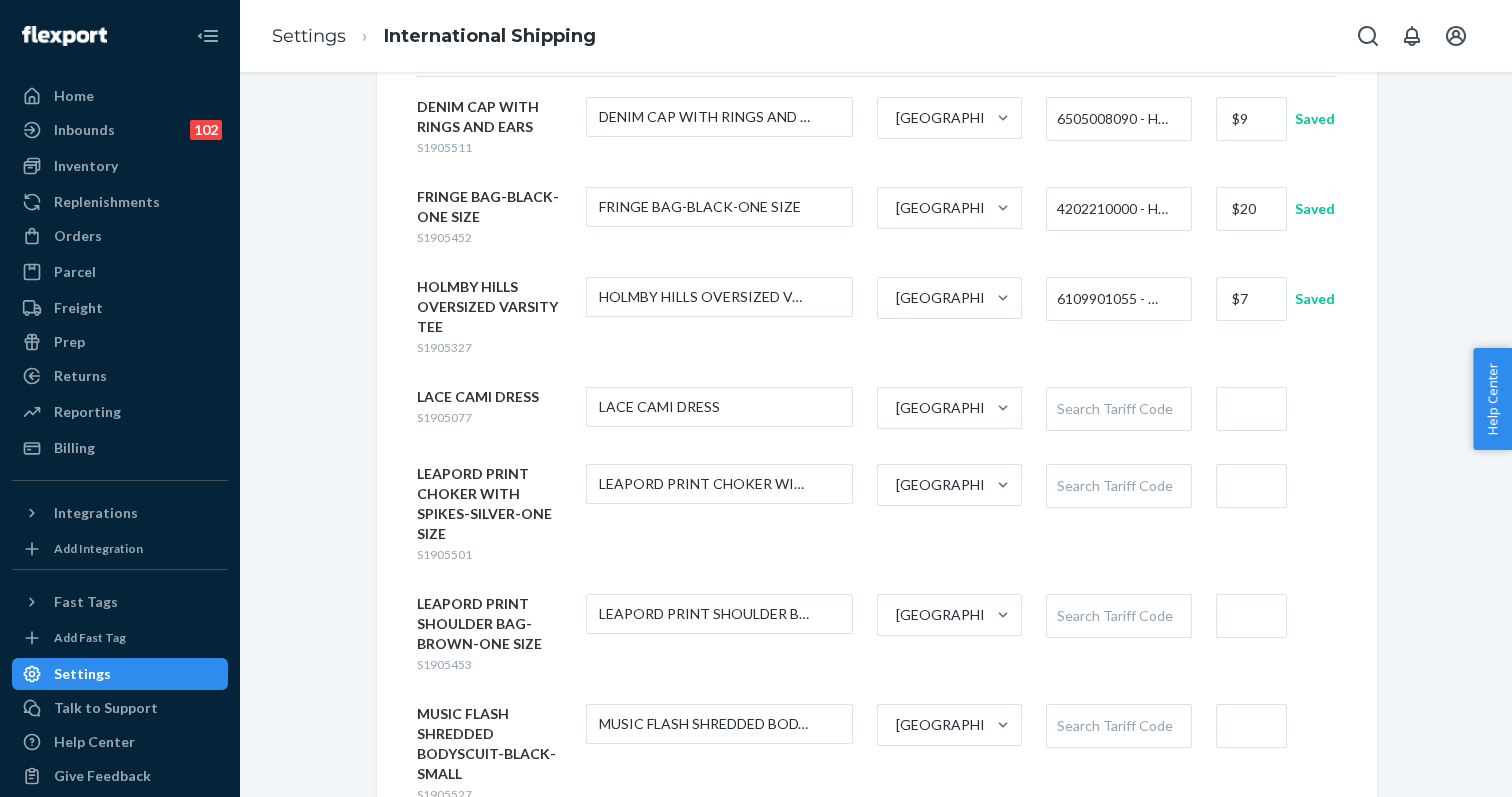 click on "Search Tariff Code" at bounding box center (1118, 409) 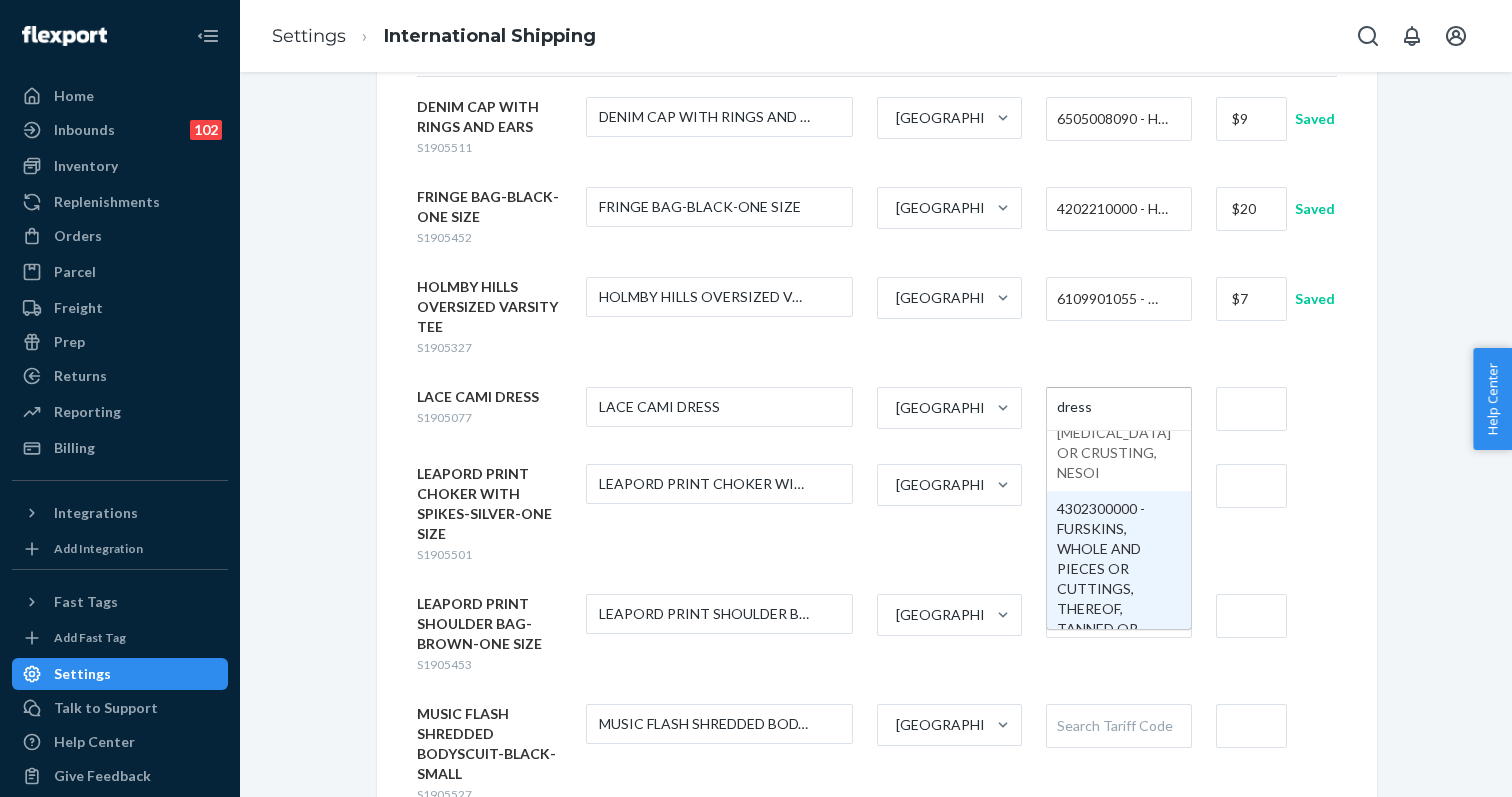 scroll, scrollTop: 11230, scrollLeft: 0, axis: vertical 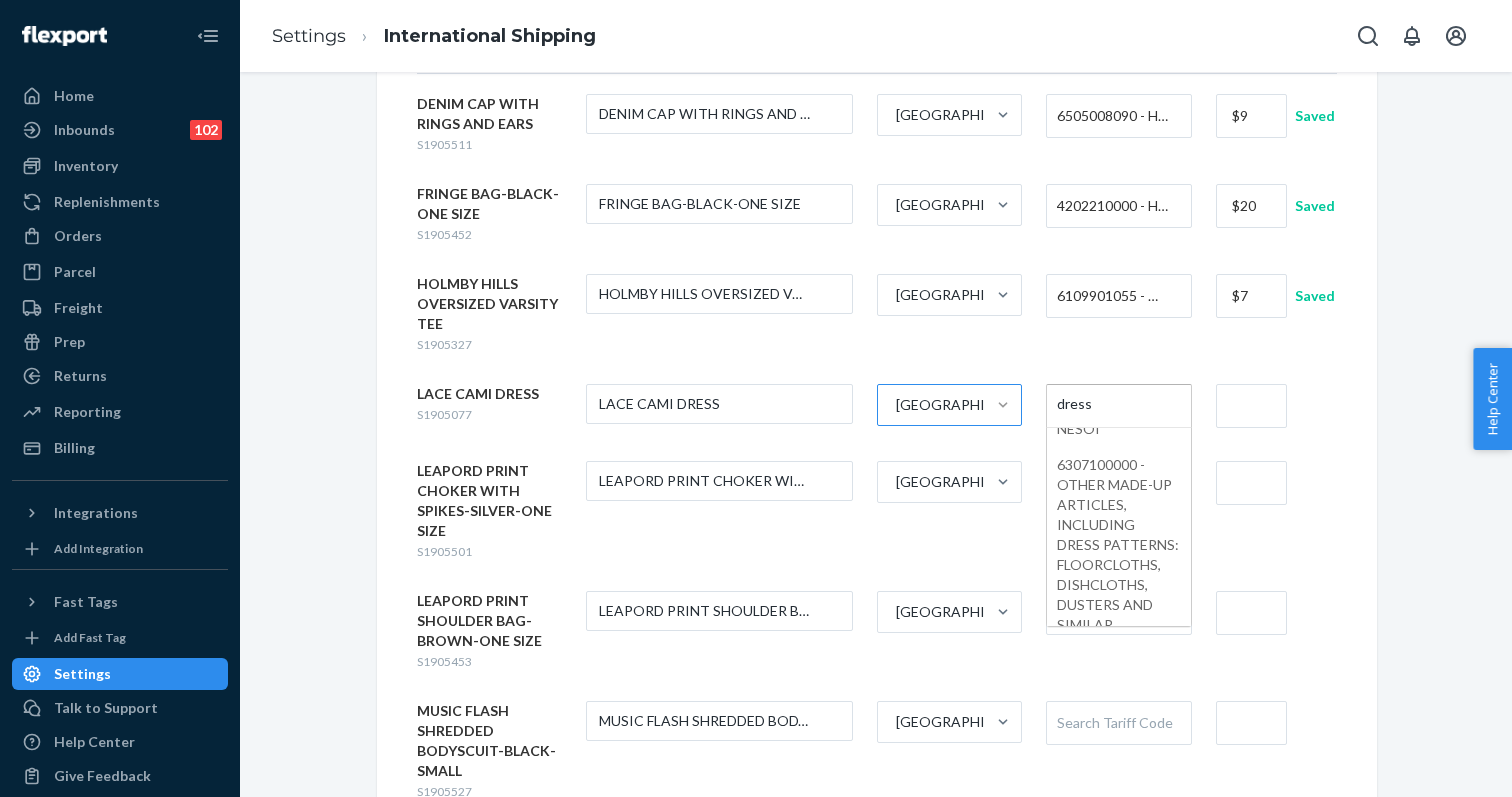 drag, startPoint x: 1104, startPoint y: 405, endPoint x: 1020, endPoint y: 402, distance: 84.05355 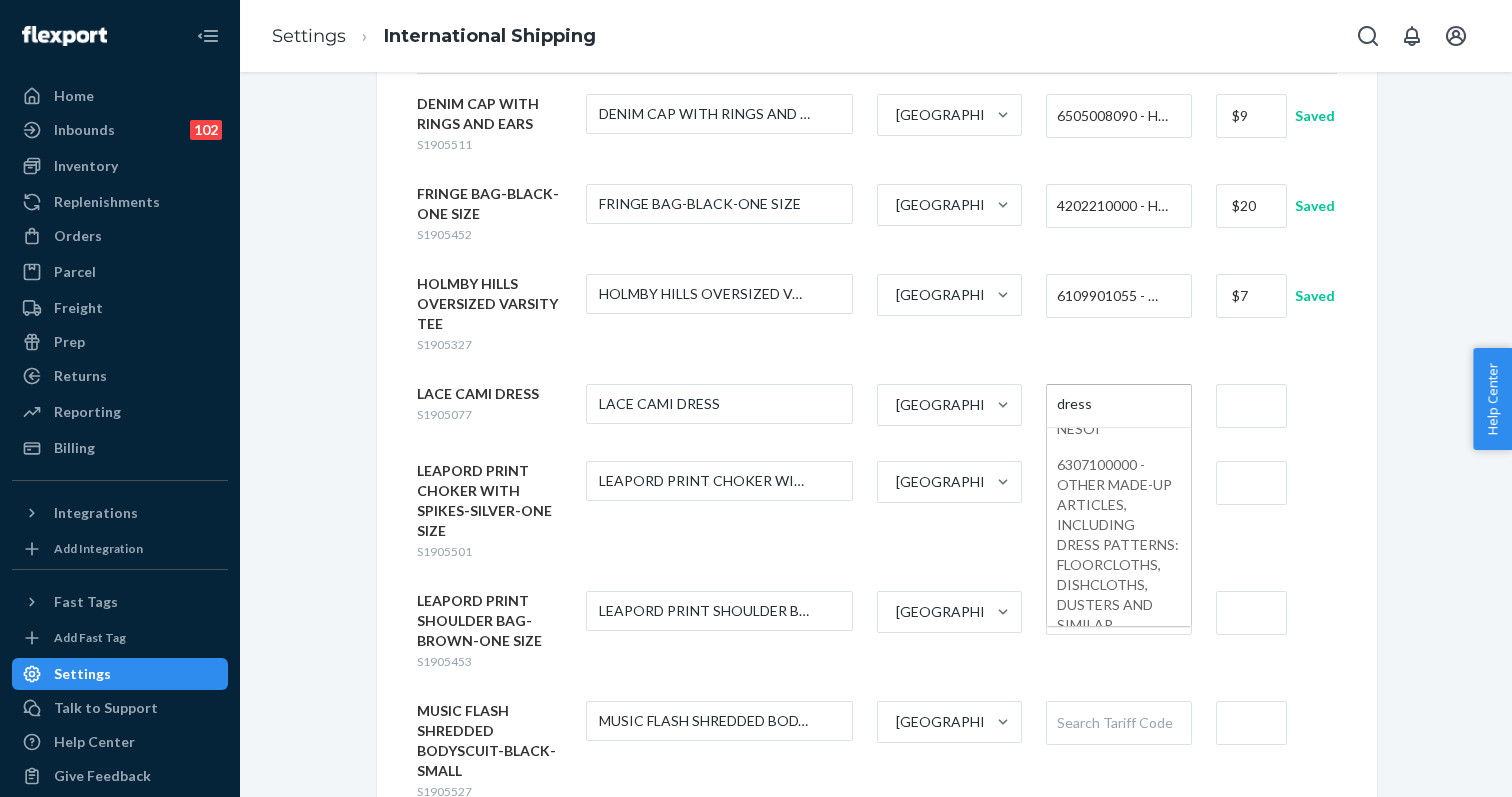 type on "dress" 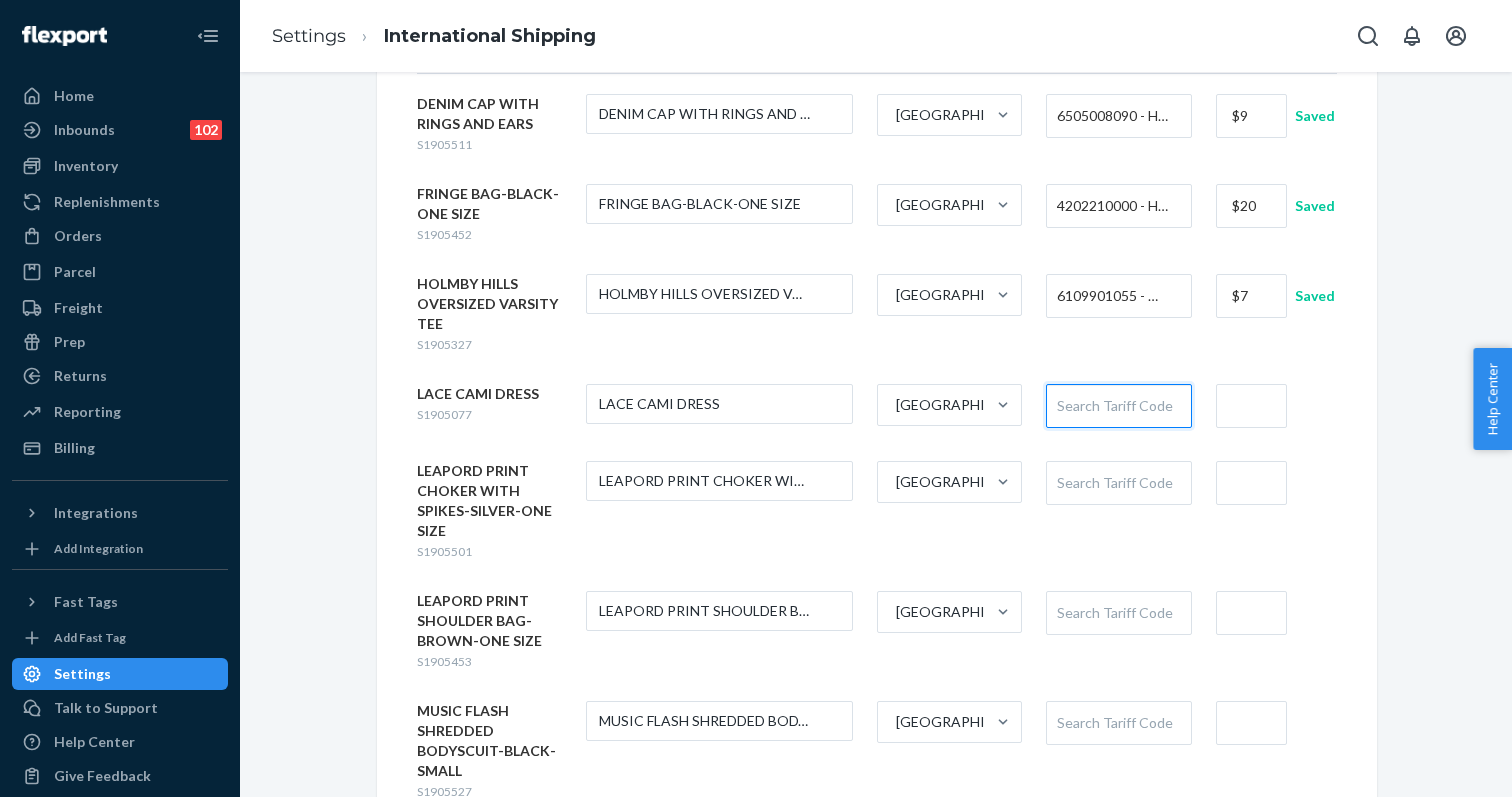 paste on "6104.42.0010" 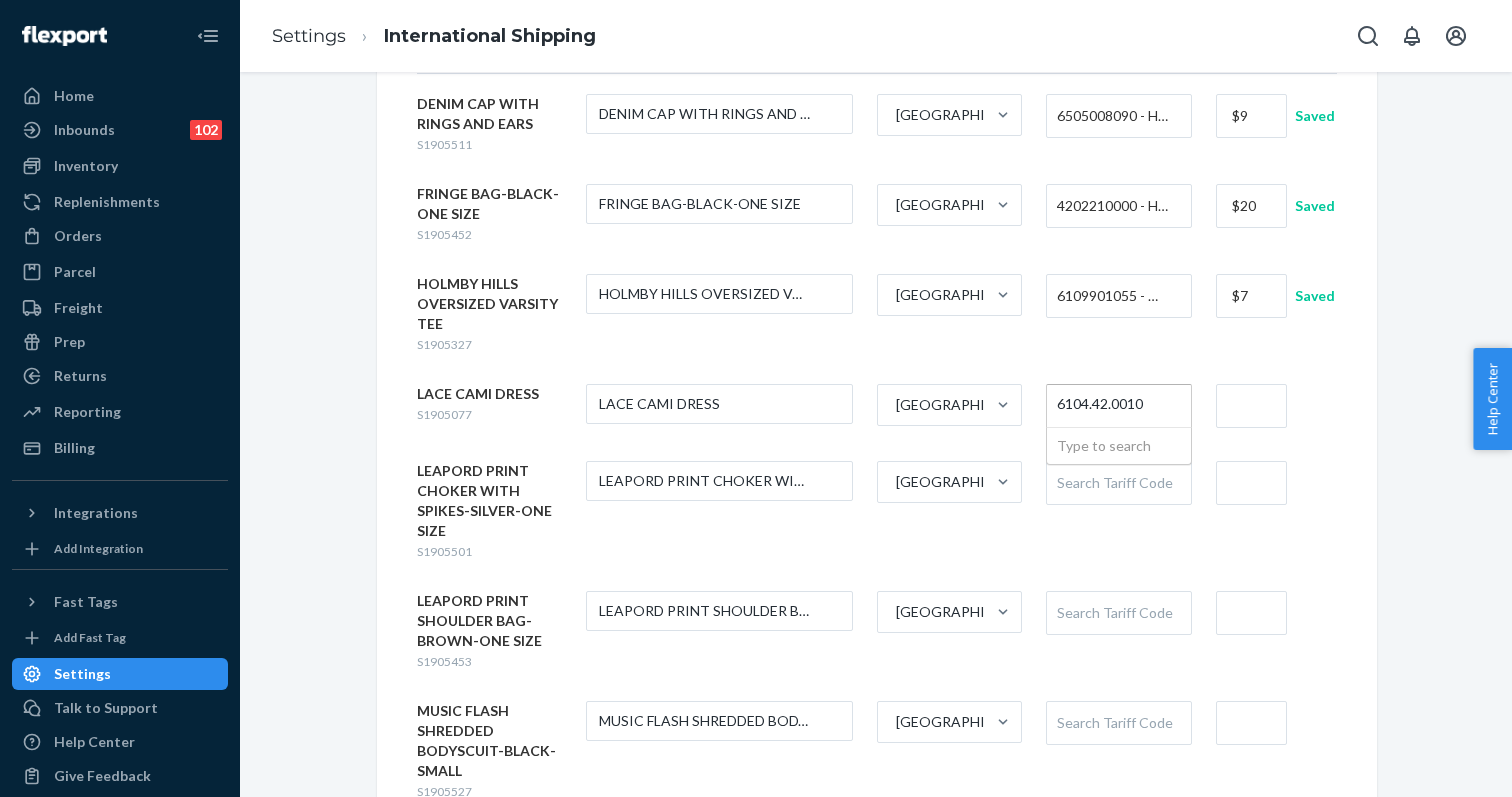 click on "6104.42.0010" at bounding box center [1101, 405] 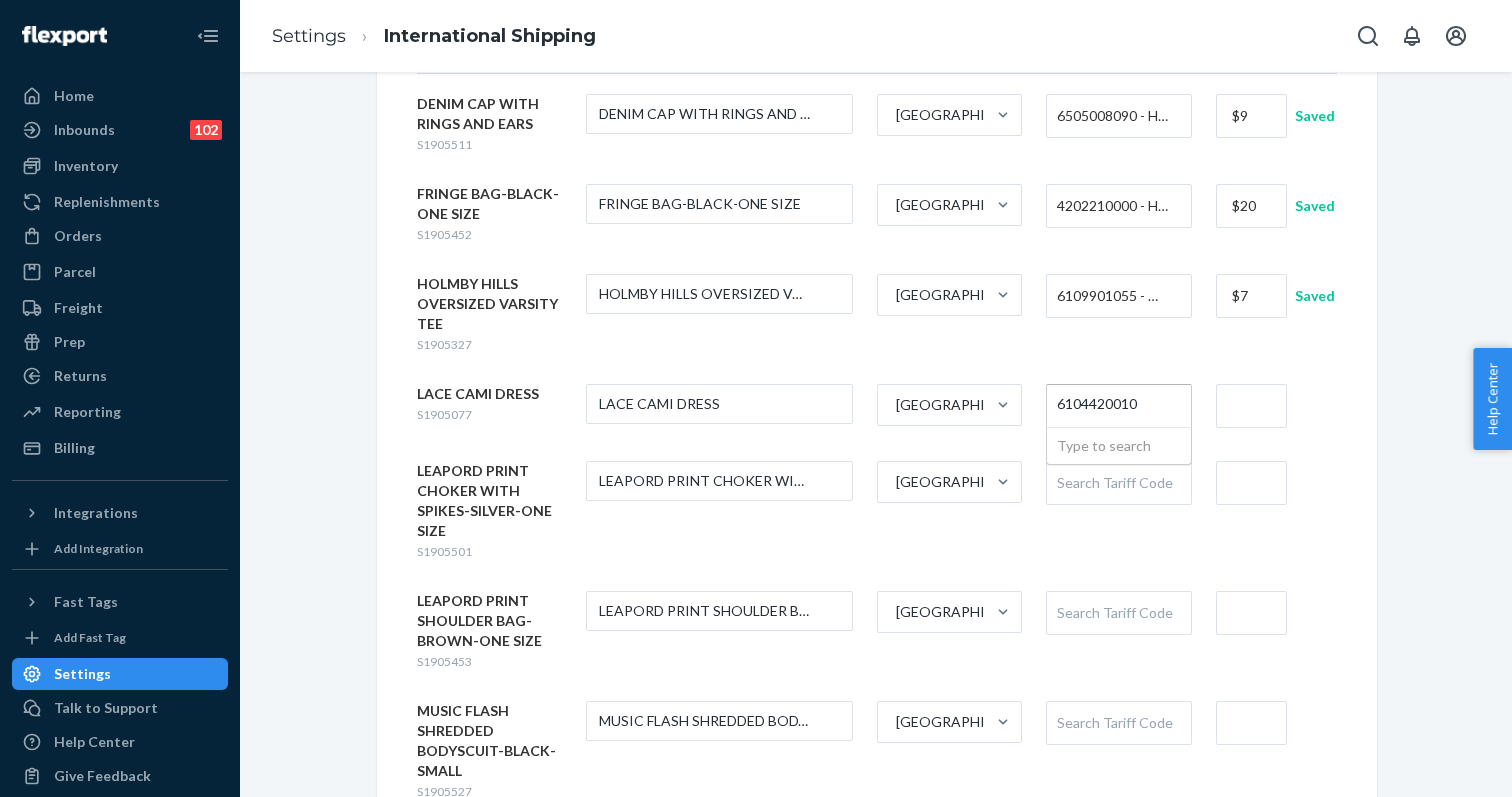 click on "6104420010 6104420010" at bounding box center [1118, 406] 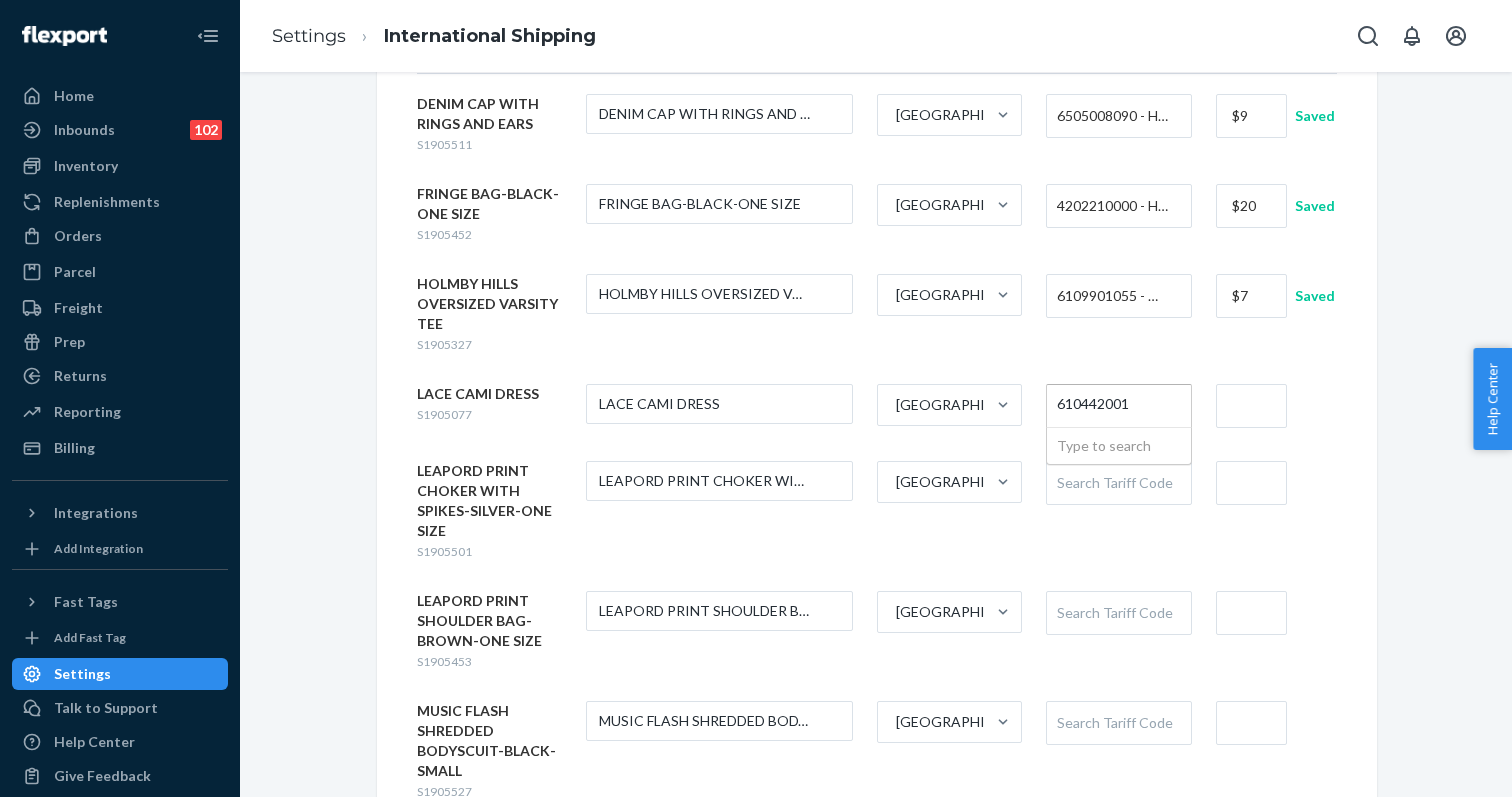 type on "61044200" 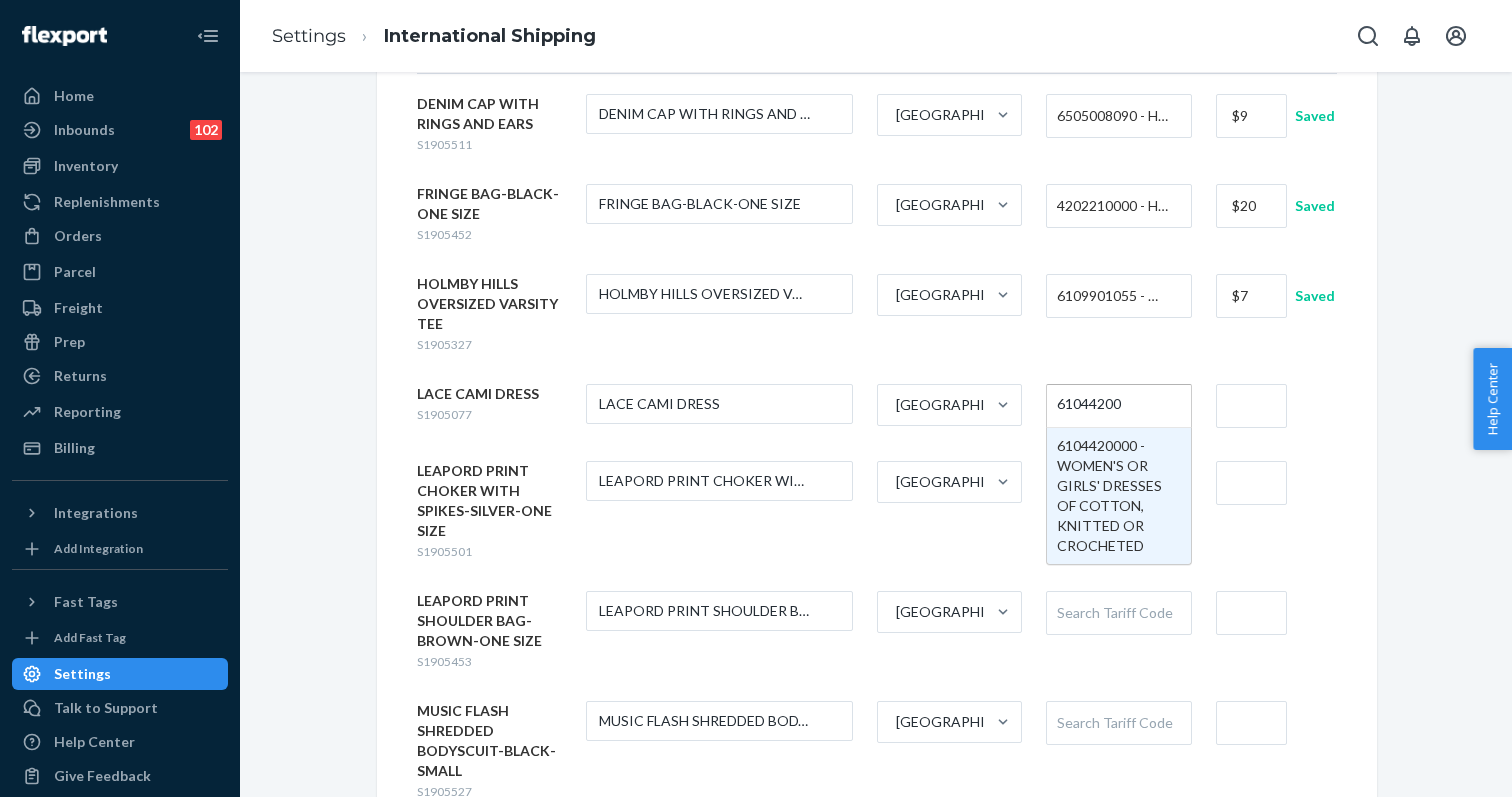 click on "61044200" at bounding box center [1090, 405] 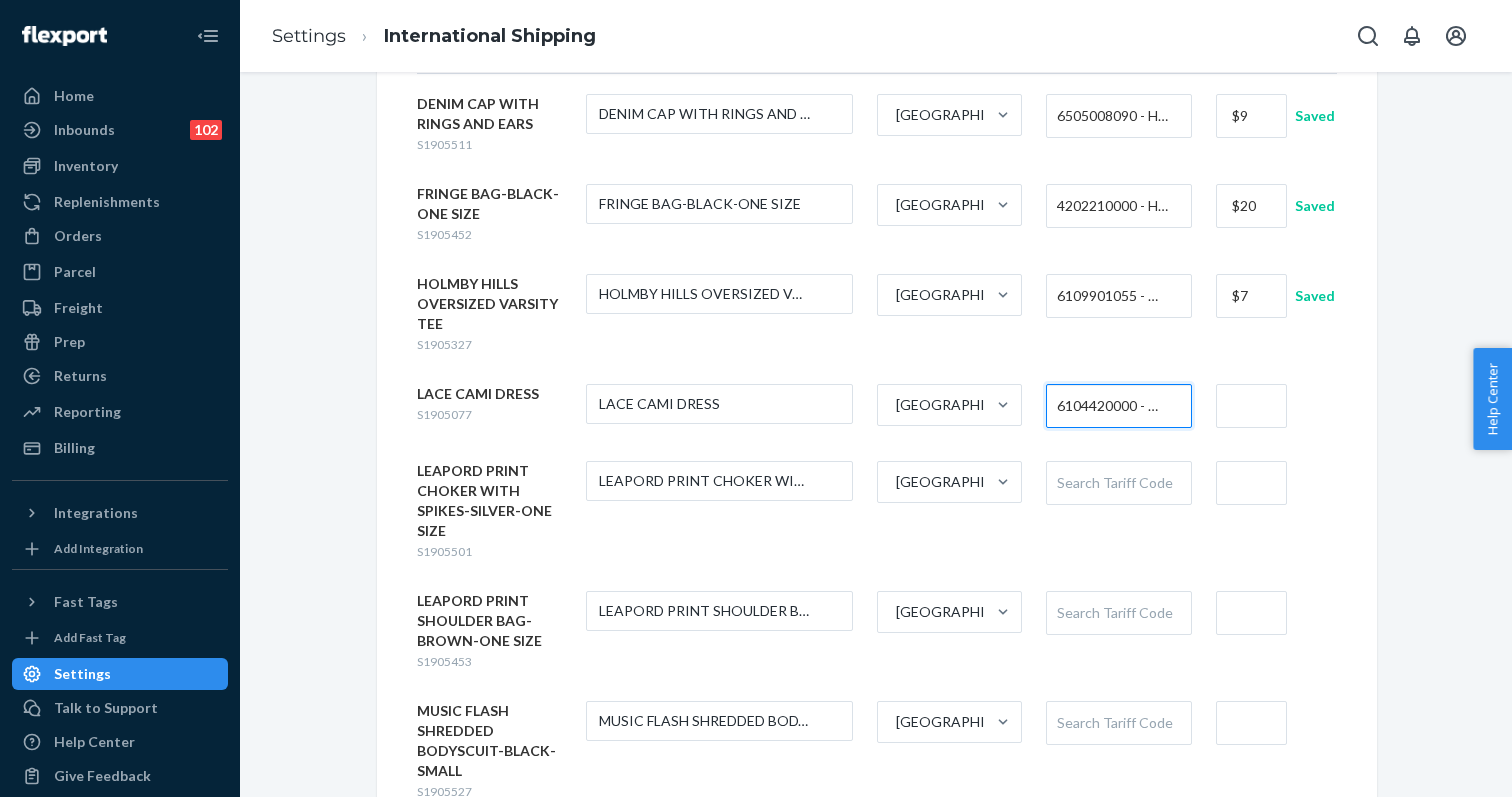 click at bounding box center [1251, 406] 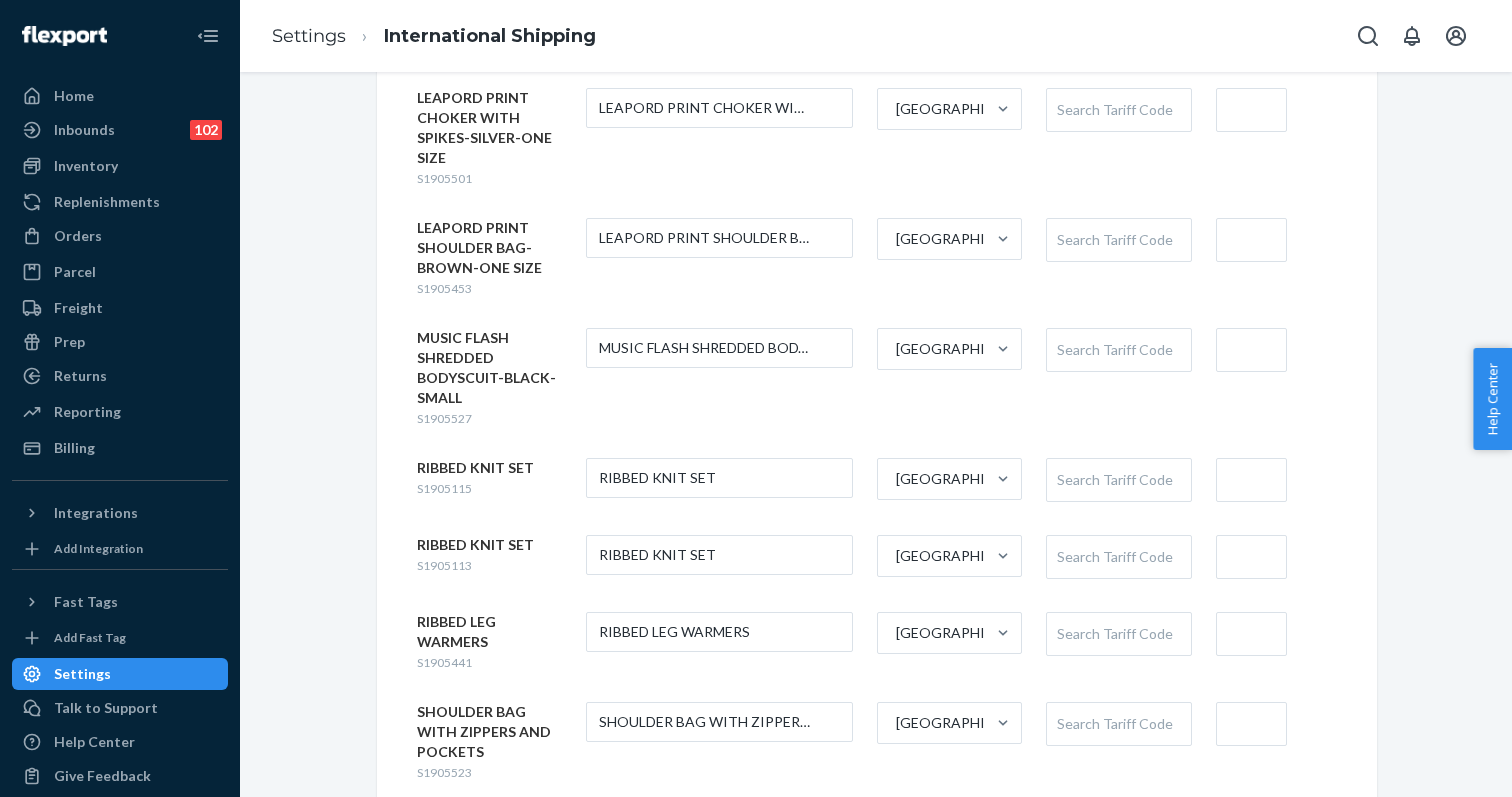 scroll, scrollTop: 686, scrollLeft: 0, axis: vertical 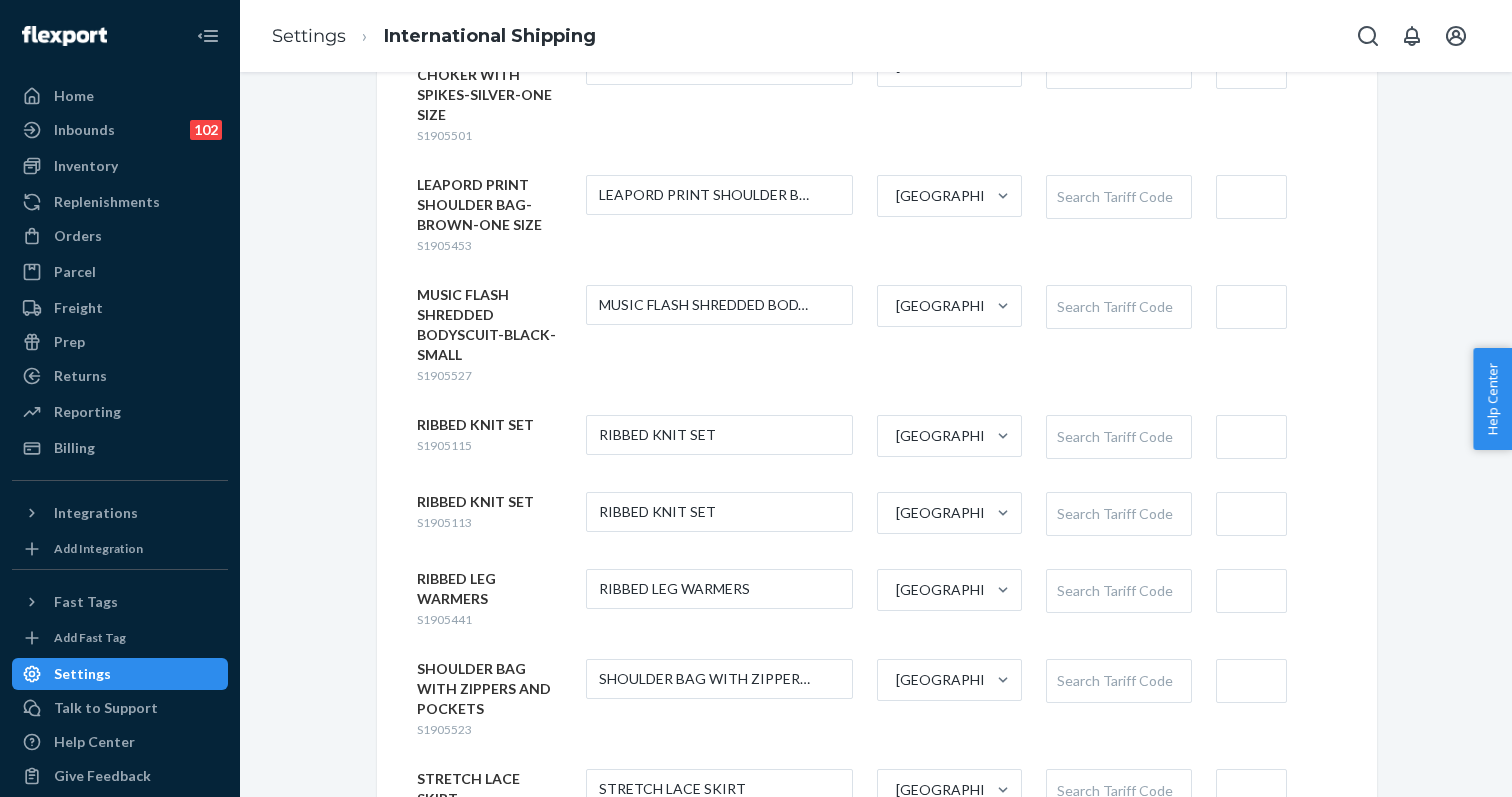 type on "$10" 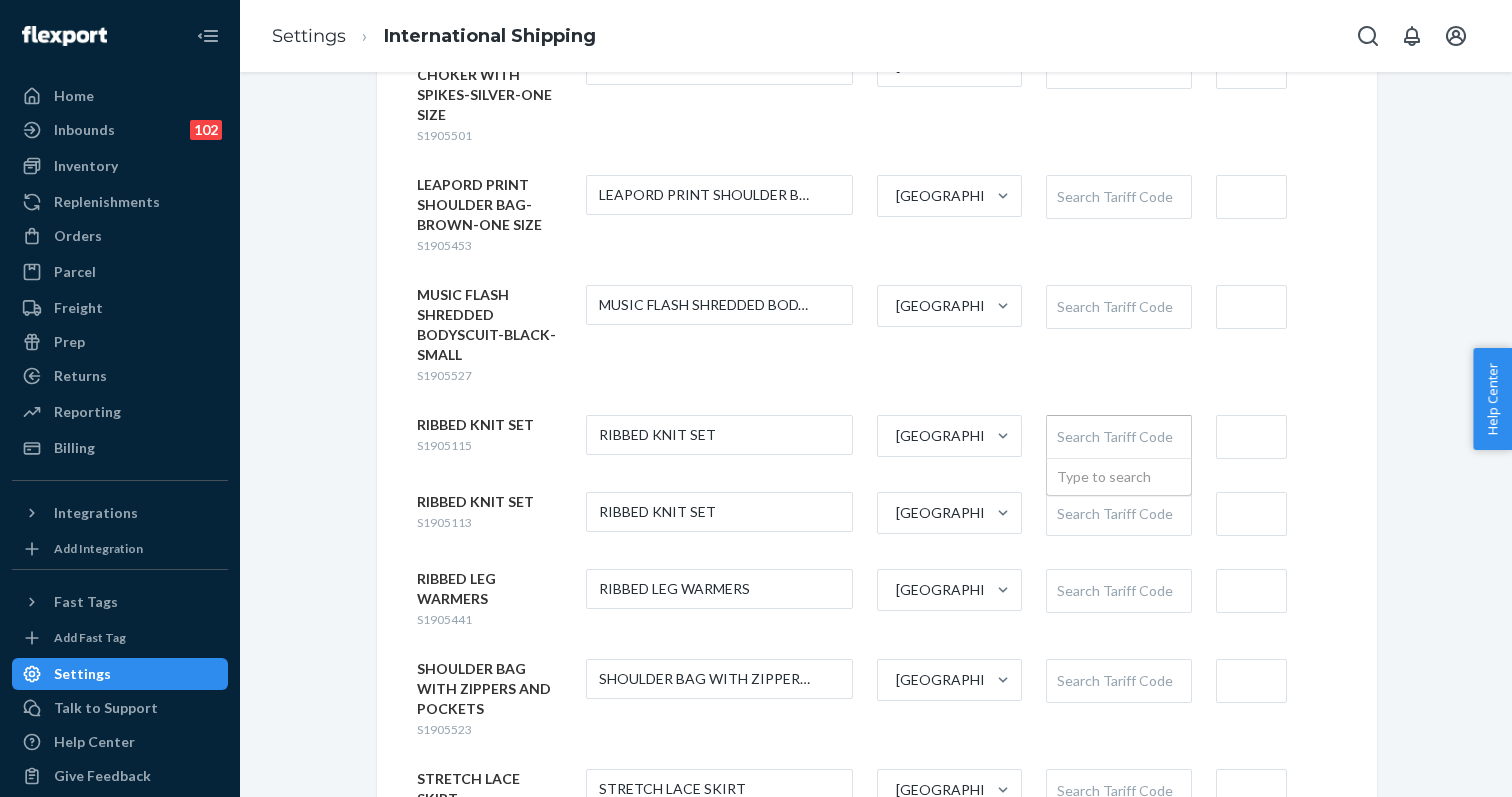 paste on "61044200" 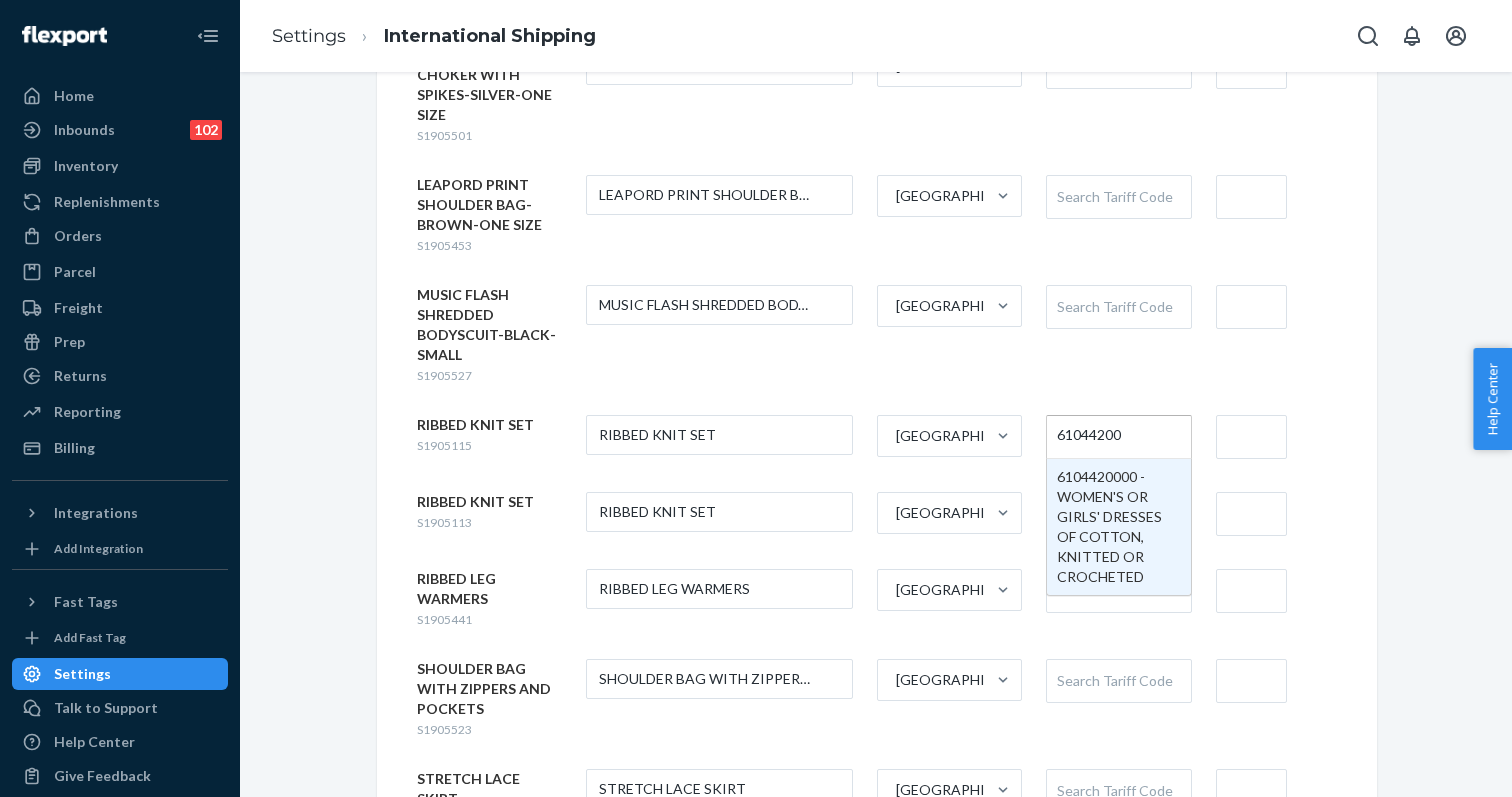 type 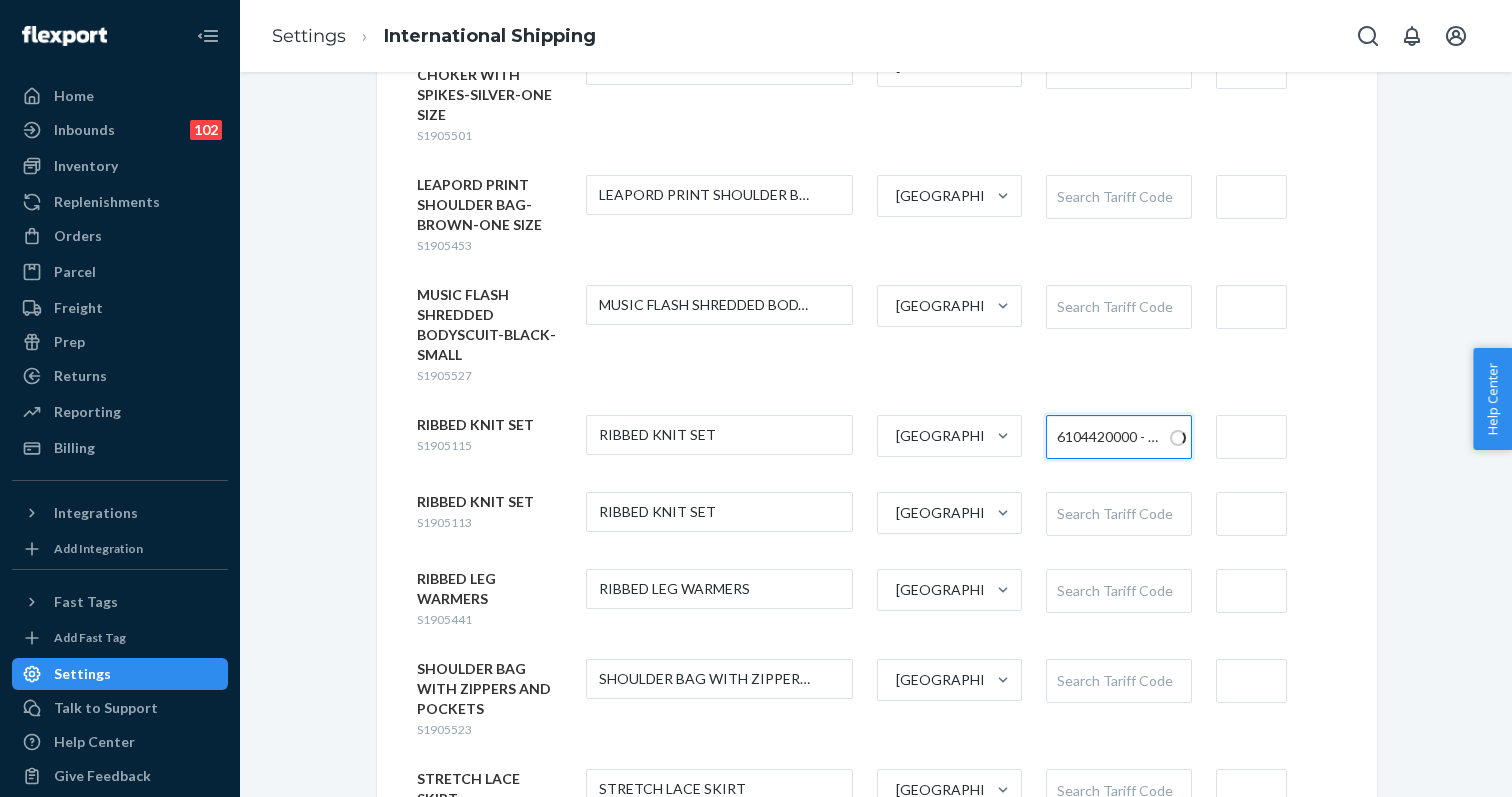 click on "Search Tariff Code" at bounding box center (1118, 514) 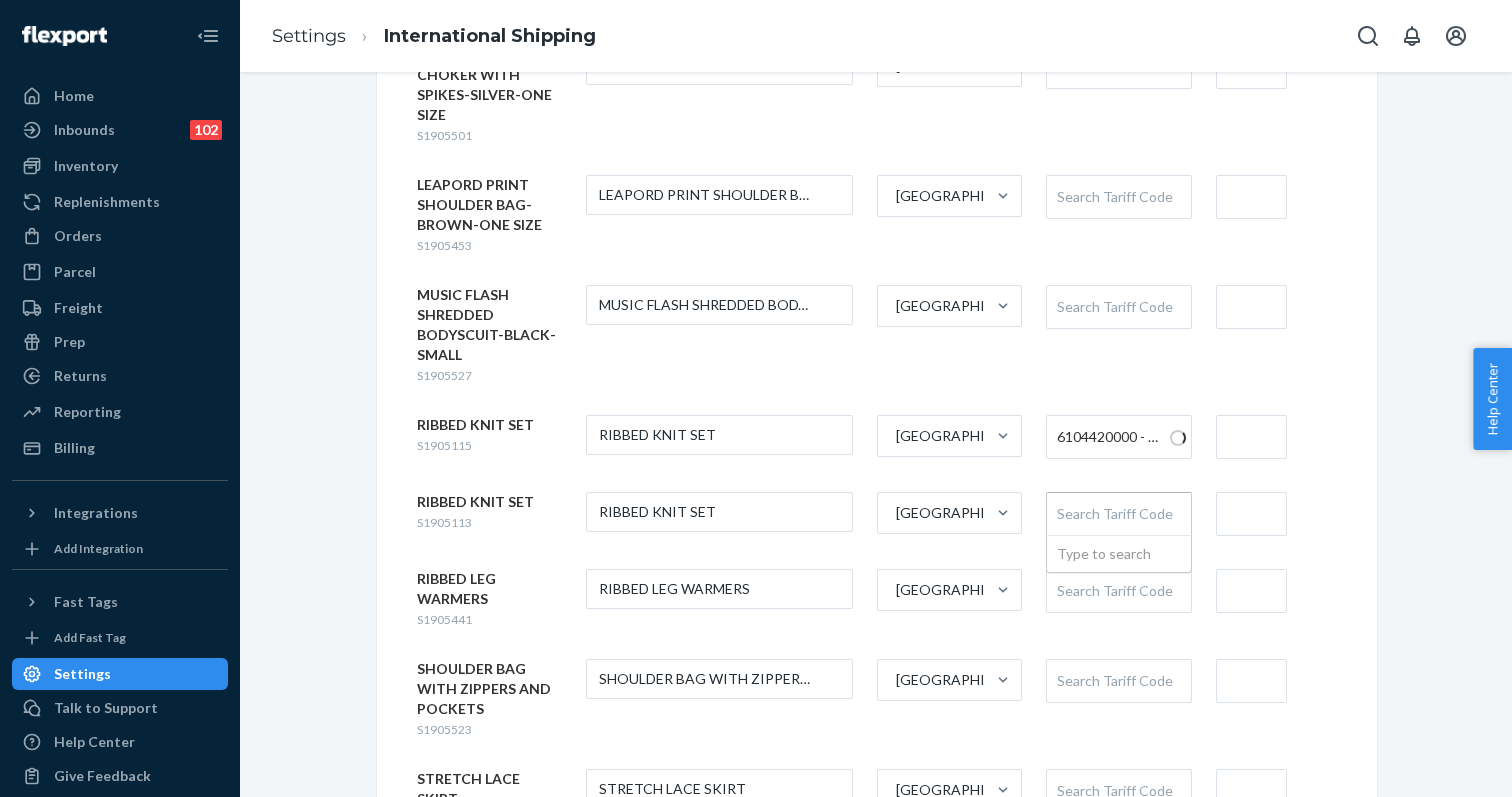 paste on "61044200" 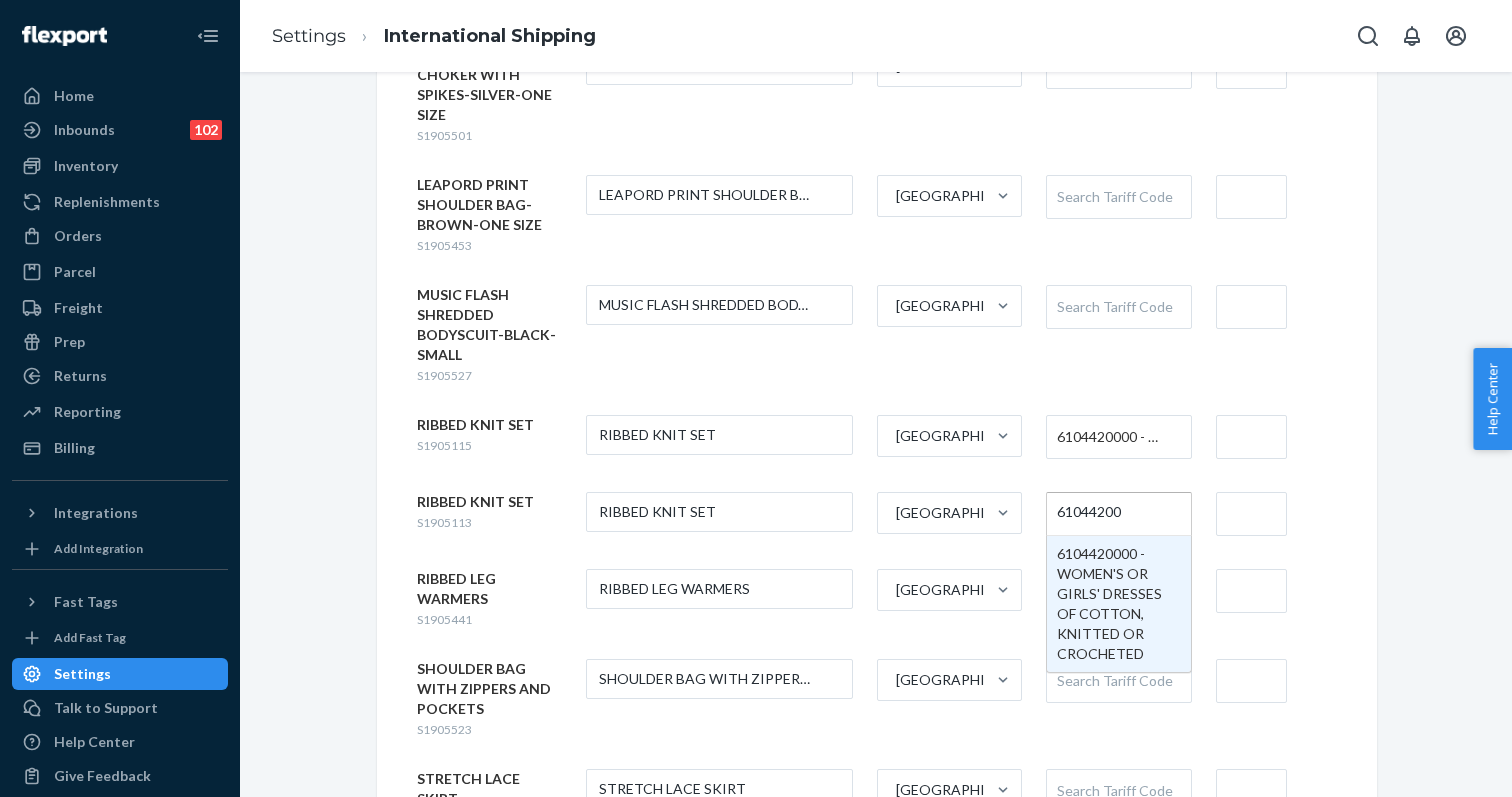 type 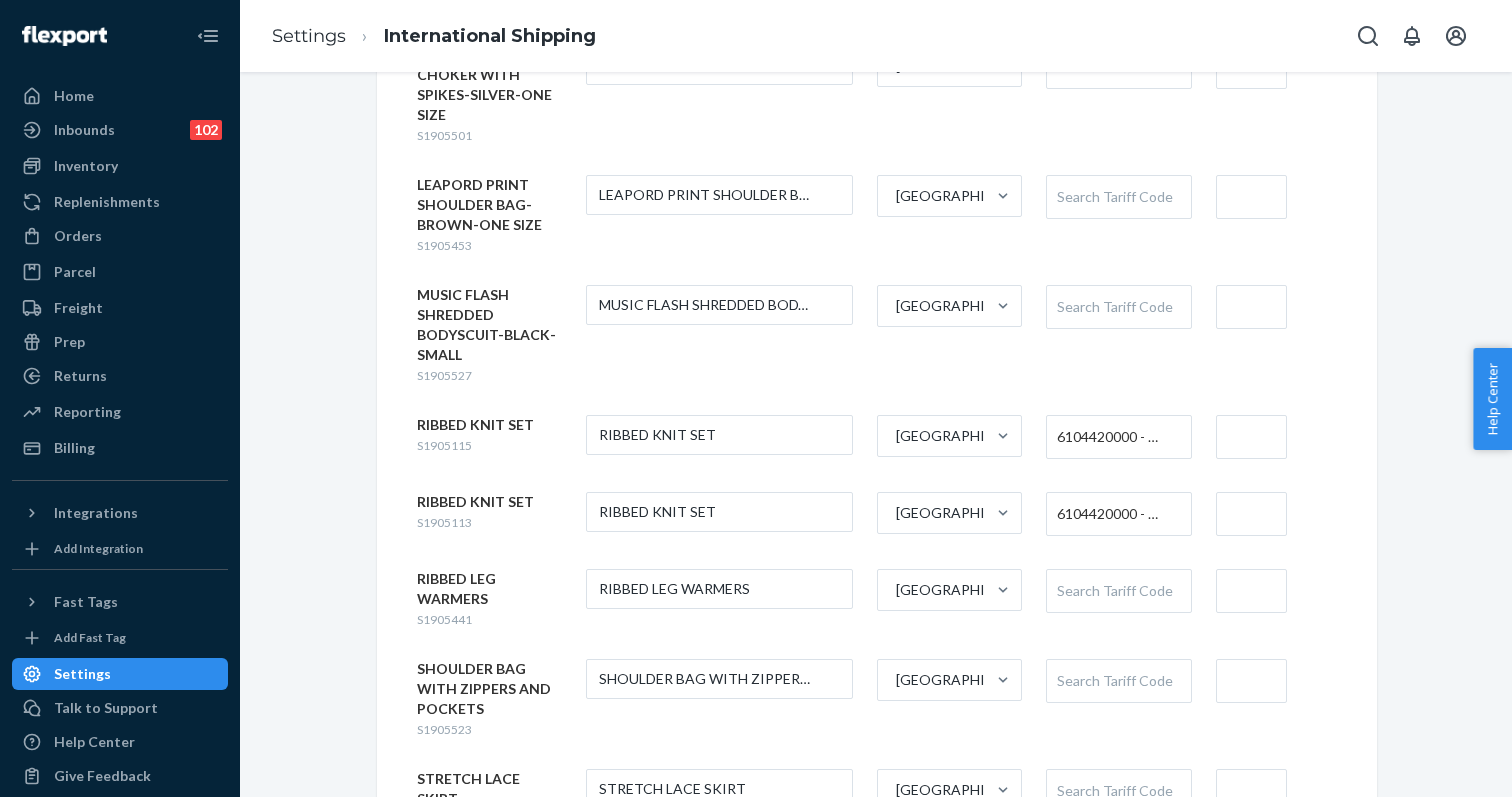 click at bounding box center (1251, 437) 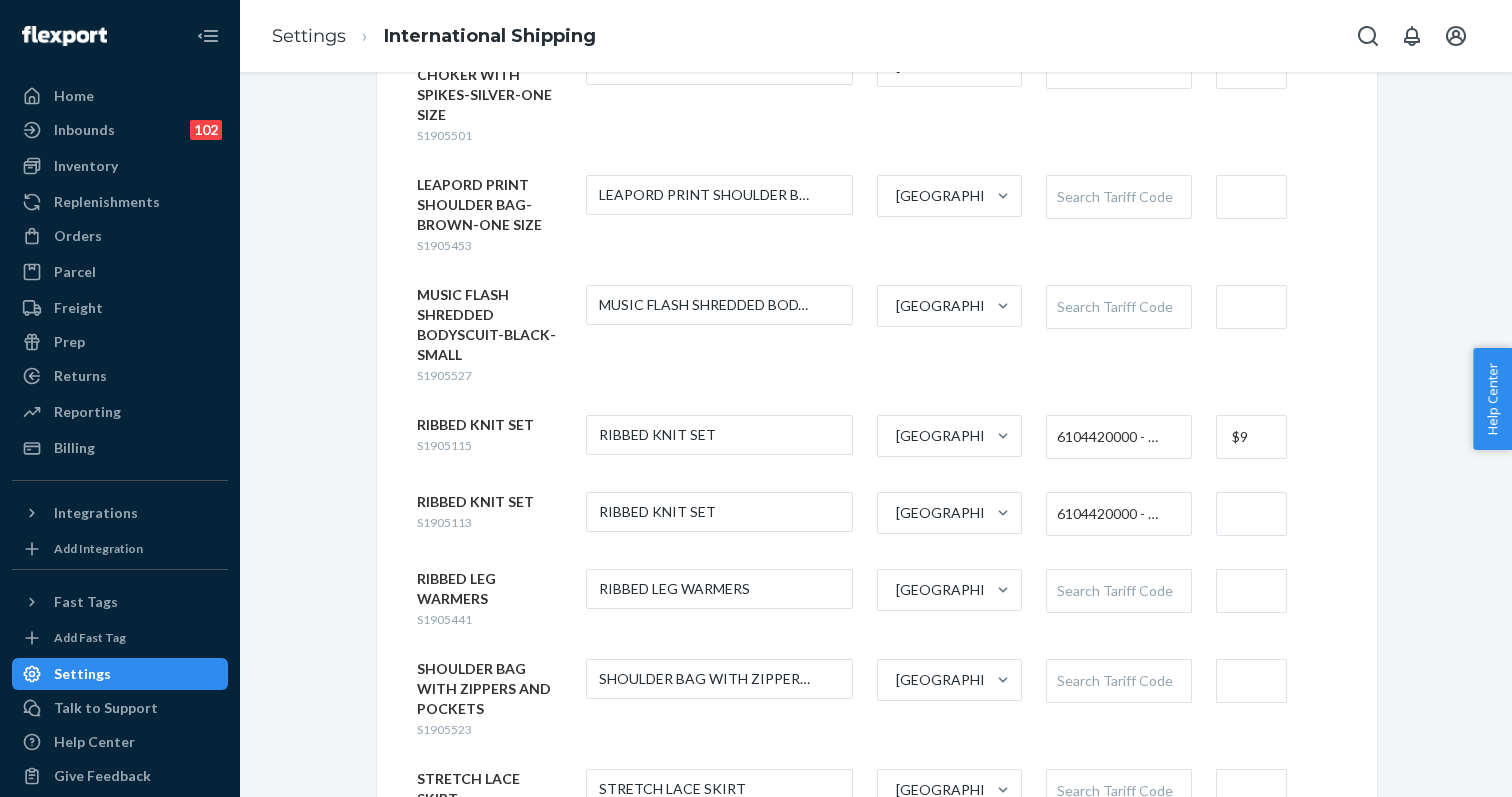 click at bounding box center (1251, 514) 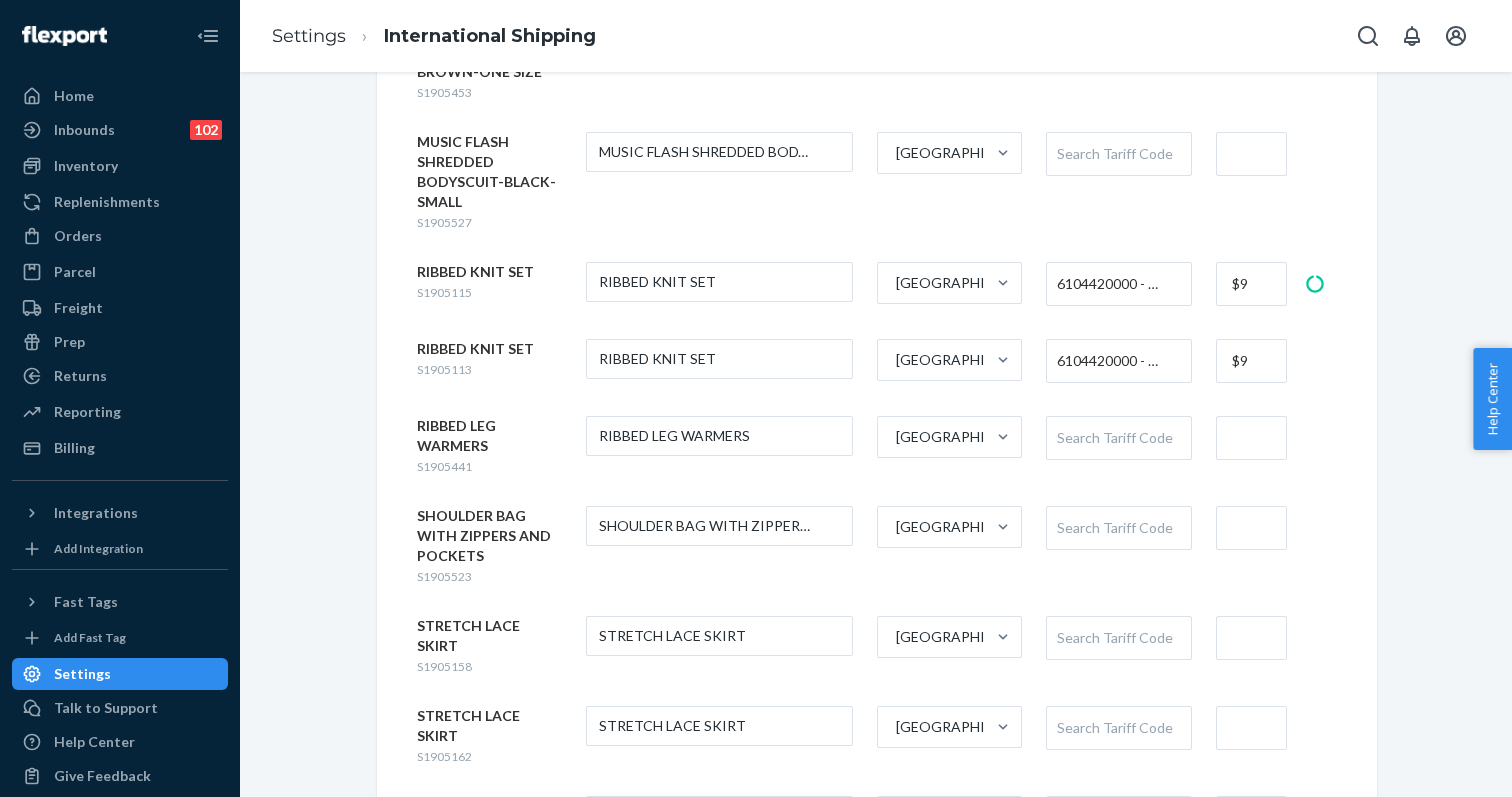 scroll, scrollTop: 1044, scrollLeft: 0, axis: vertical 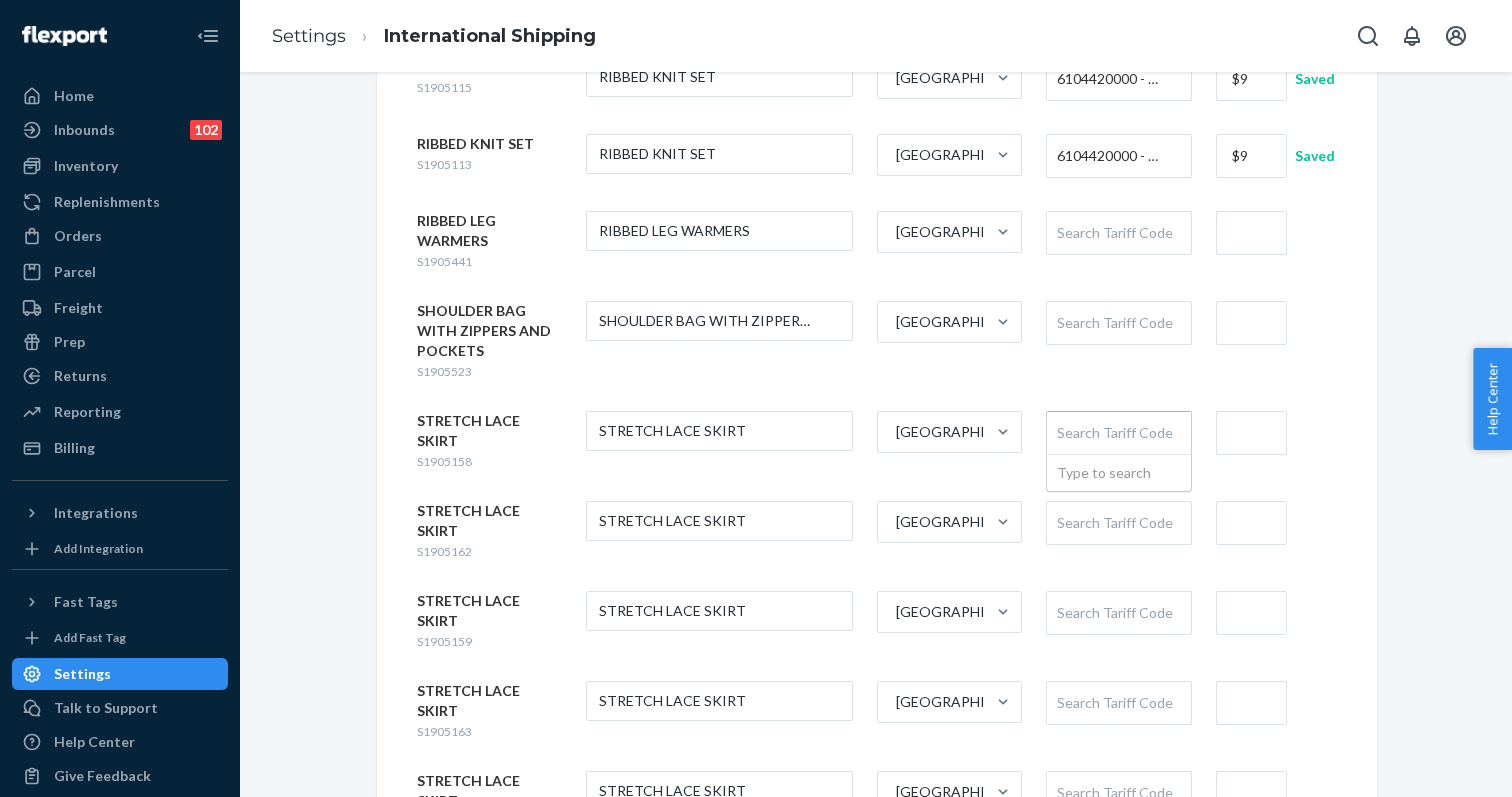 click on "Search Tariff Code" at bounding box center [1118, 433] 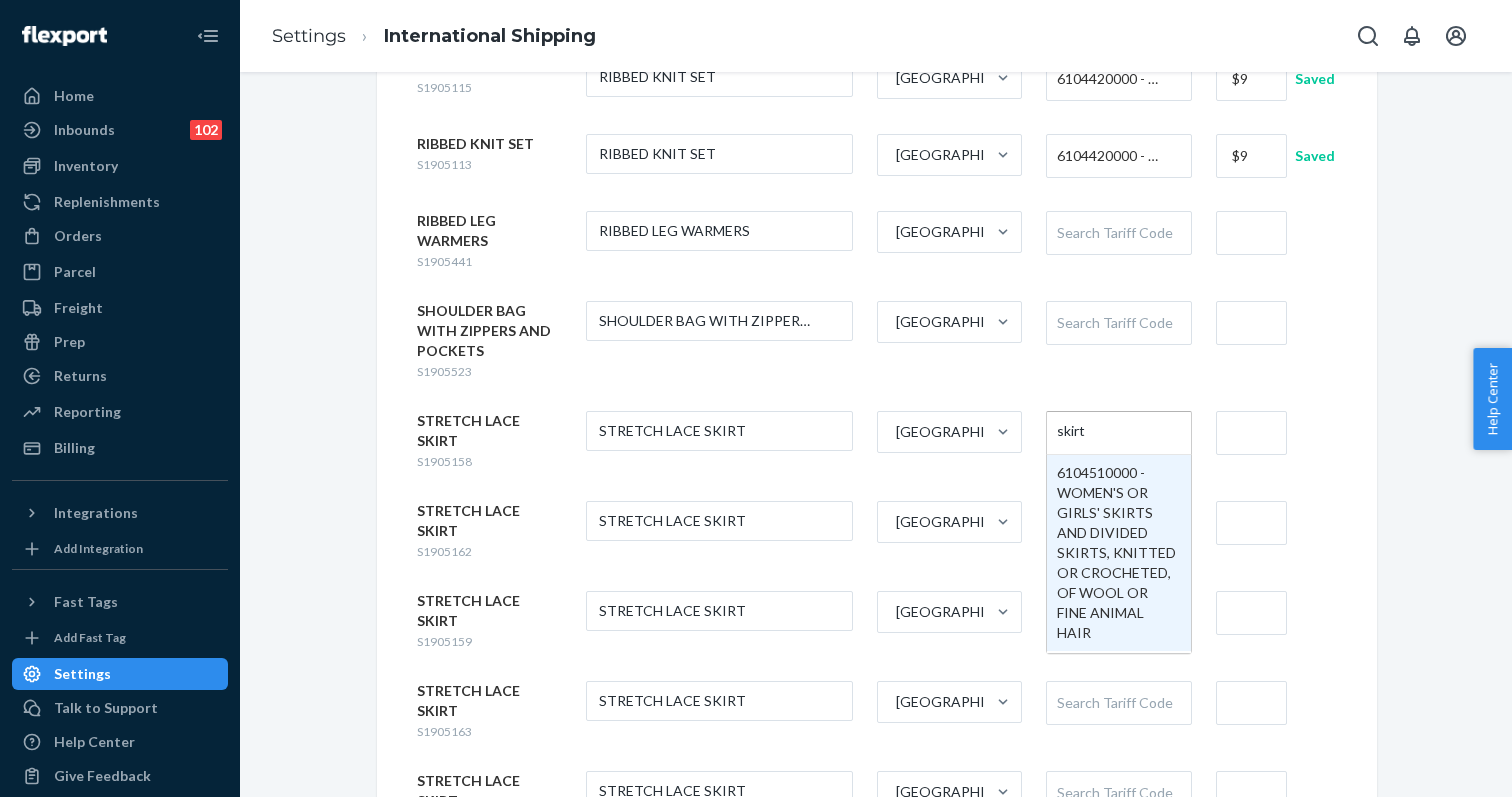 type on "skirts" 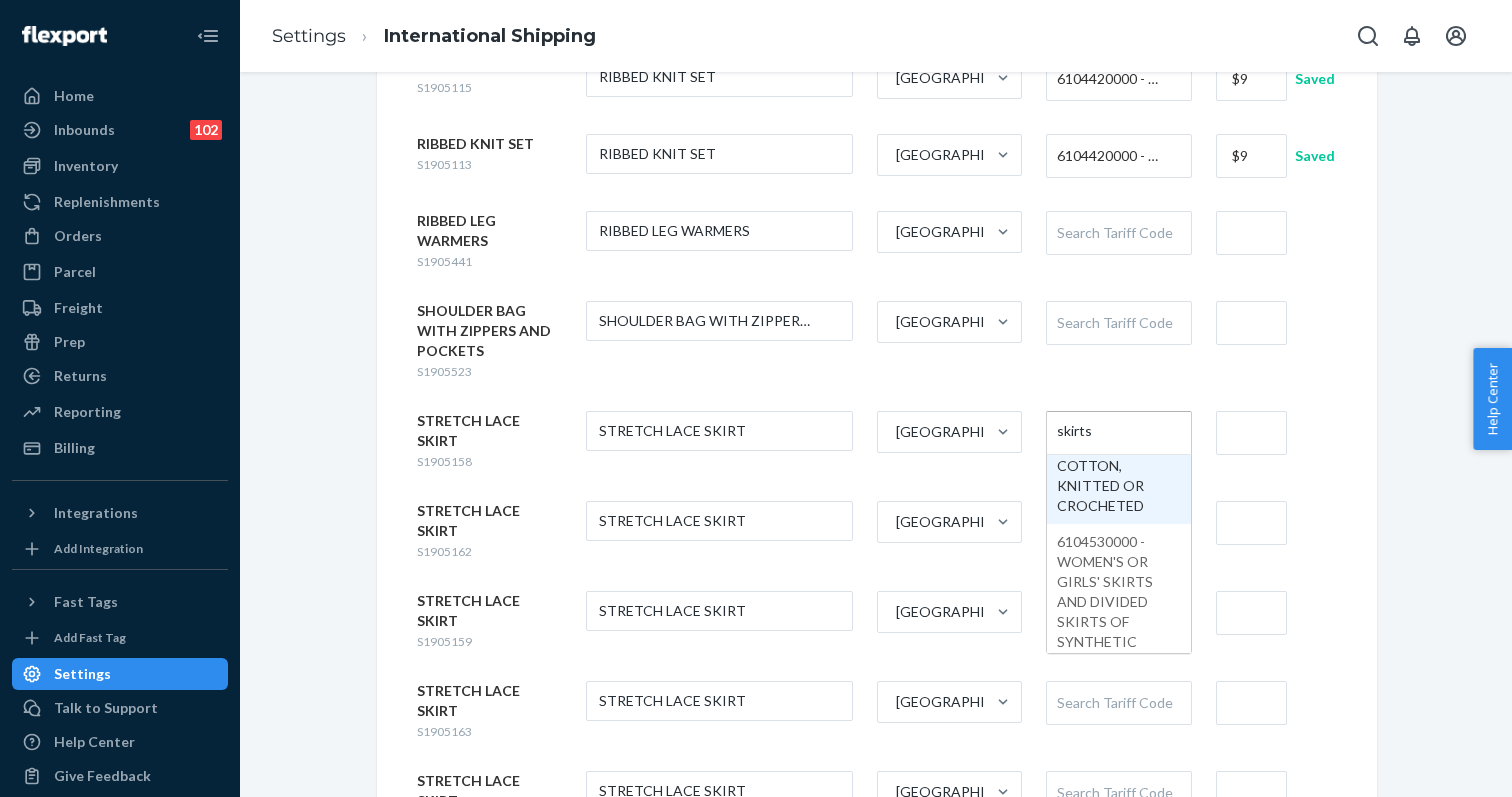 scroll, scrollTop: 305, scrollLeft: 0, axis: vertical 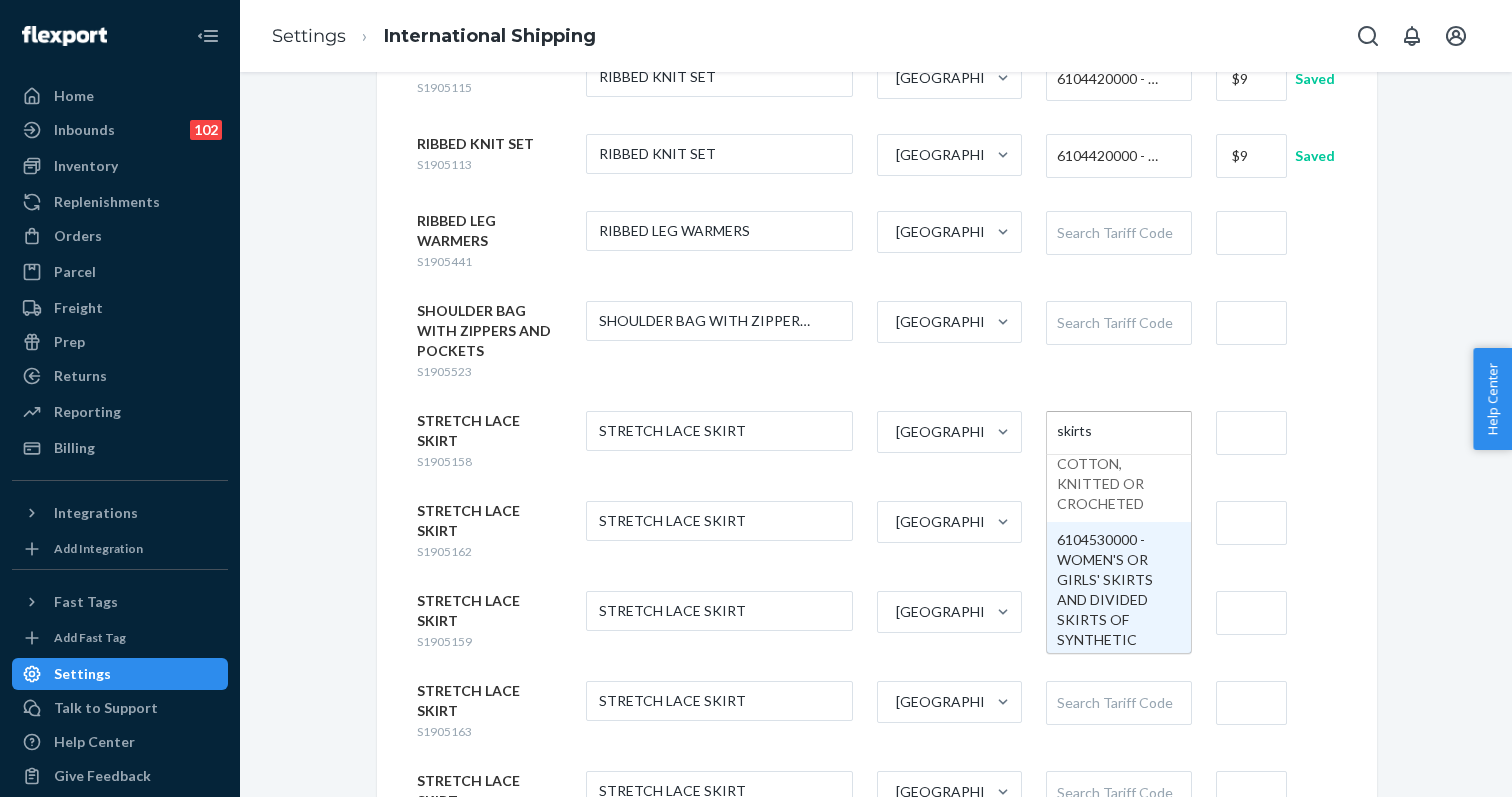 type 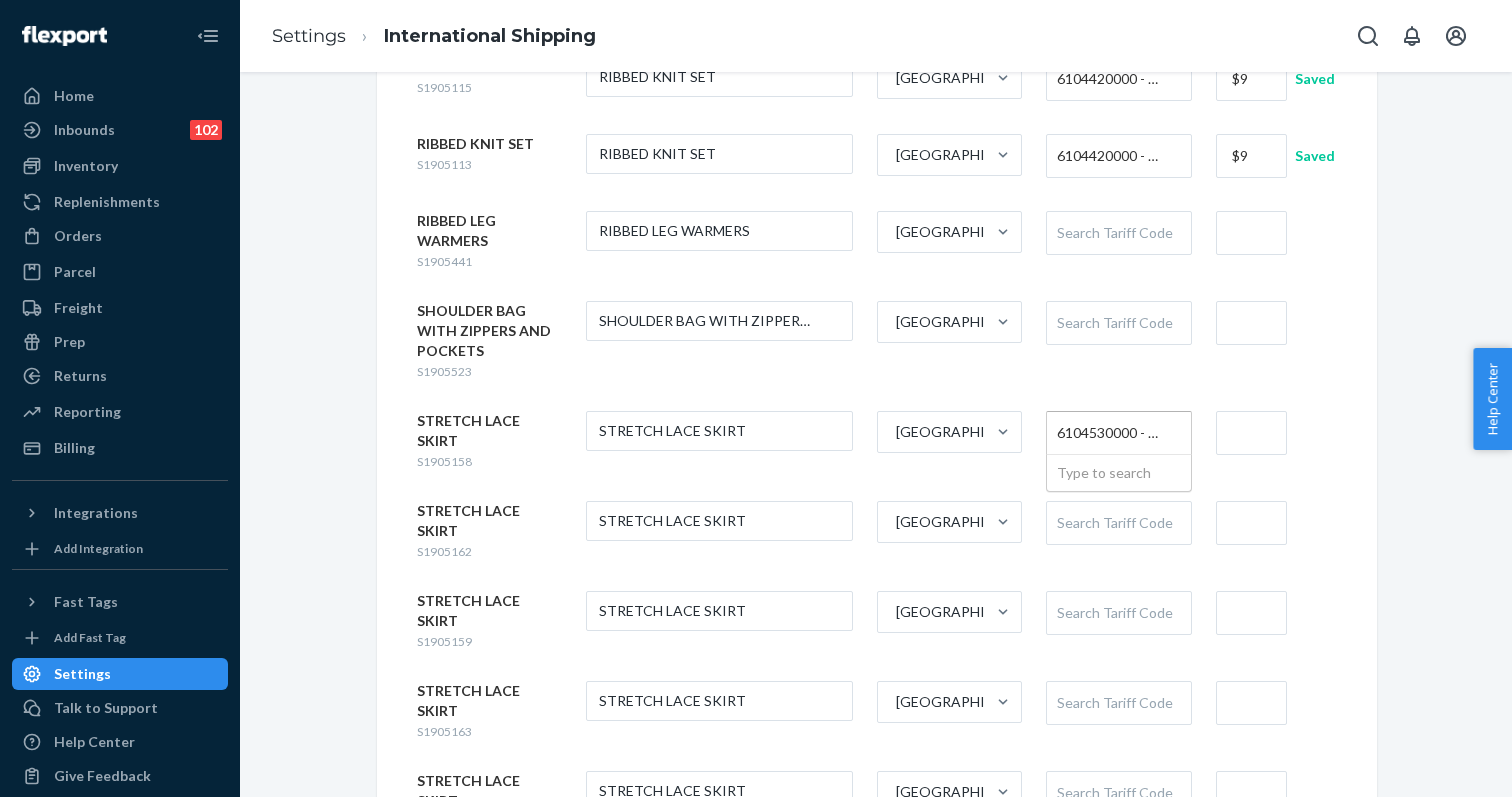 click on "6104530000 - WOMEN'S OR GIRLS' SKIRTS AND DIVIDED SKIRTS OF SYNTHETIC FIBERS, KNITTED OR CROCHETED" at bounding box center [1113, 433] 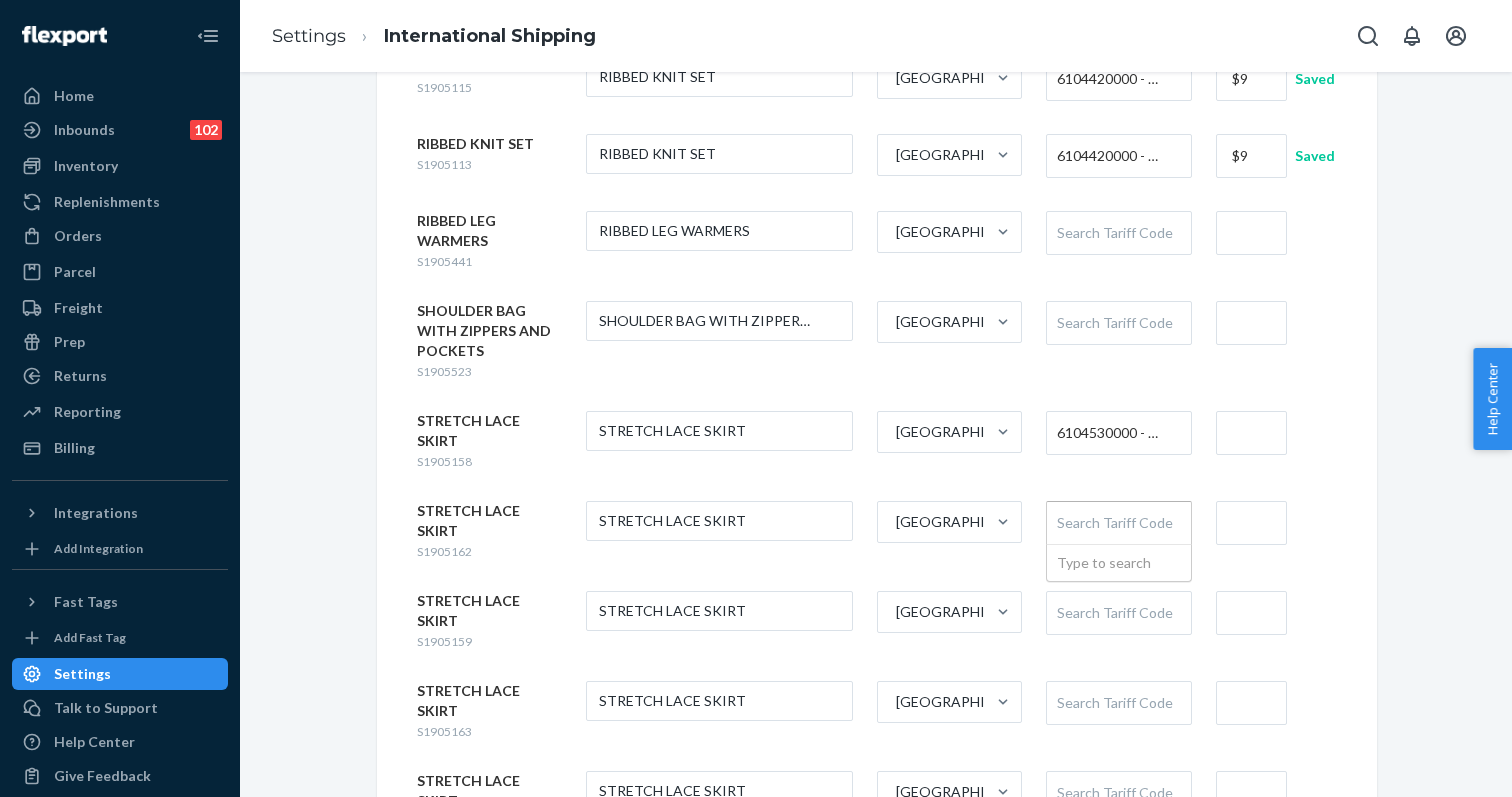 click on "Search Tariff Code" at bounding box center (1118, 523) 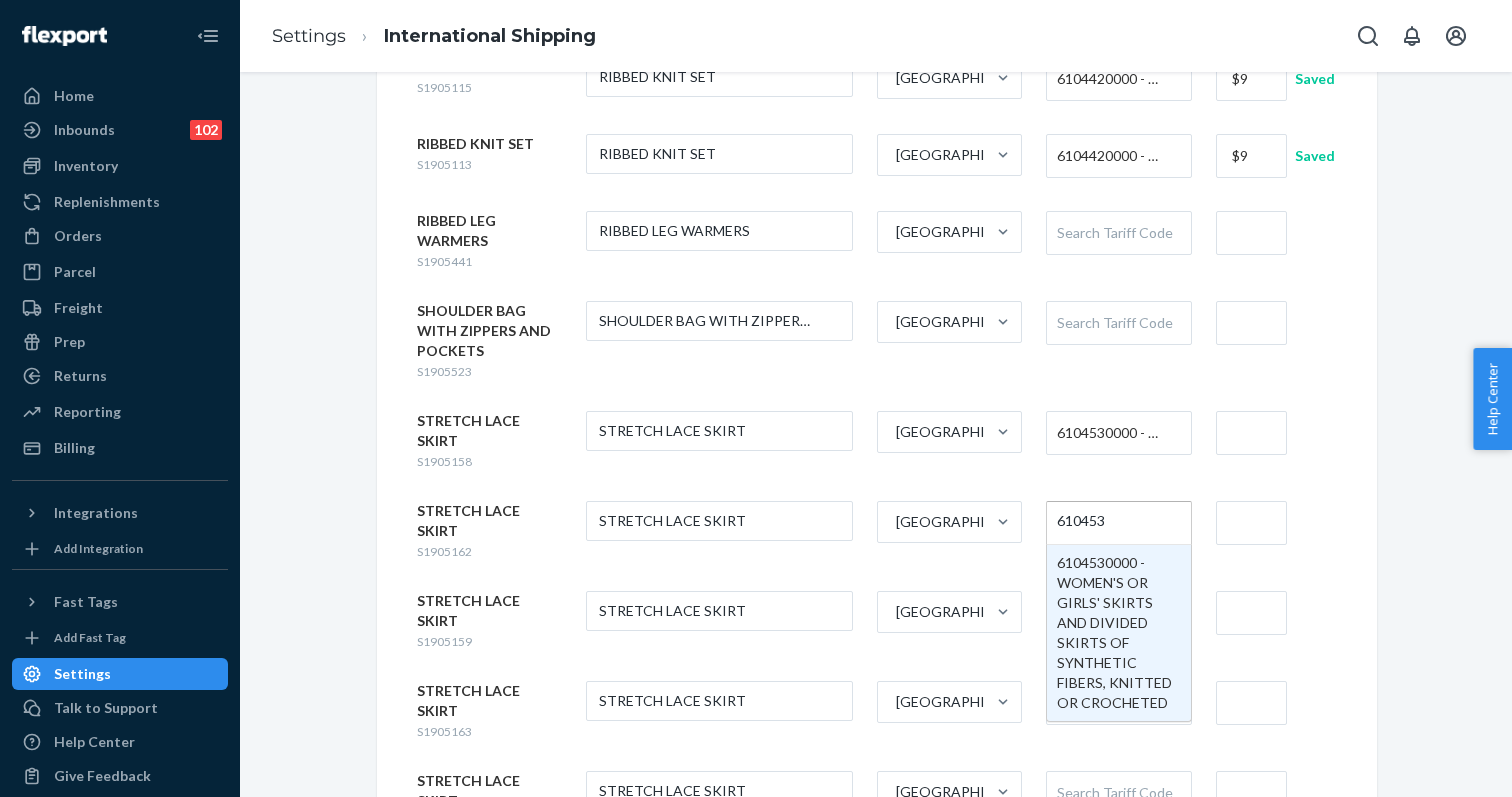 type on "6104530" 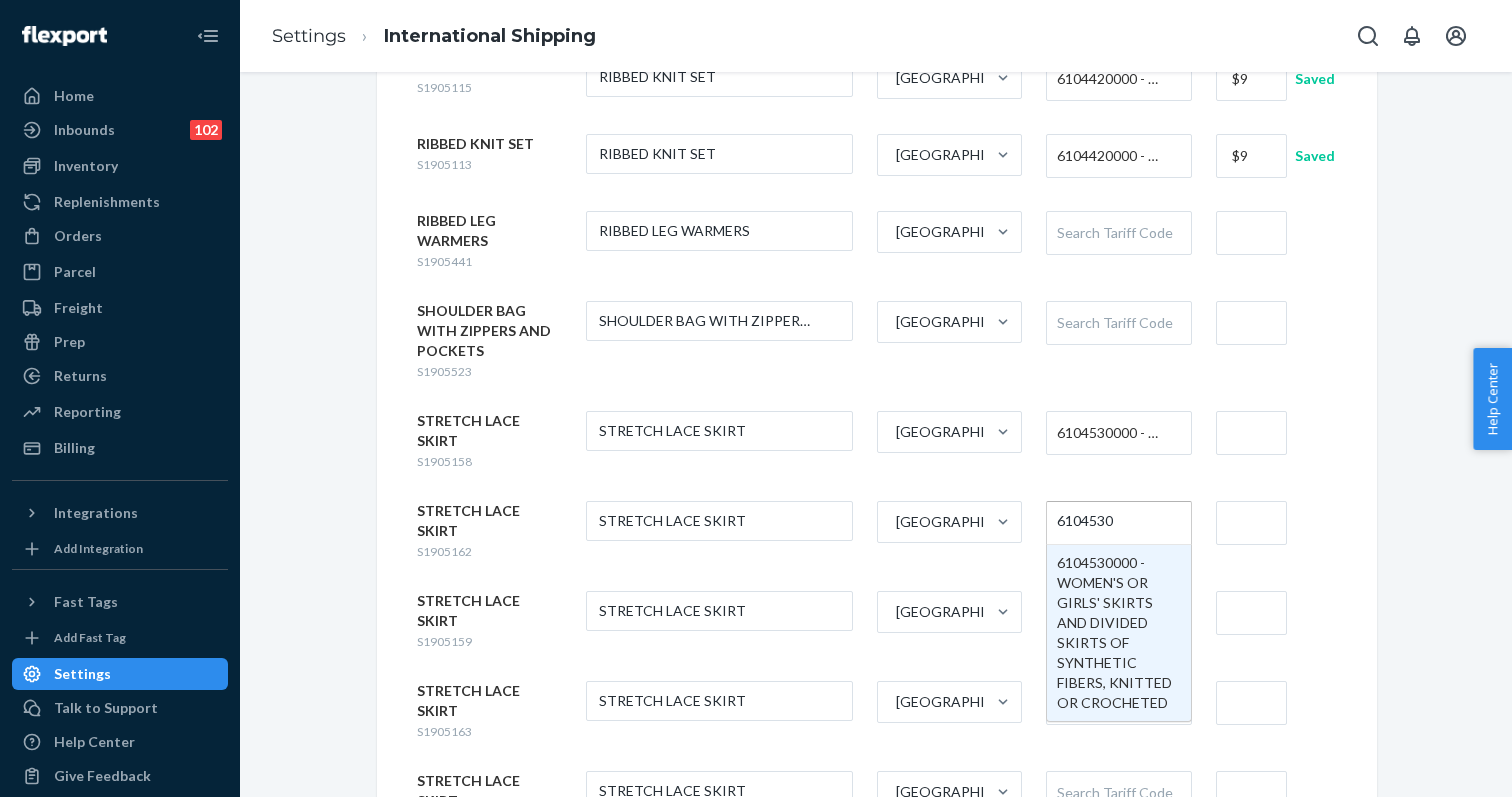 click on "6104530" at bounding box center (1086, 522) 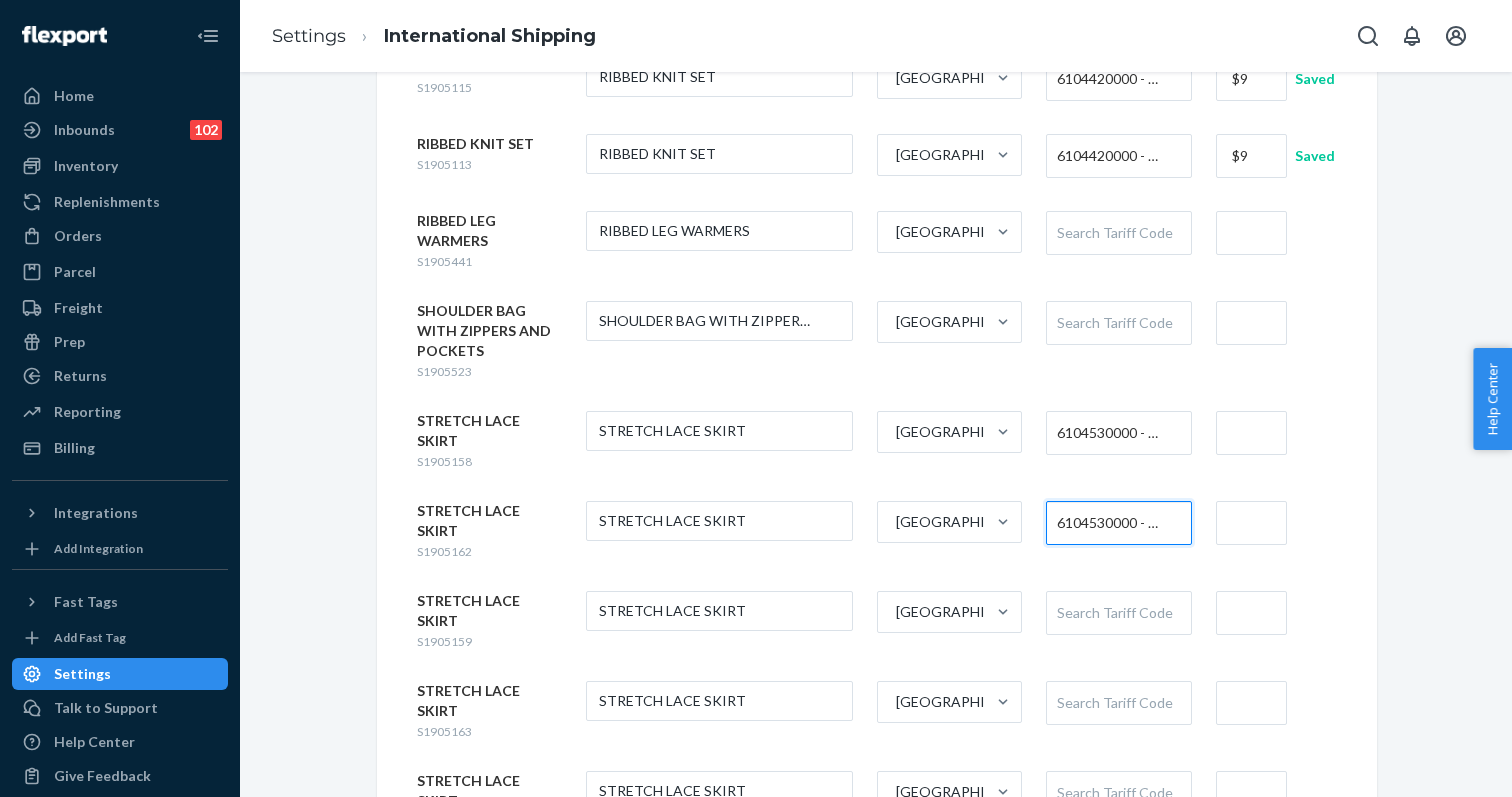 click on "Search Tariff Code" at bounding box center (1118, 613) 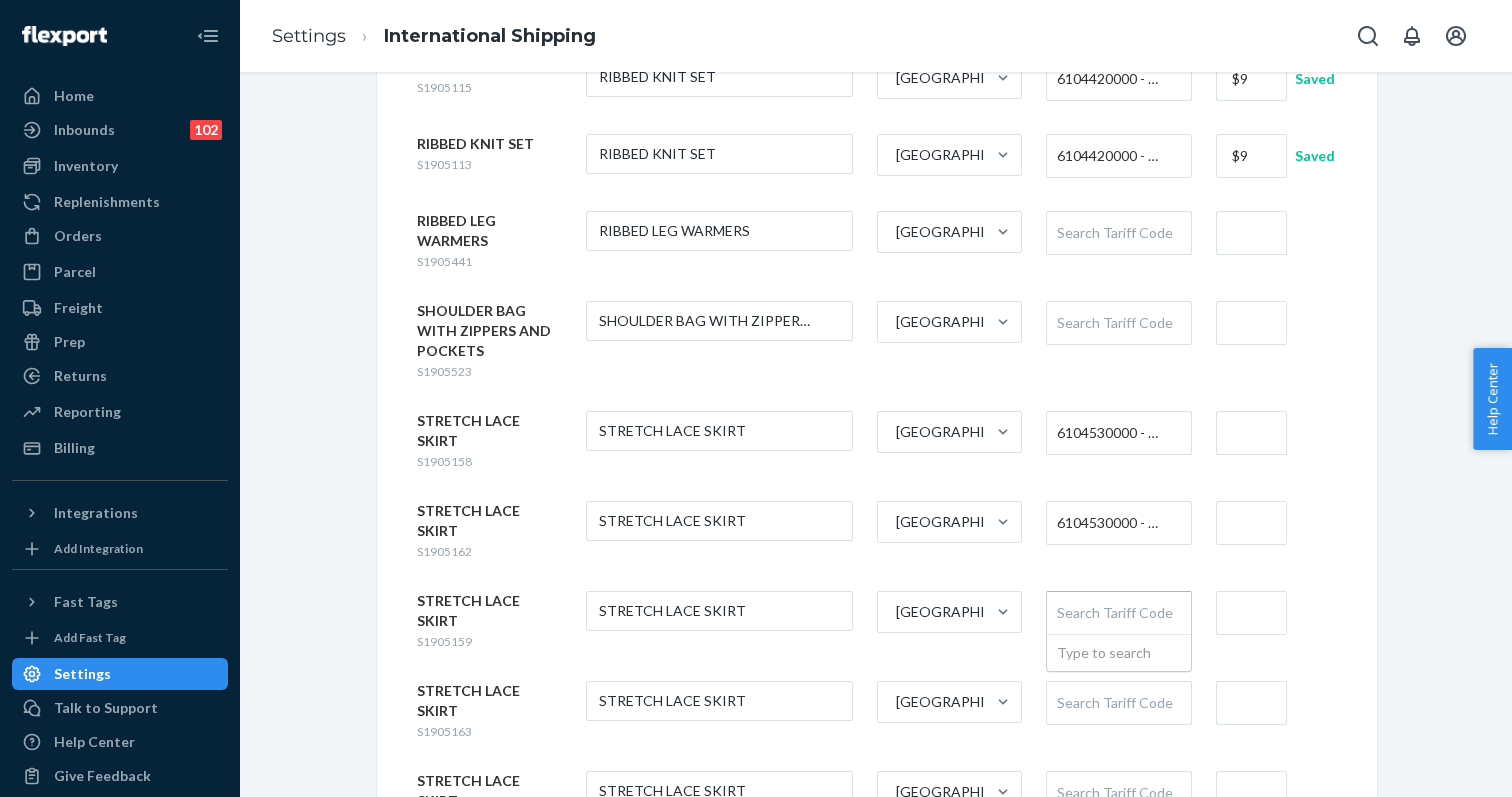 paste on "6104530" 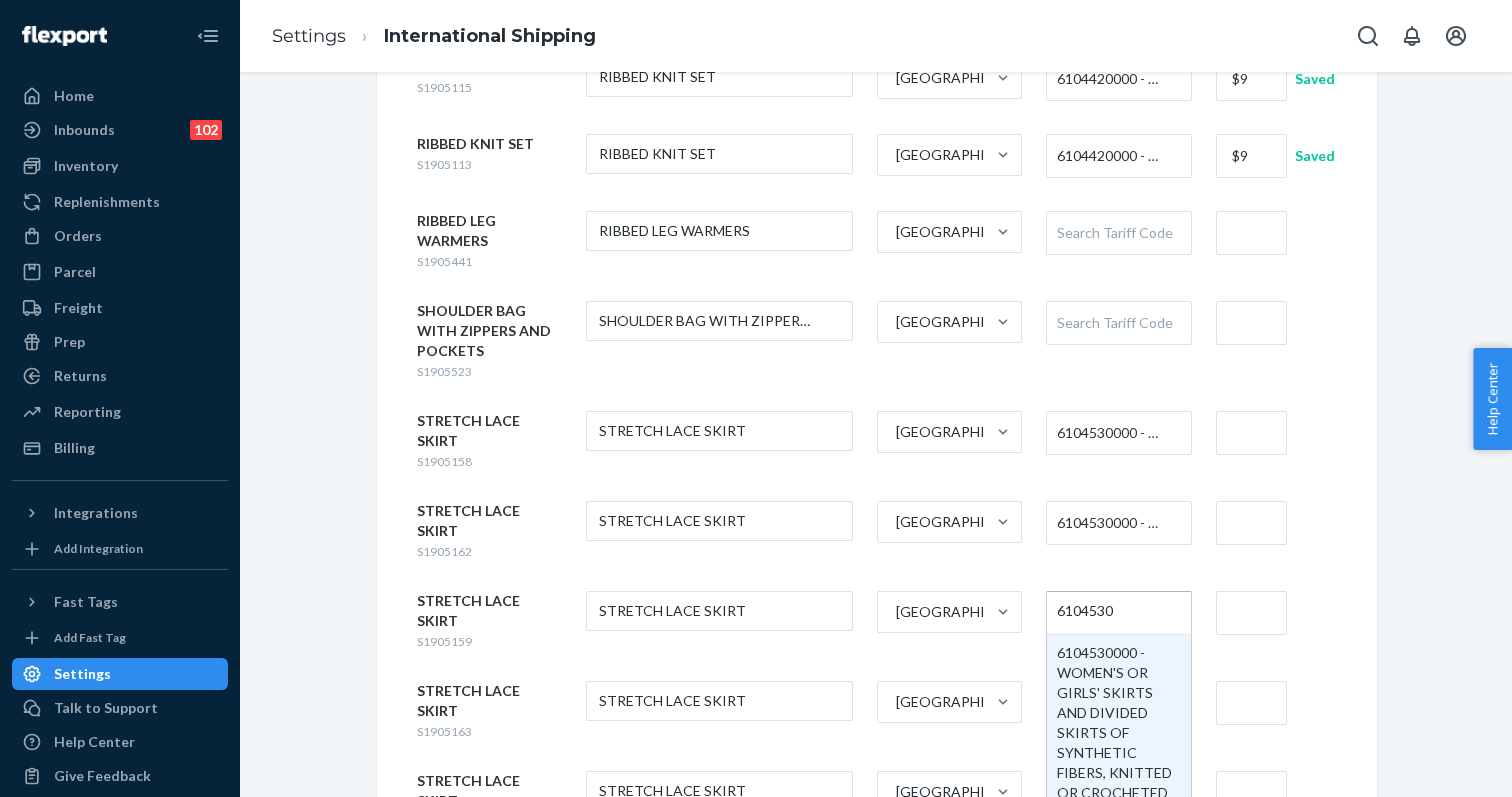 type 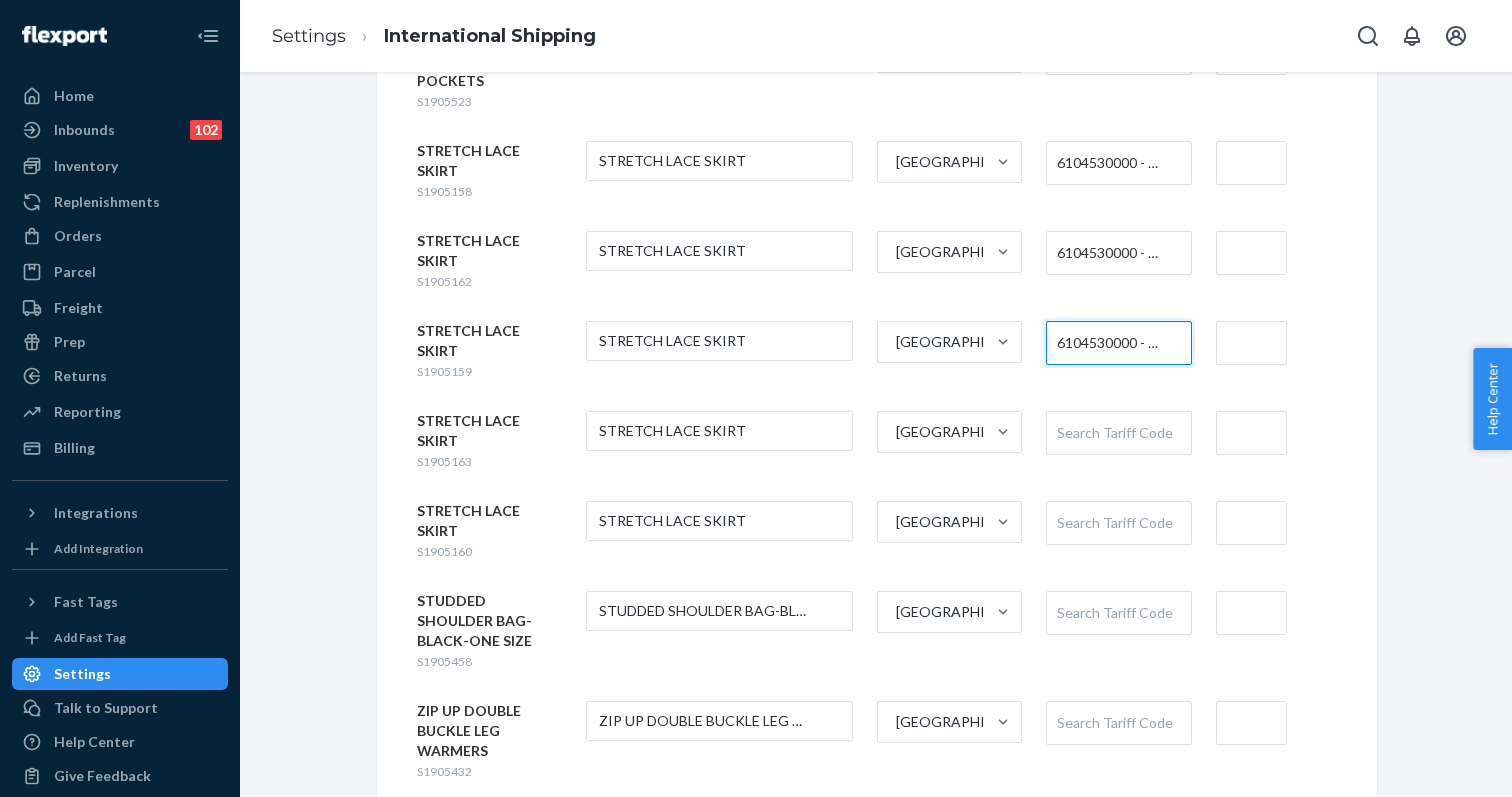 scroll, scrollTop: 1313, scrollLeft: 0, axis: vertical 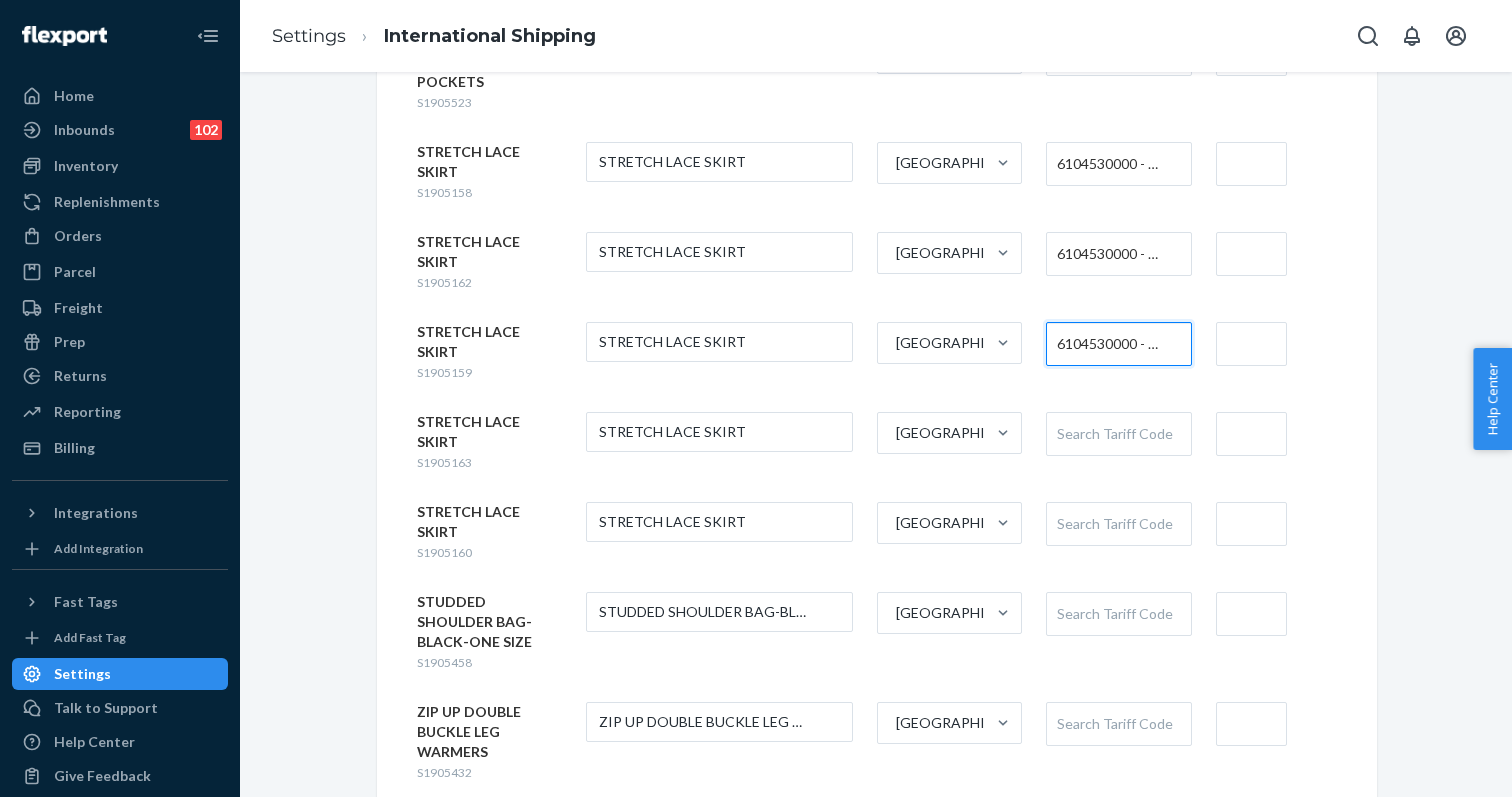 click on "Search Tariff Code" at bounding box center (1118, 434) 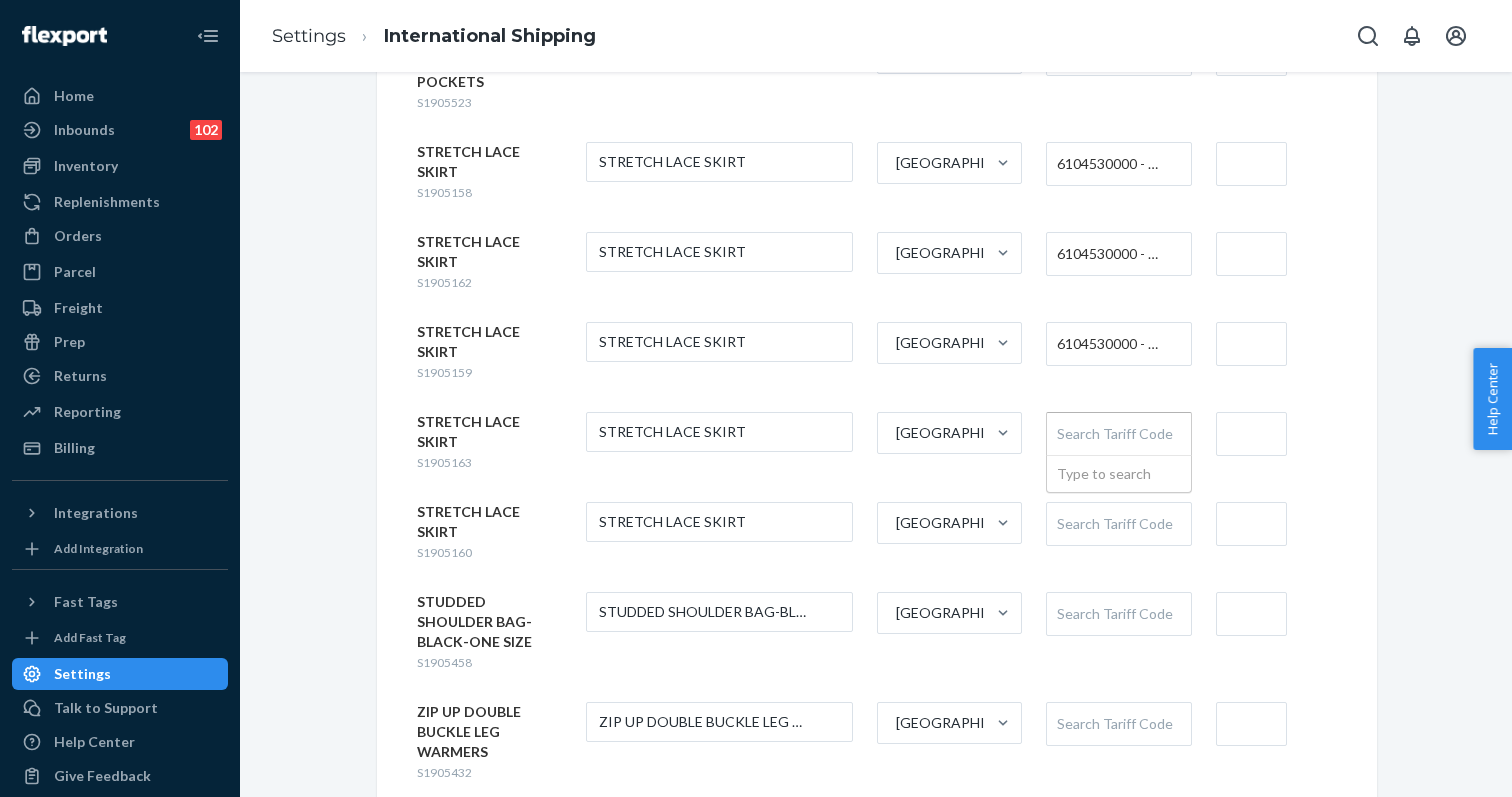 paste on "6104530" 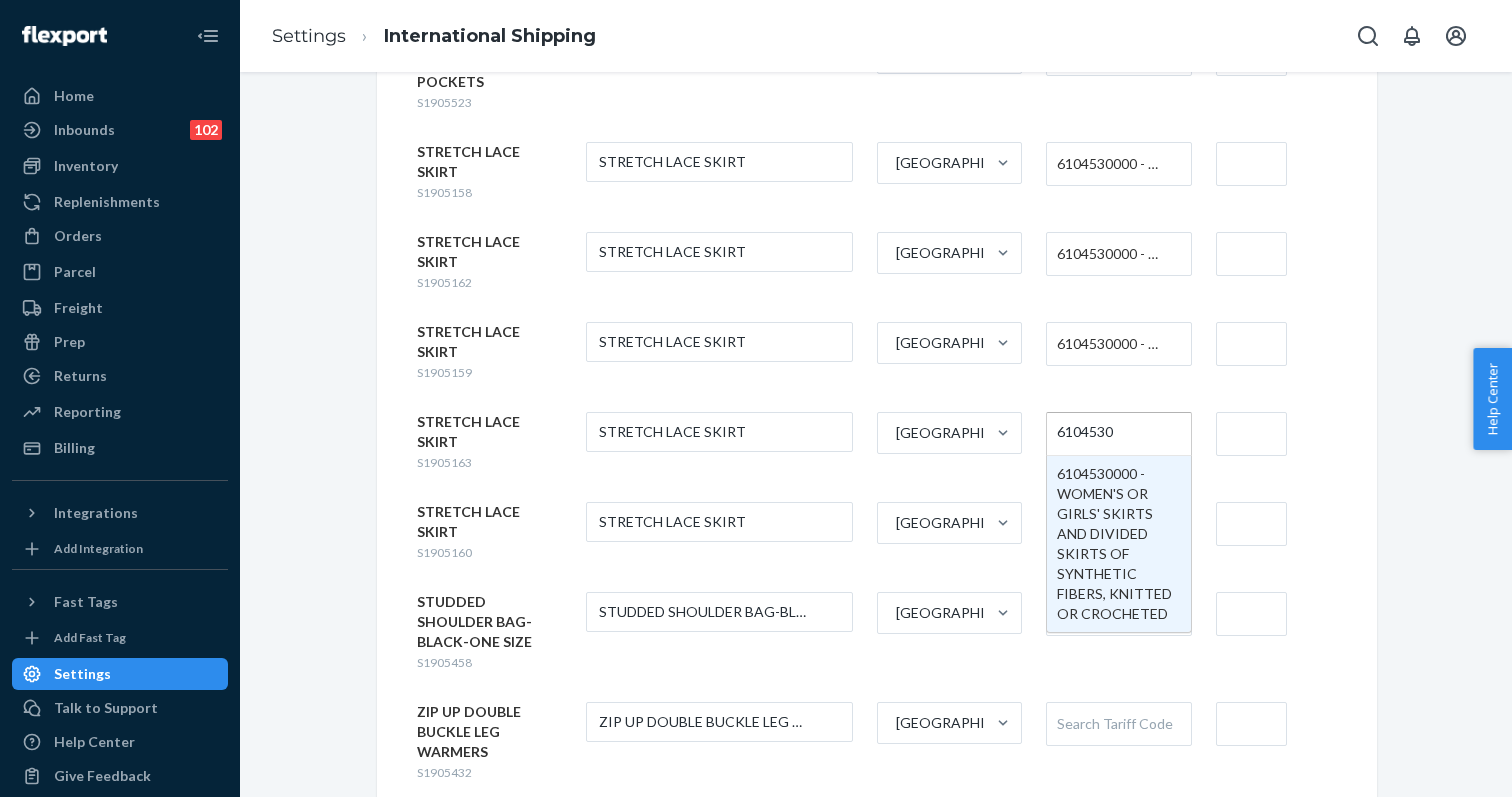 type 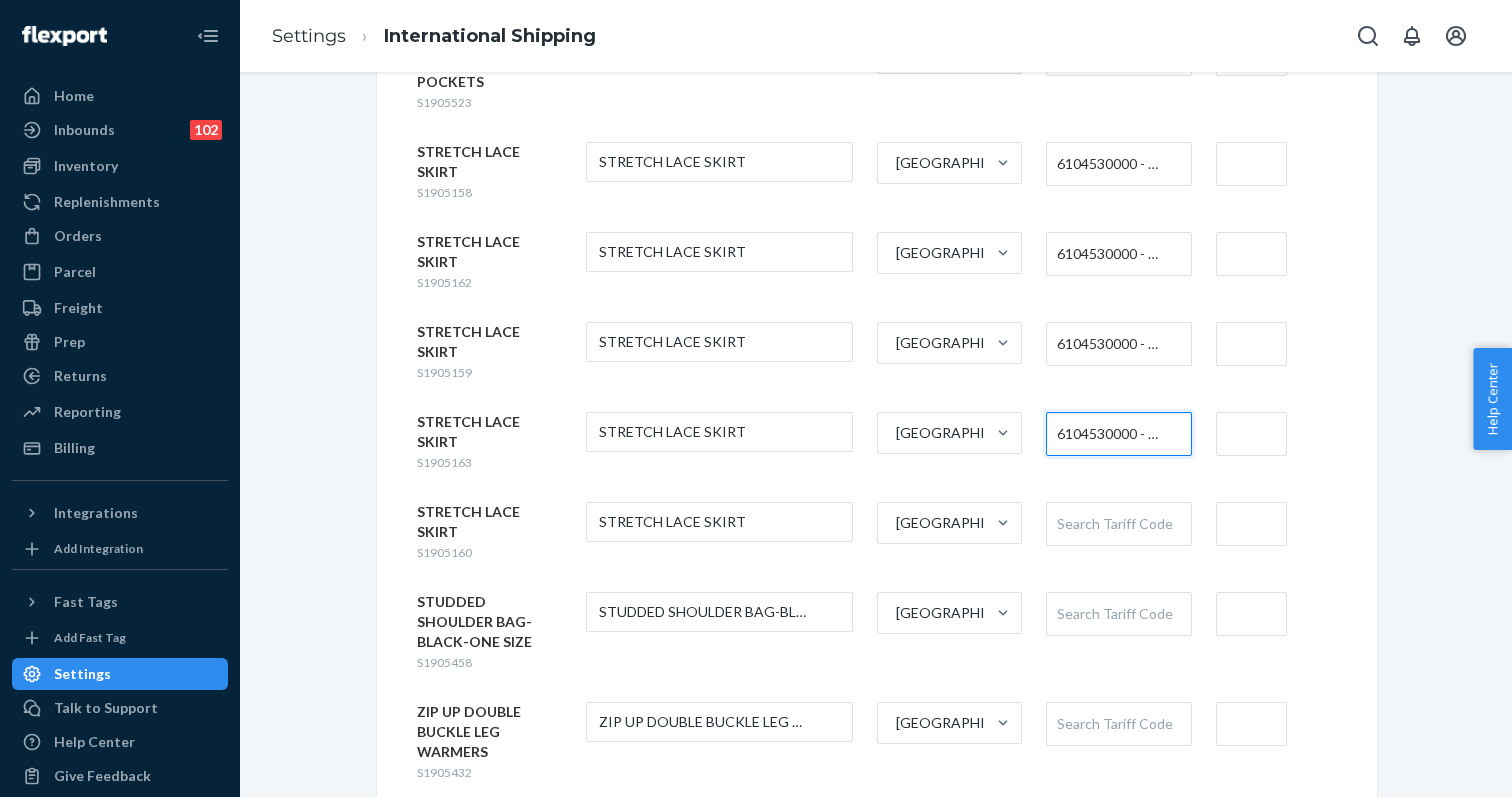 click on "Search Tariff Code" at bounding box center (1118, 524) 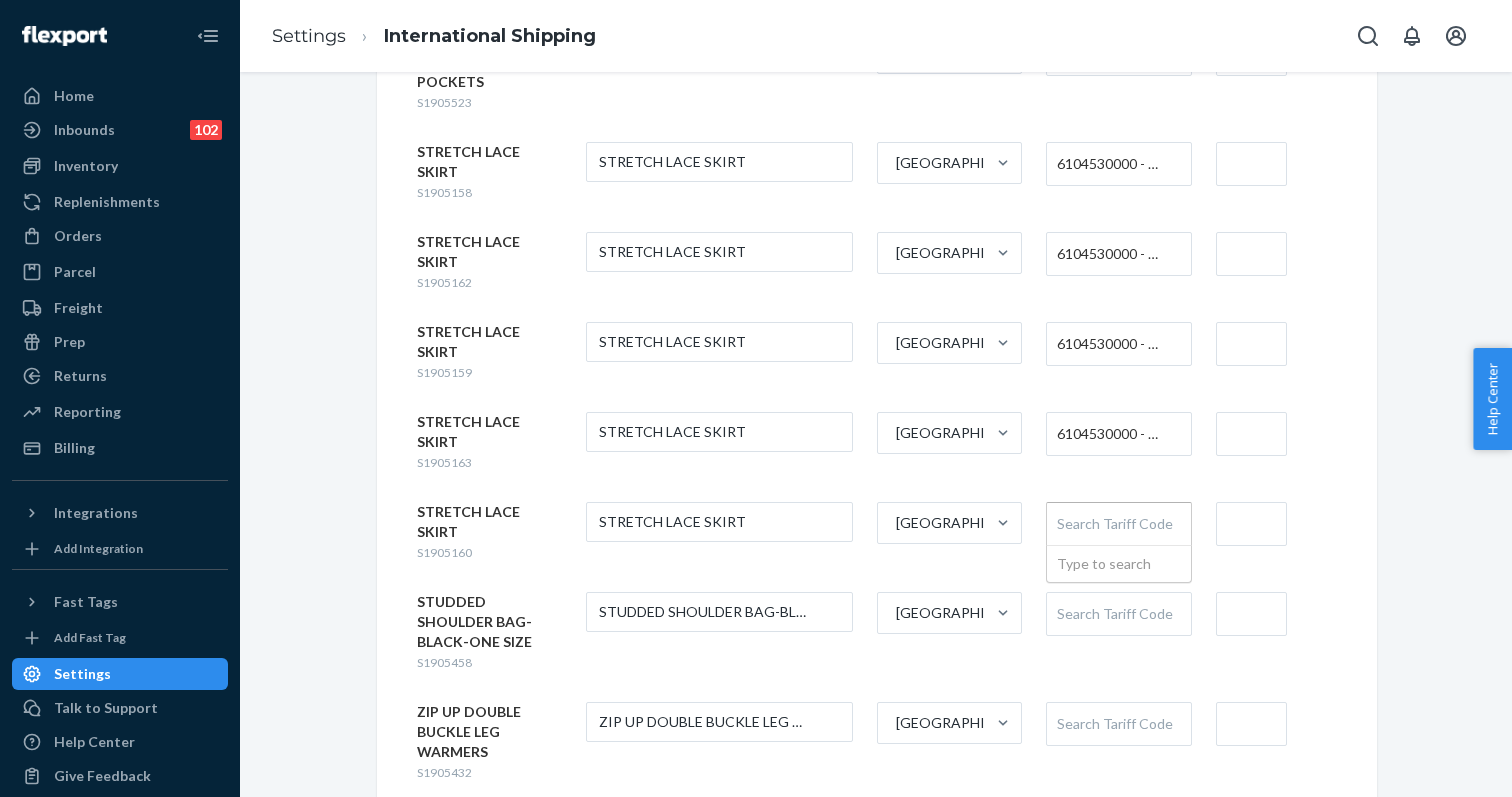 paste on "6104530" 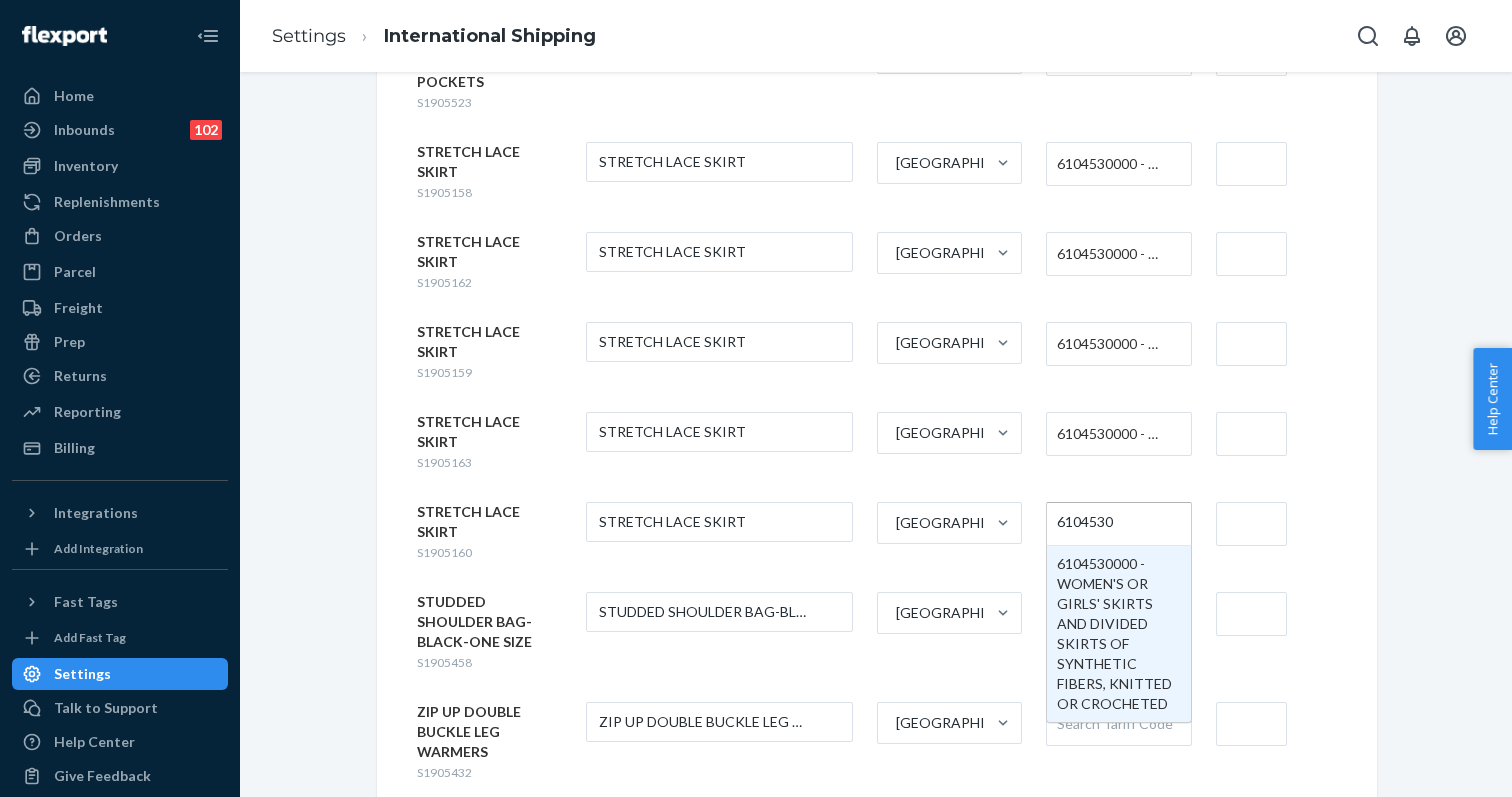 type 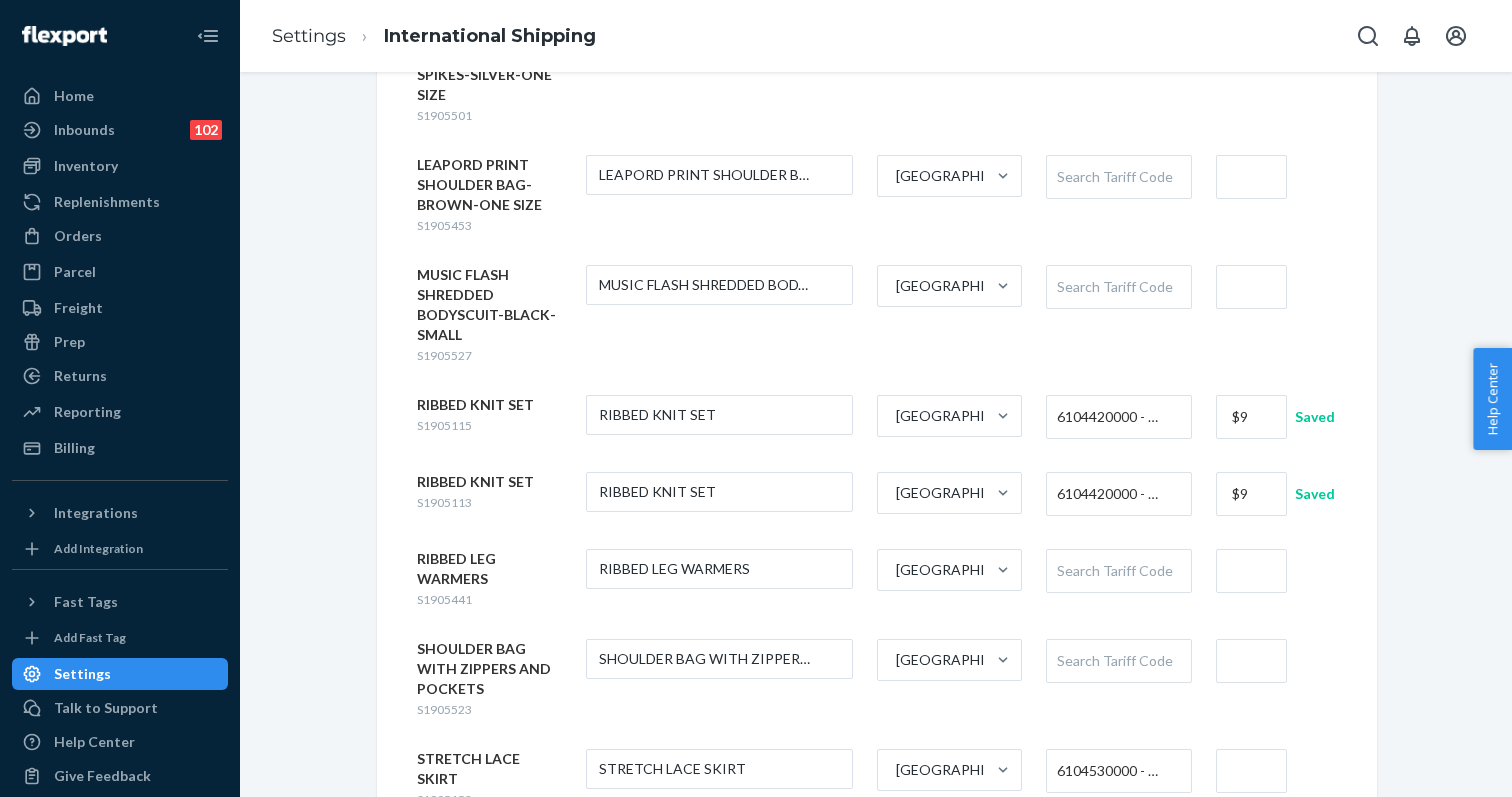 scroll, scrollTop: 672, scrollLeft: 0, axis: vertical 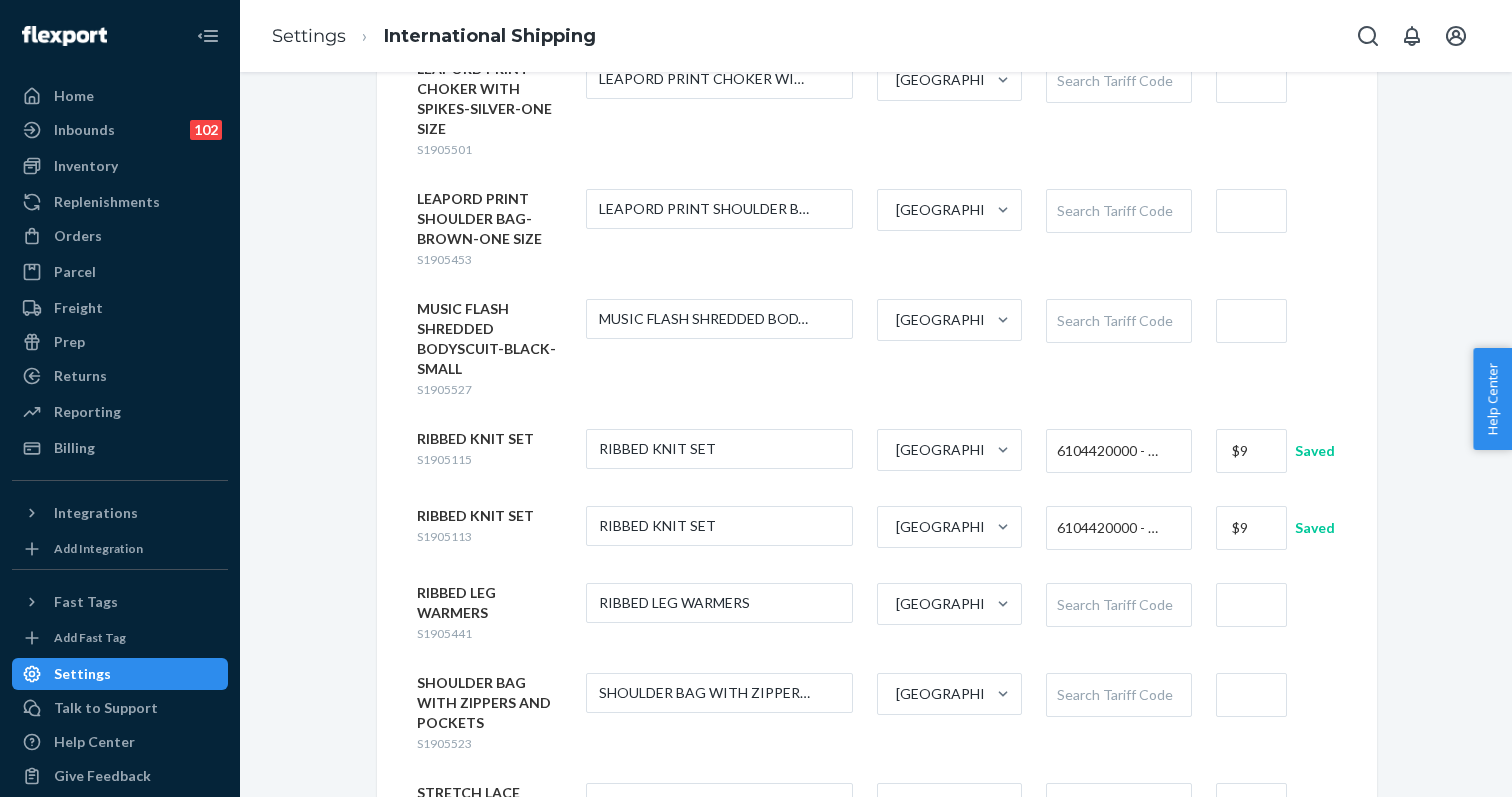 click on "Search Tariff Code" at bounding box center [1118, 321] 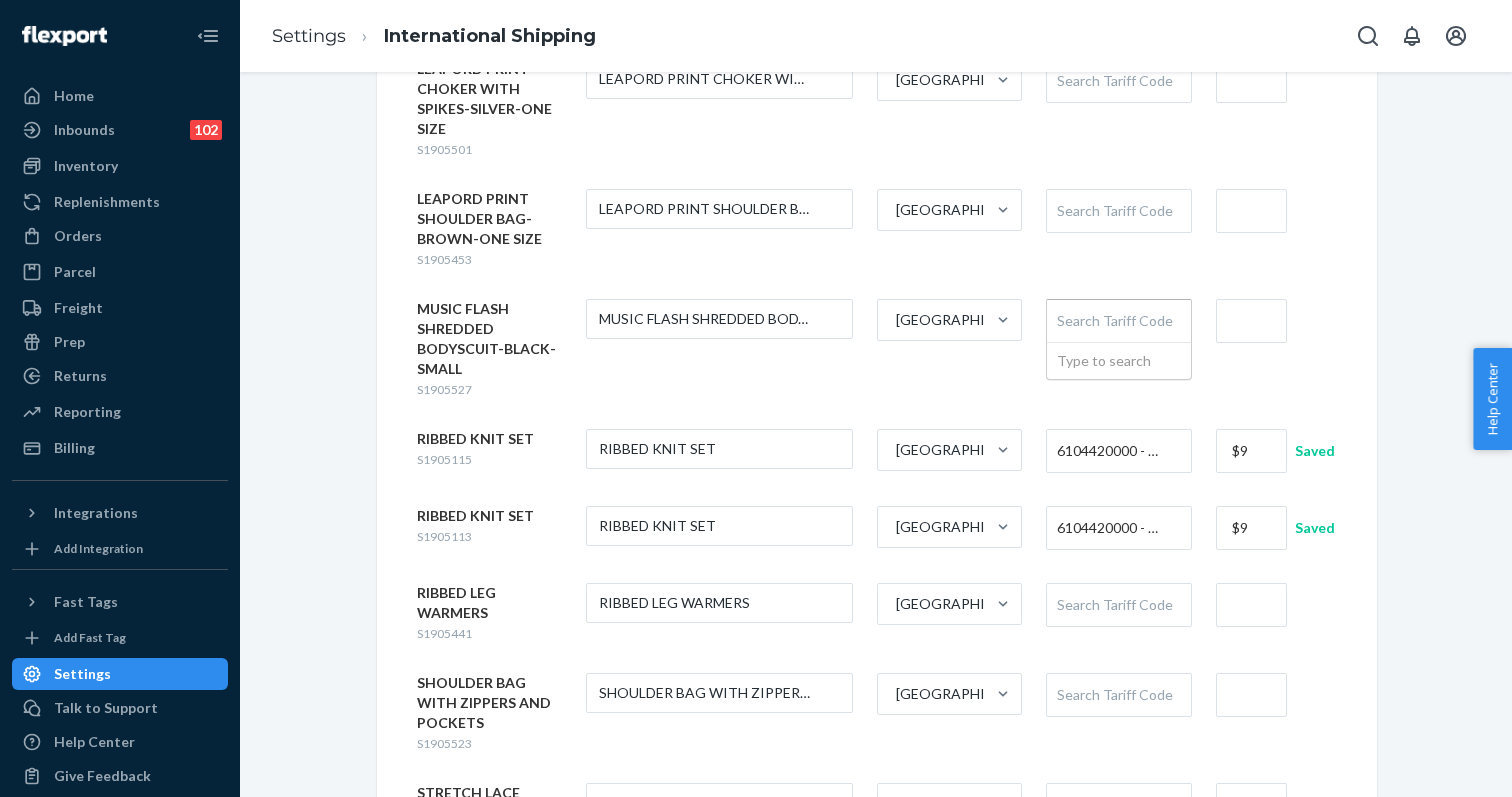 paste on "6104530" 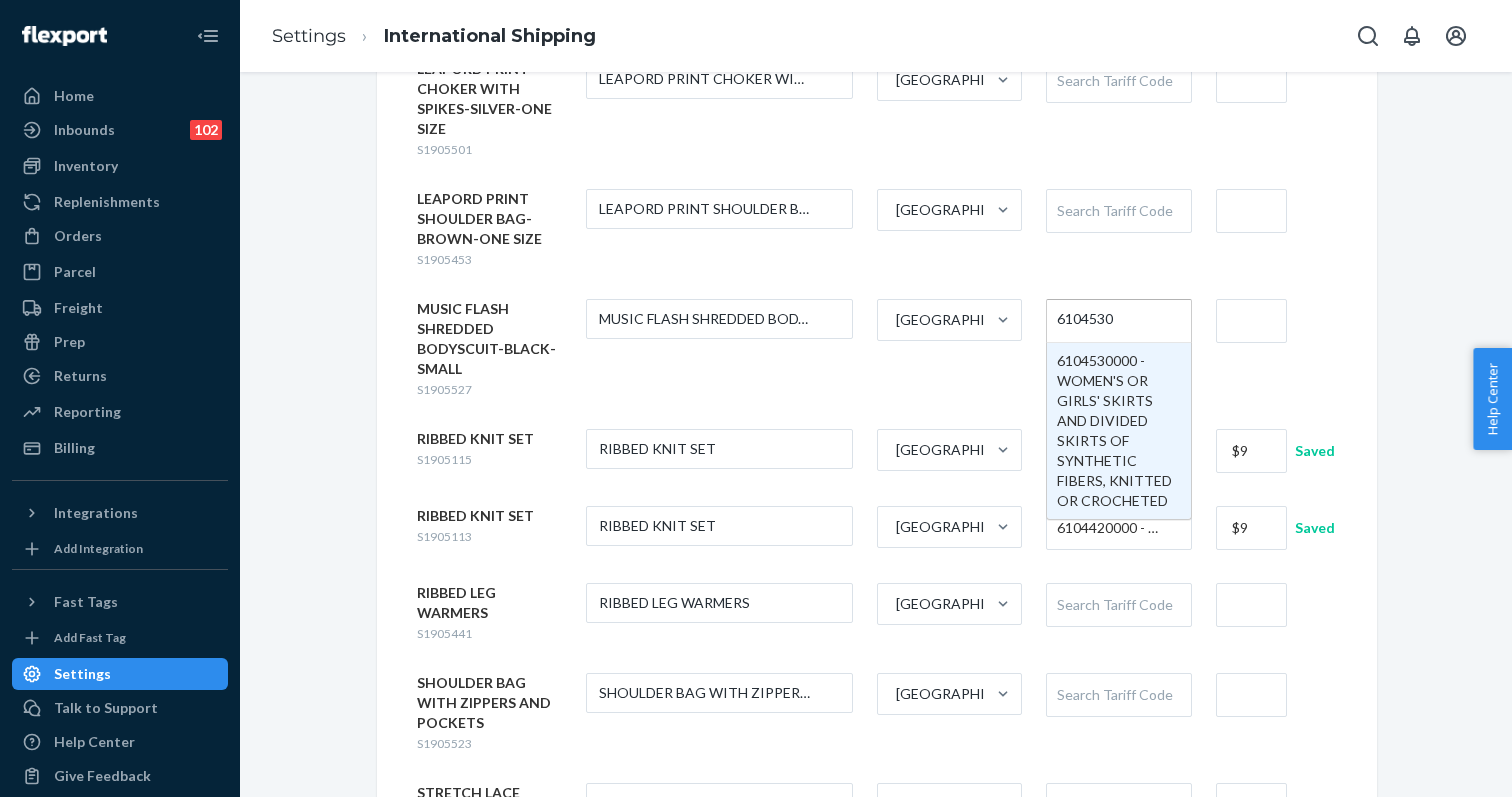 type 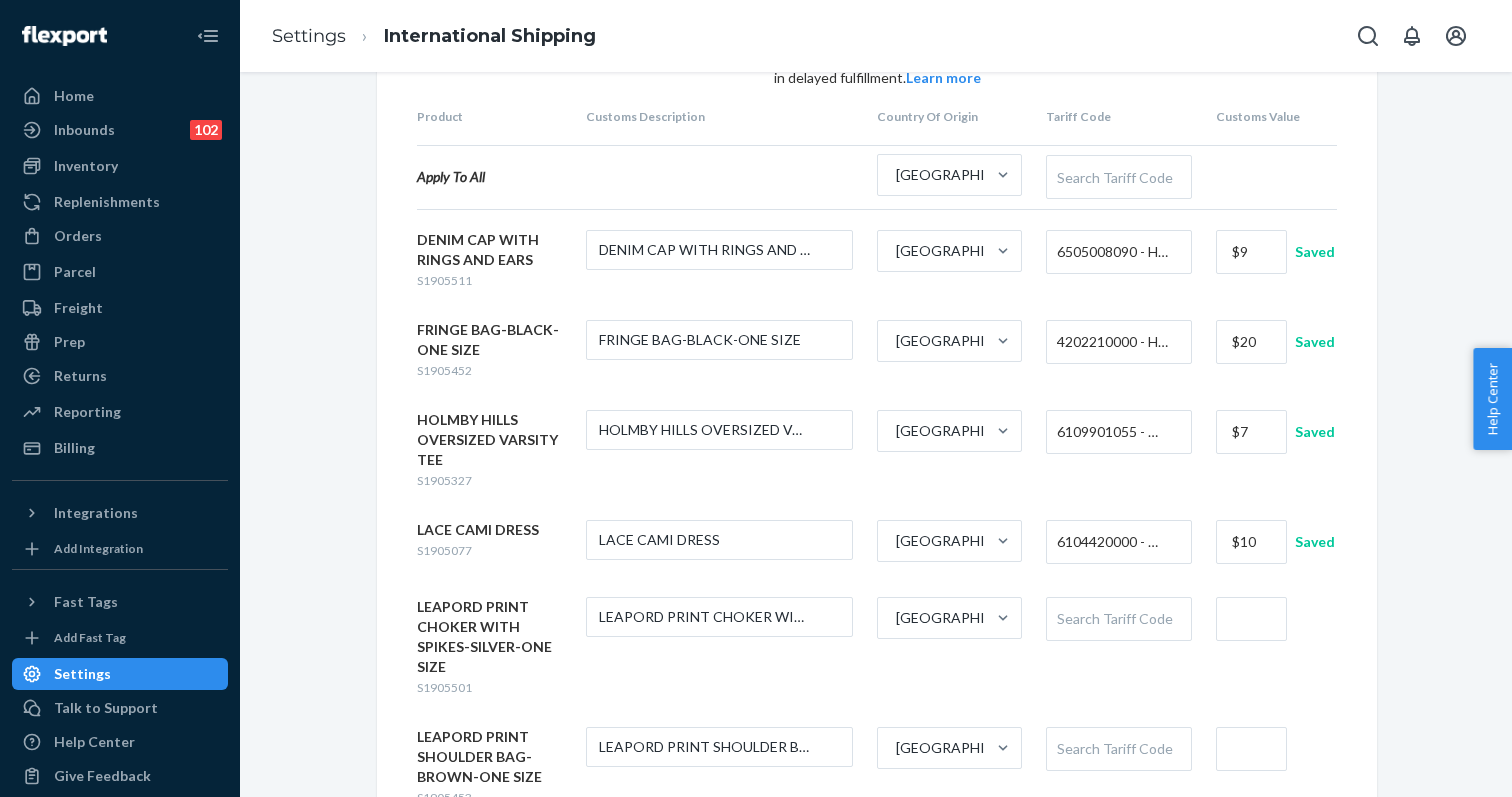 scroll, scrollTop: 214, scrollLeft: 0, axis: vertical 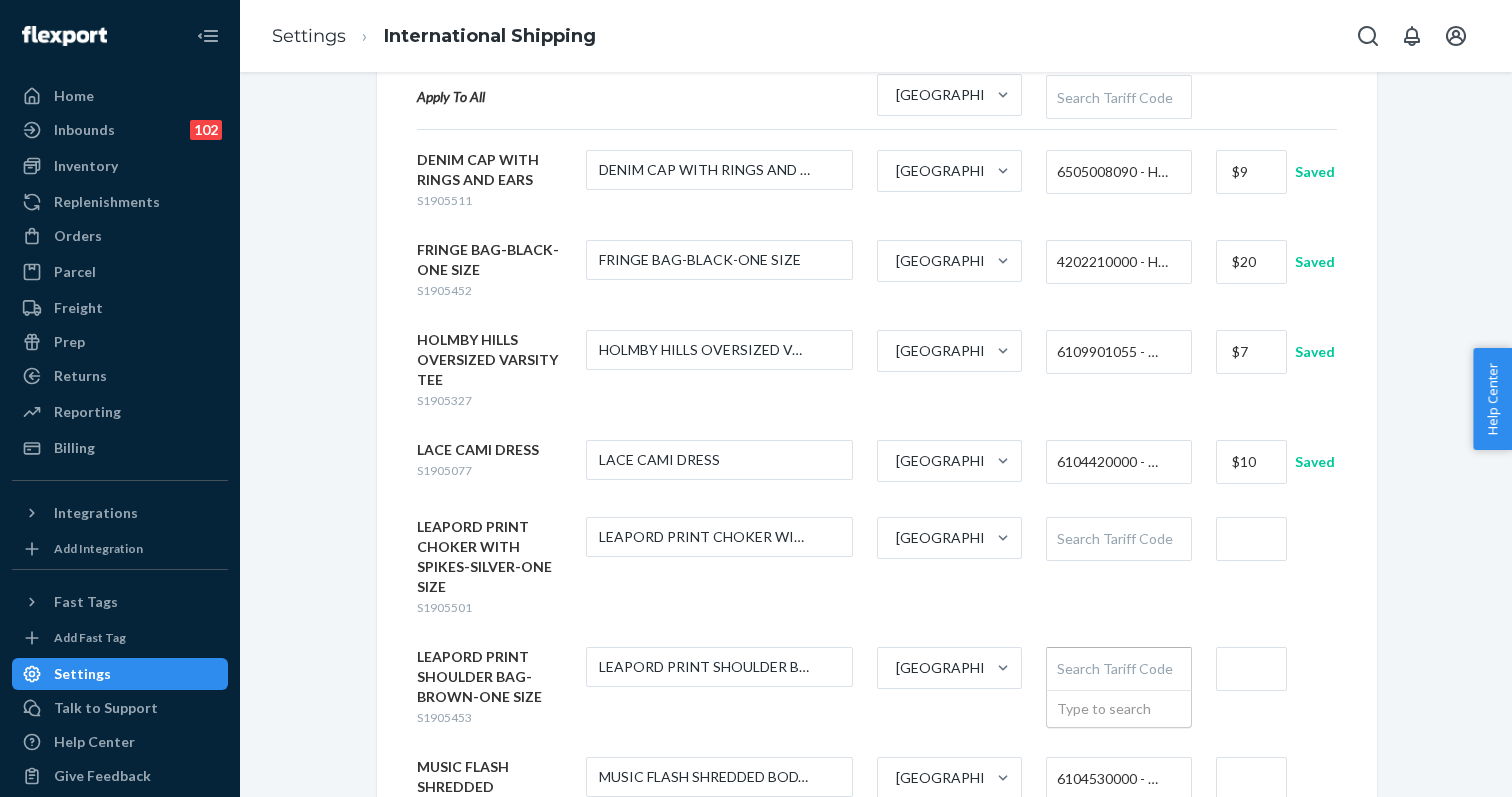 click on "Search Tariff Code" at bounding box center (1118, 669) 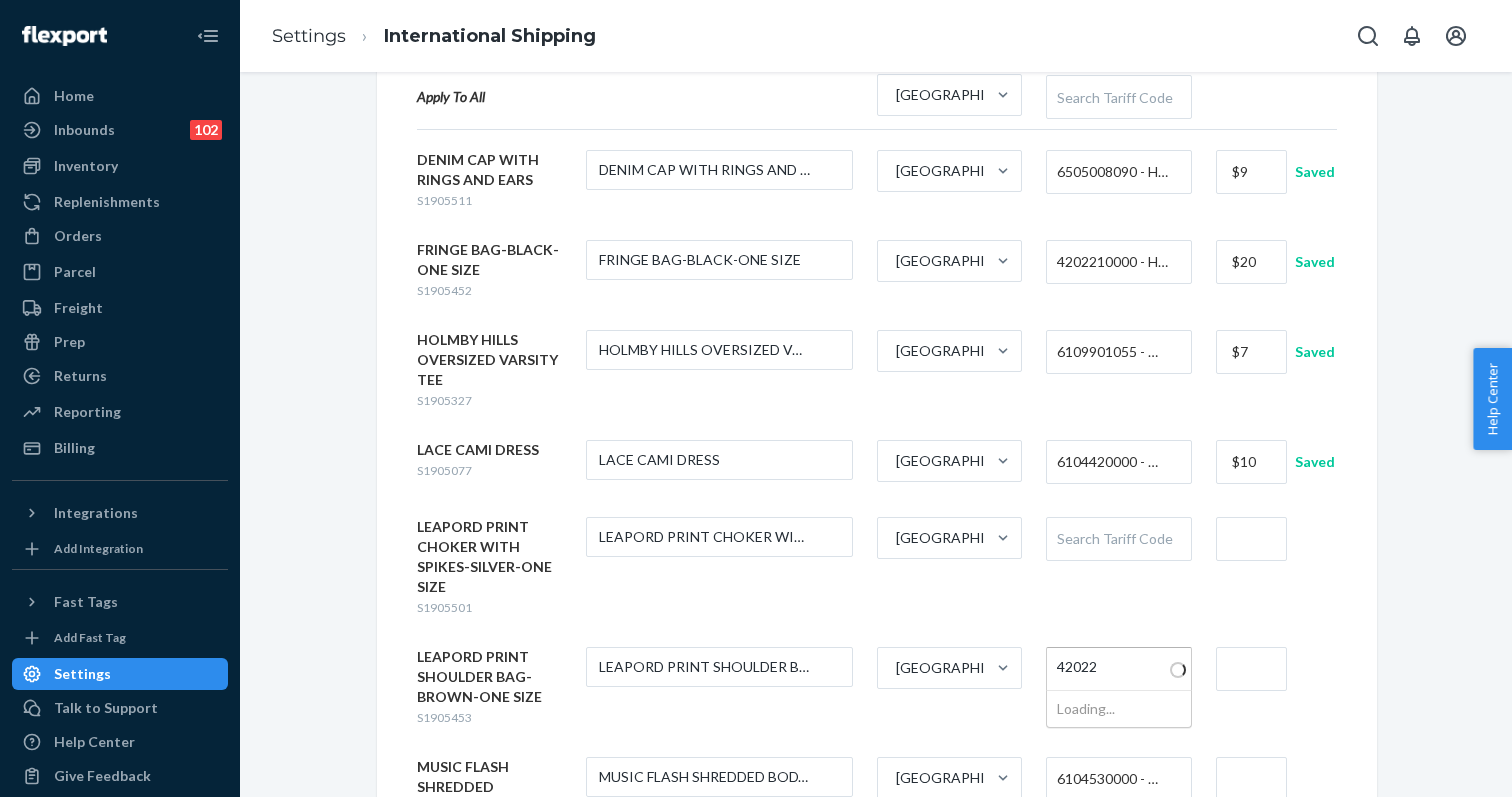 type on "420221" 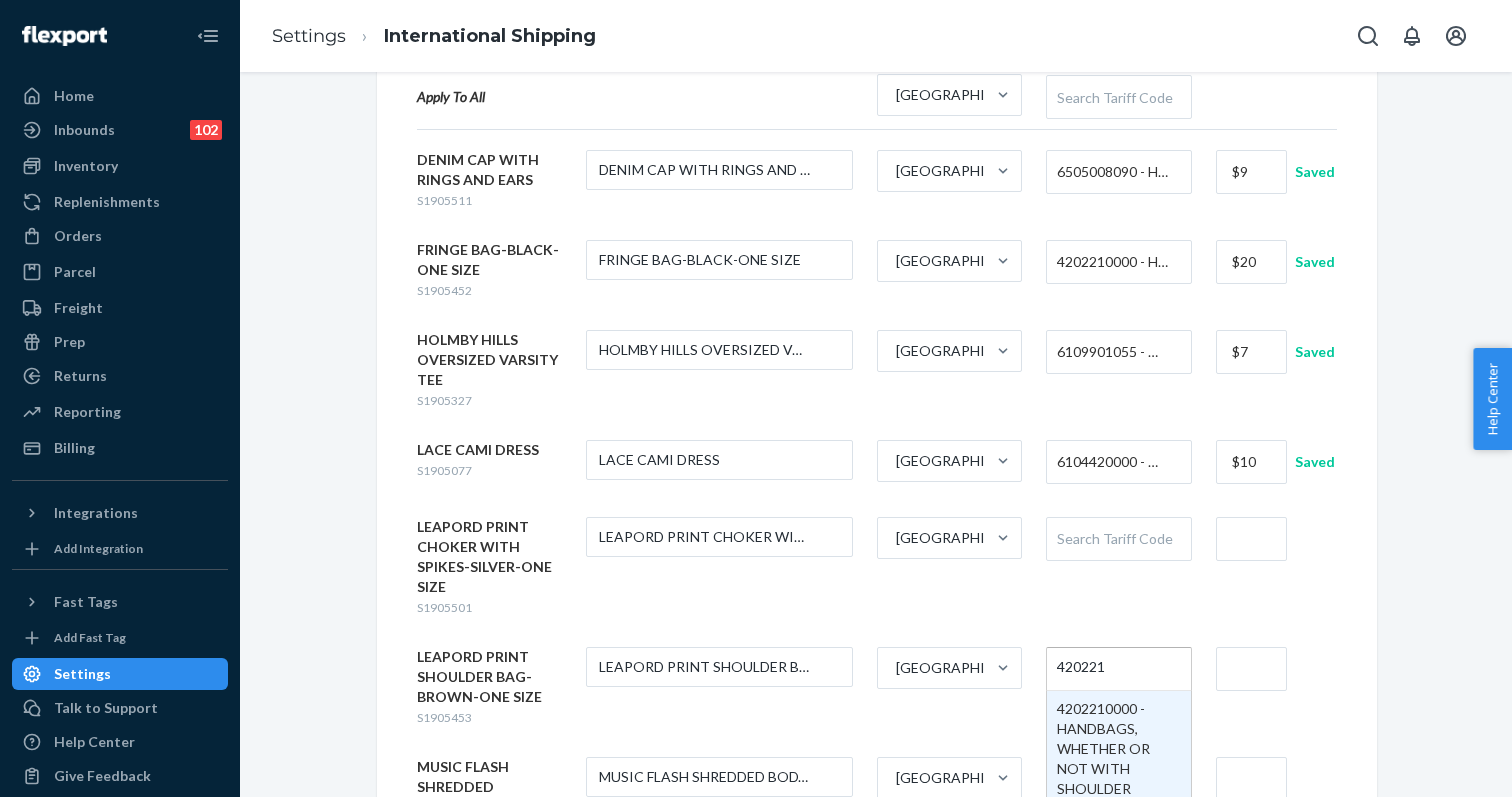 click on "420221" at bounding box center (1082, 668) 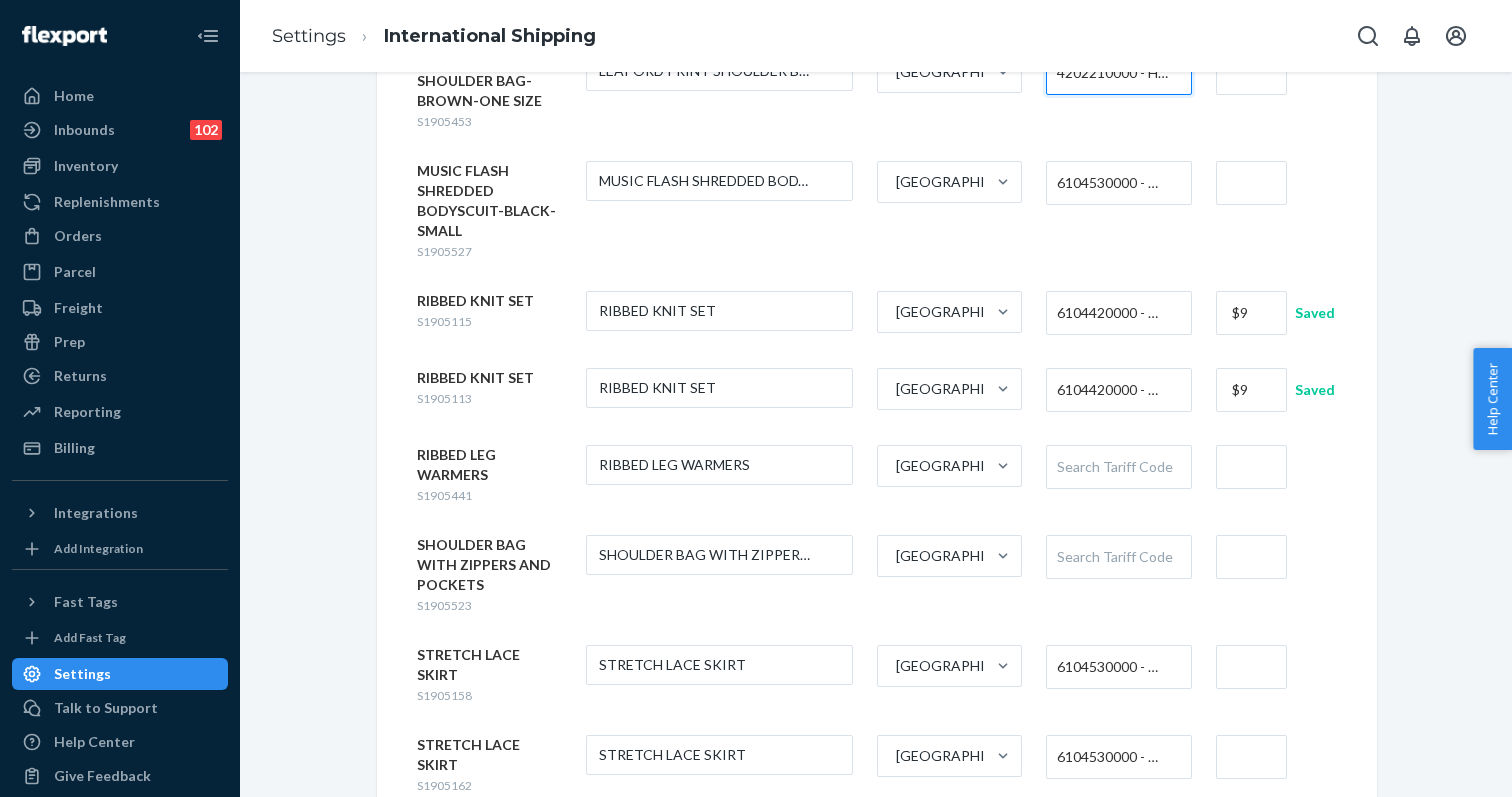 scroll, scrollTop: 943, scrollLeft: 0, axis: vertical 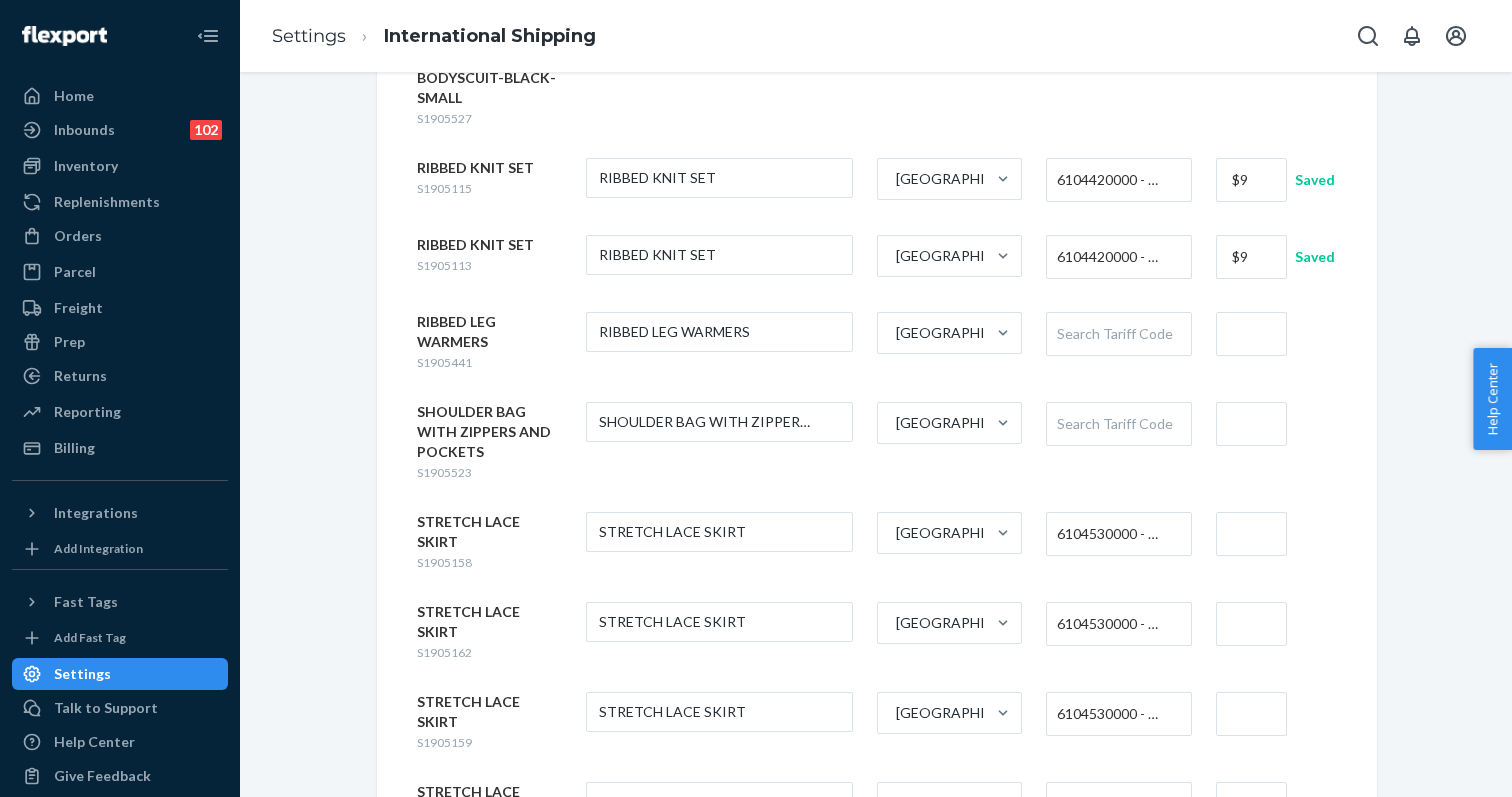 click on "Search Tariff Code" at bounding box center (1118, 424) 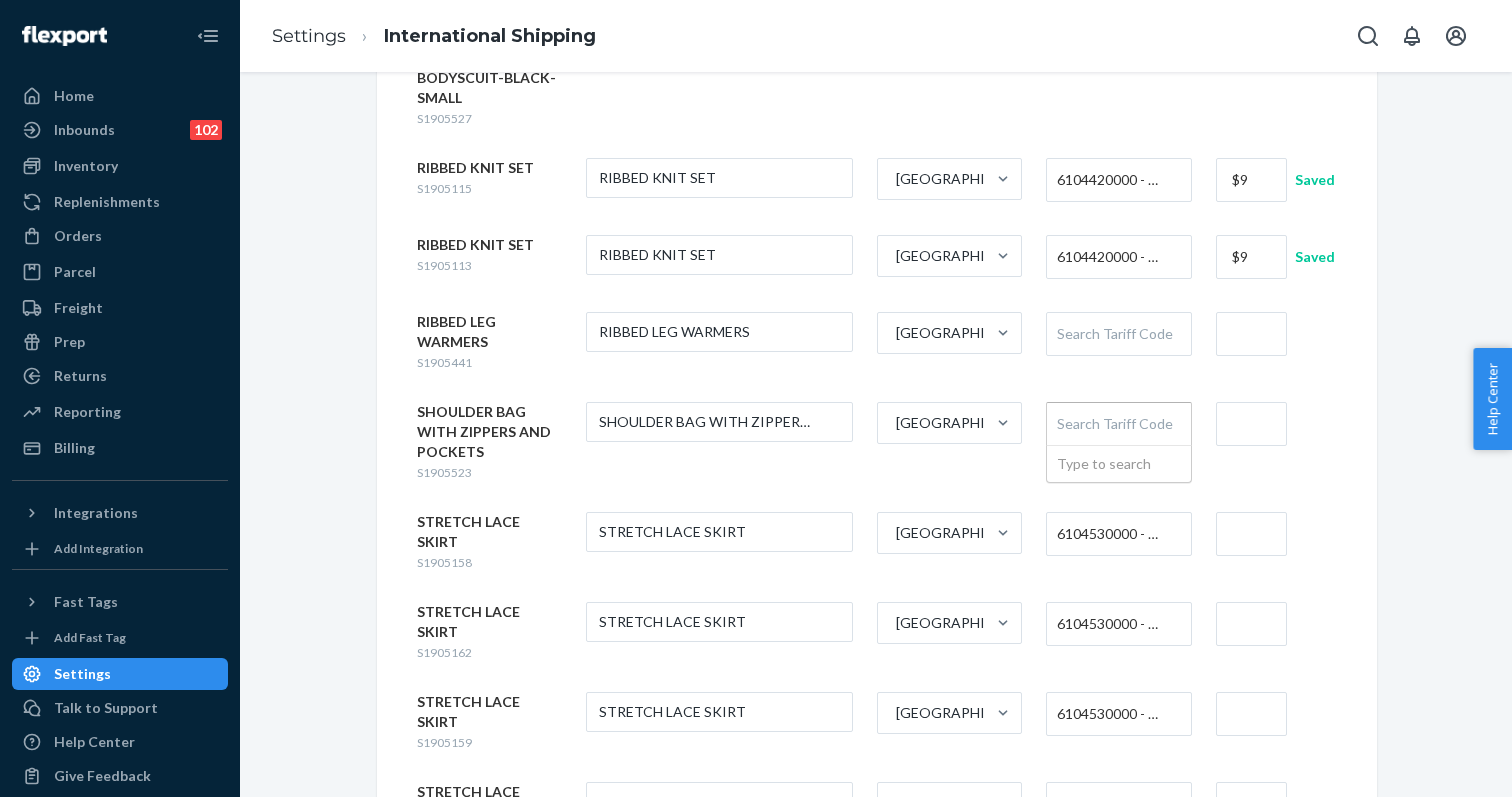 paste on "420221" 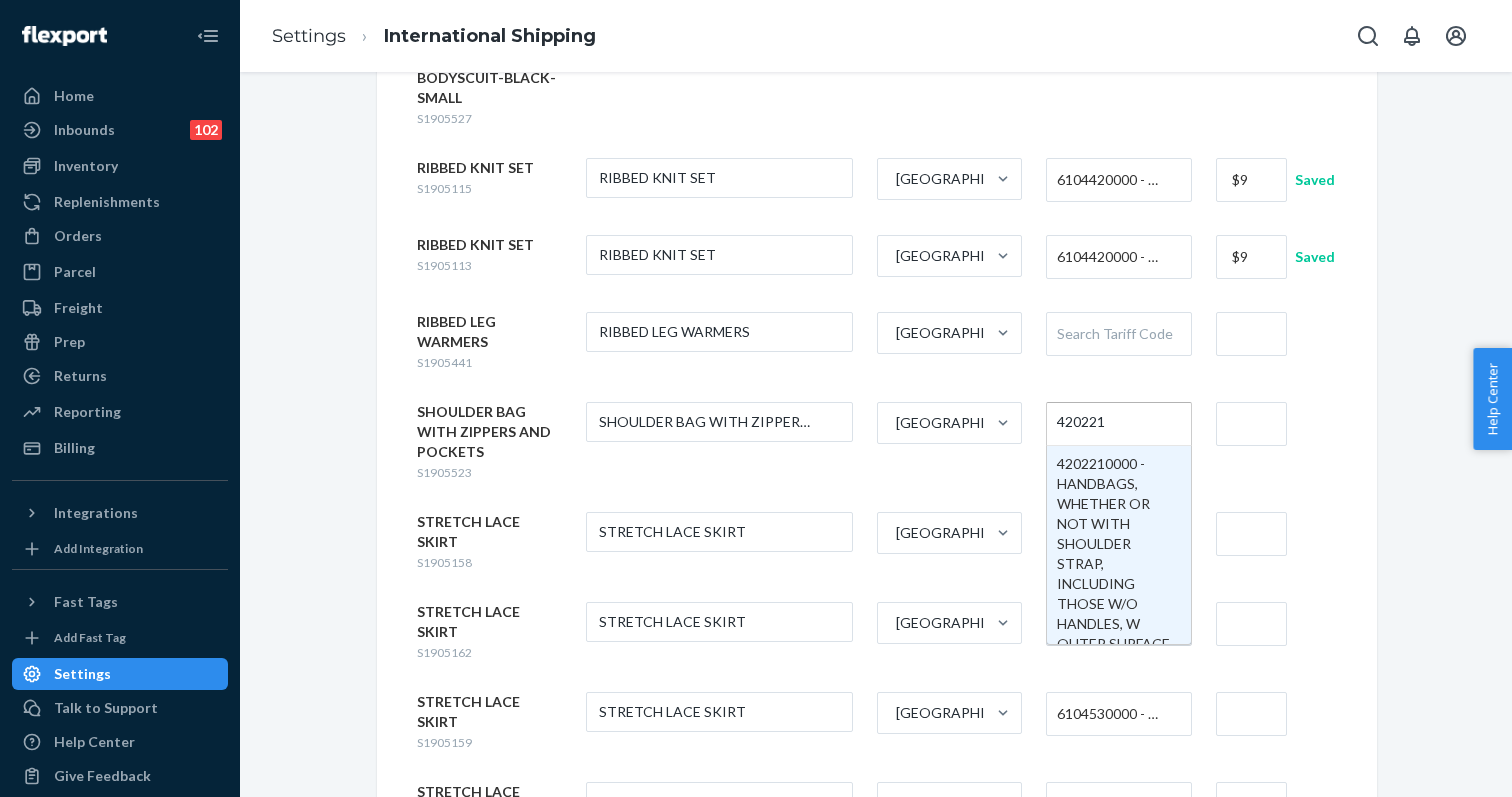 type 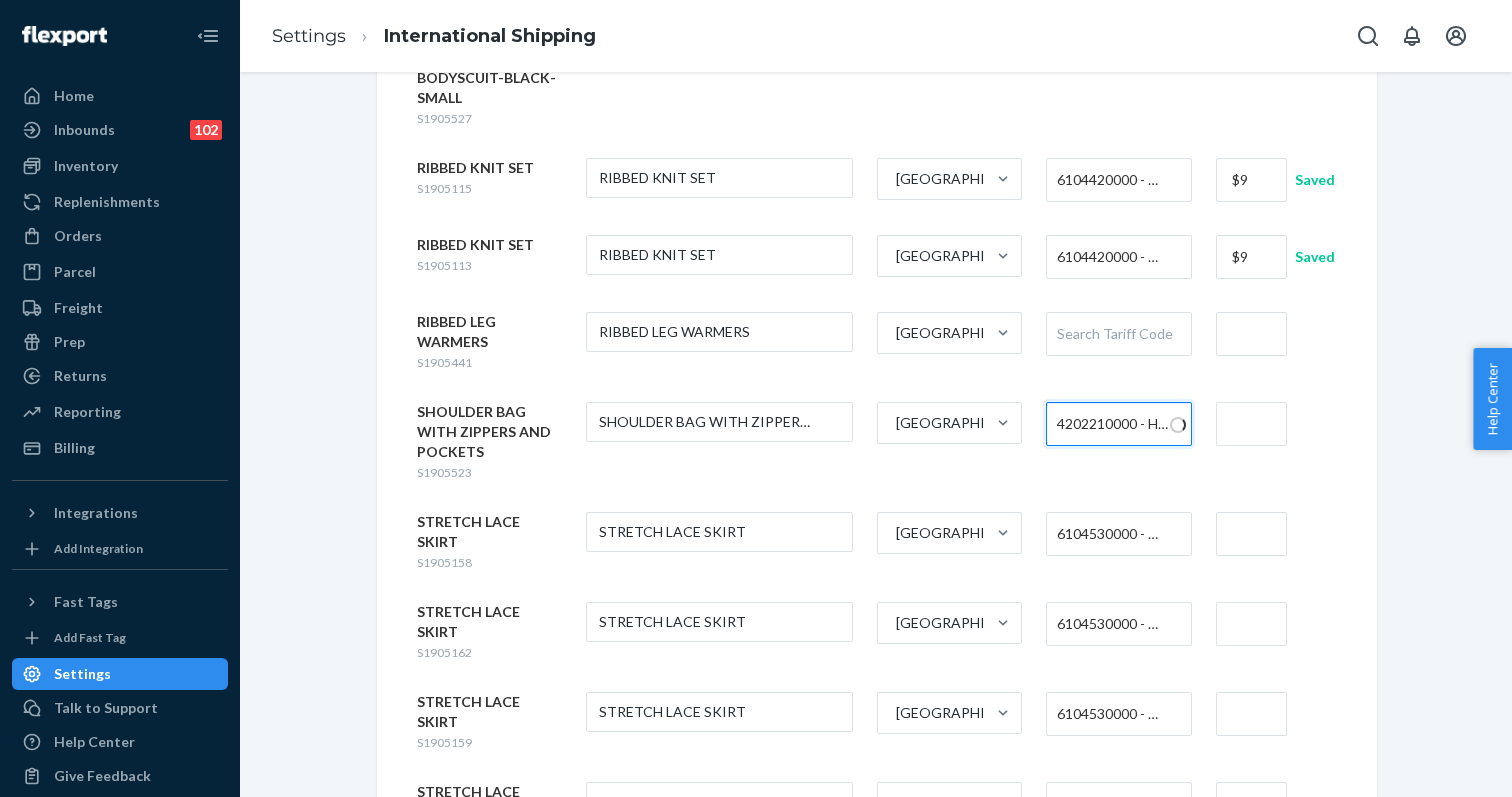 click at bounding box center [1251, 424] 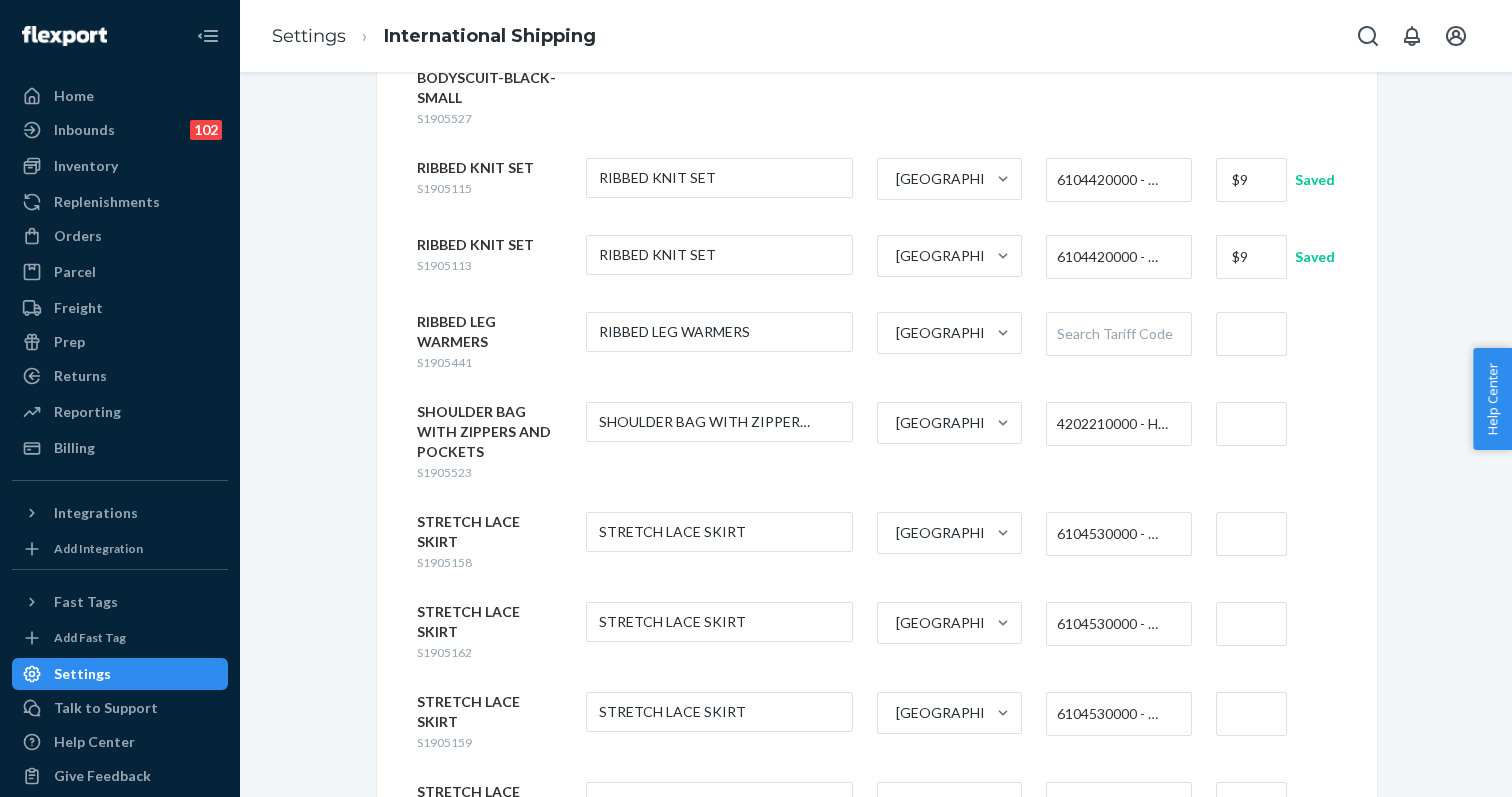 type on "$1" 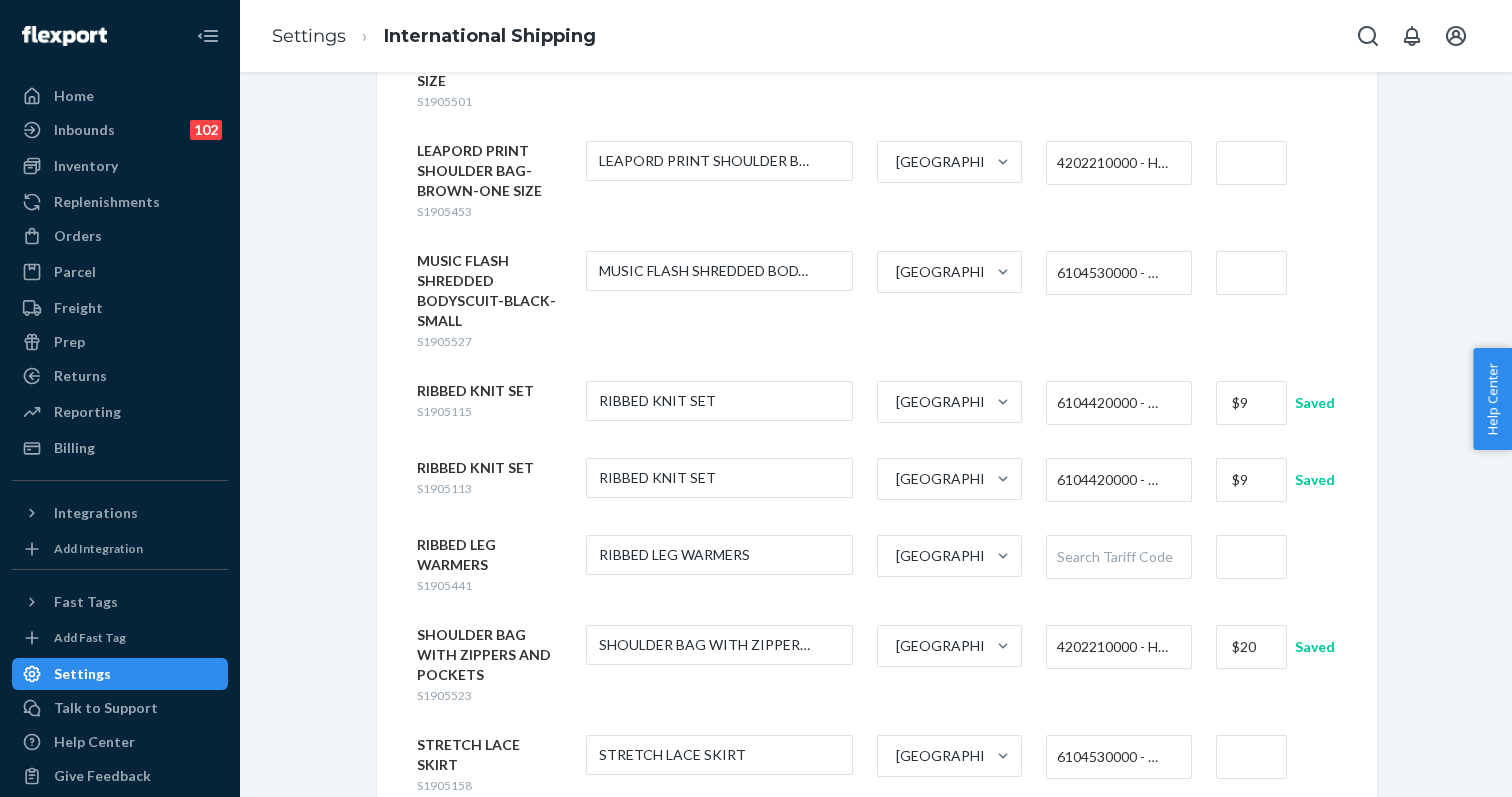 scroll, scrollTop: 691, scrollLeft: 0, axis: vertical 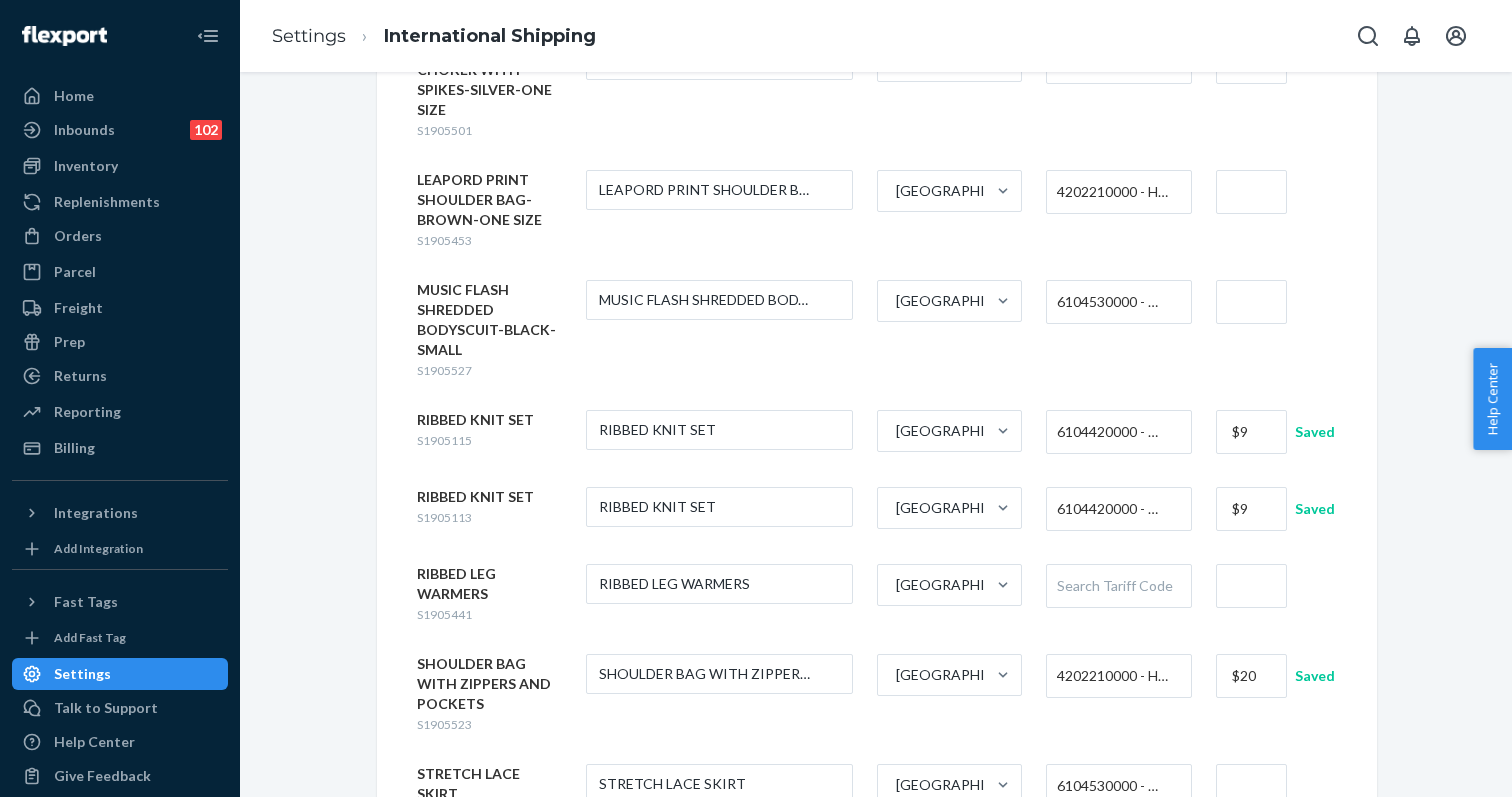 type on "$20" 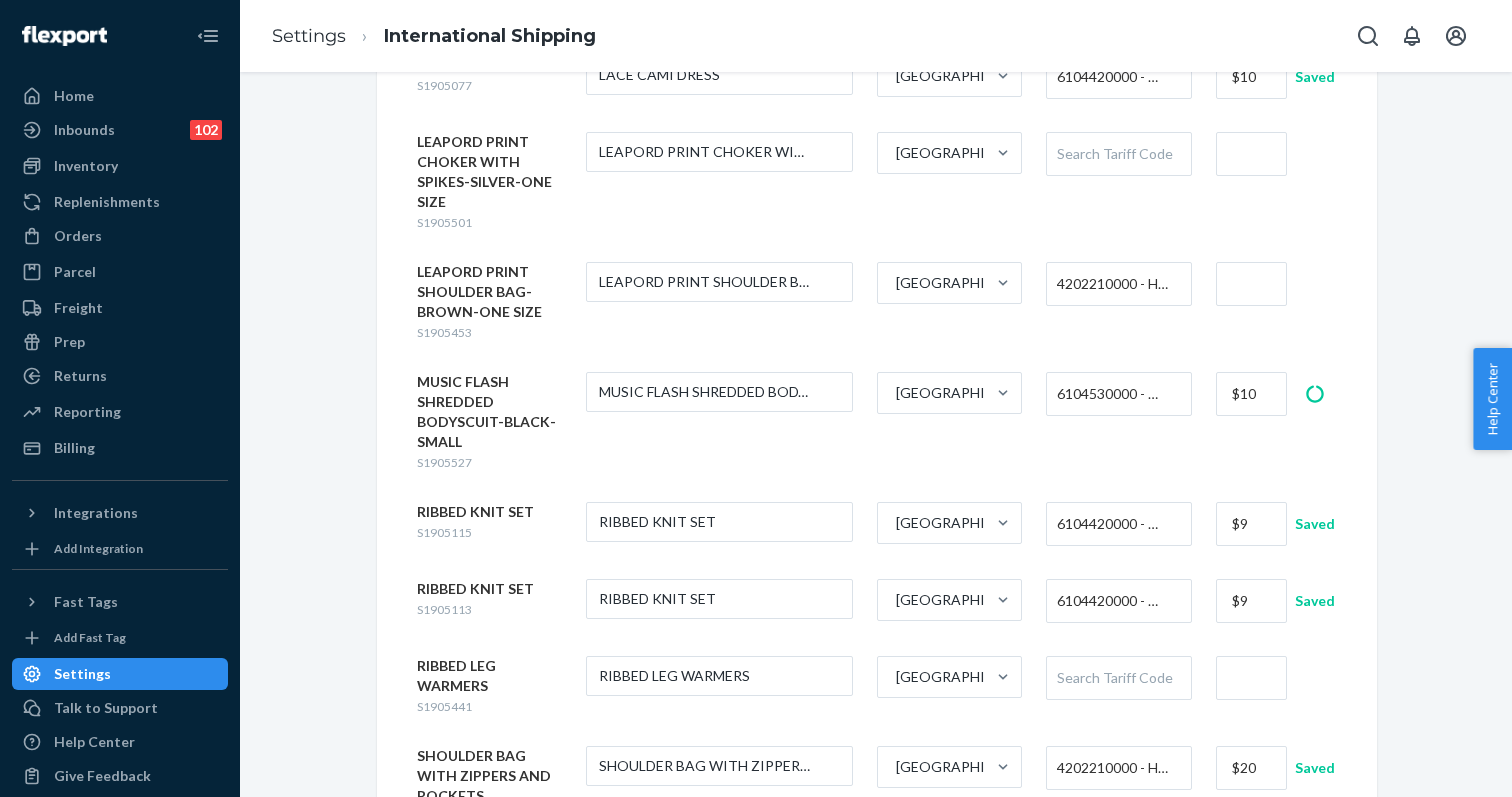 scroll, scrollTop: 582, scrollLeft: 0, axis: vertical 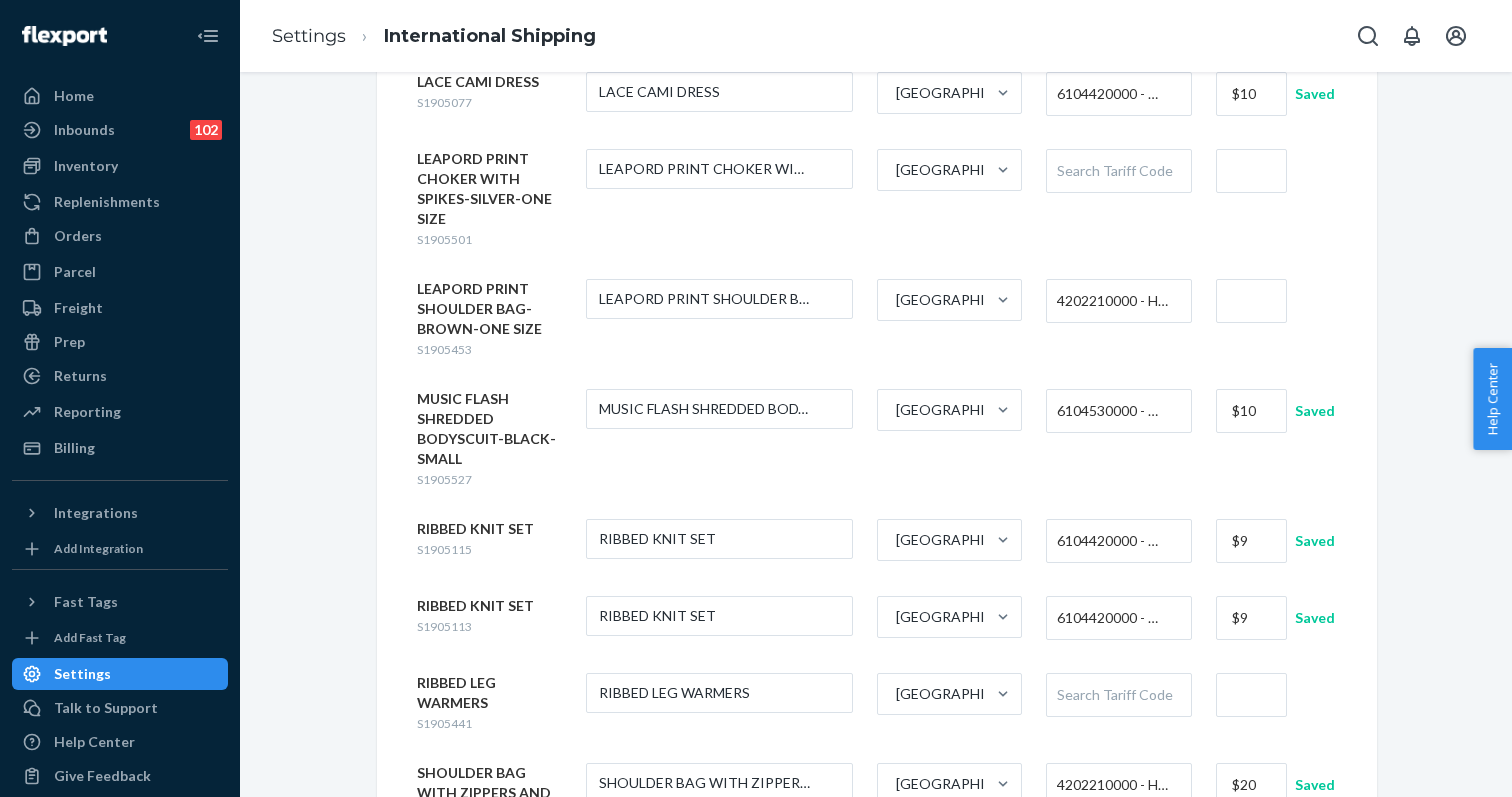 type on "$10" 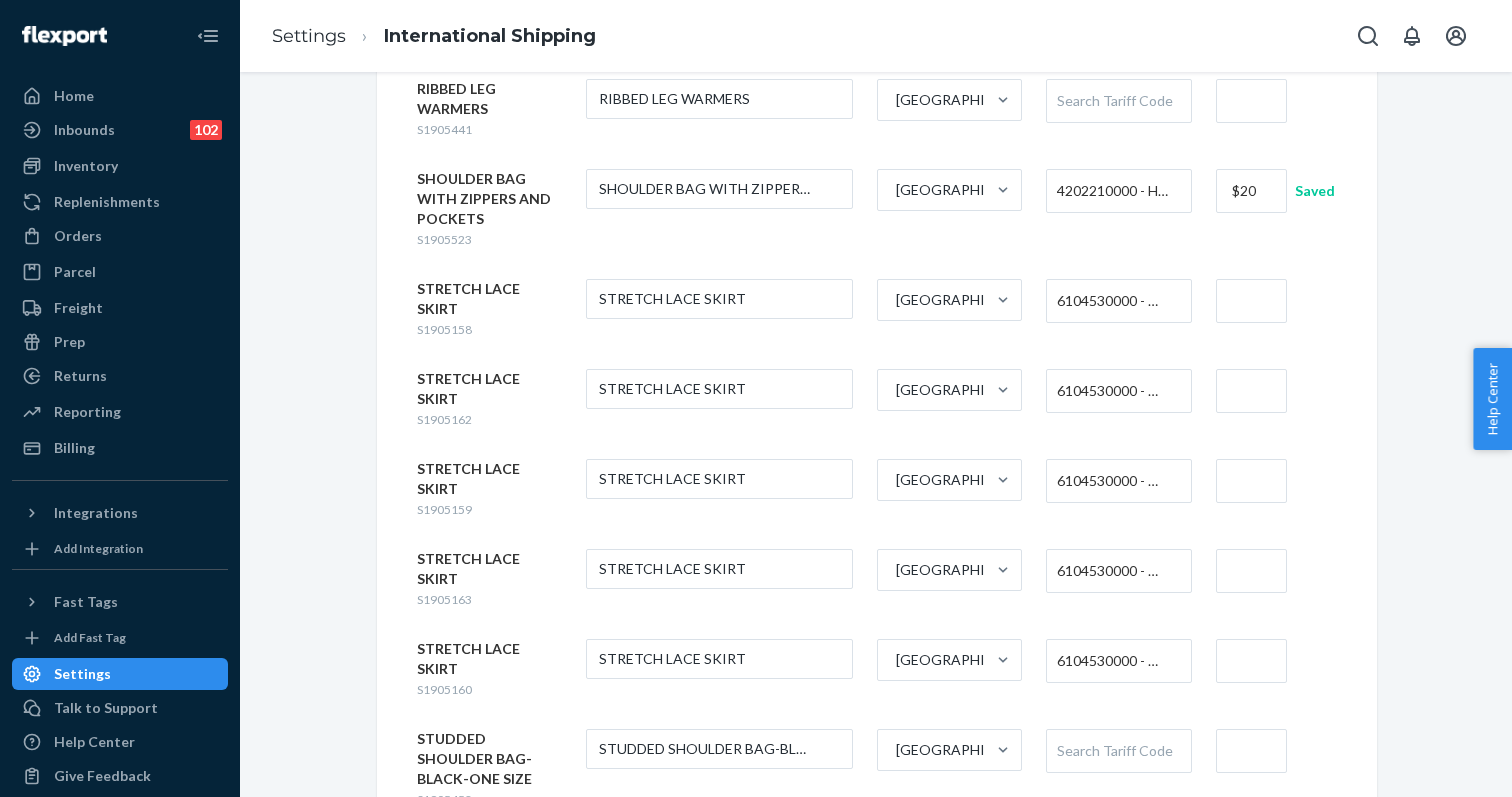 scroll, scrollTop: 1308, scrollLeft: 0, axis: vertical 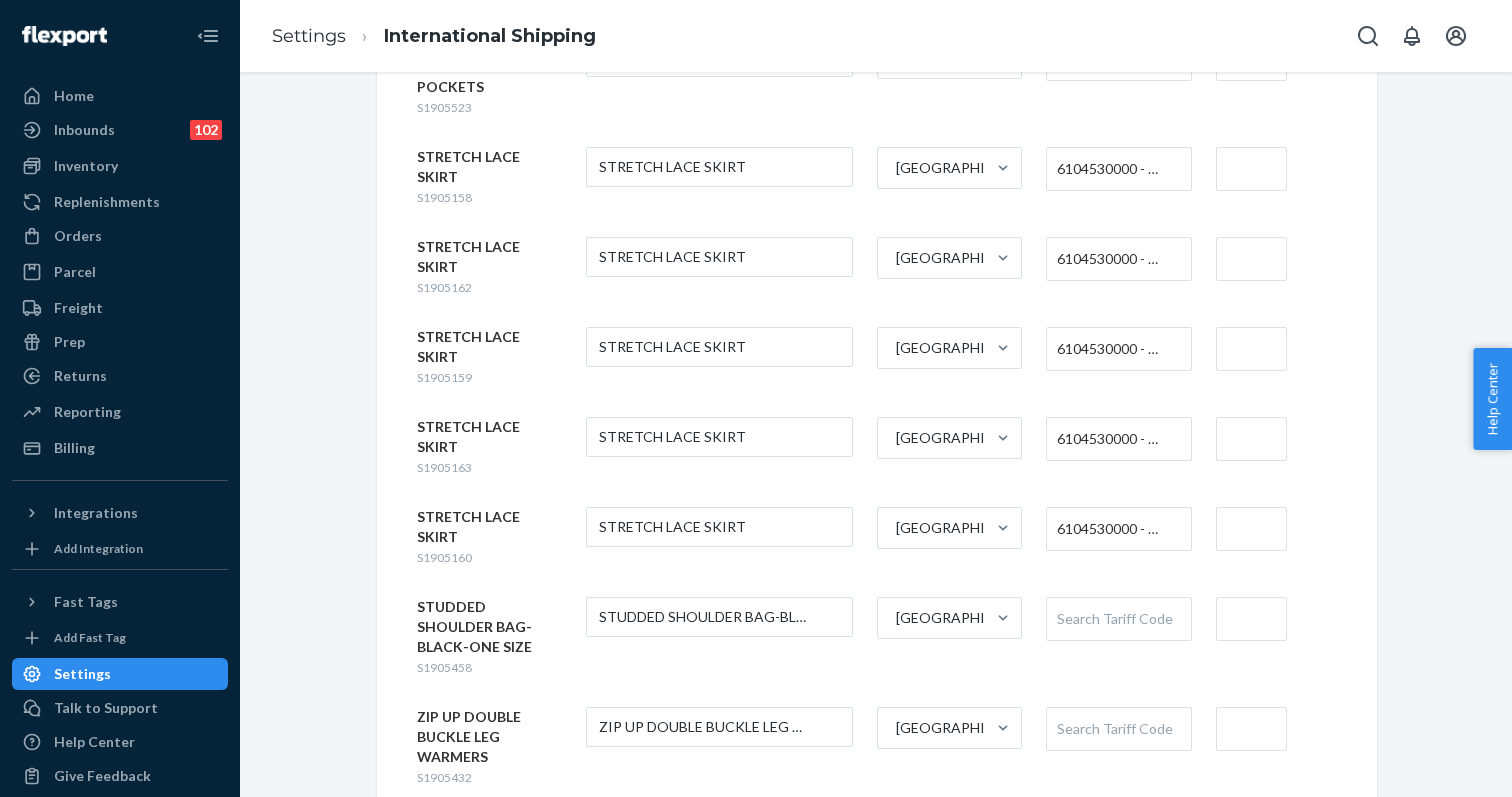 type on "$20" 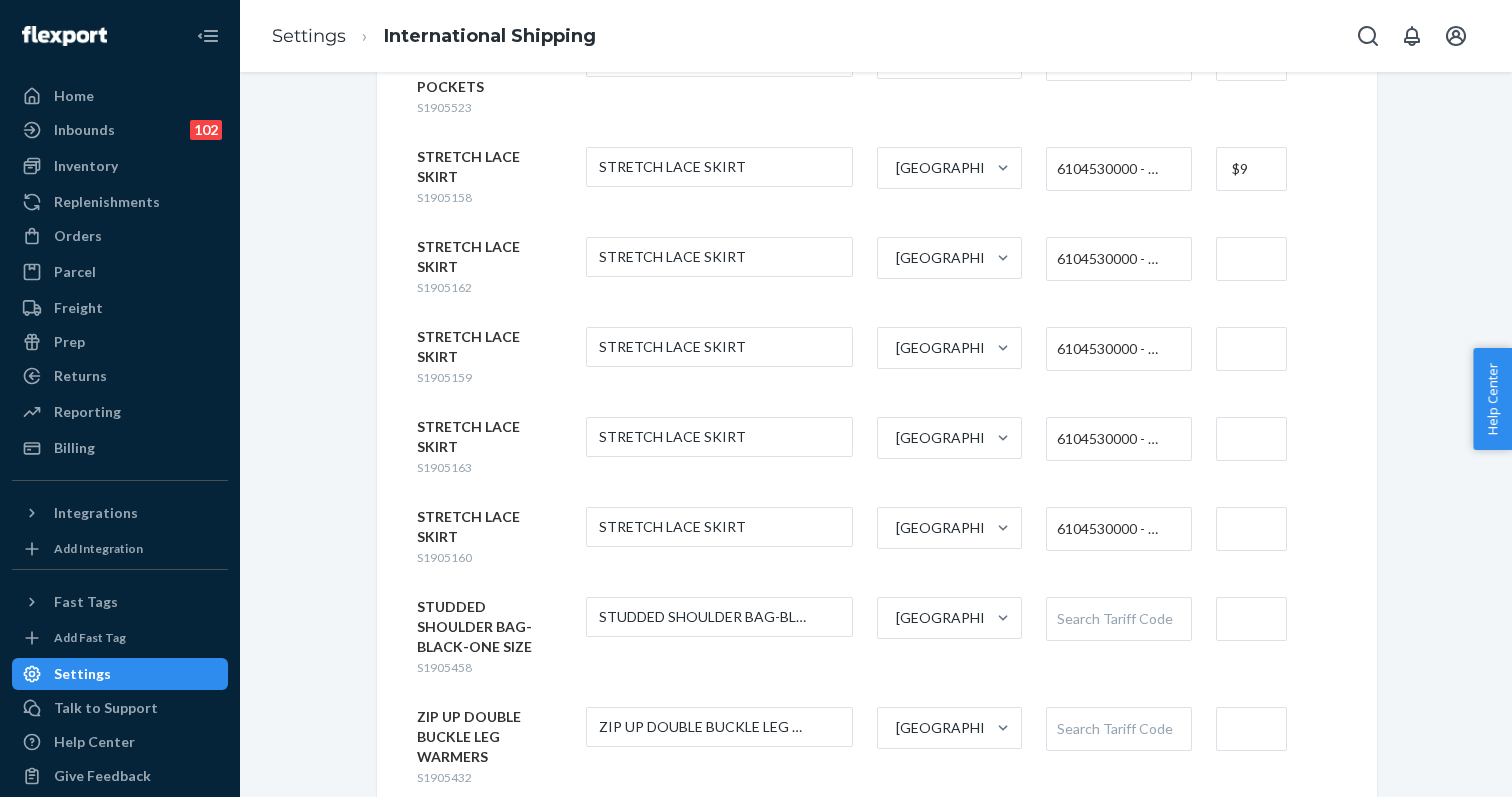 click at bounding box center [1251, 259] 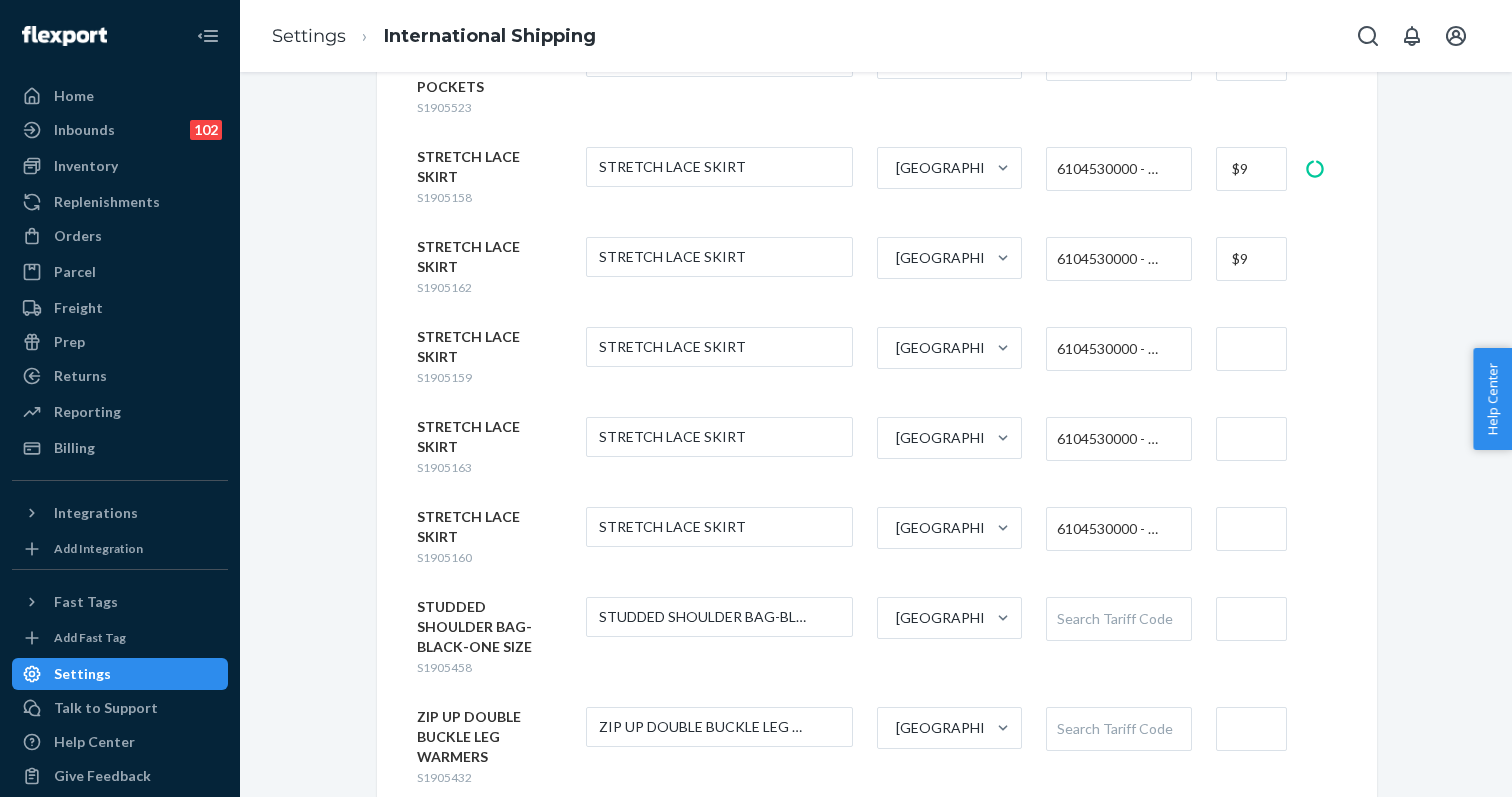 click at bounding box center [1251, 349] 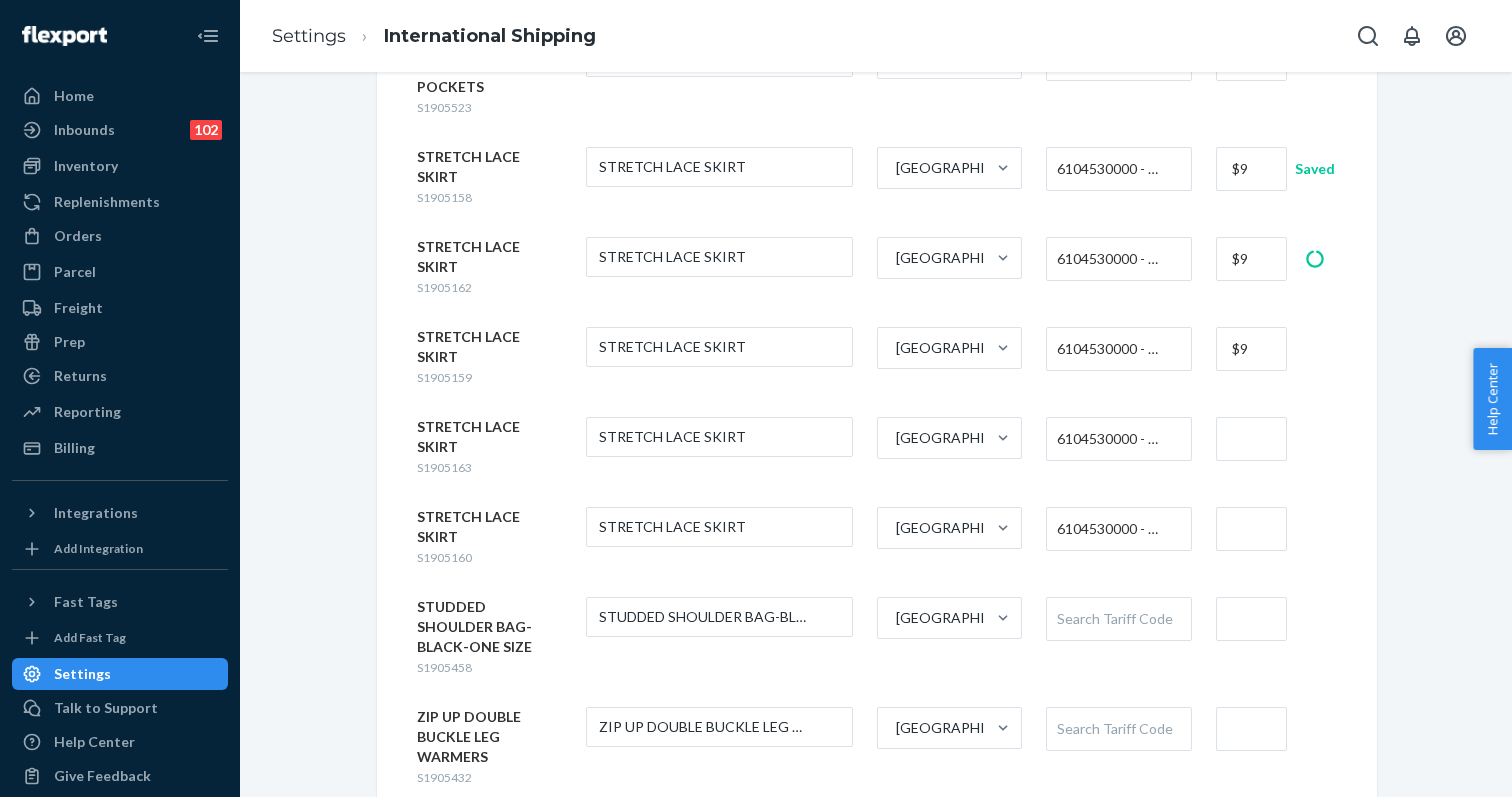 click at bounding box center (1251, 439) 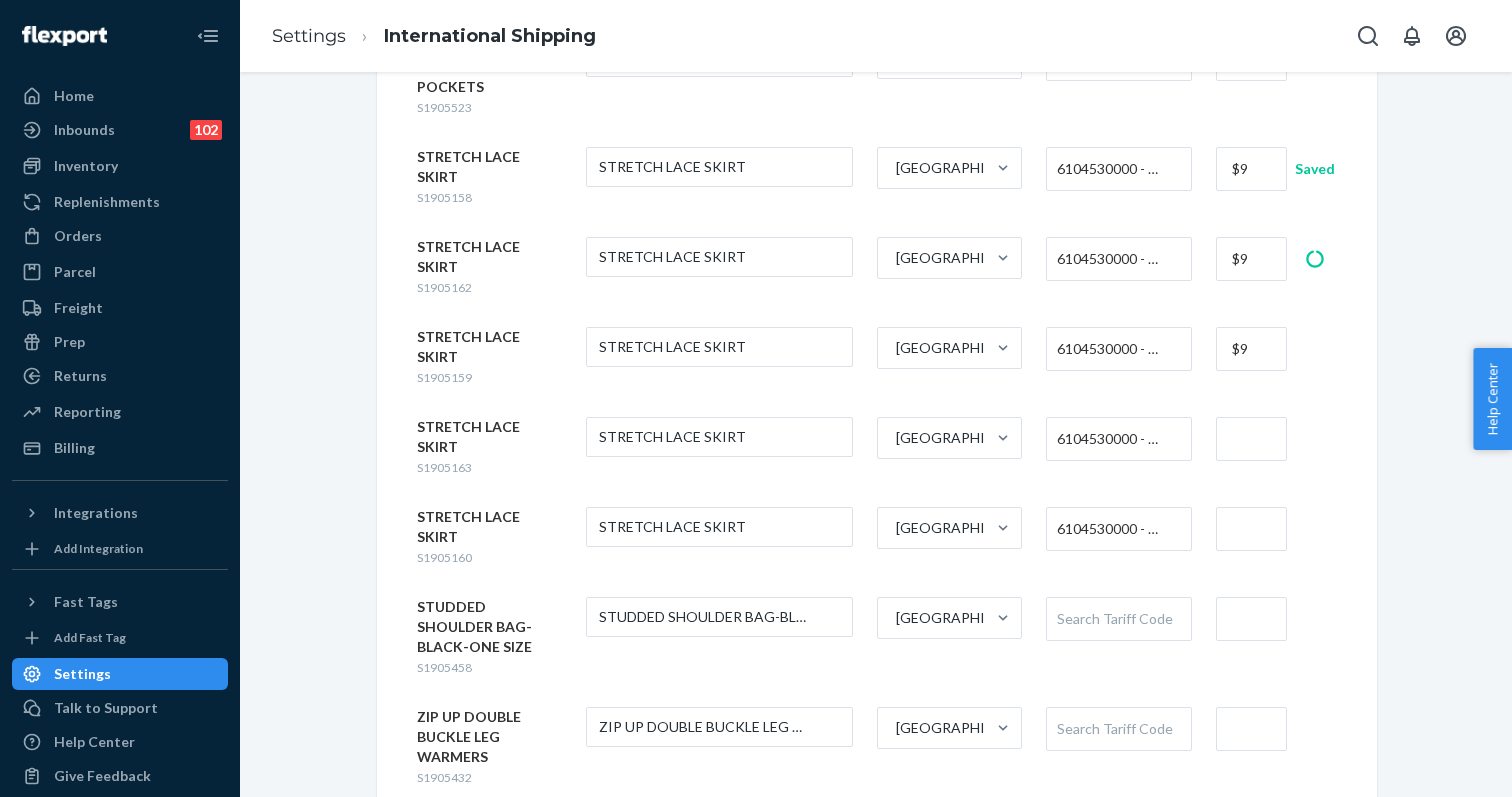 type on "$9" 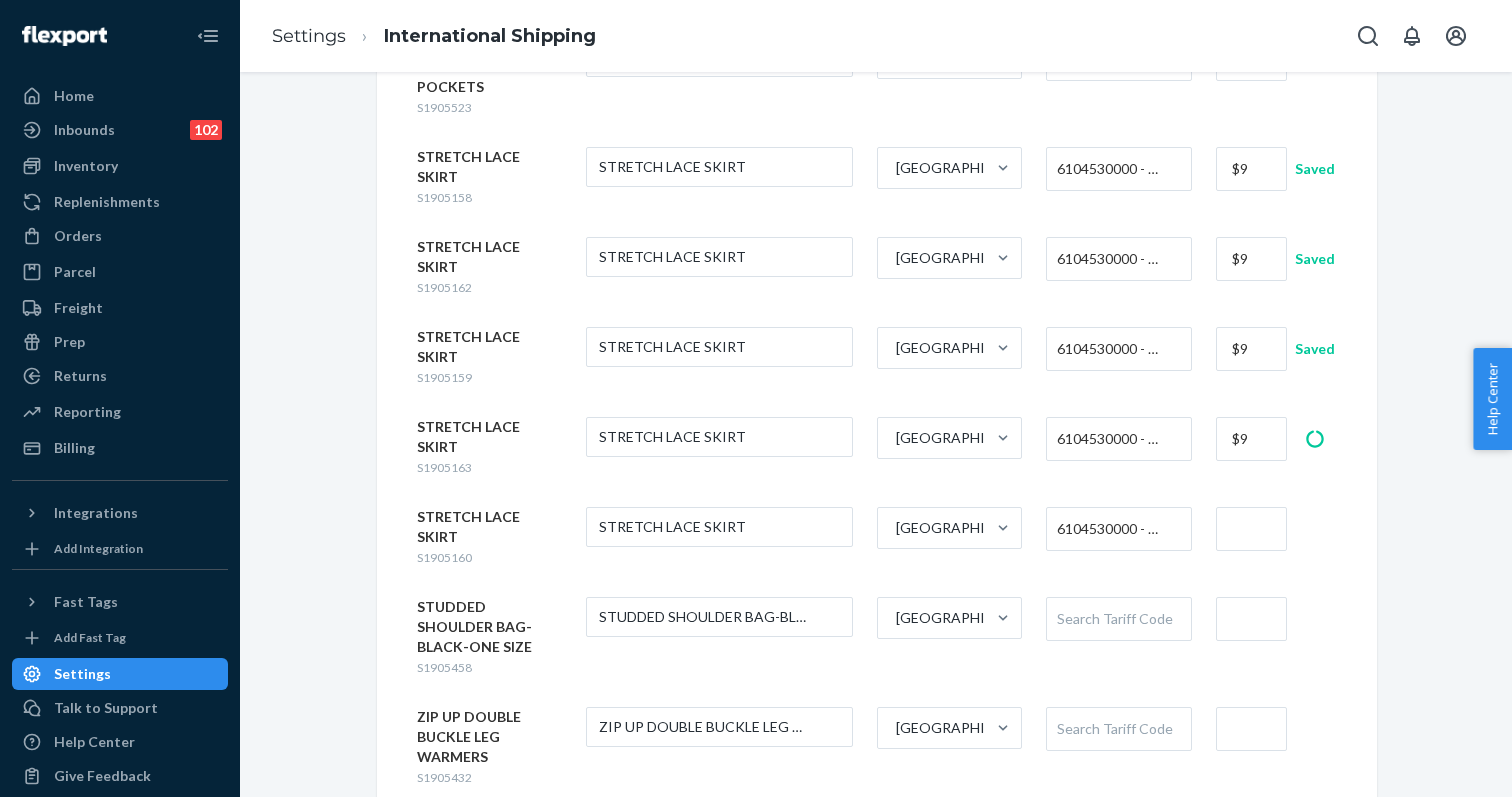 click at bounding box center [1251, 529] 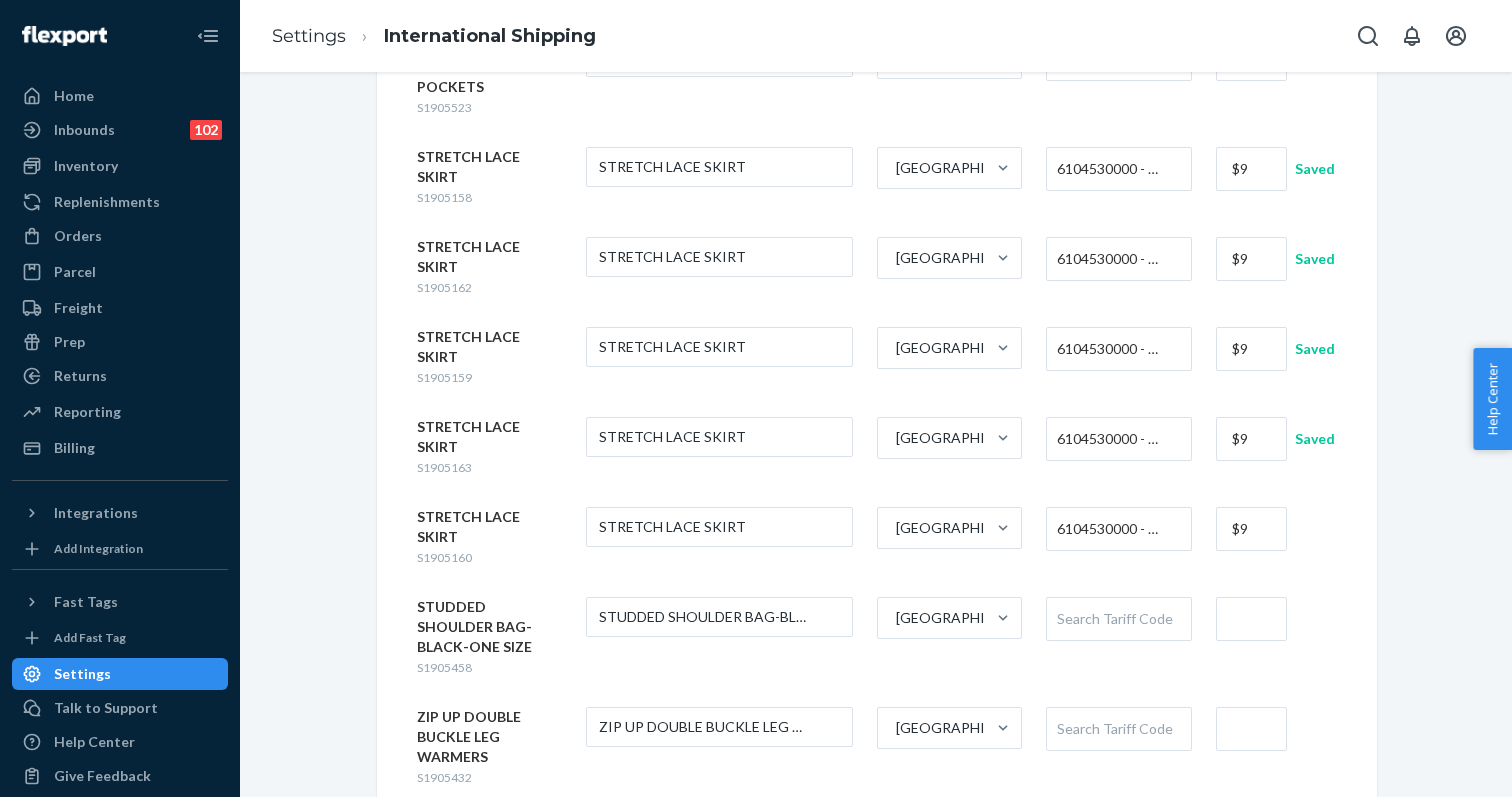 click on "Search Tariff Code" at bounding box center [1118, 619] 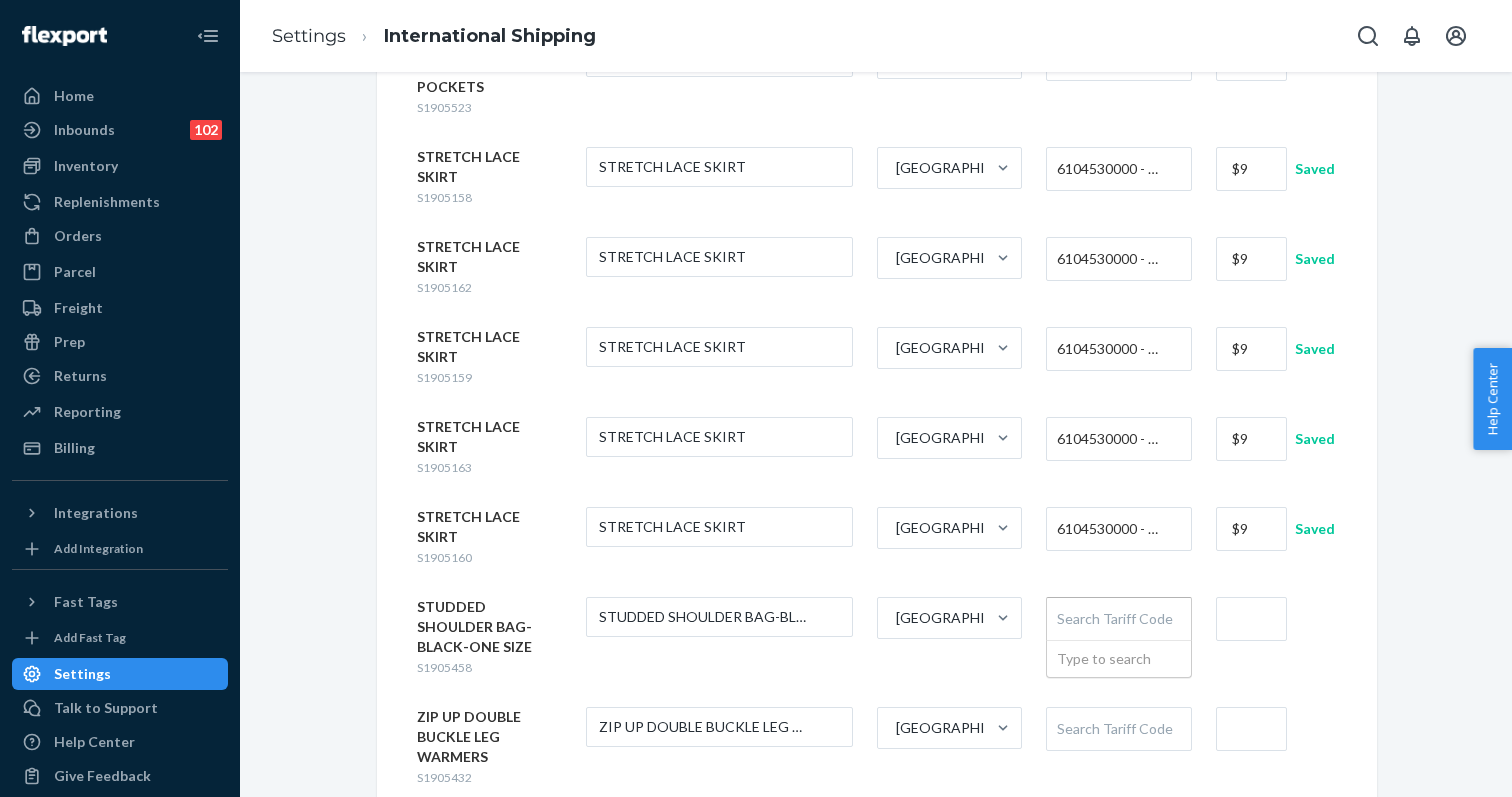 paste on "420221" 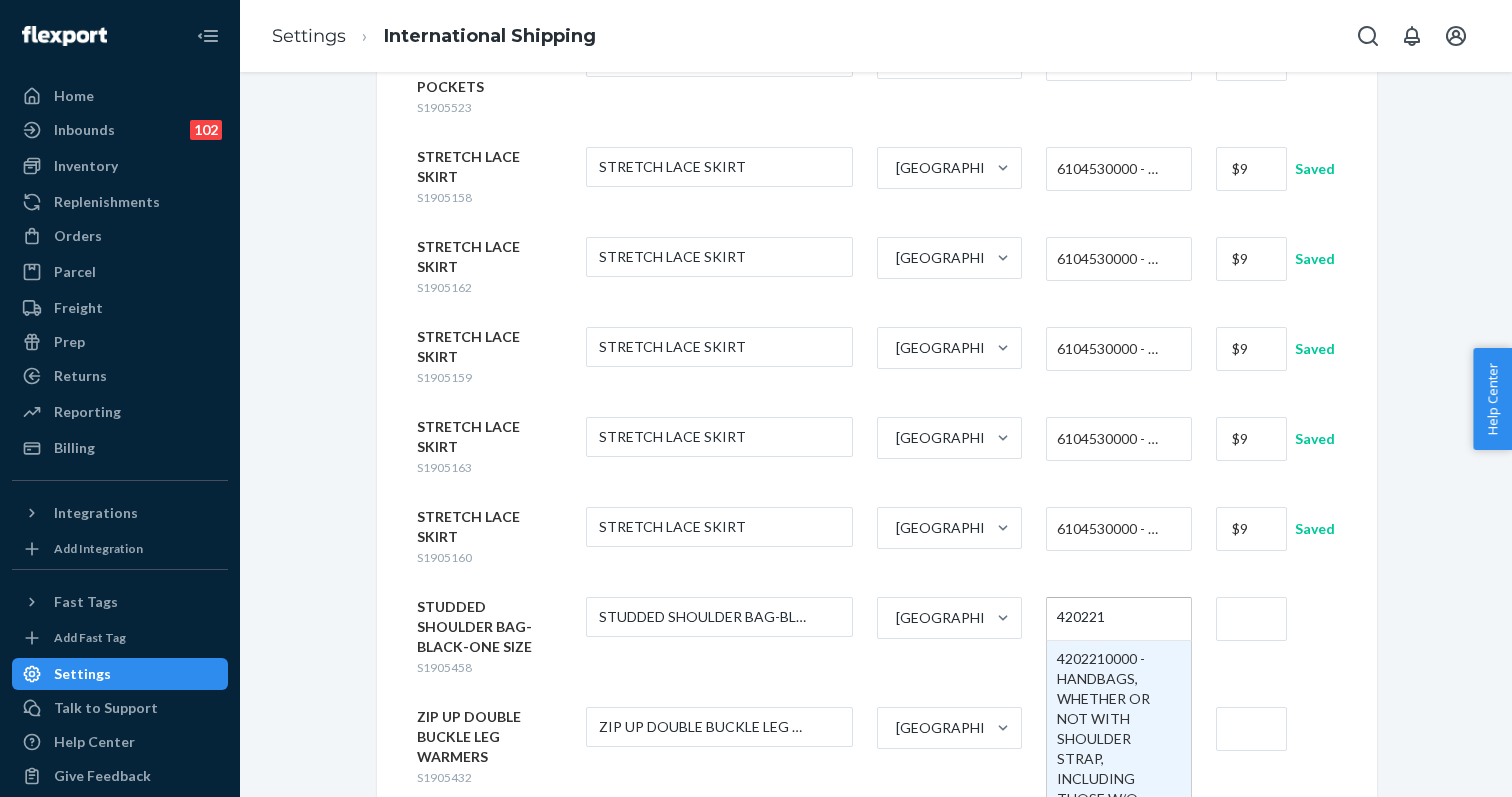 type 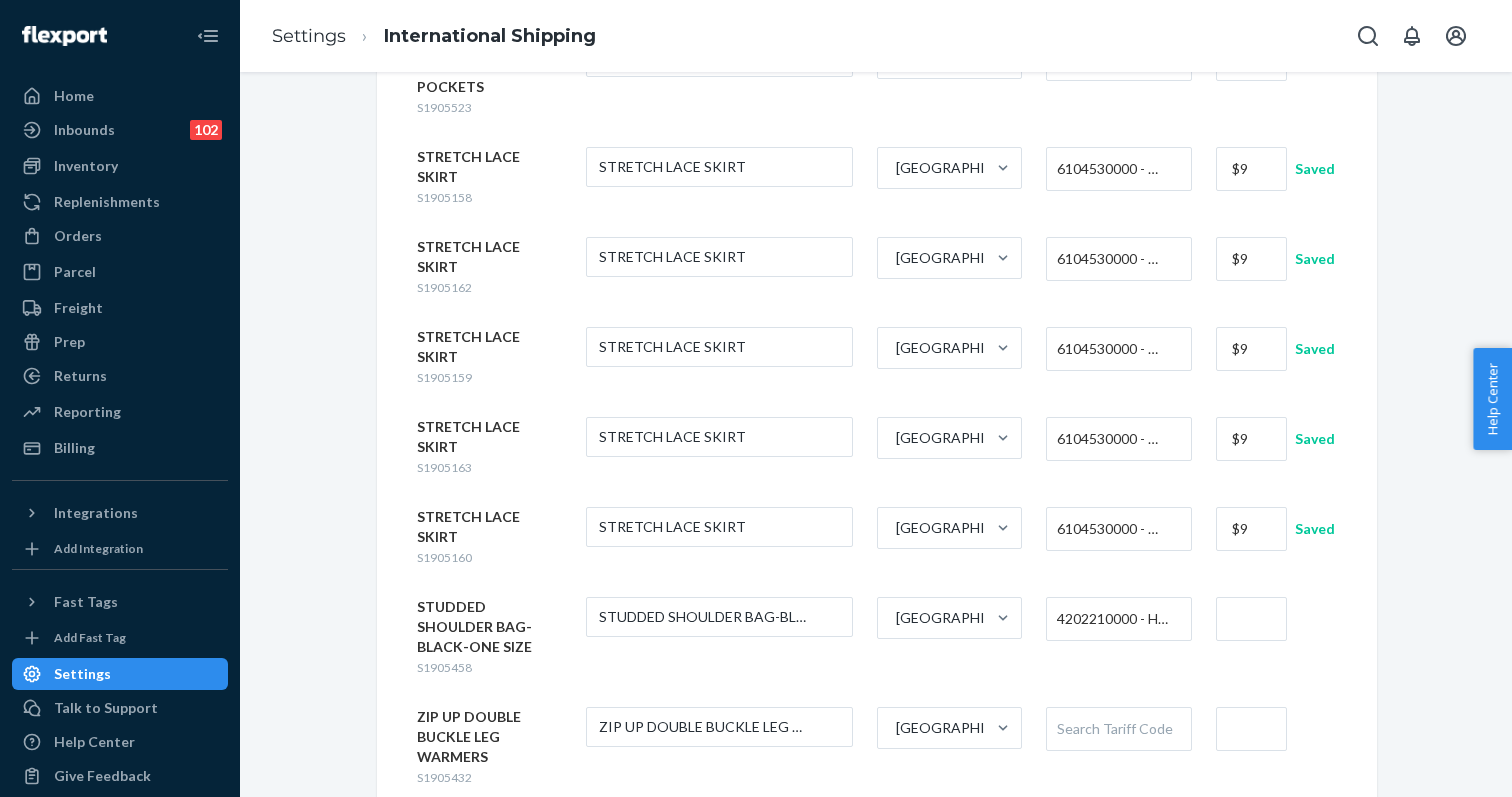 click at bounding box center (1251, 619) 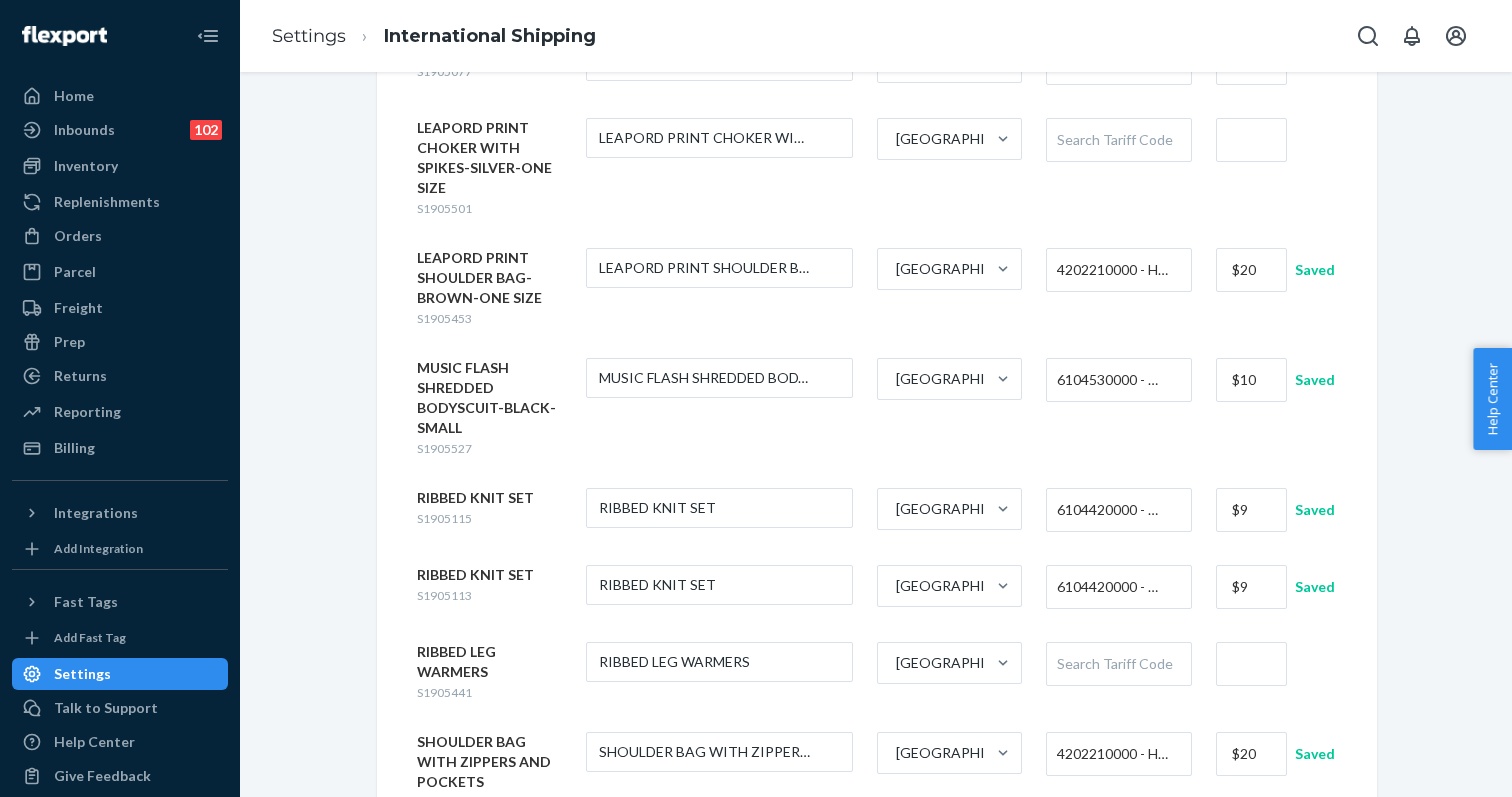 scroll, scrollTop: 612, scrollLeft: 0, axis: vertical 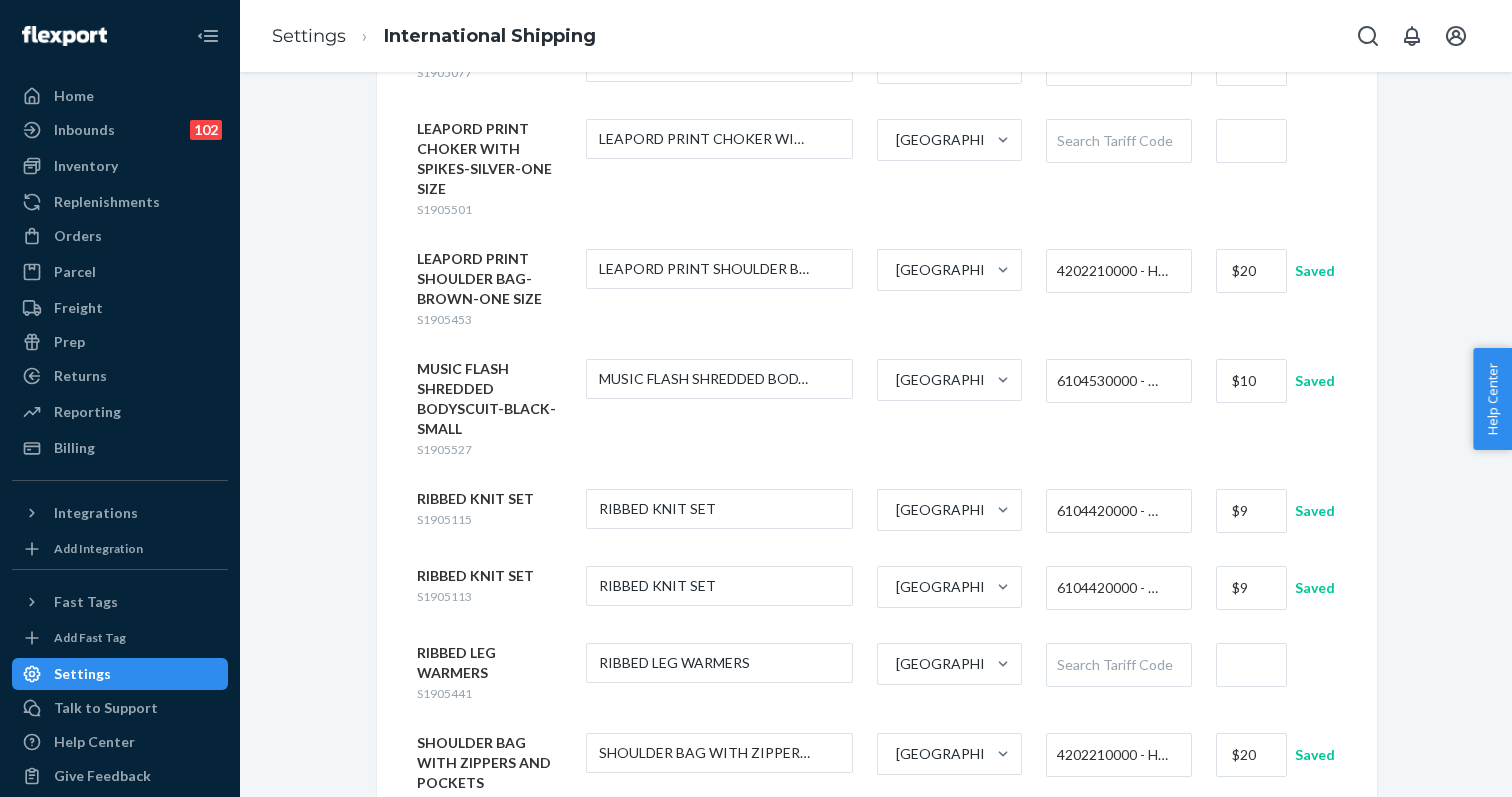 type on "$20" 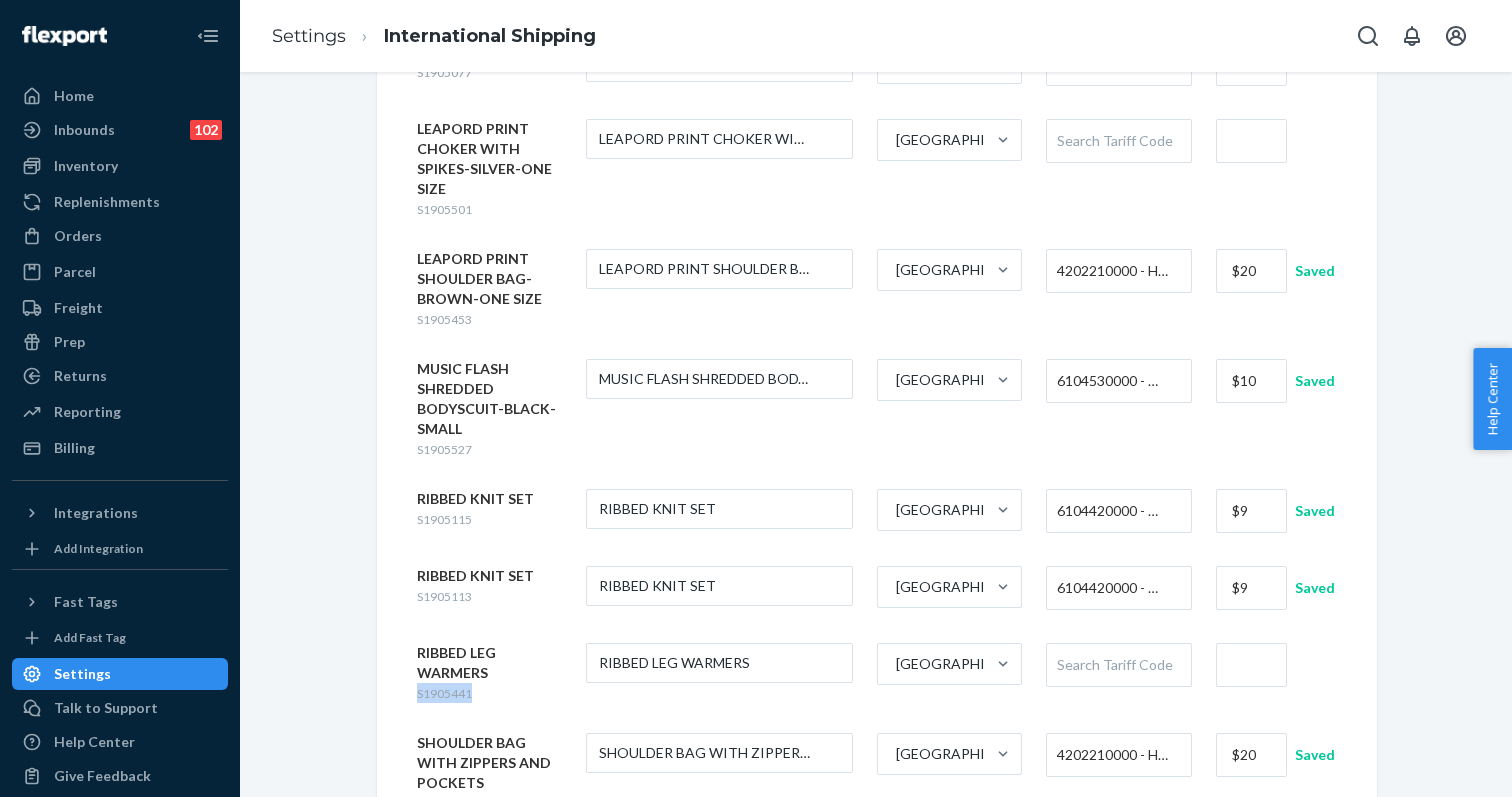 copy on "S1905441" 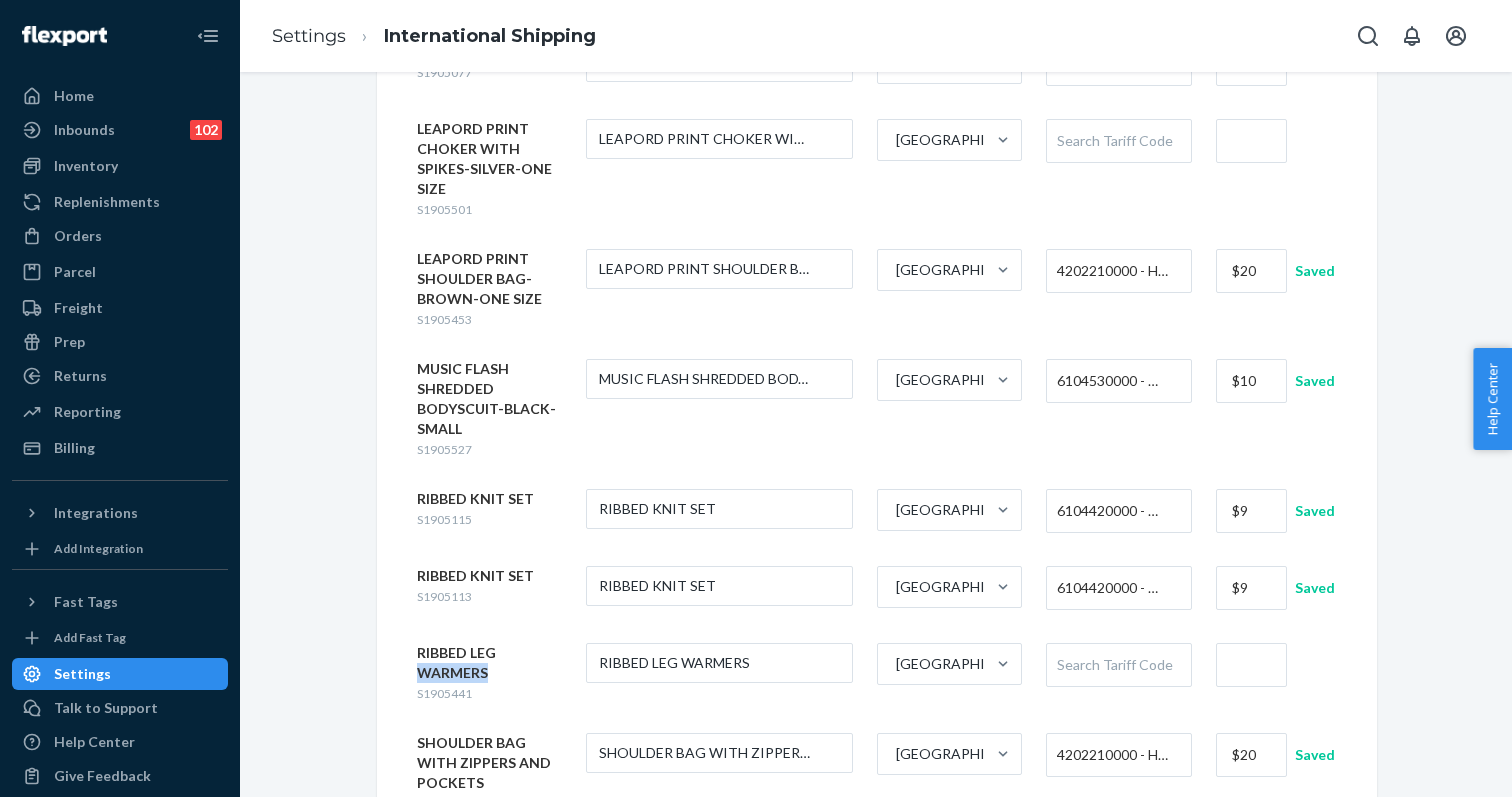 drag, startPoint x: 490, startPoint y: 671, endPoint x: 416, endPoint y: 671, distance: 74 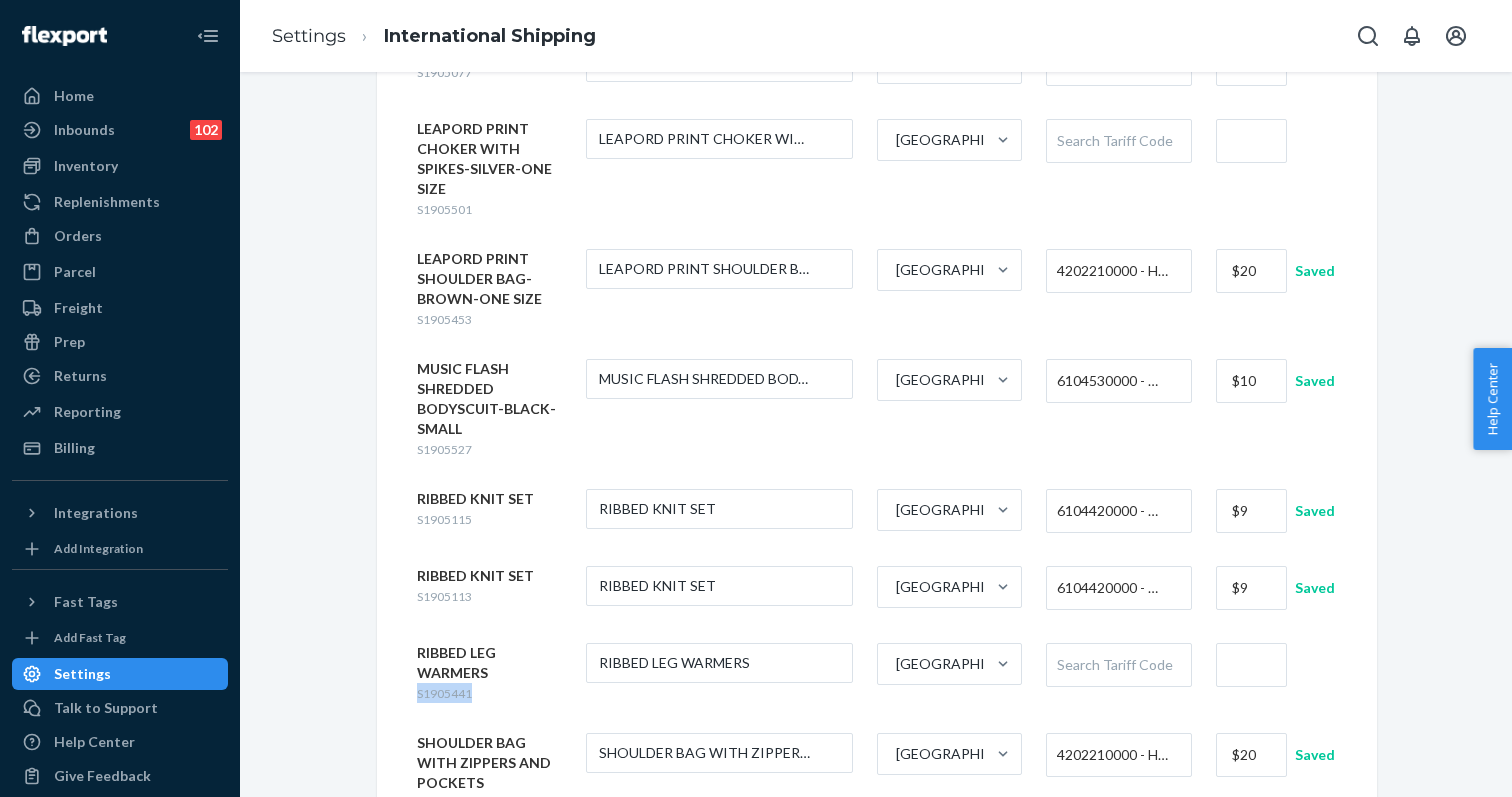 click on "S1905441" at bounding box center [444, 693] 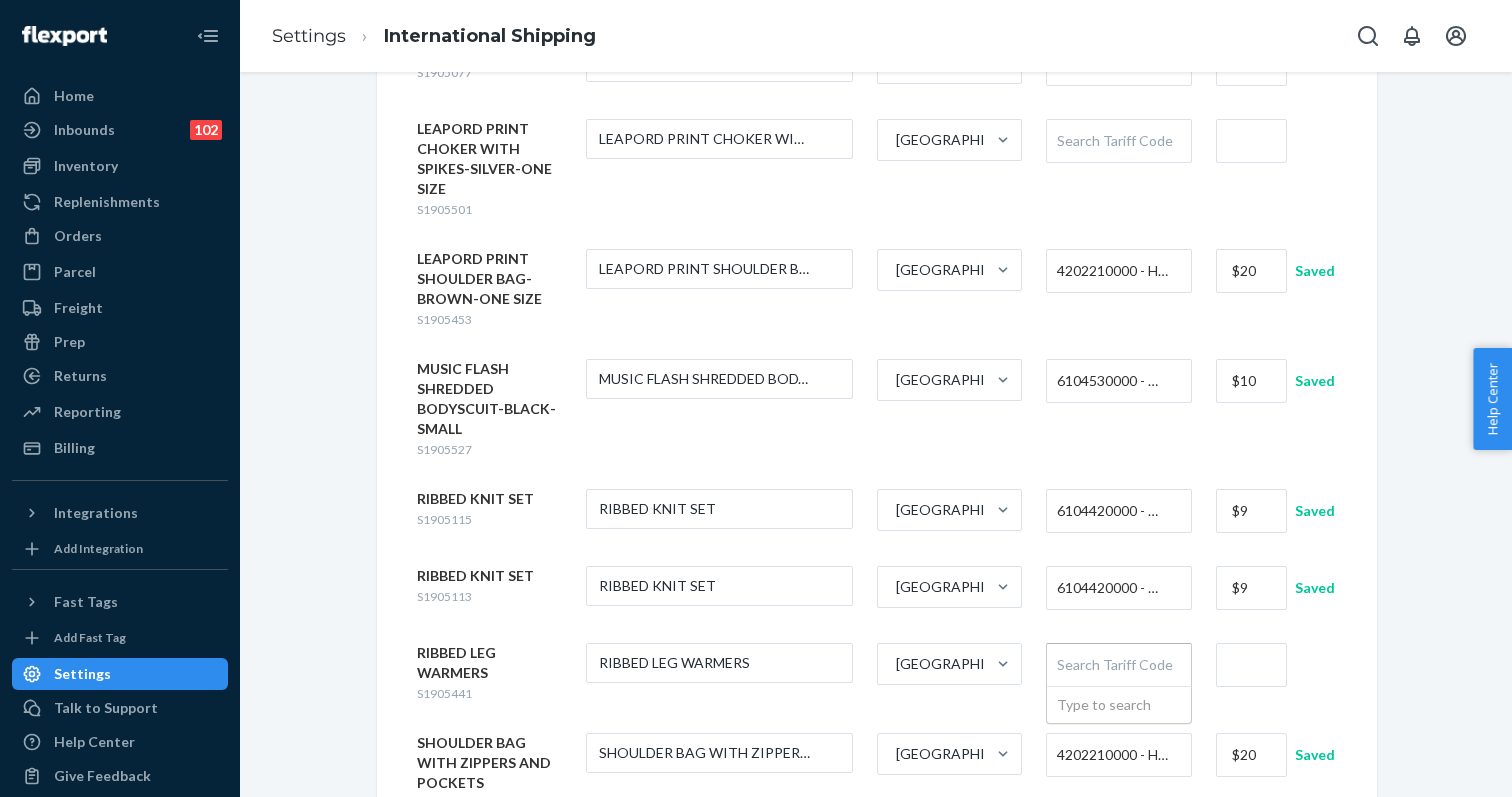 paste on "6217101000" 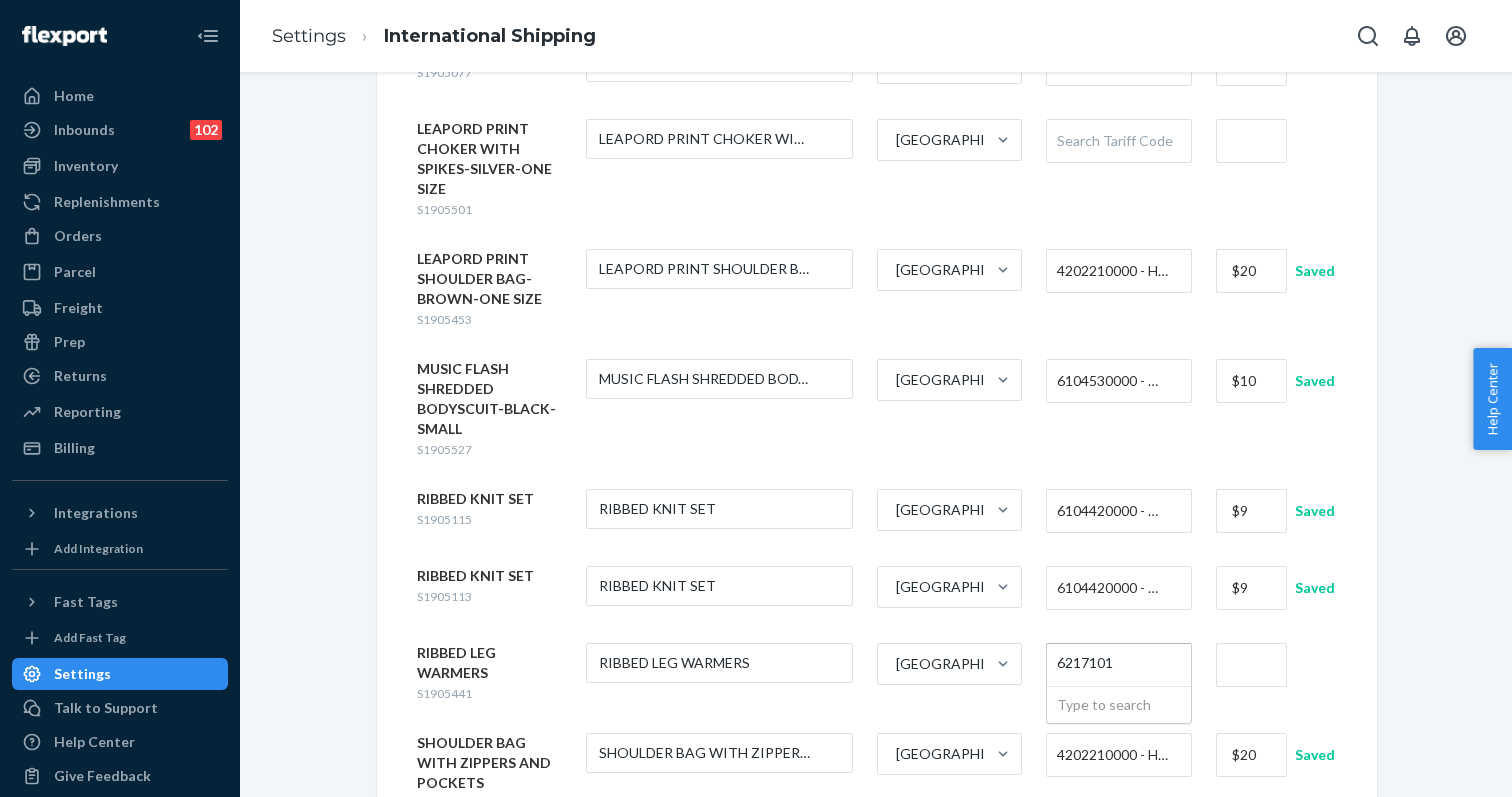 type on "621710" 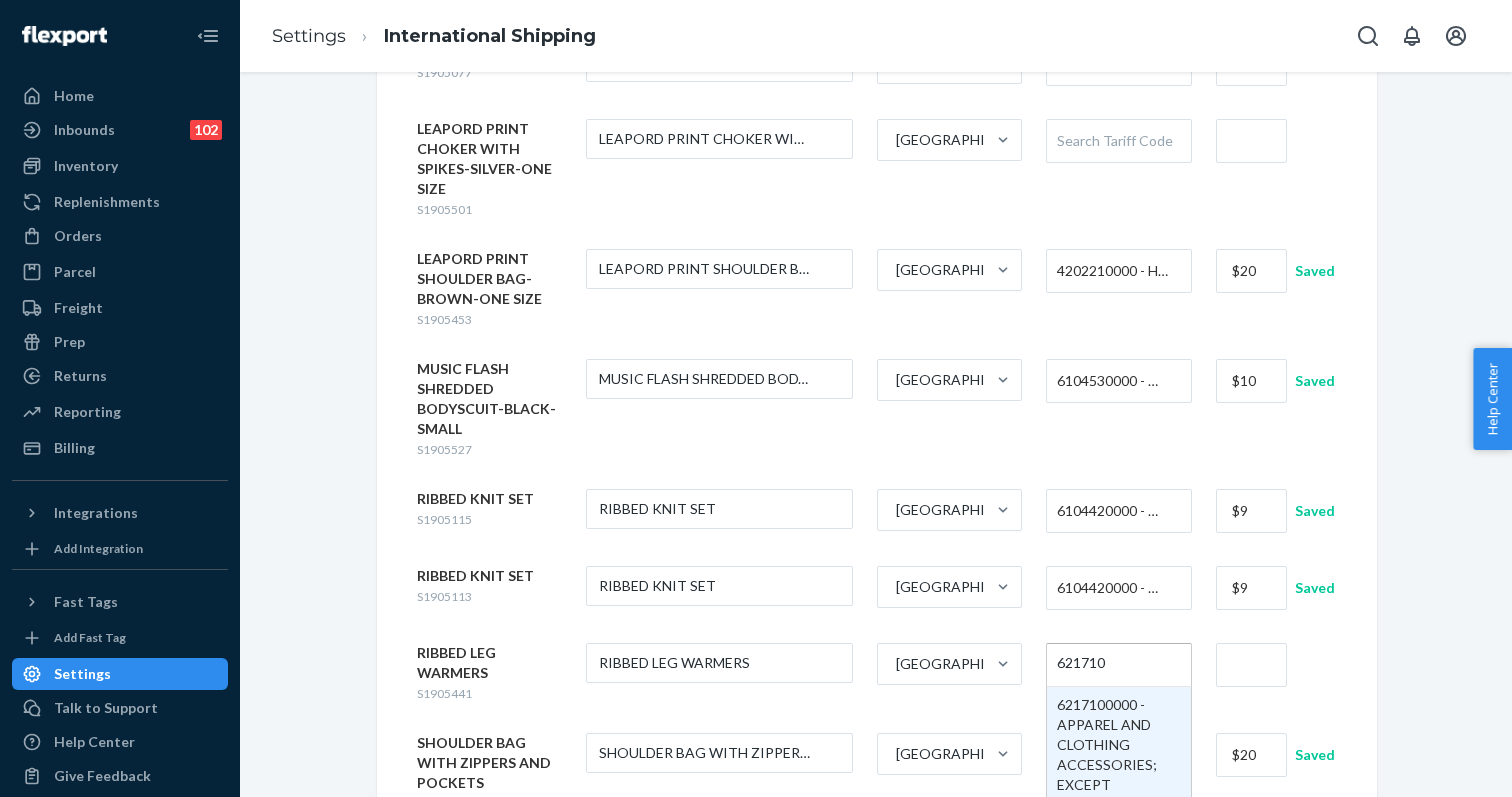 click on "621710" at bounding box center [1082, 664] 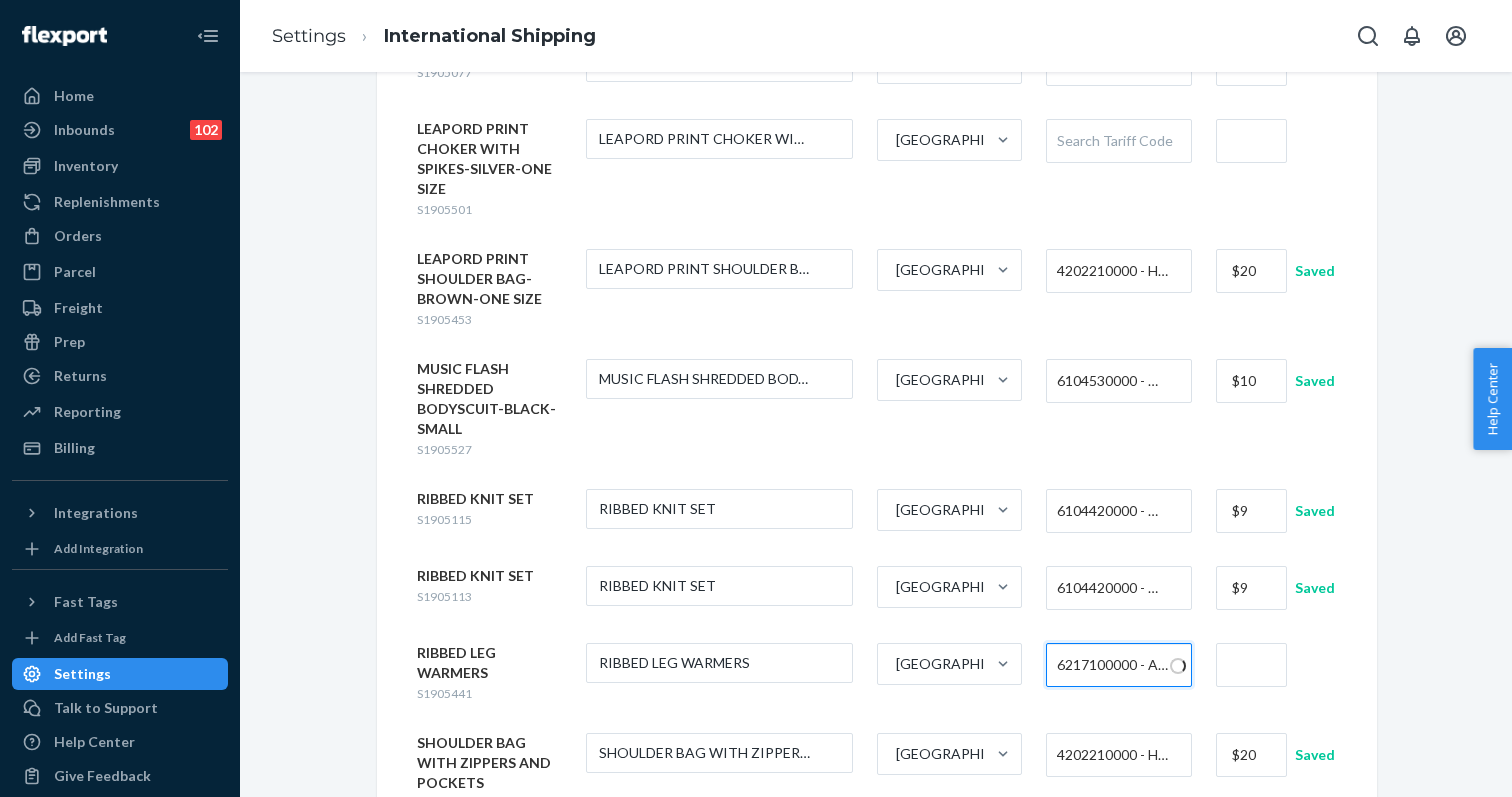 click at bounding box center (1251, 665) 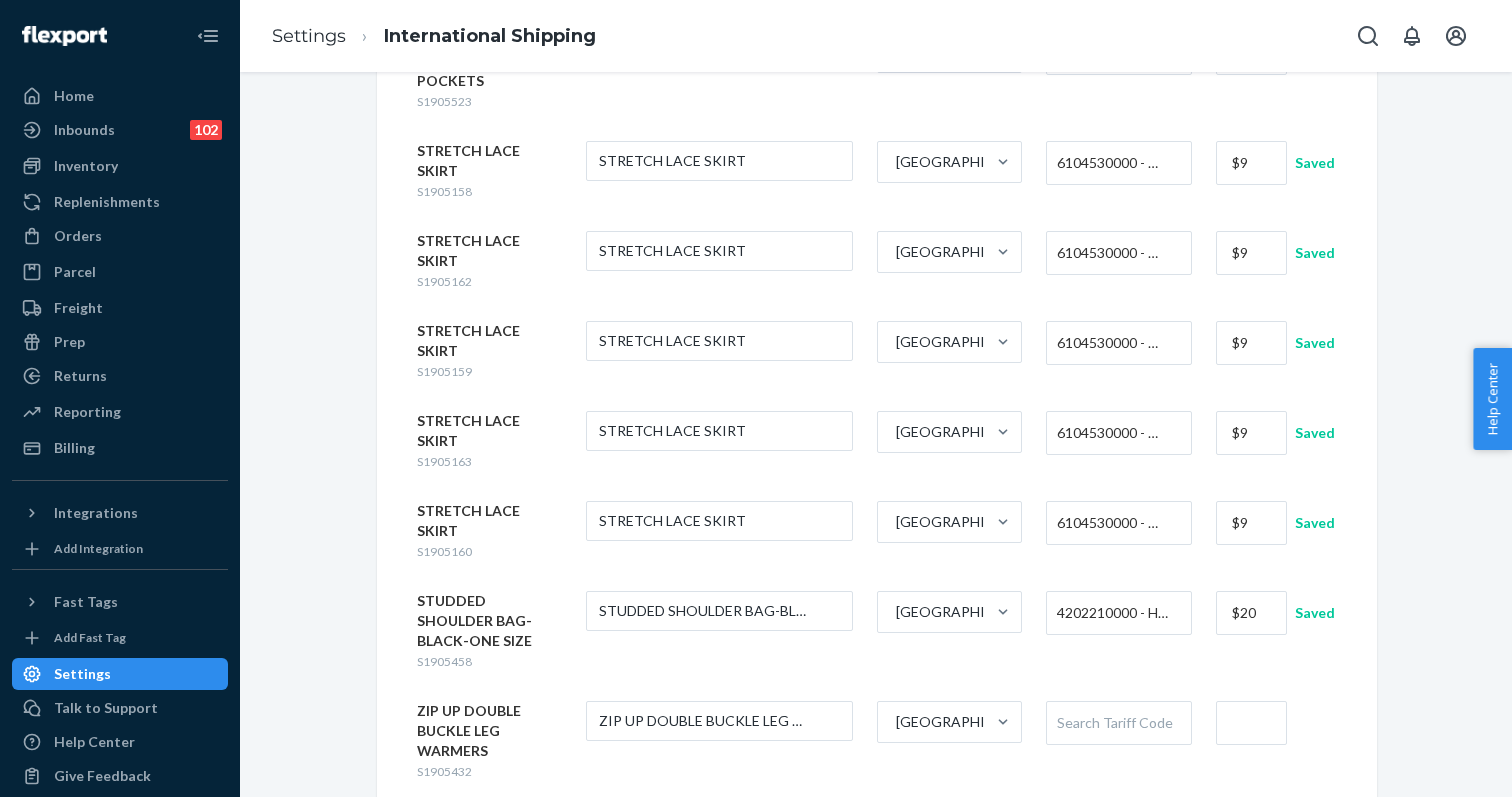 scroll, scrollTop: 1313, scrollLeft: 0, axis: vertical 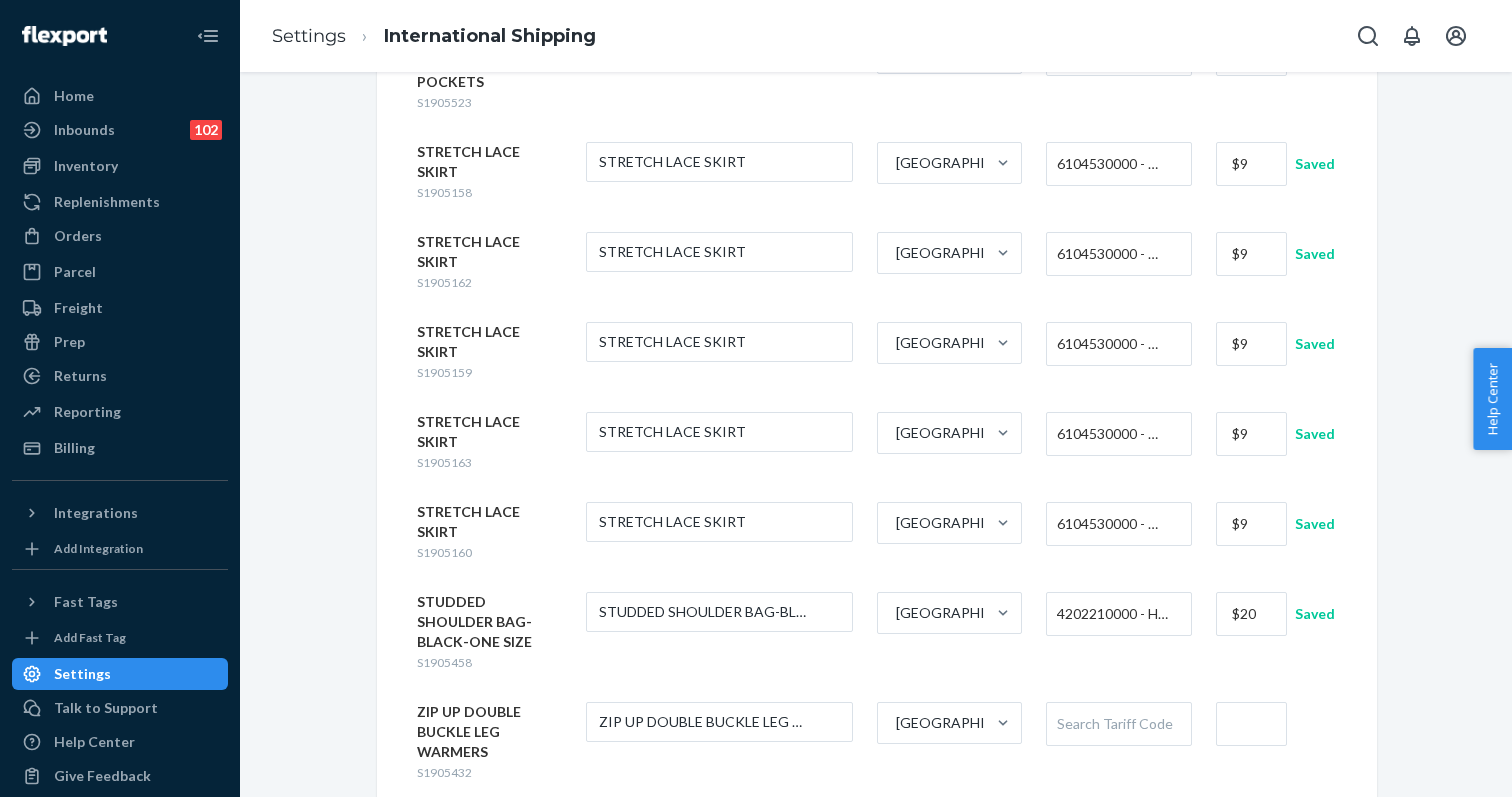 type on "$10" 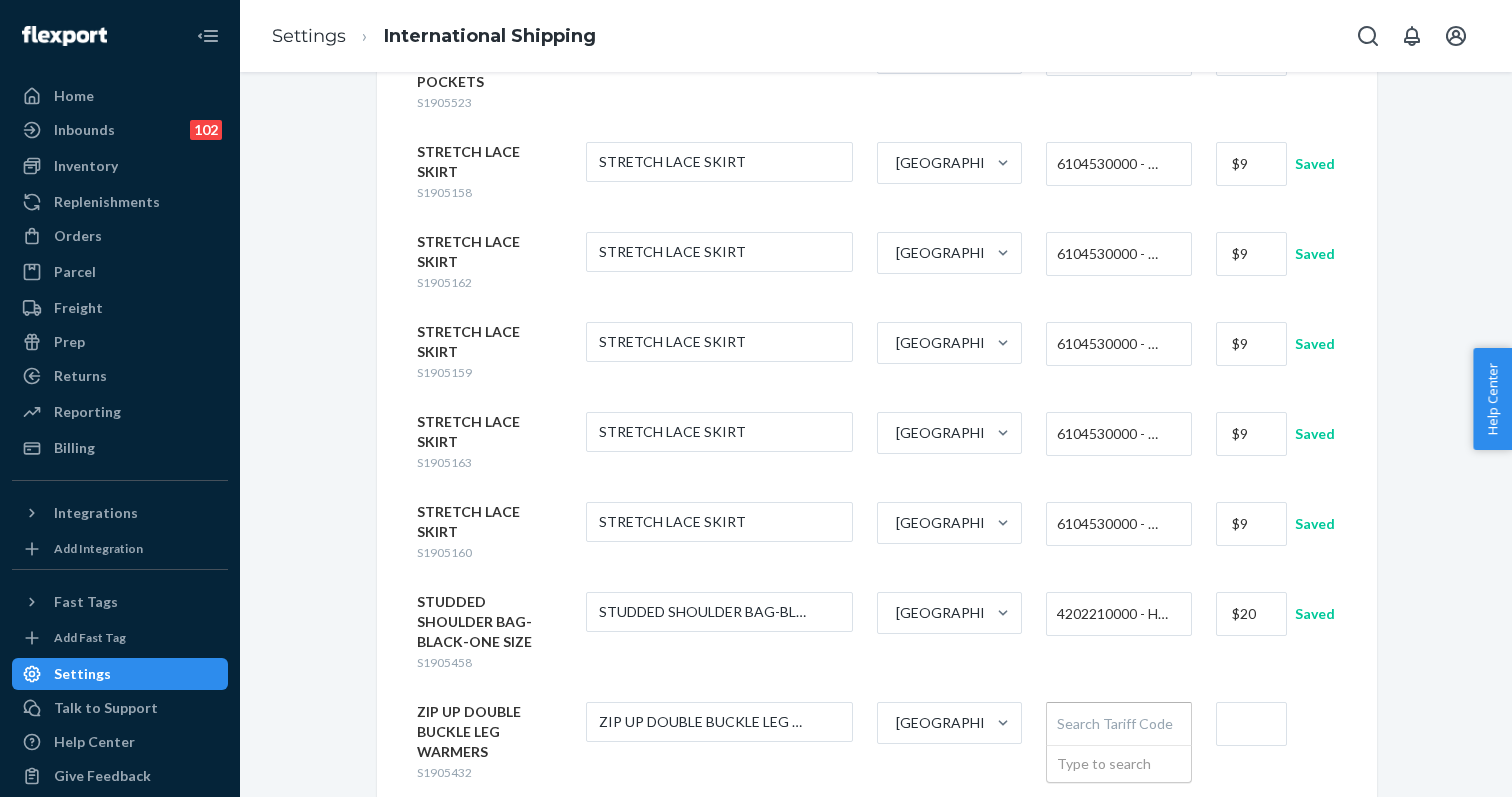 paste on "621710" 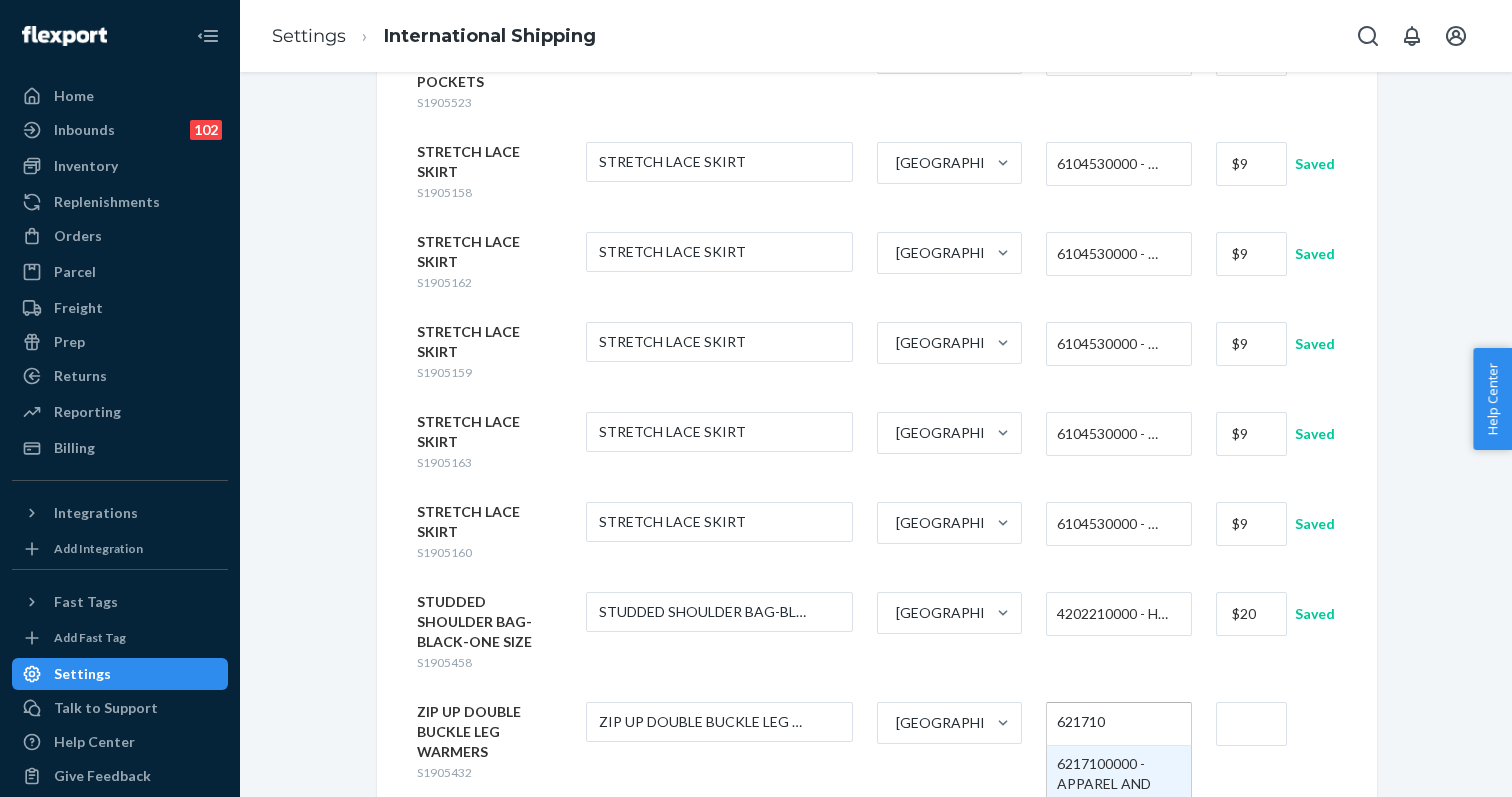 type 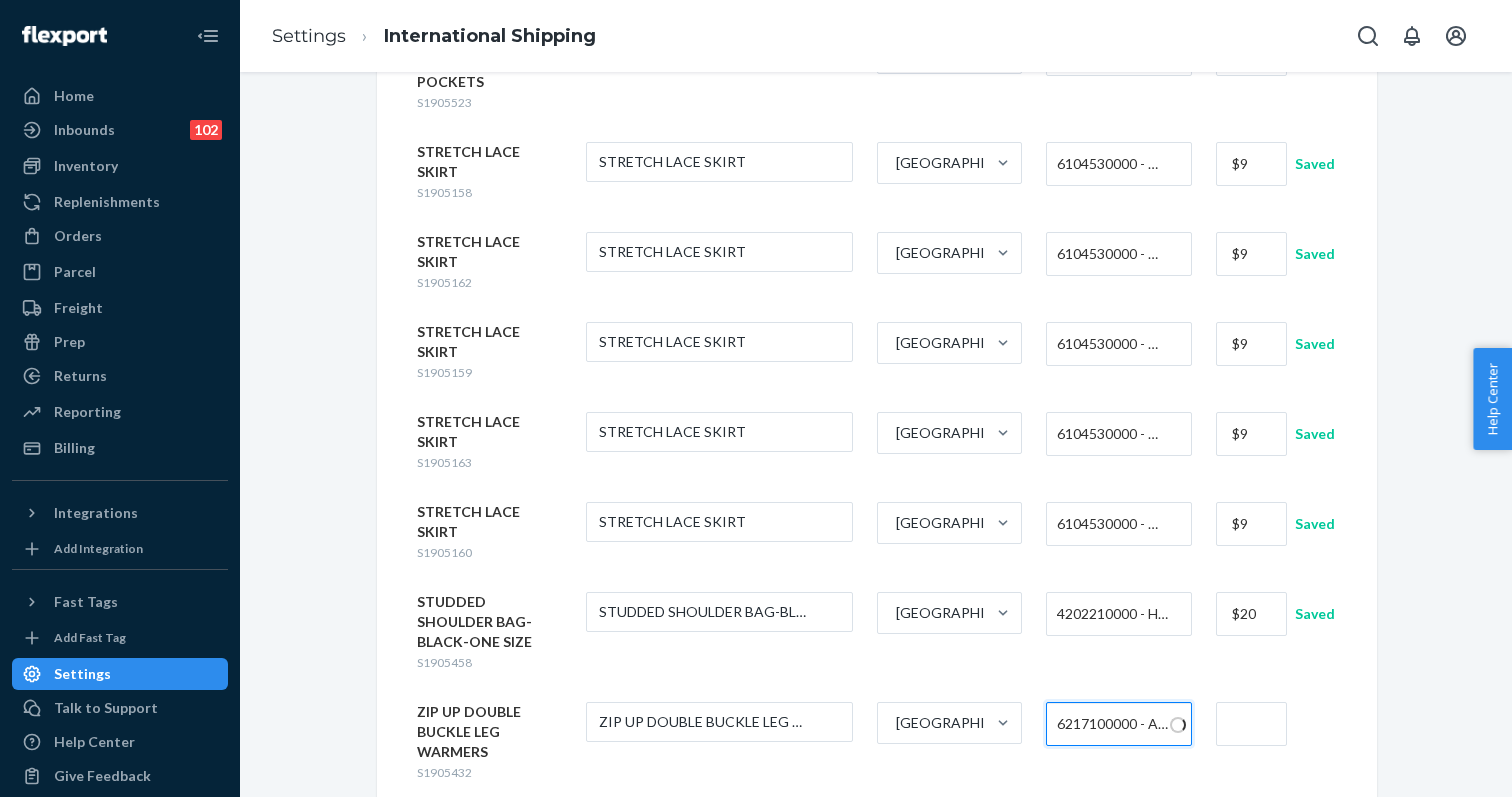 click at bounding box center [1251, 724] 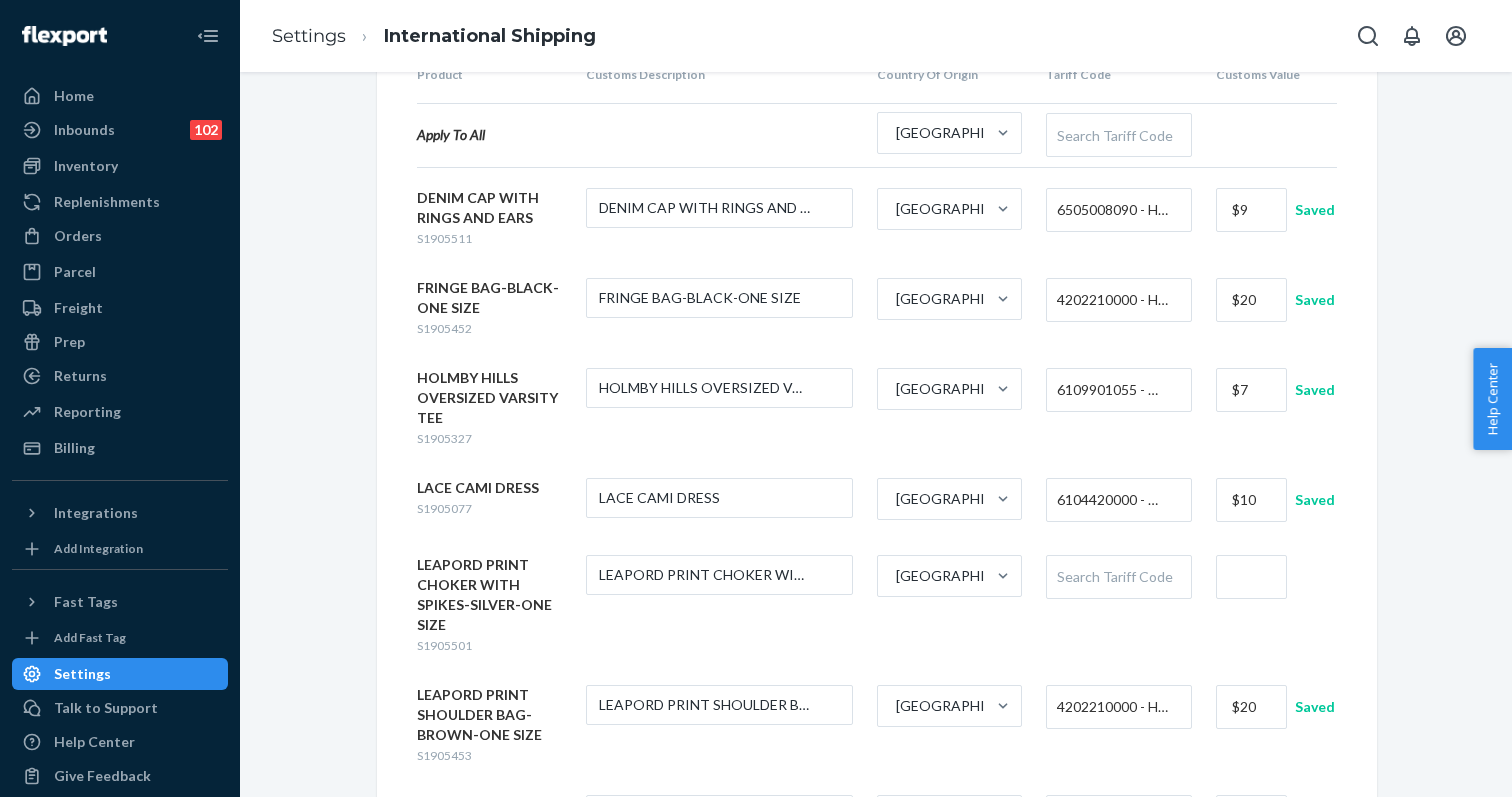 scroll, scrollTop: 322, scrollLeft: 0, axis: vertical 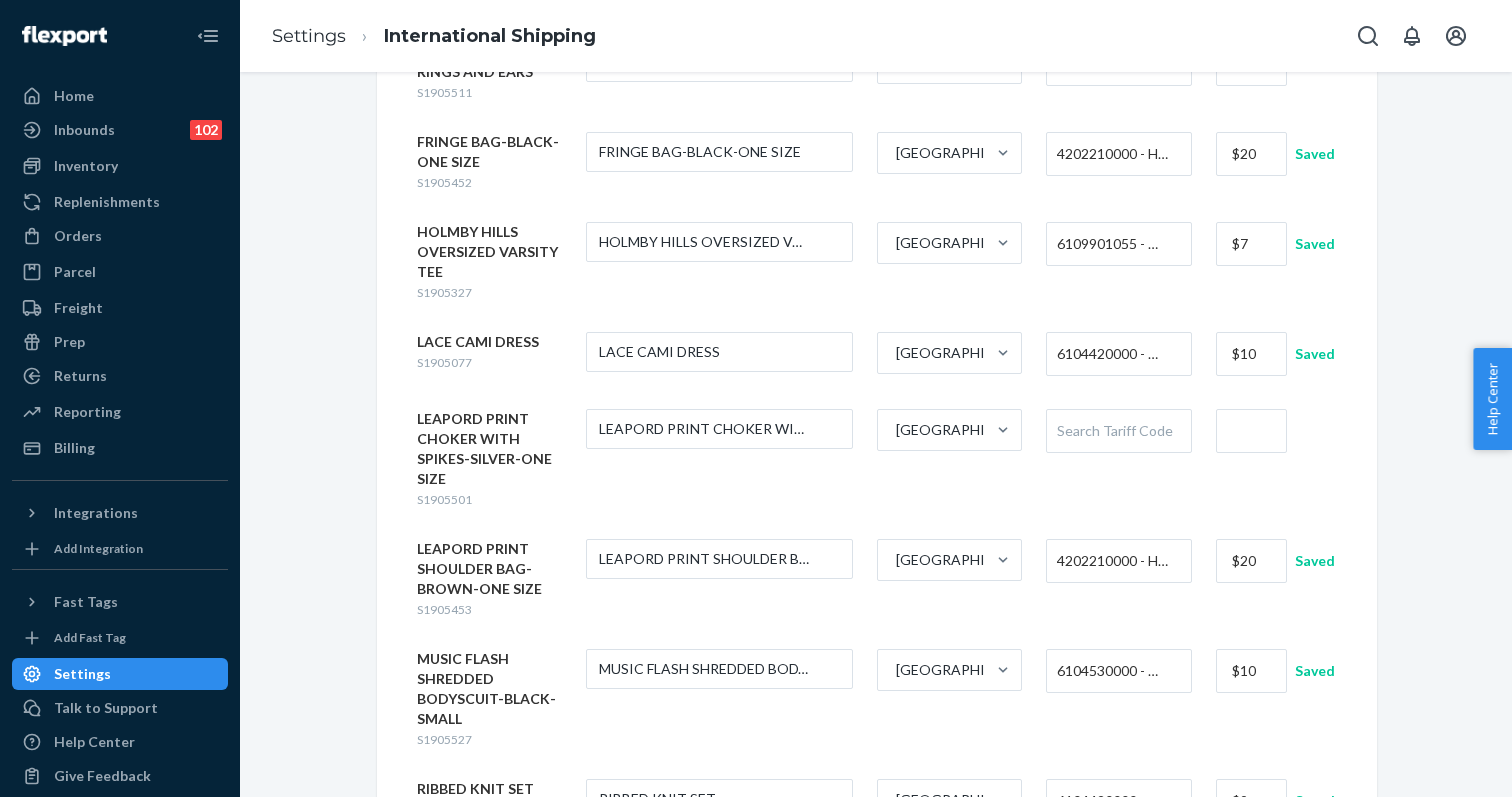 type on "$10" 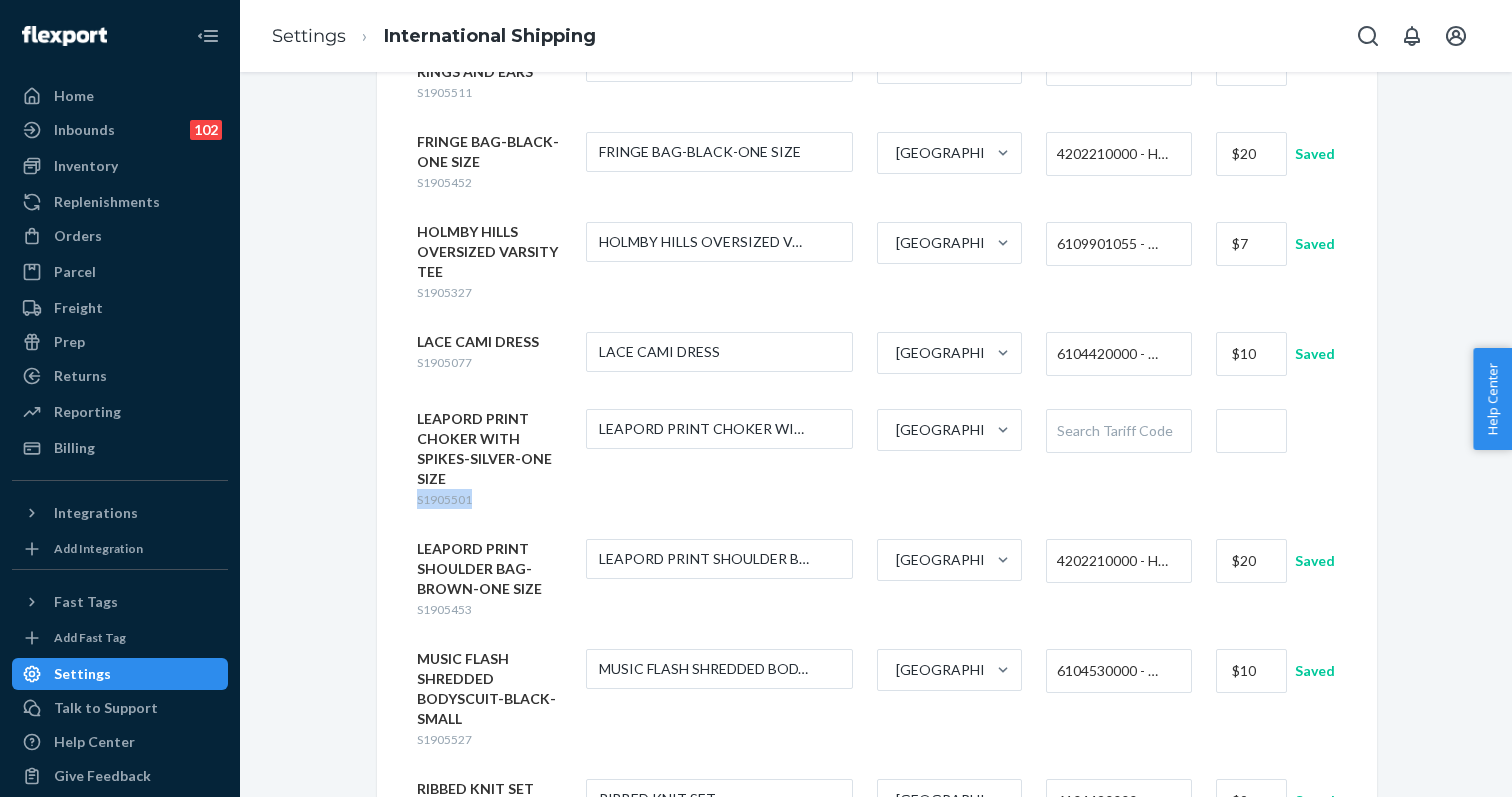 click on "S1905501" at bounding box center (444, 499) 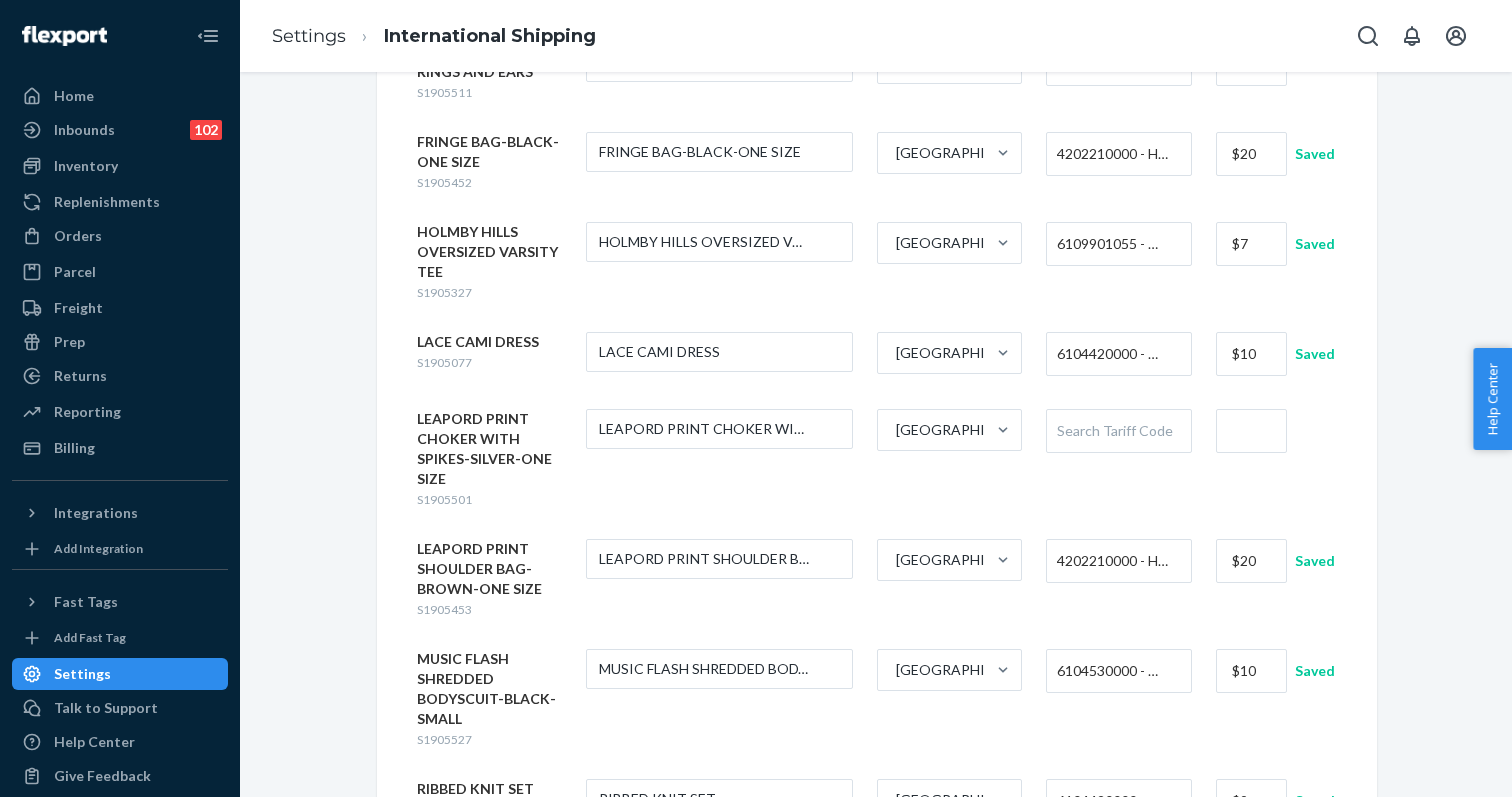 click on "Search Tariff Code" at bounding box center (1118, 431) 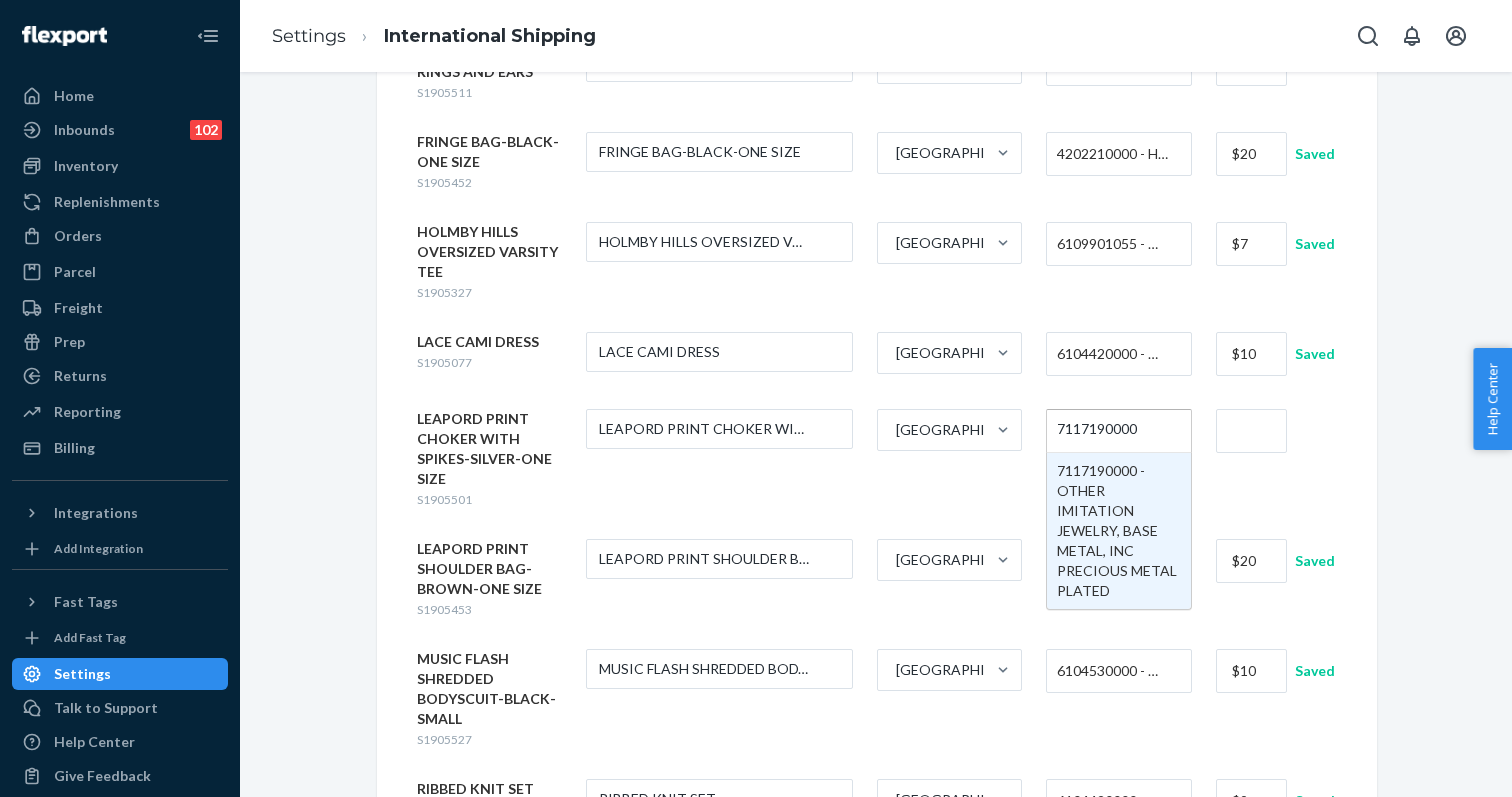 type 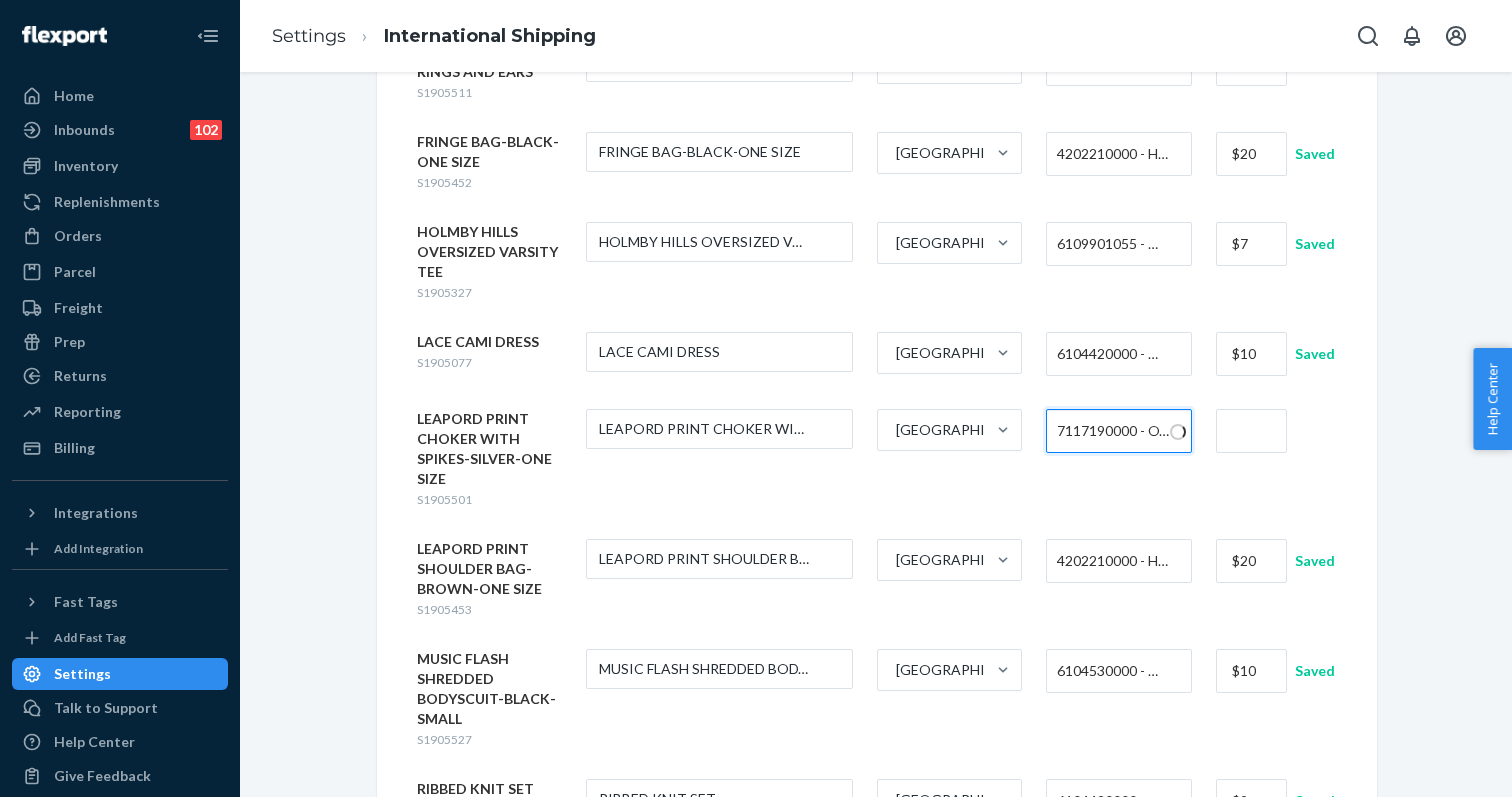 click at bounding box center (1251, 431) 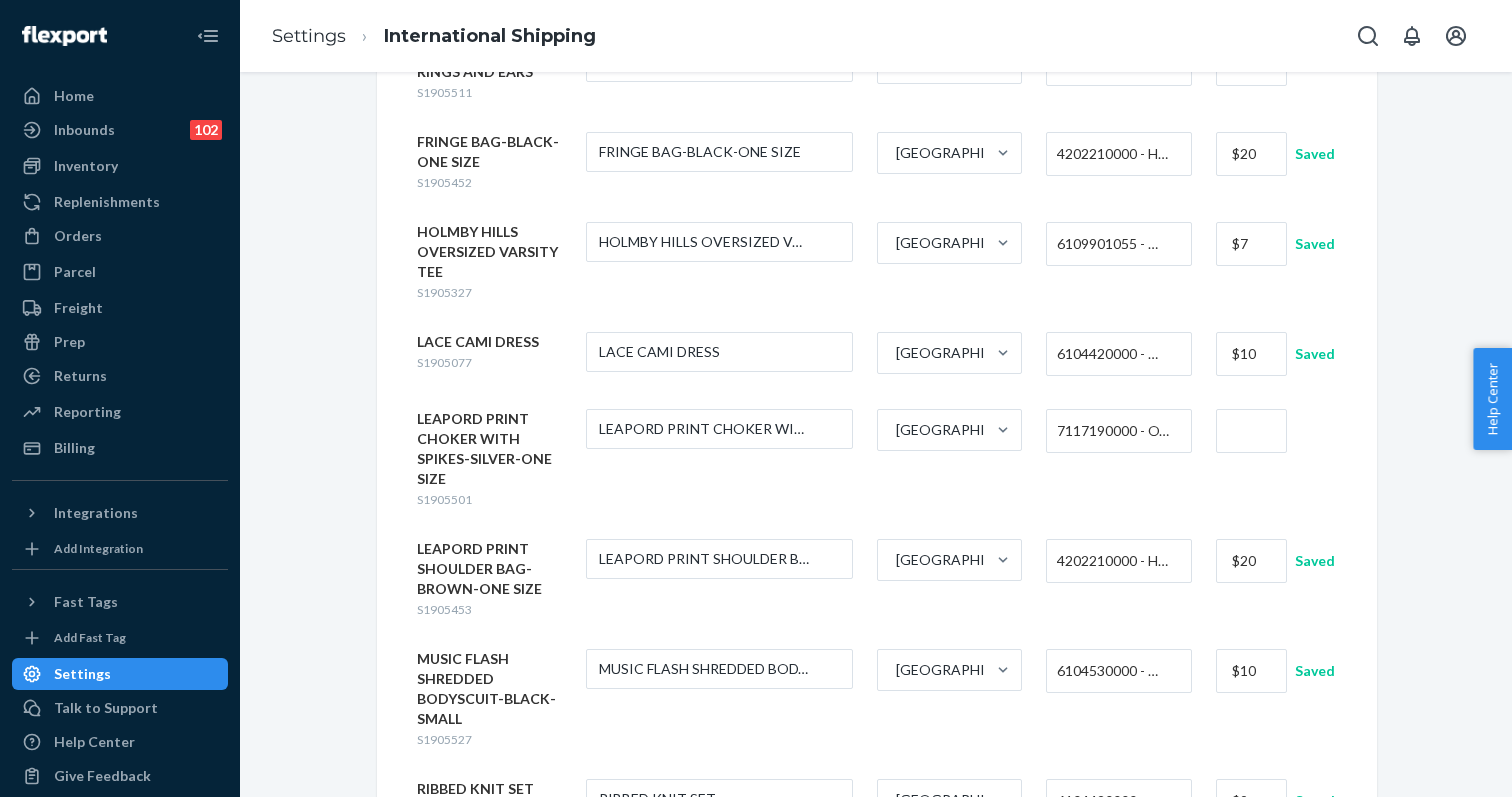 type on "$8" 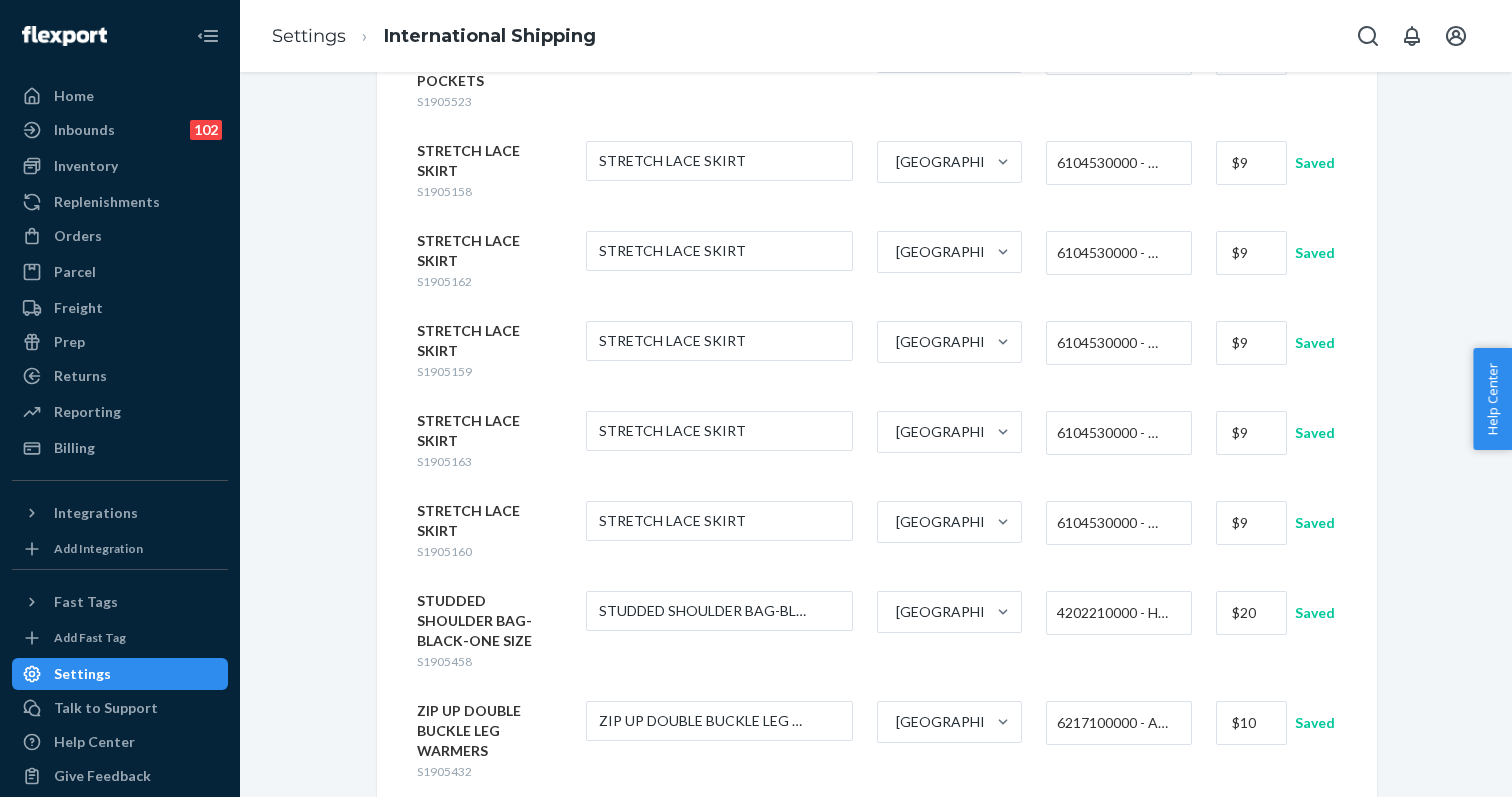 scroll, scrollTop: 1313, scrollLeft: 0, axis: vertical 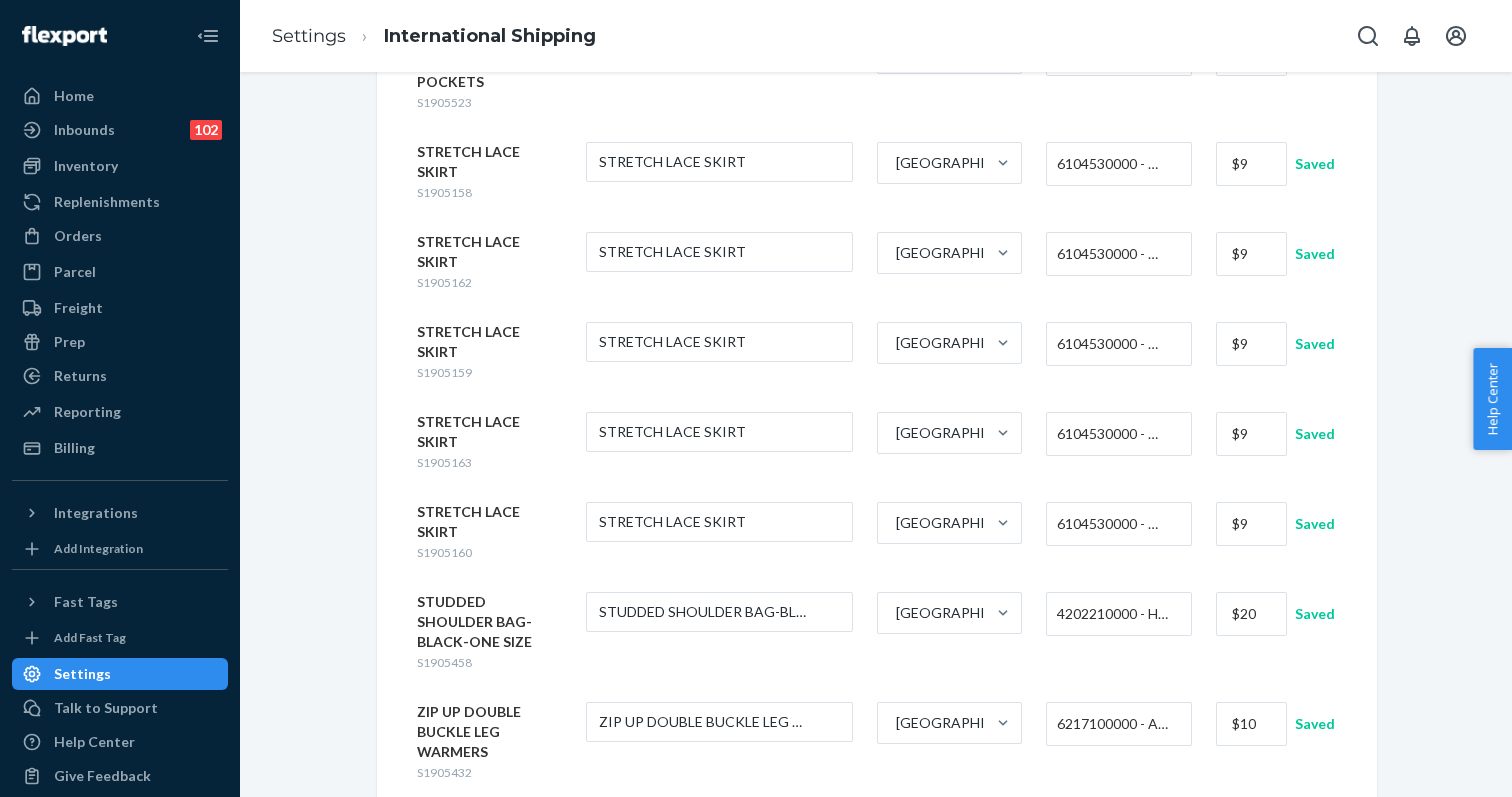 click on "Enable International Shipping" at bounding box center (1200, 843) 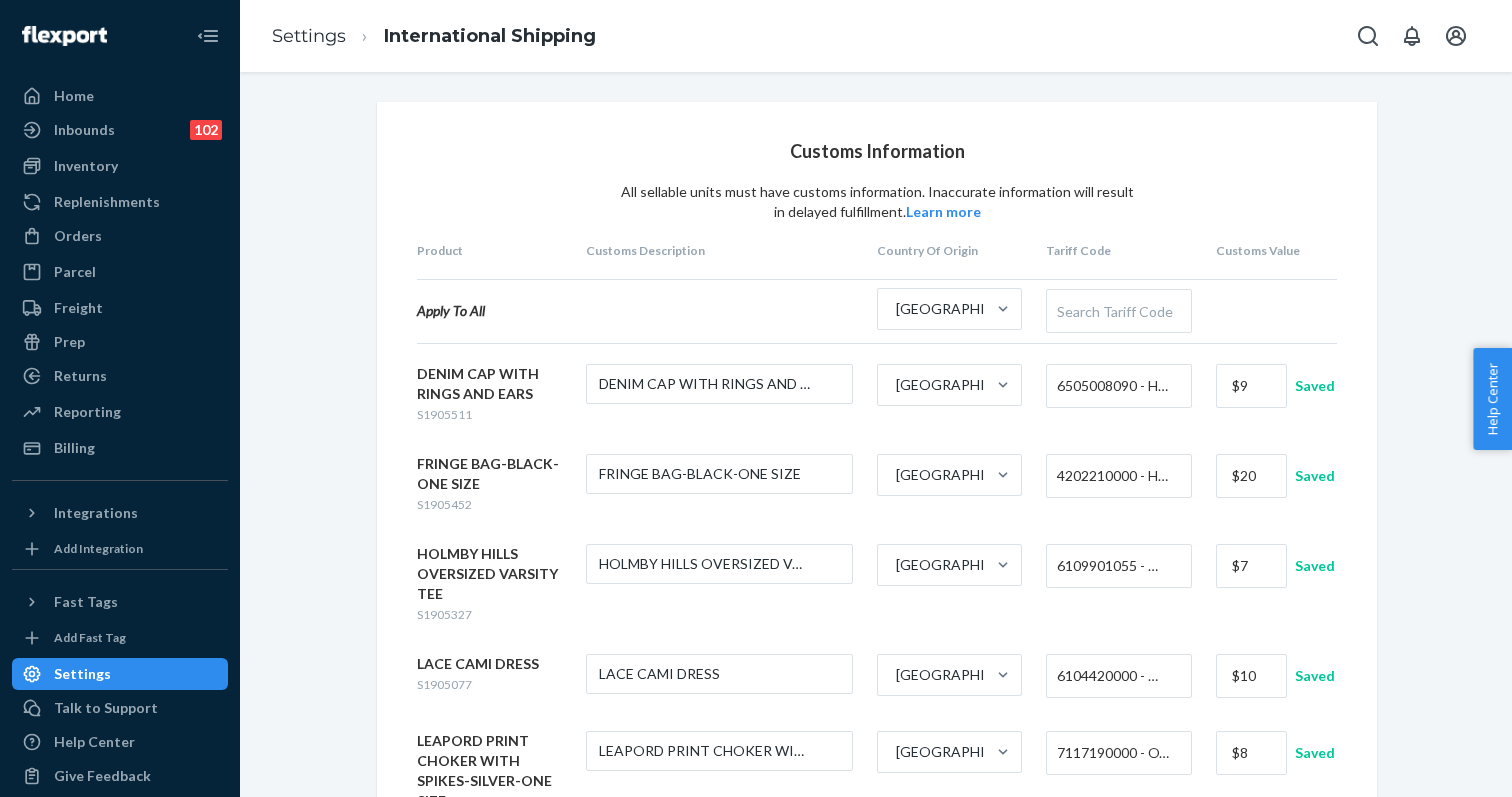scroll, scrollTop: 0, scrollLeft: 0, axis: both 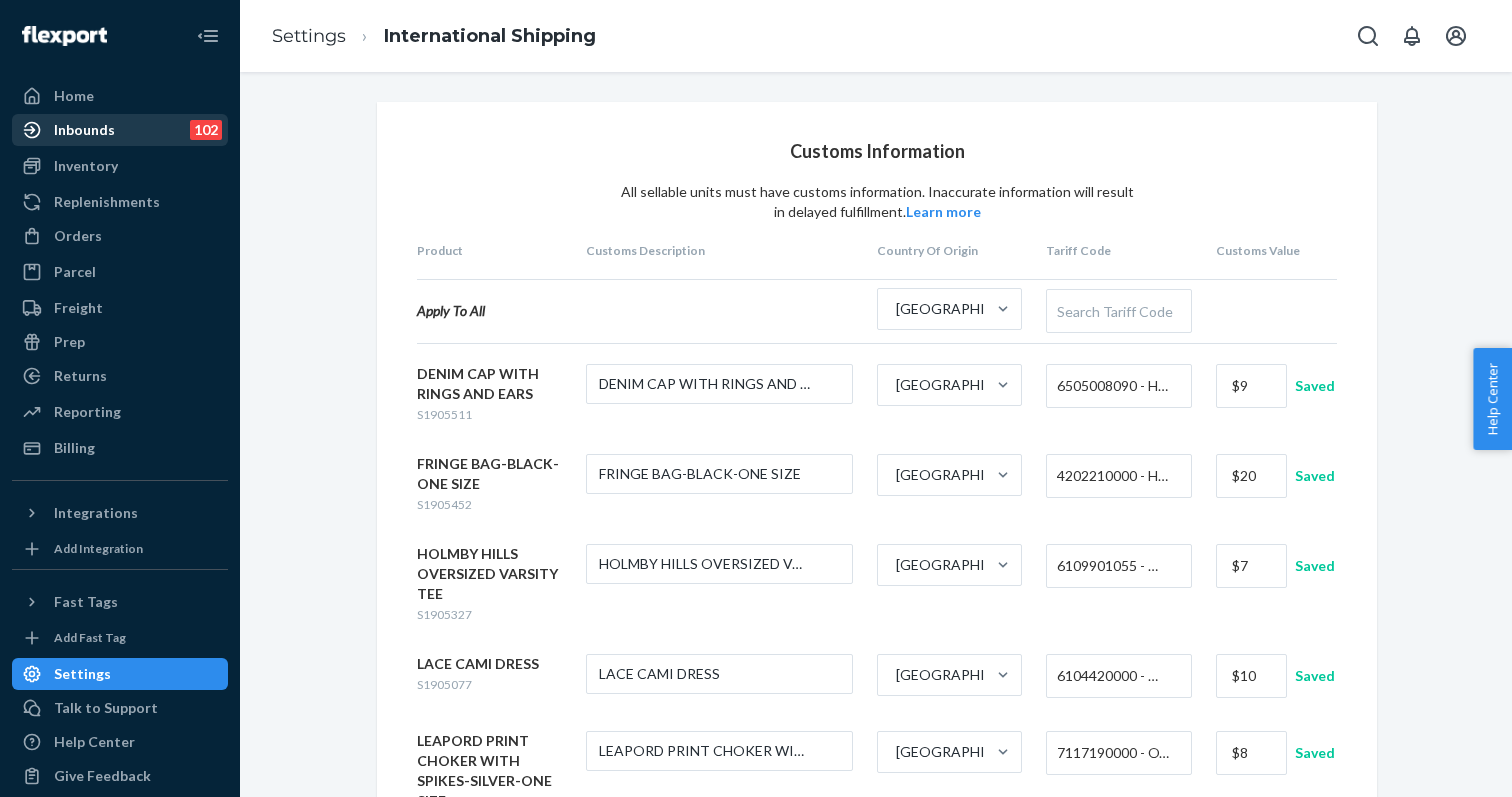 click on "Inbounds 102" at bounding box center [120, 130] 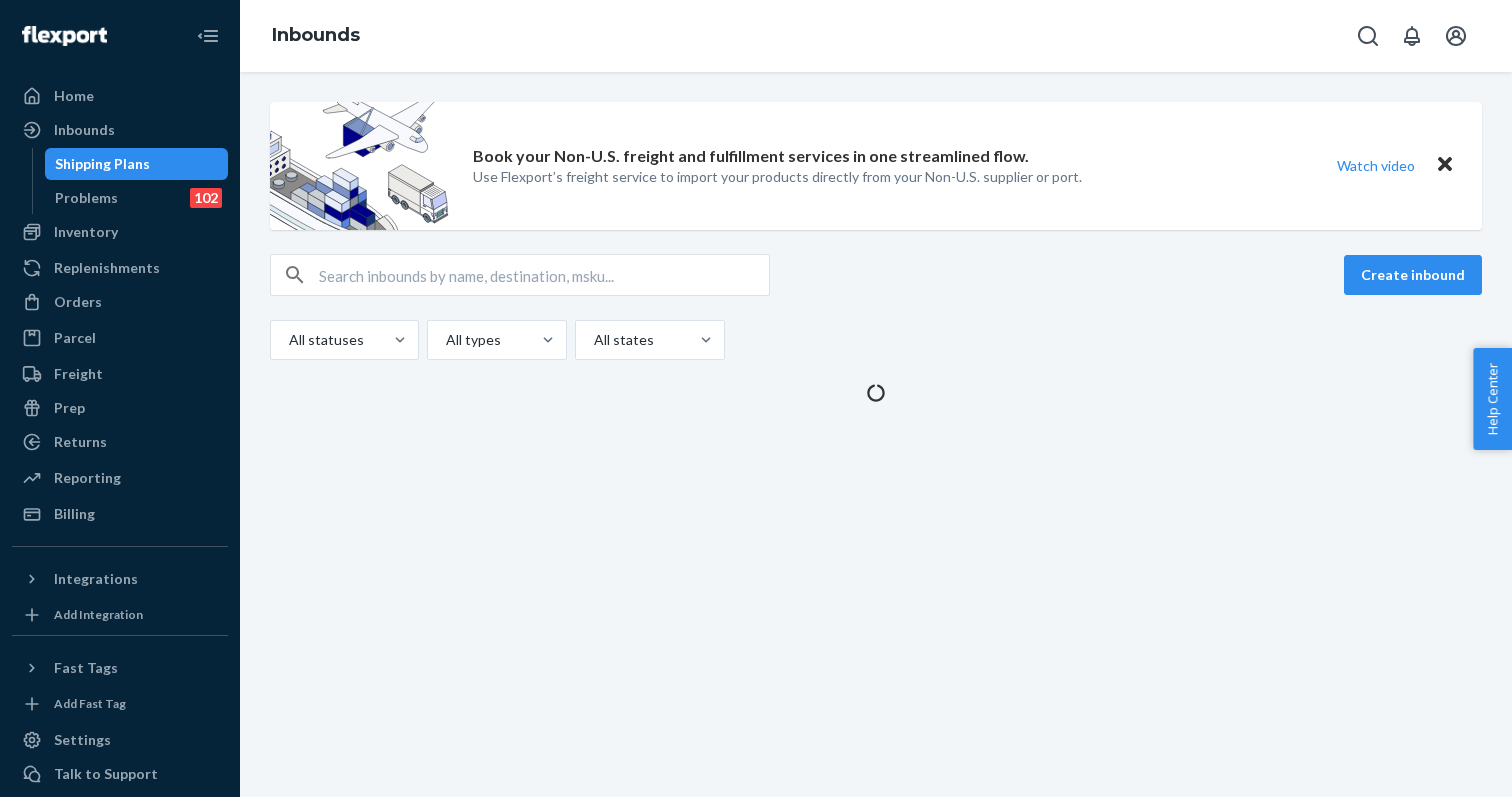 click on "Shipping Plans" at bounding box center (102, 164) 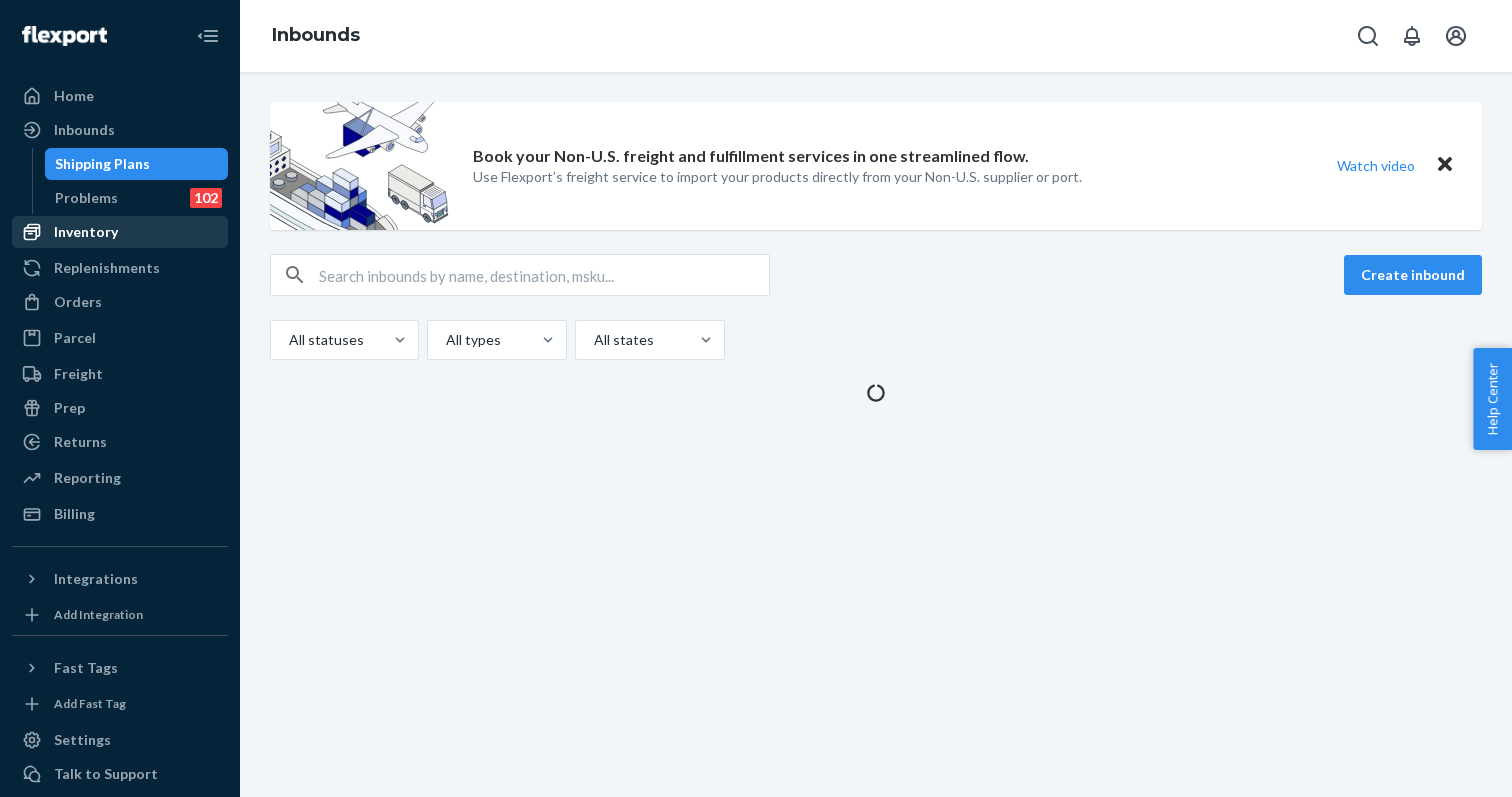 click on "Inventory" at bounding box center [86, 232] 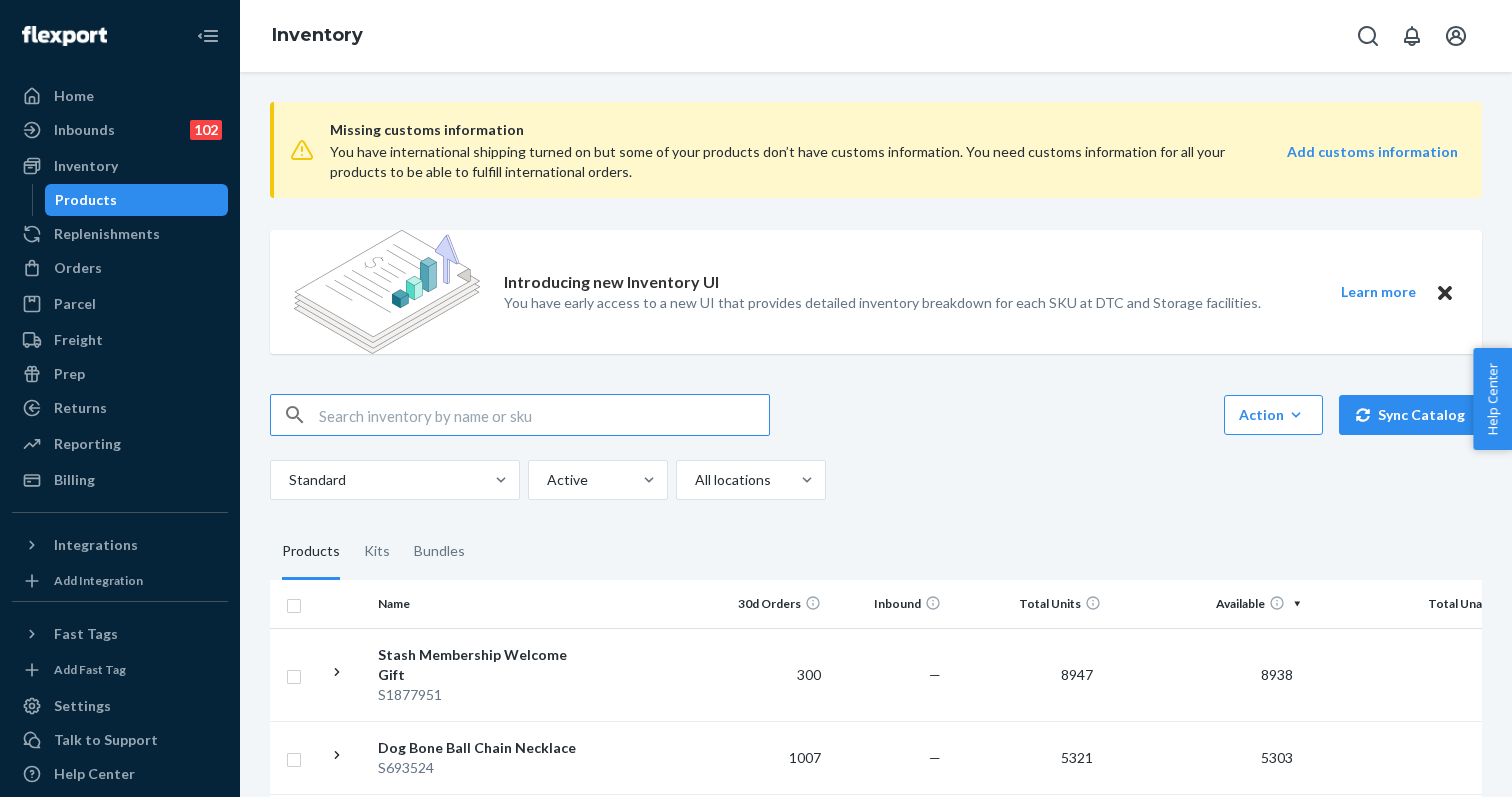click at bounding box center (544, 415) 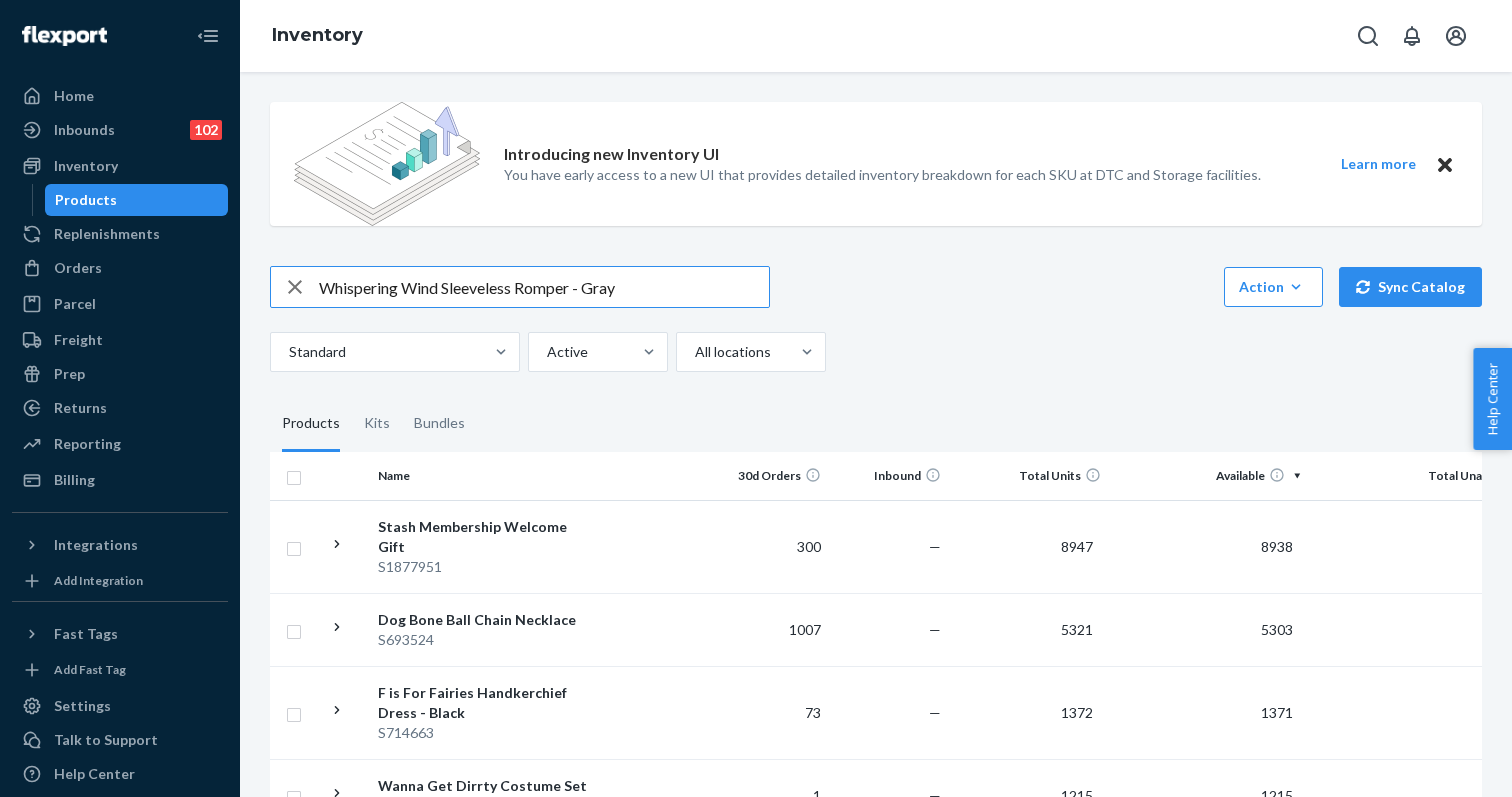 click on "Whispering Wind Sleeveless Romper - Gray" at bounding box center [544, 287] 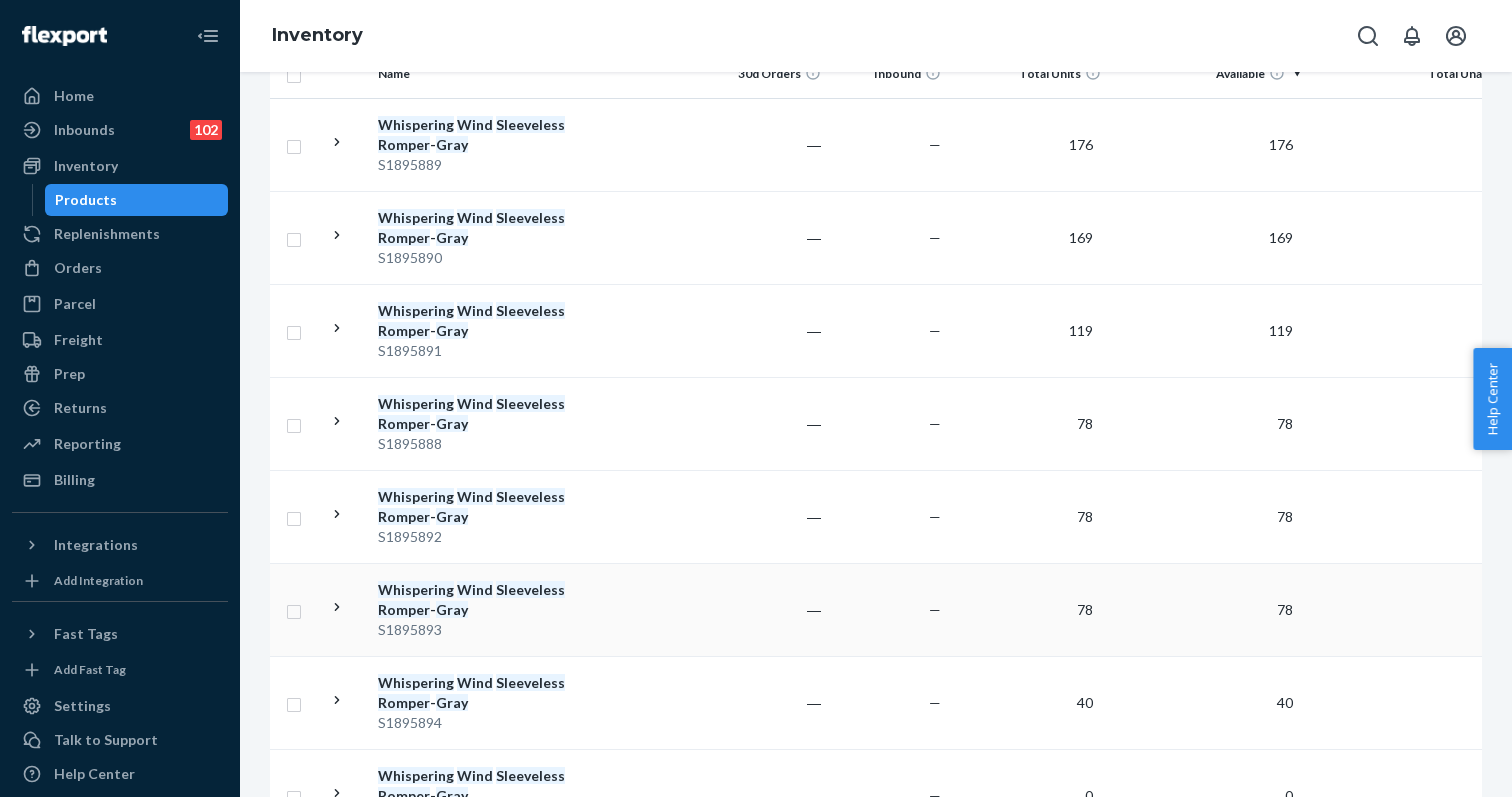 scroll, scrollTop: 303, scrollLeft: 0, axis: vertical 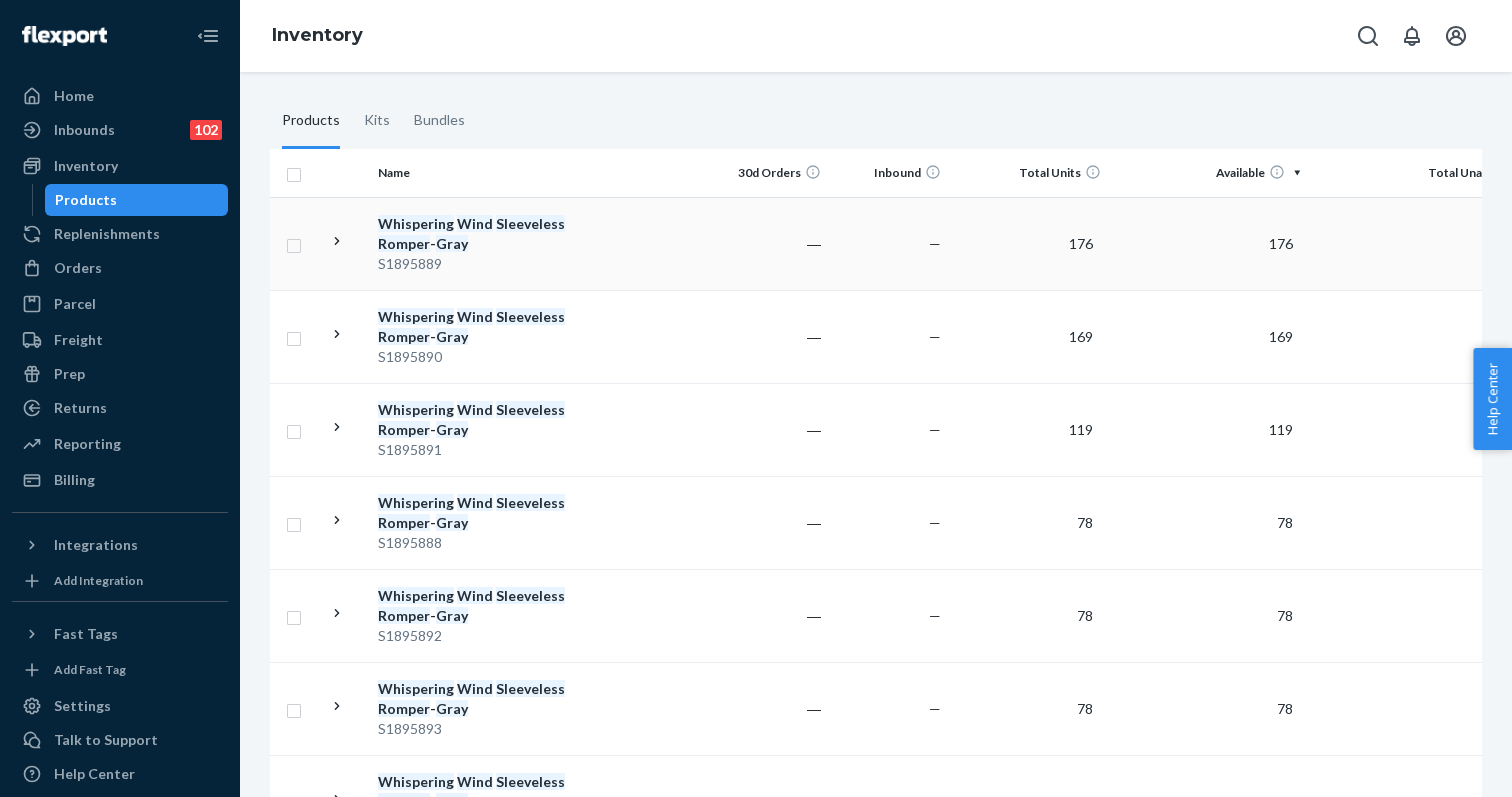 click on "Whispering   Wind   Sleeveless   Romper  -  Gray" at bounding box center [482, 234] 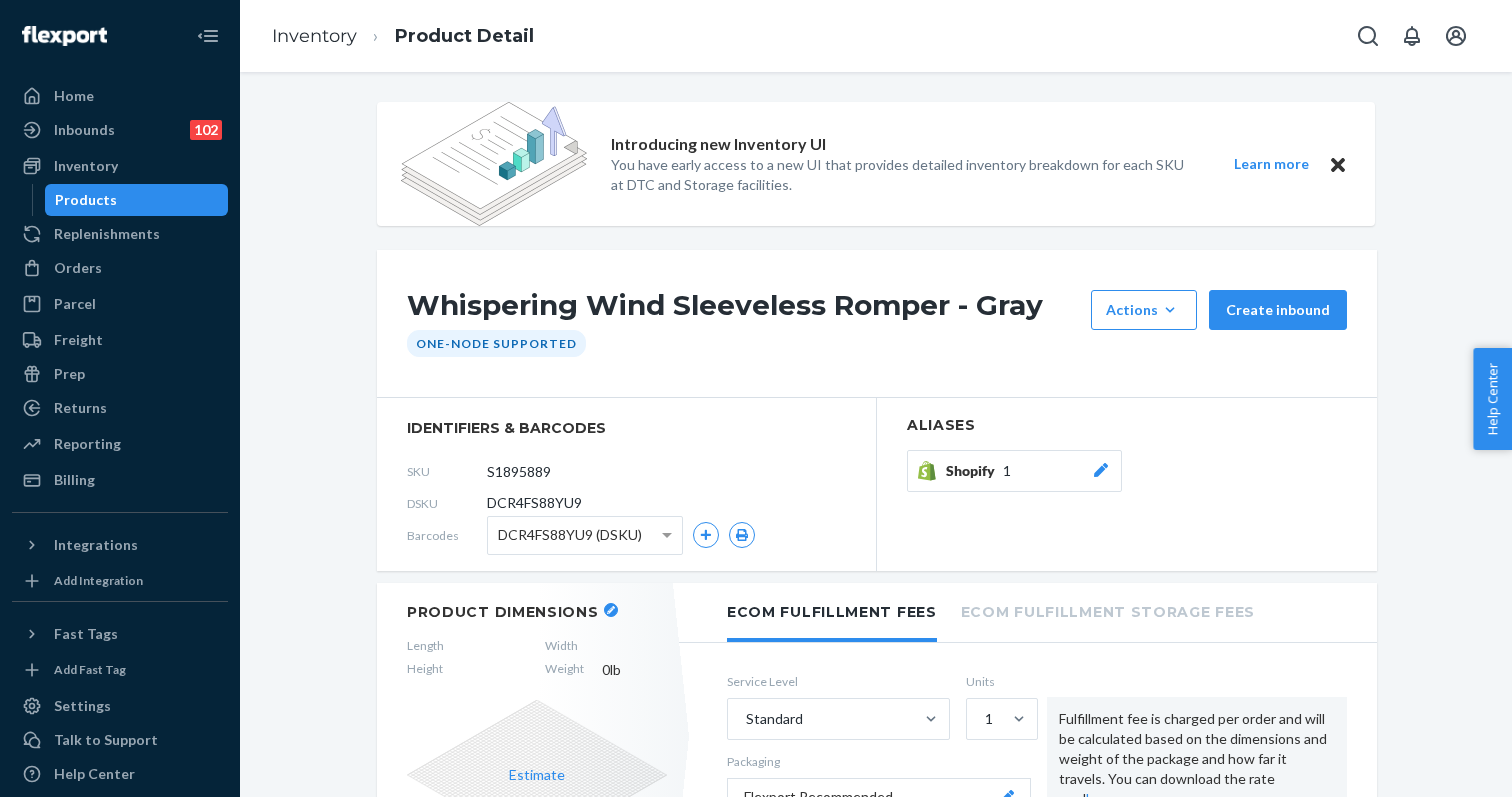 click at bounding box center (611, 610) 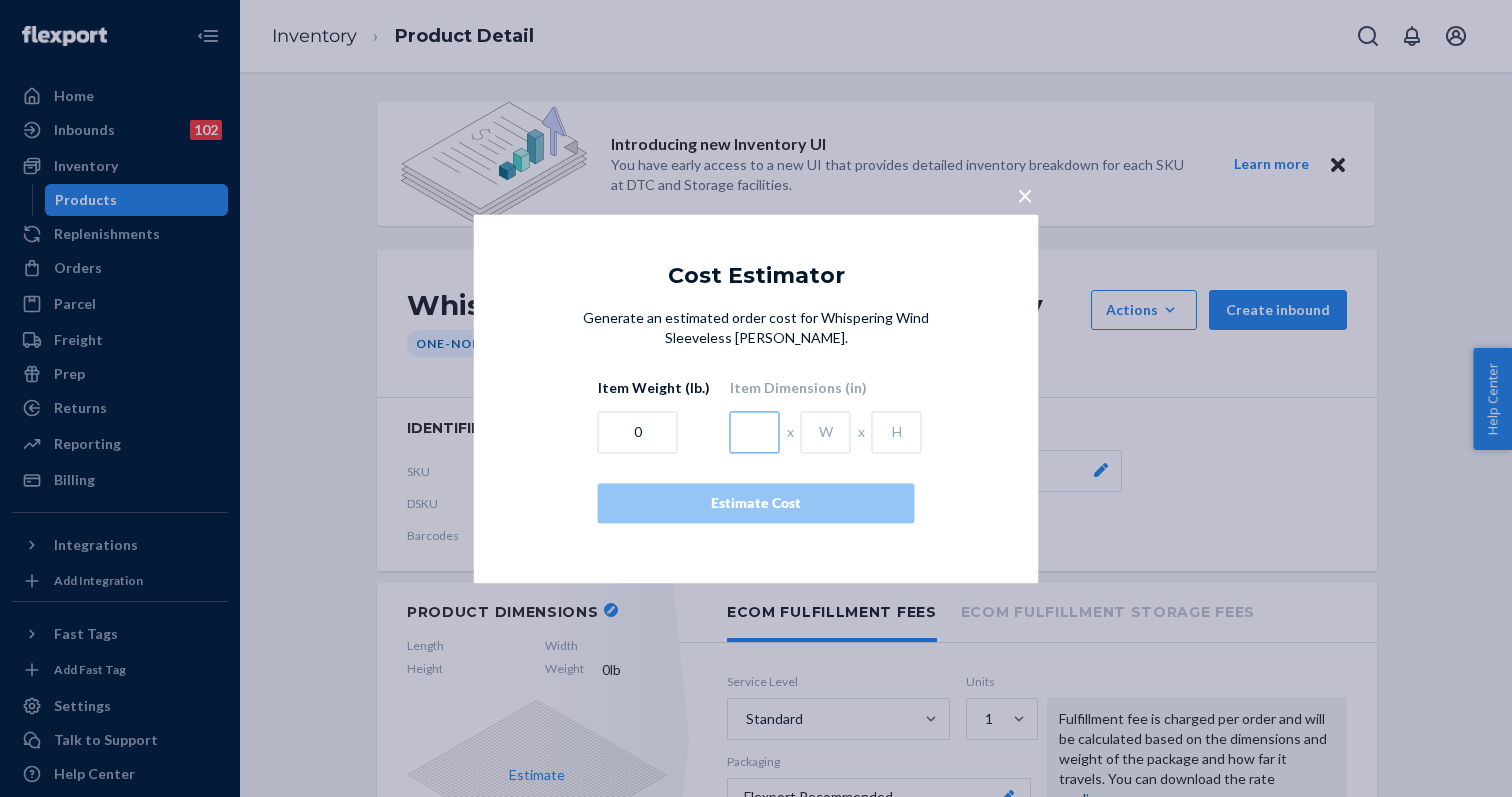 click at bounding box center (755, 432) 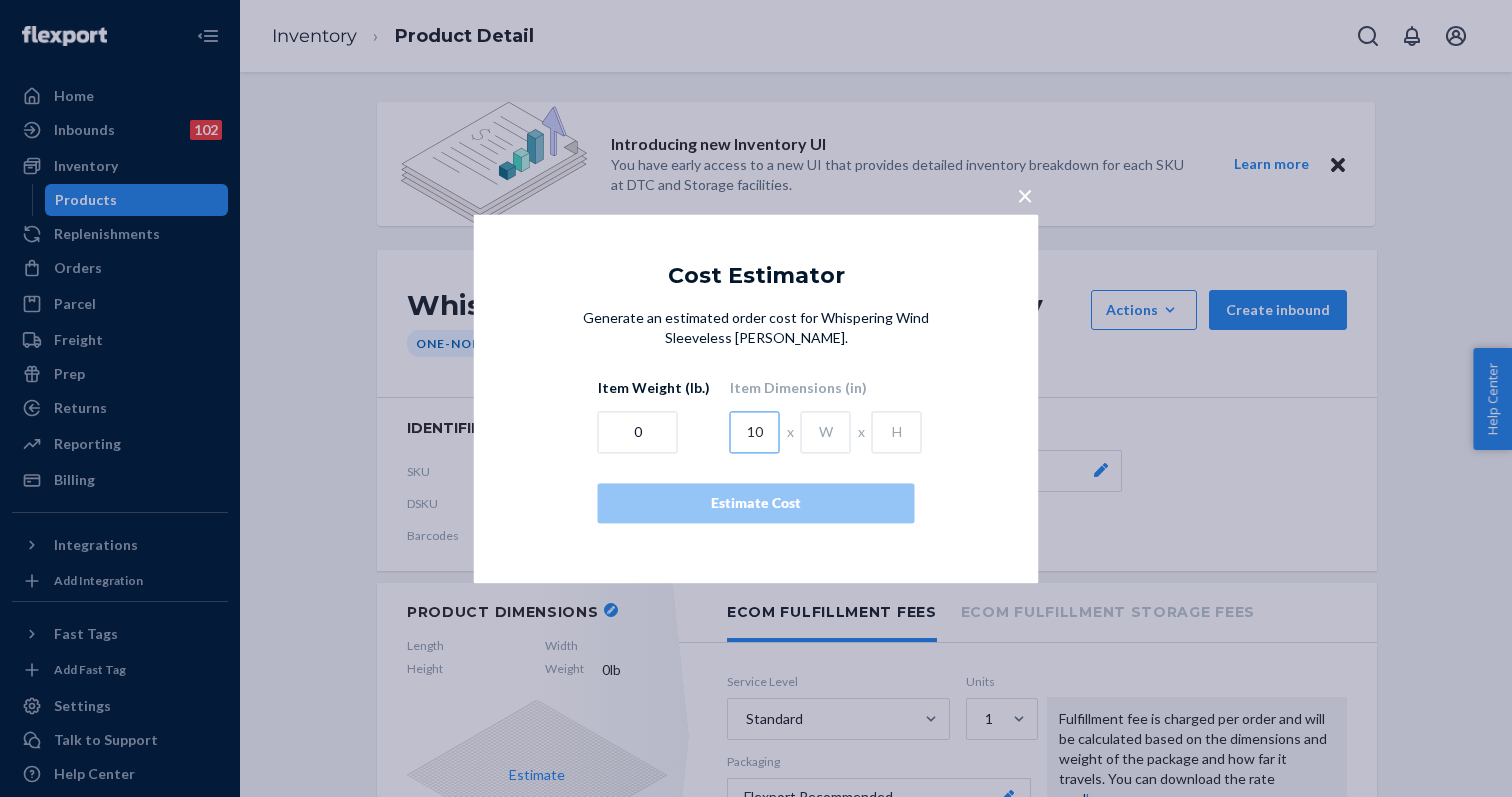 type on "10" 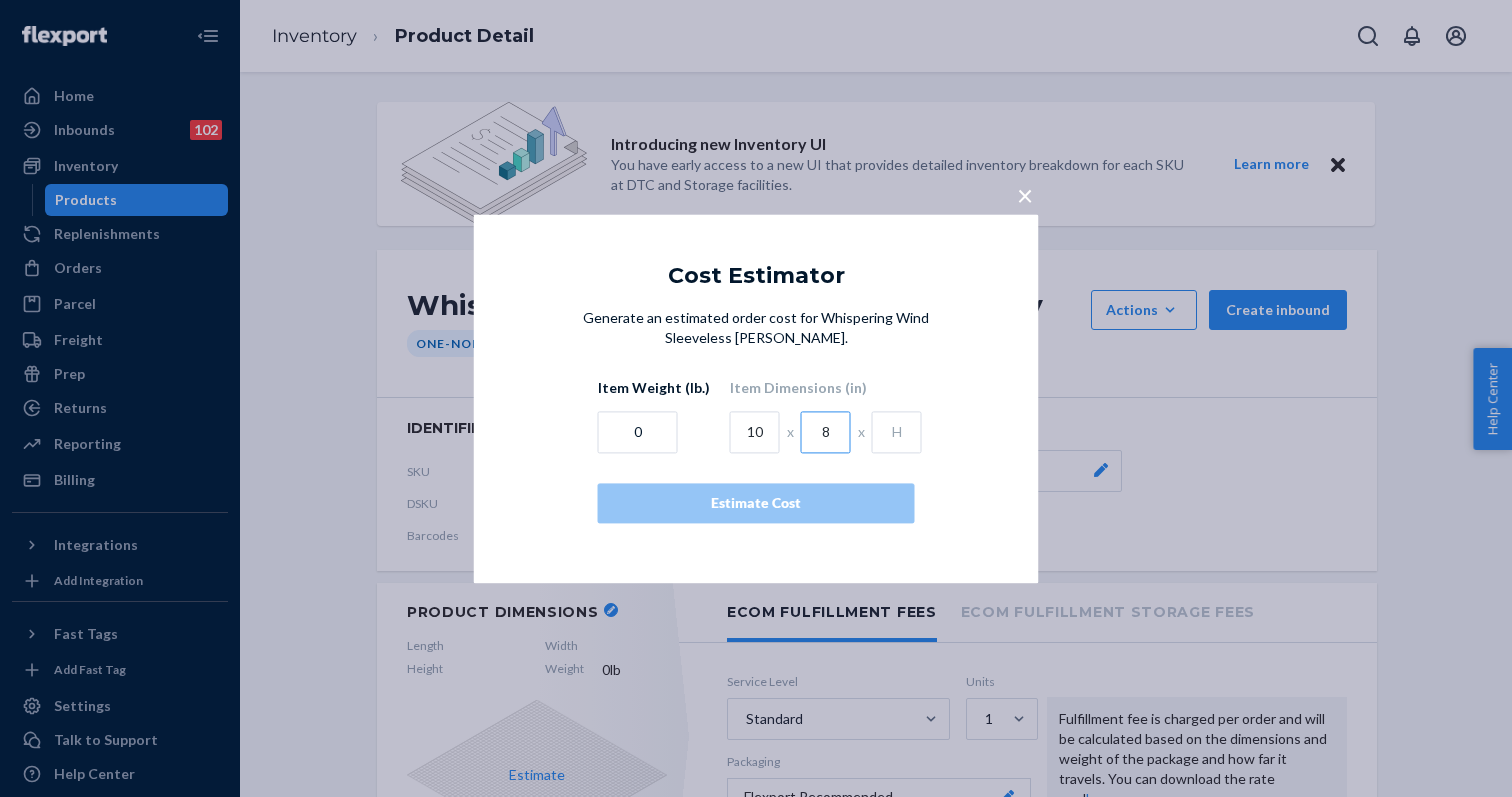type on "8" 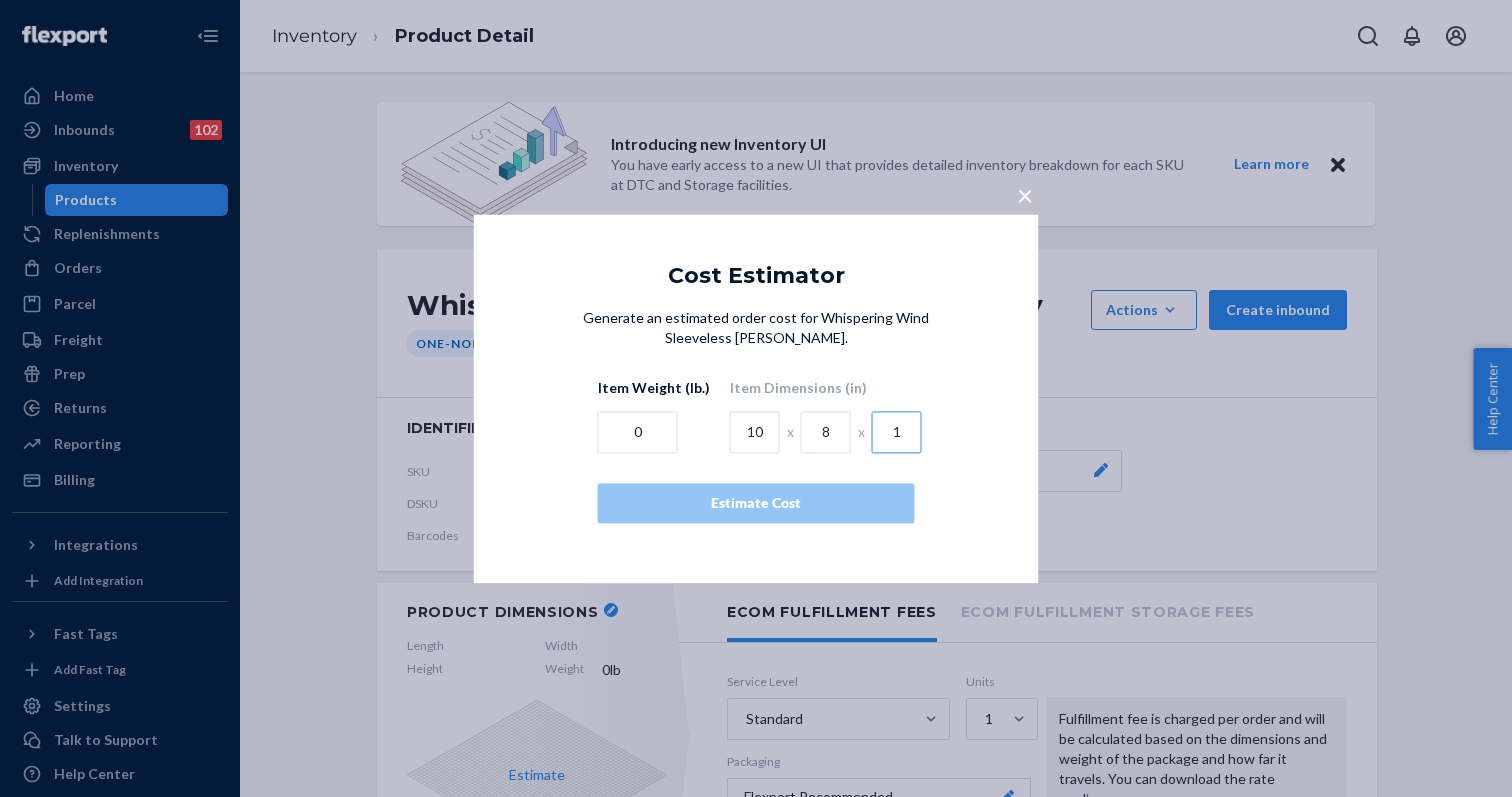 type on "1" 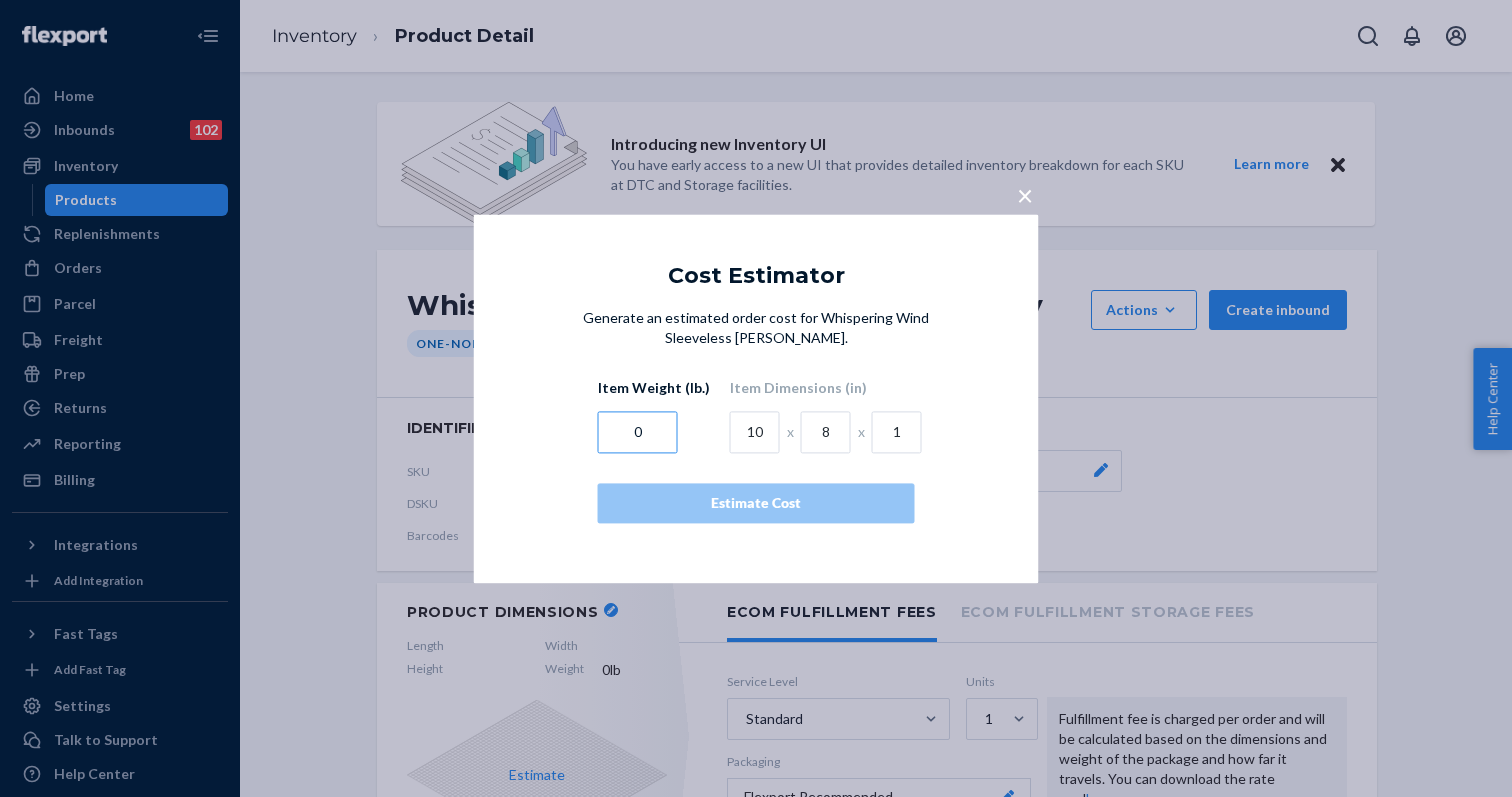 click on "0" at bounding box center (638, 432) 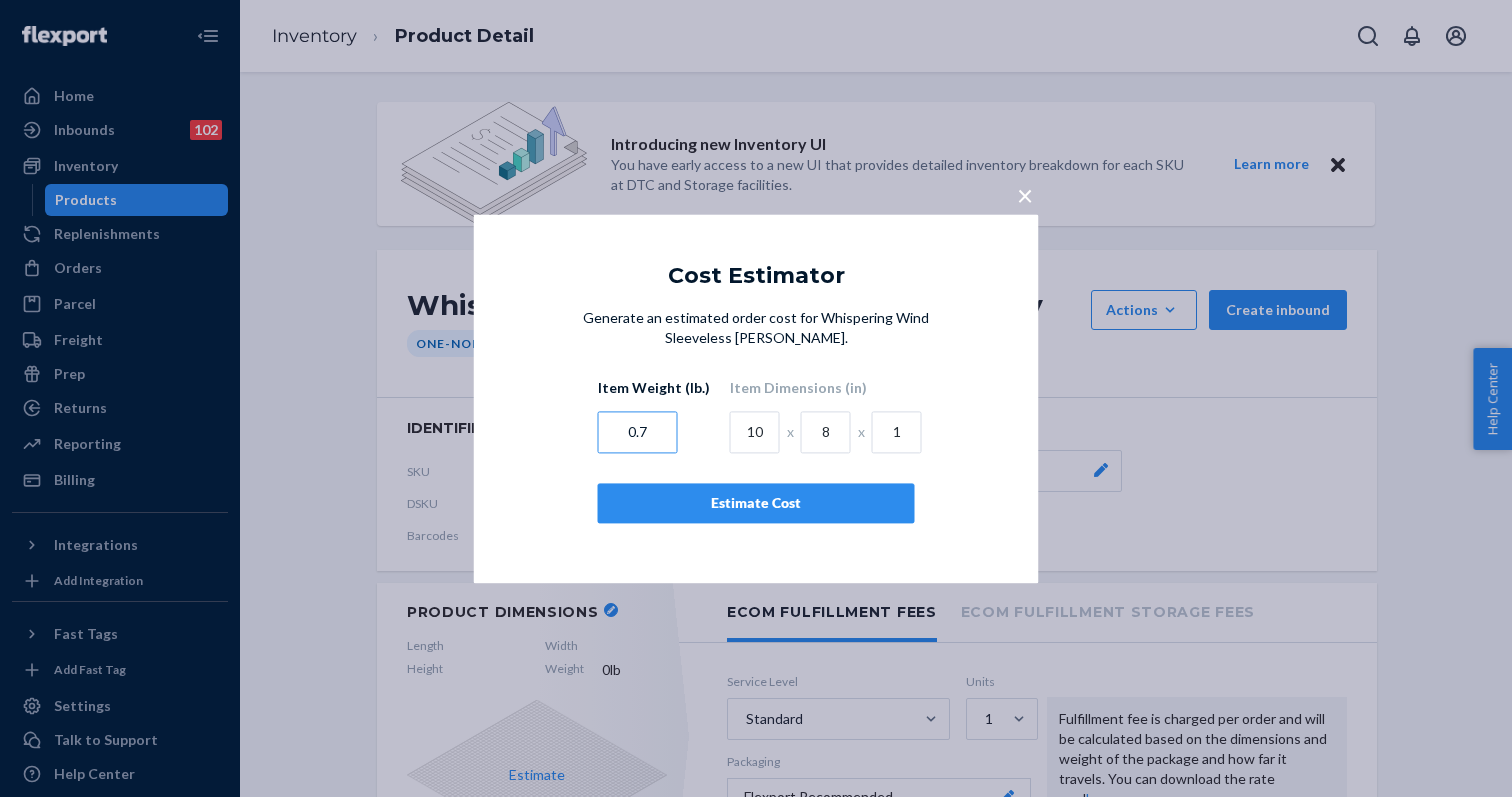 type on "0.7" 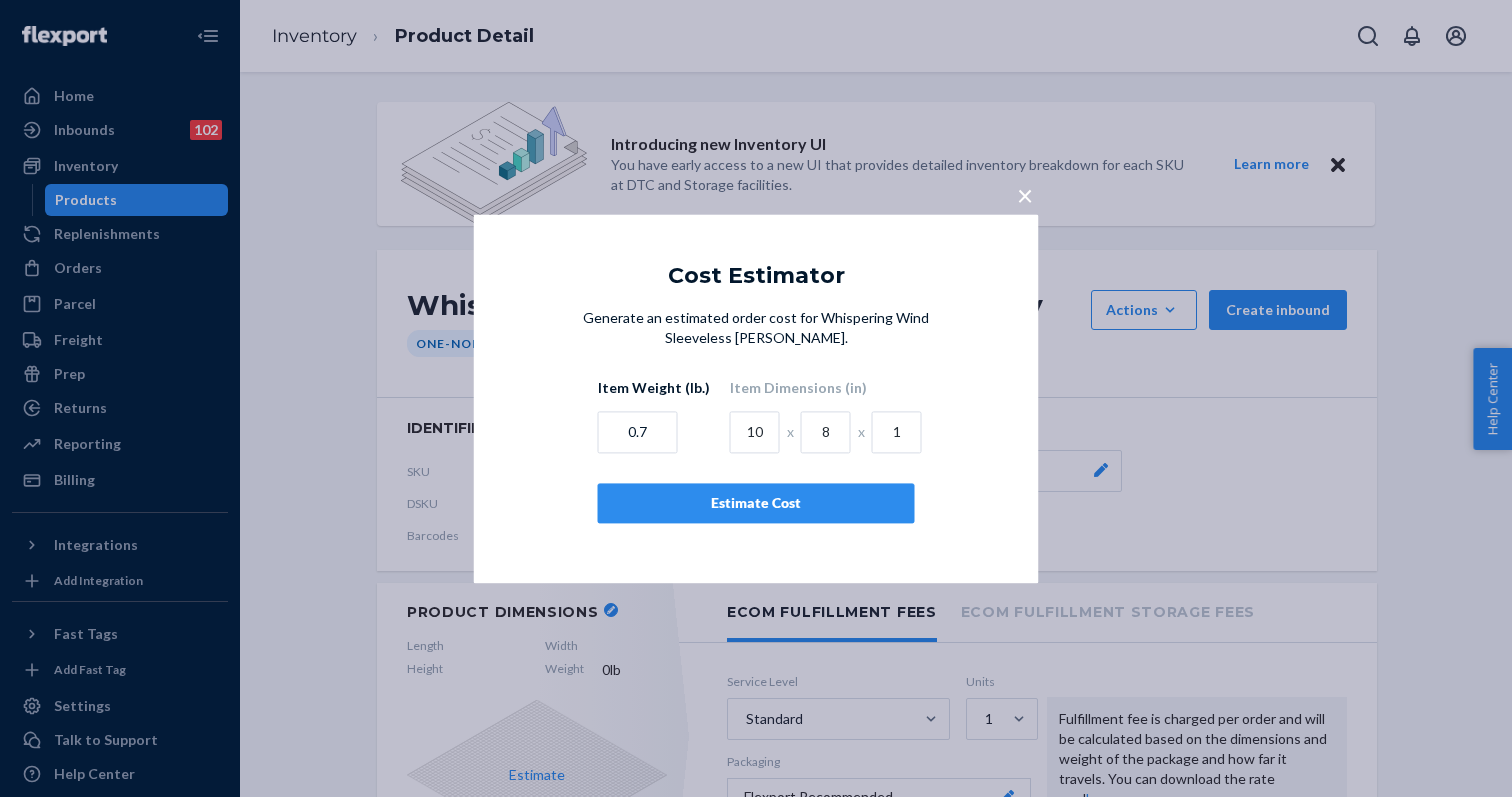 click on "Estimate Cost" at bounding box center (756, 503) 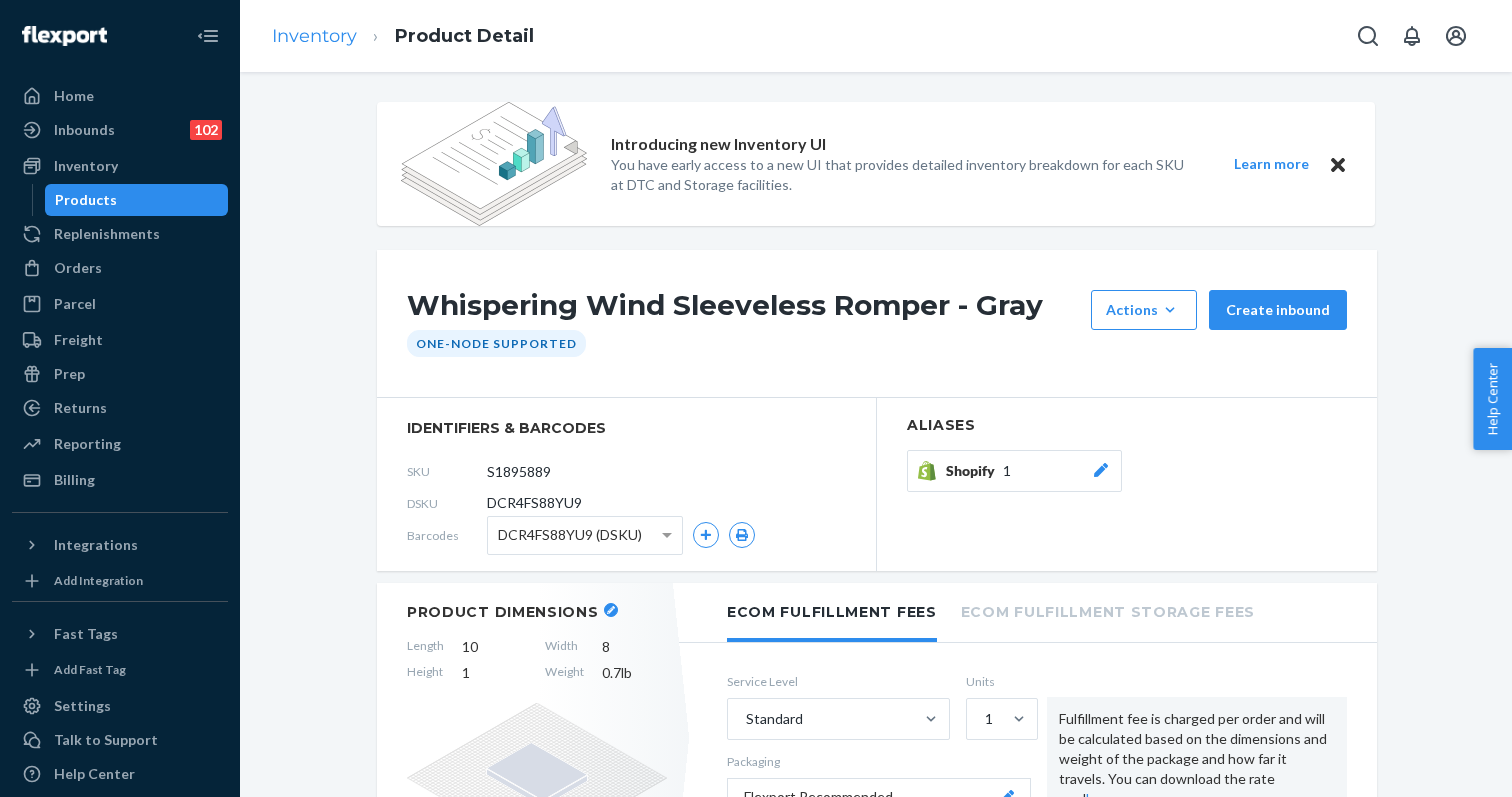 click on "Inventory" at bounding box center (314, 36) 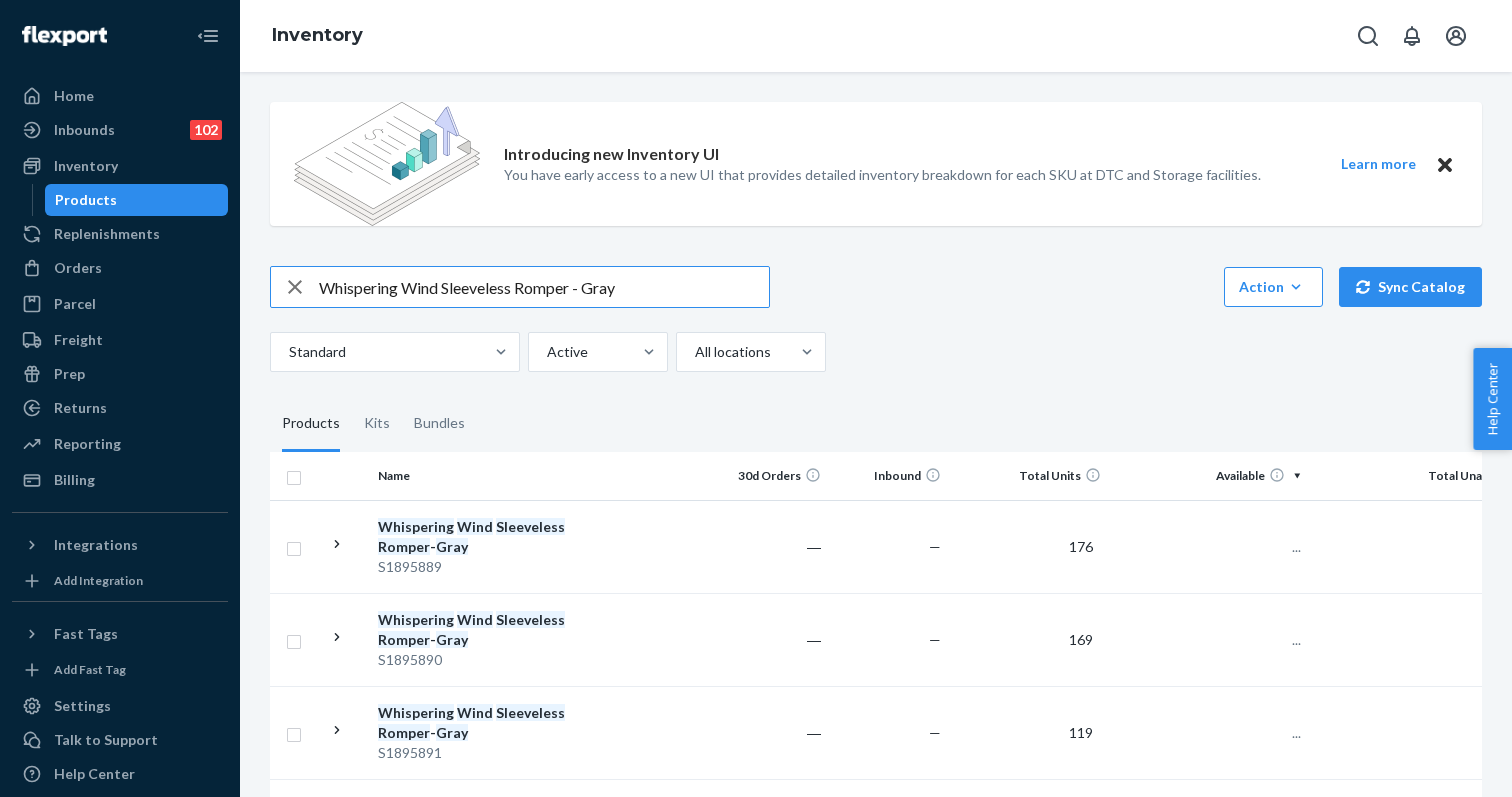 scroll, scrollTop: 0, scrollLeft: 0, axis: both 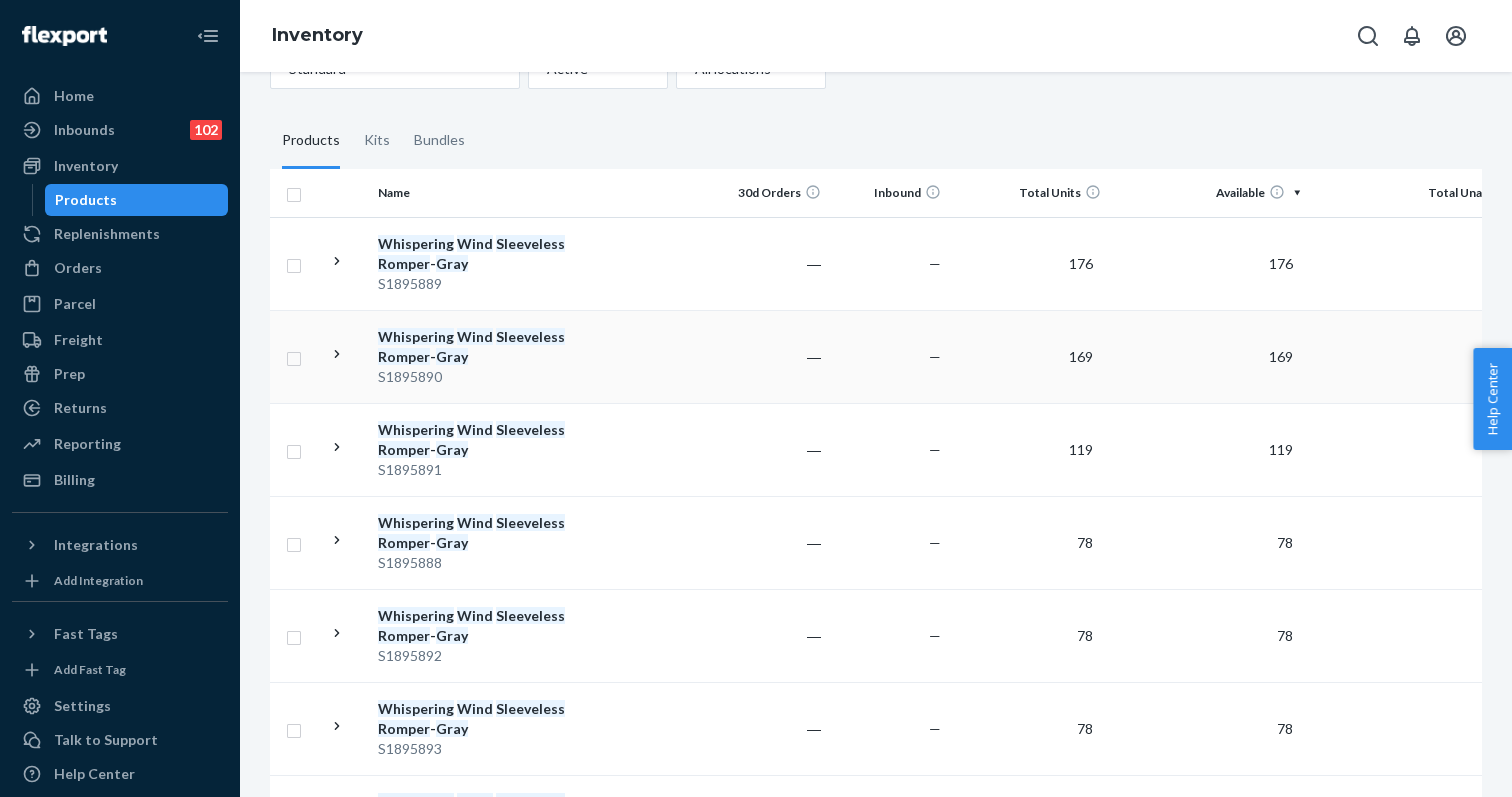 click on "Sleeveless" at bounding box center [530, 336] 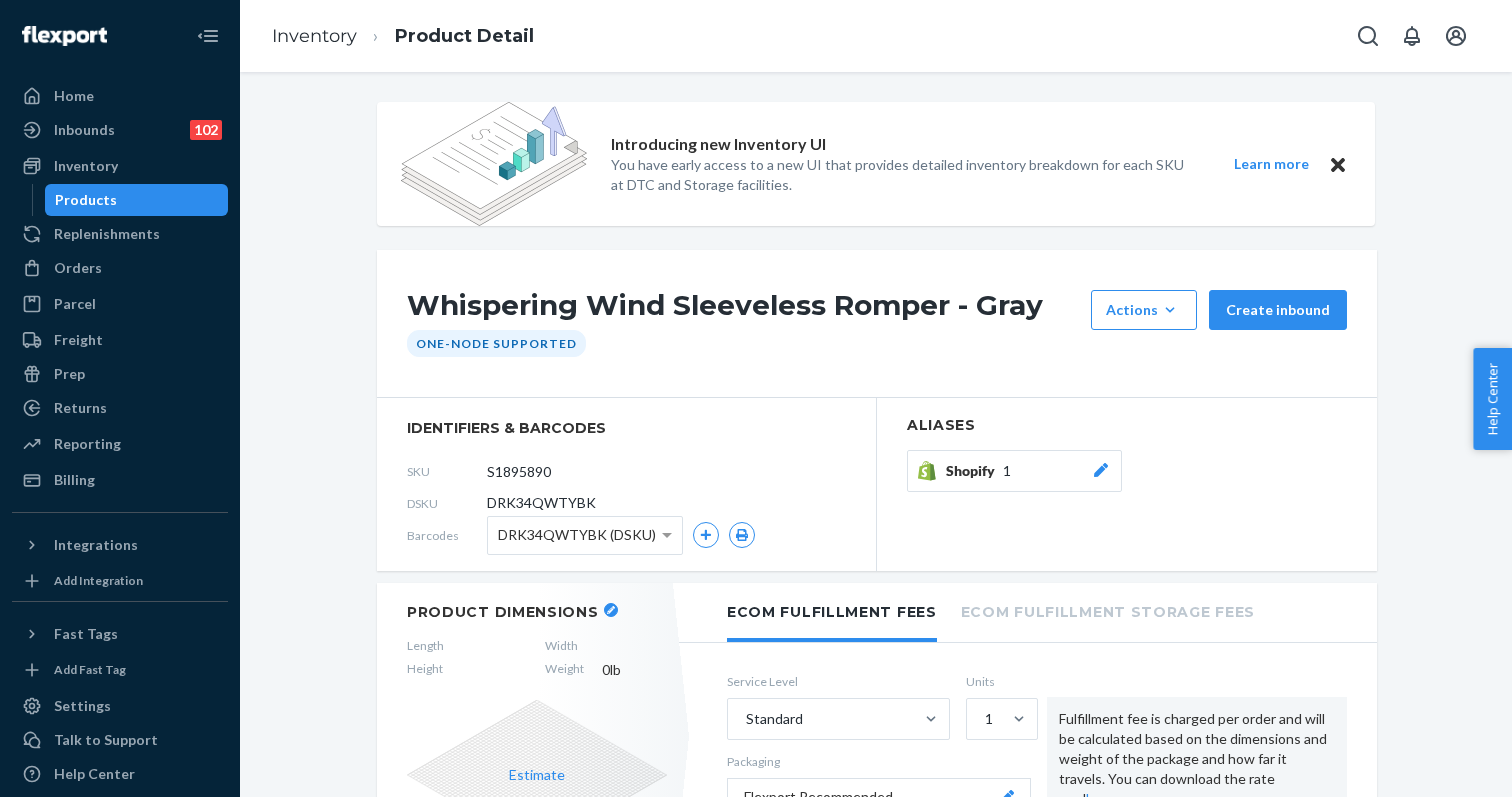 click 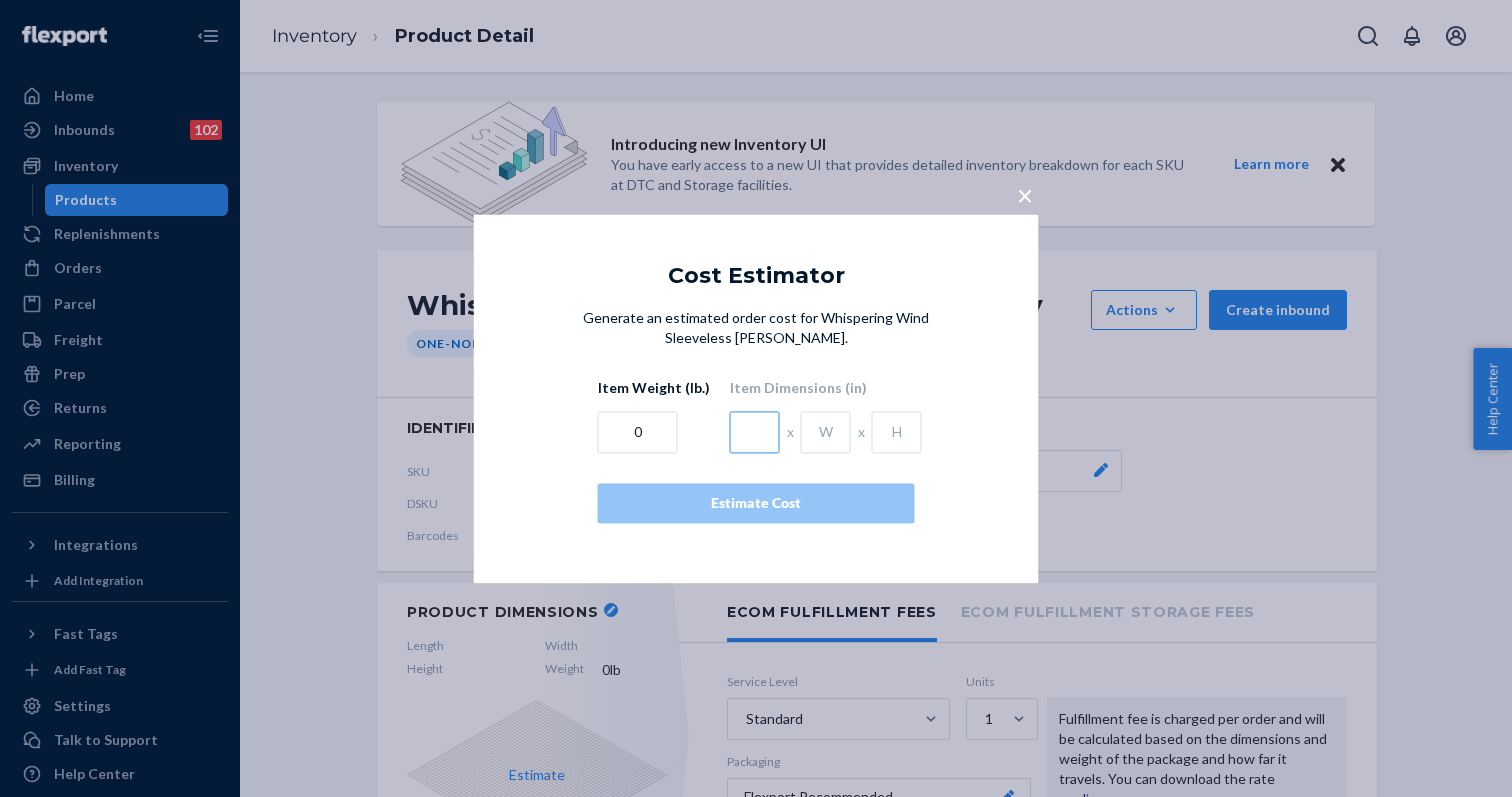 click at bounding box center (755, 432) 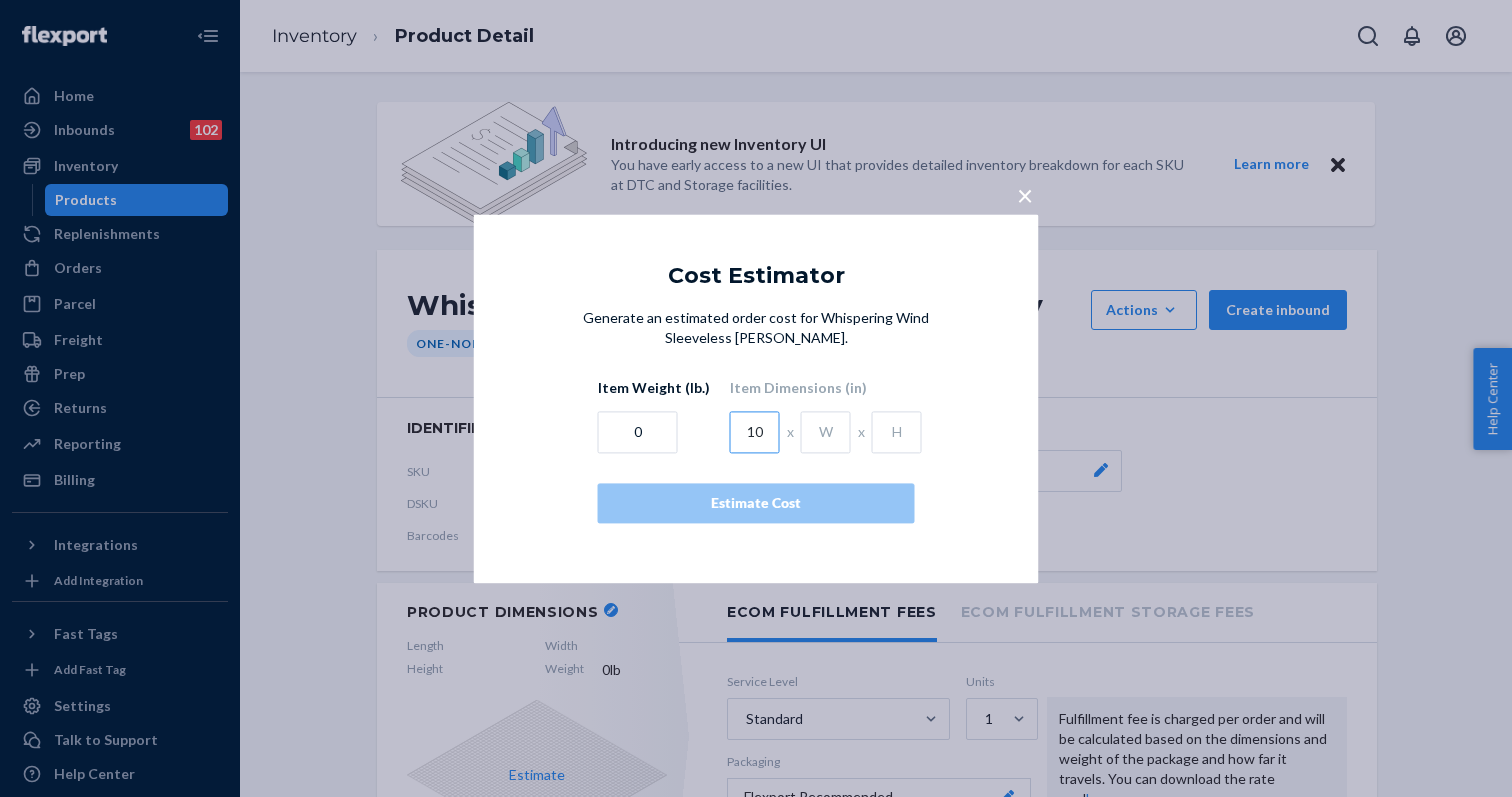 type on "10" 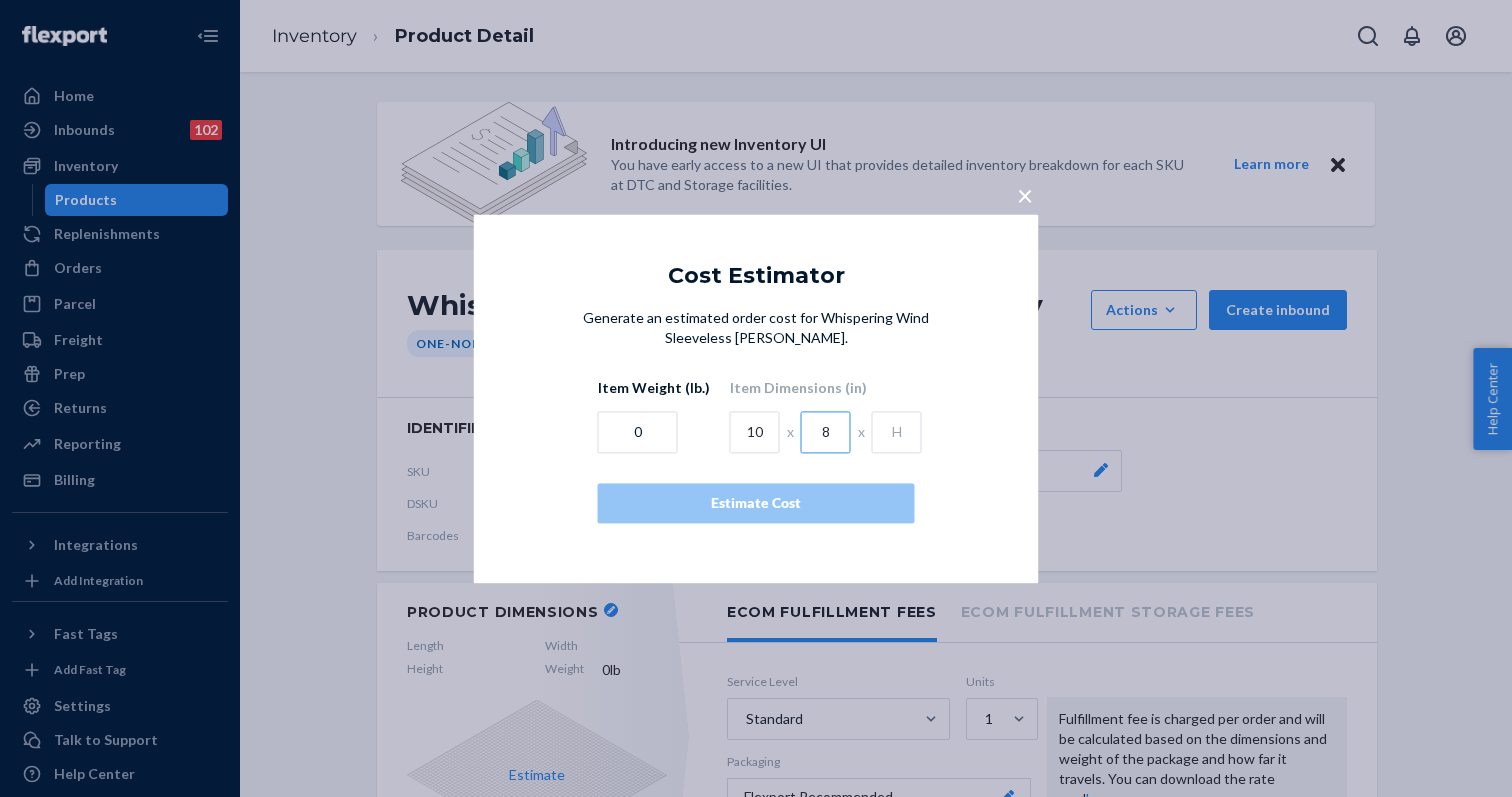 type on "8" 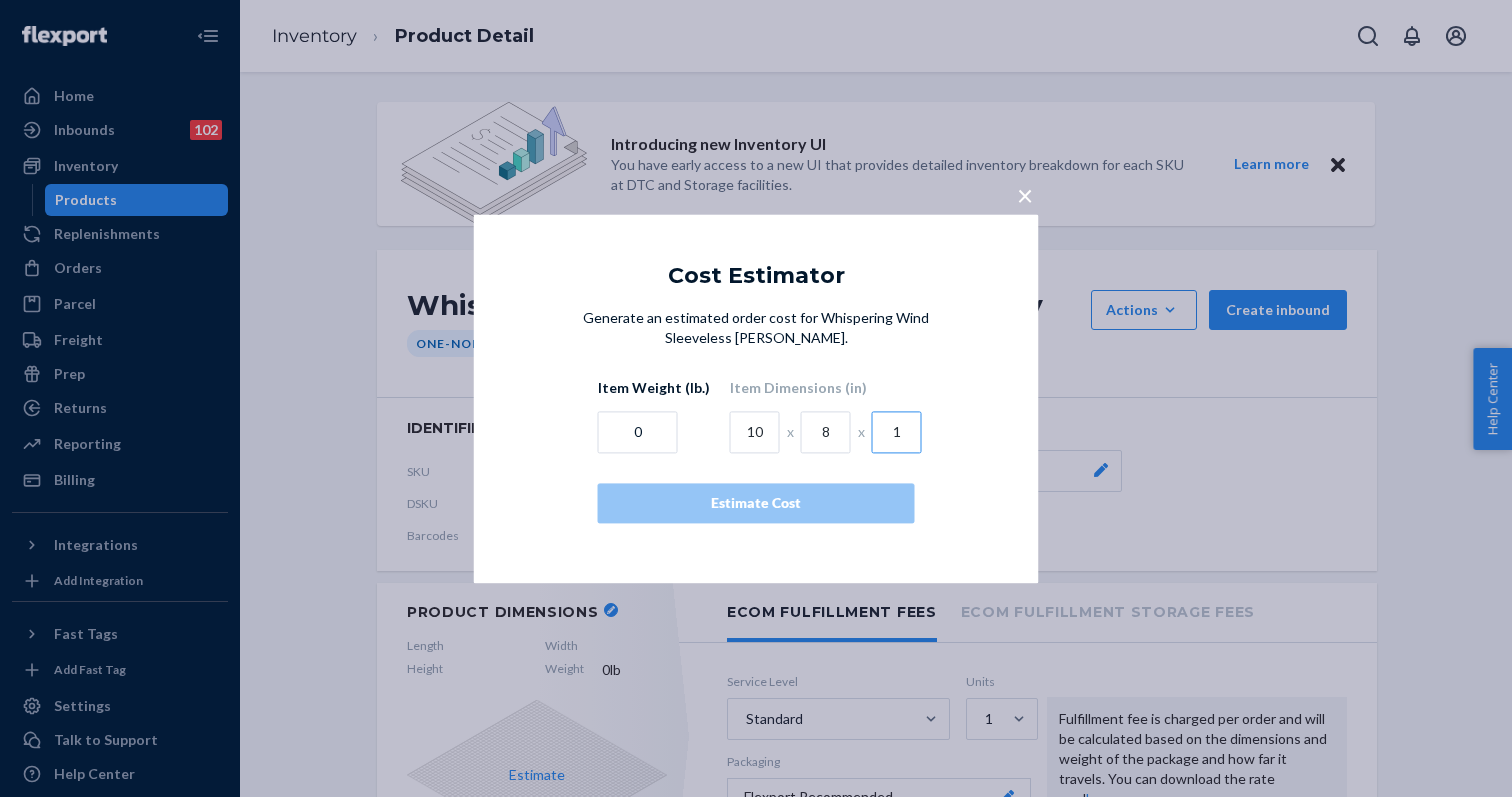 type on "1" 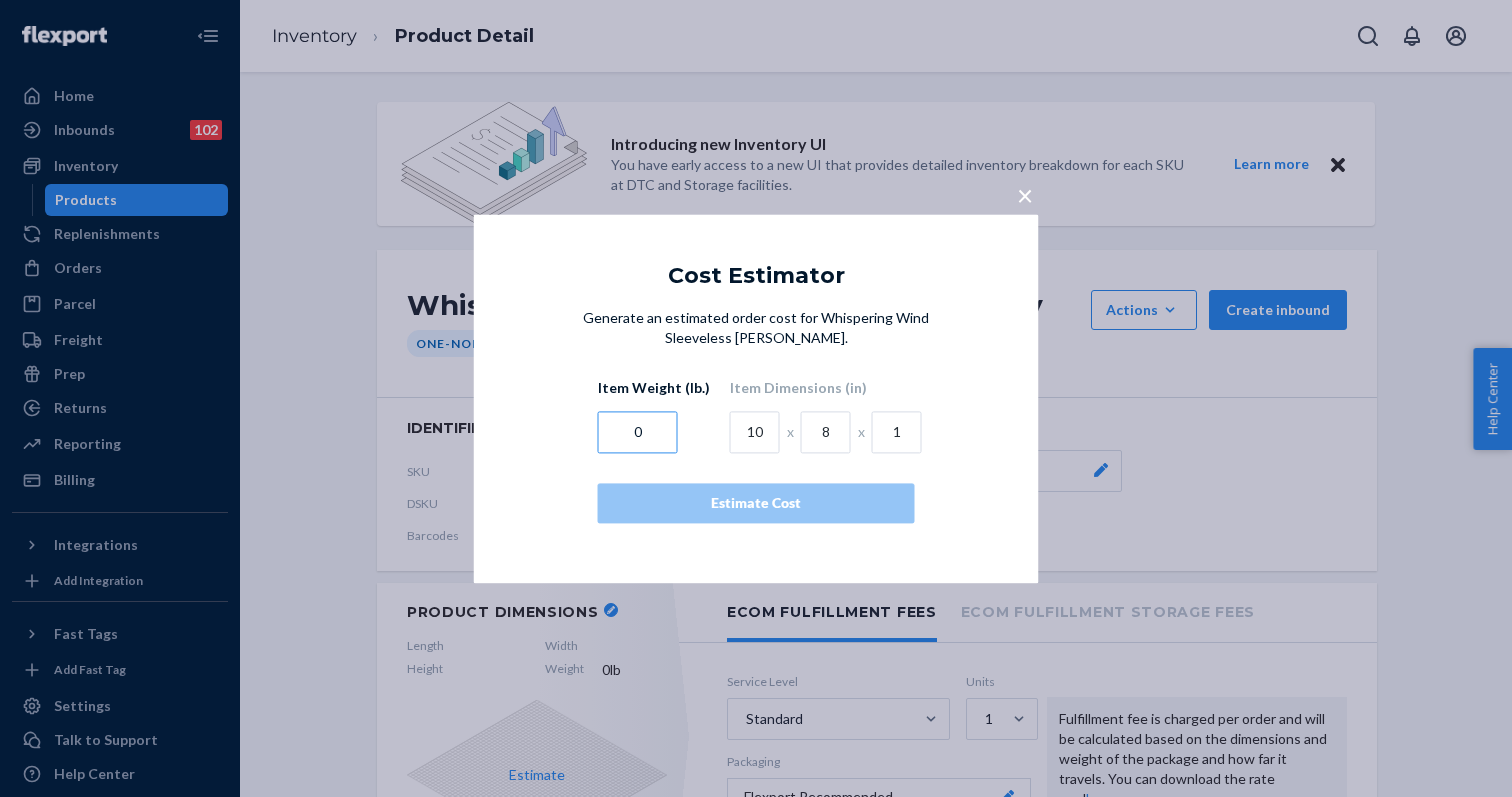 click on "0" at bounding box center (638, 432) 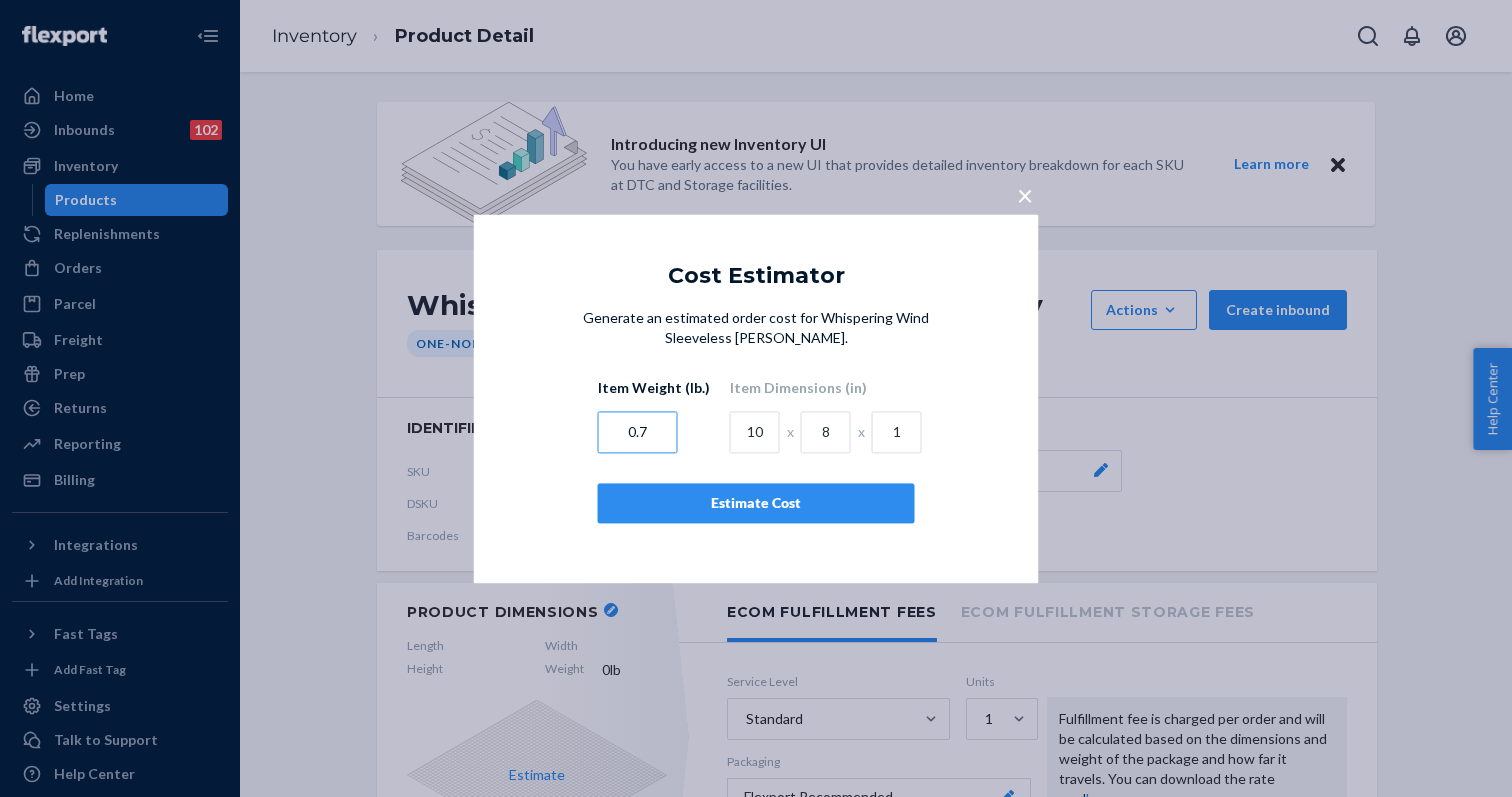 type on "0.7" 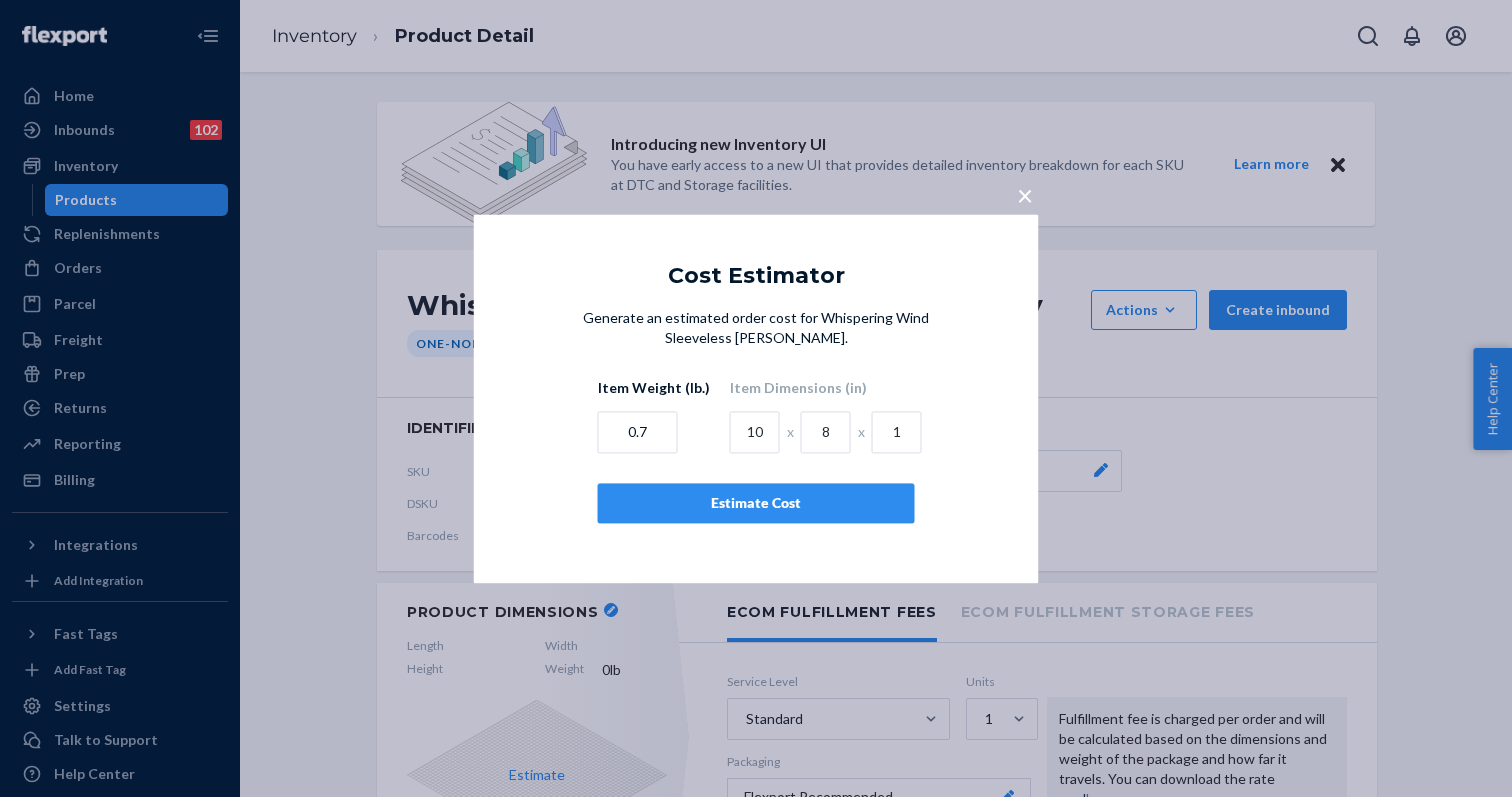 click on "Estimate Cost" at bounding box center (756, 503) 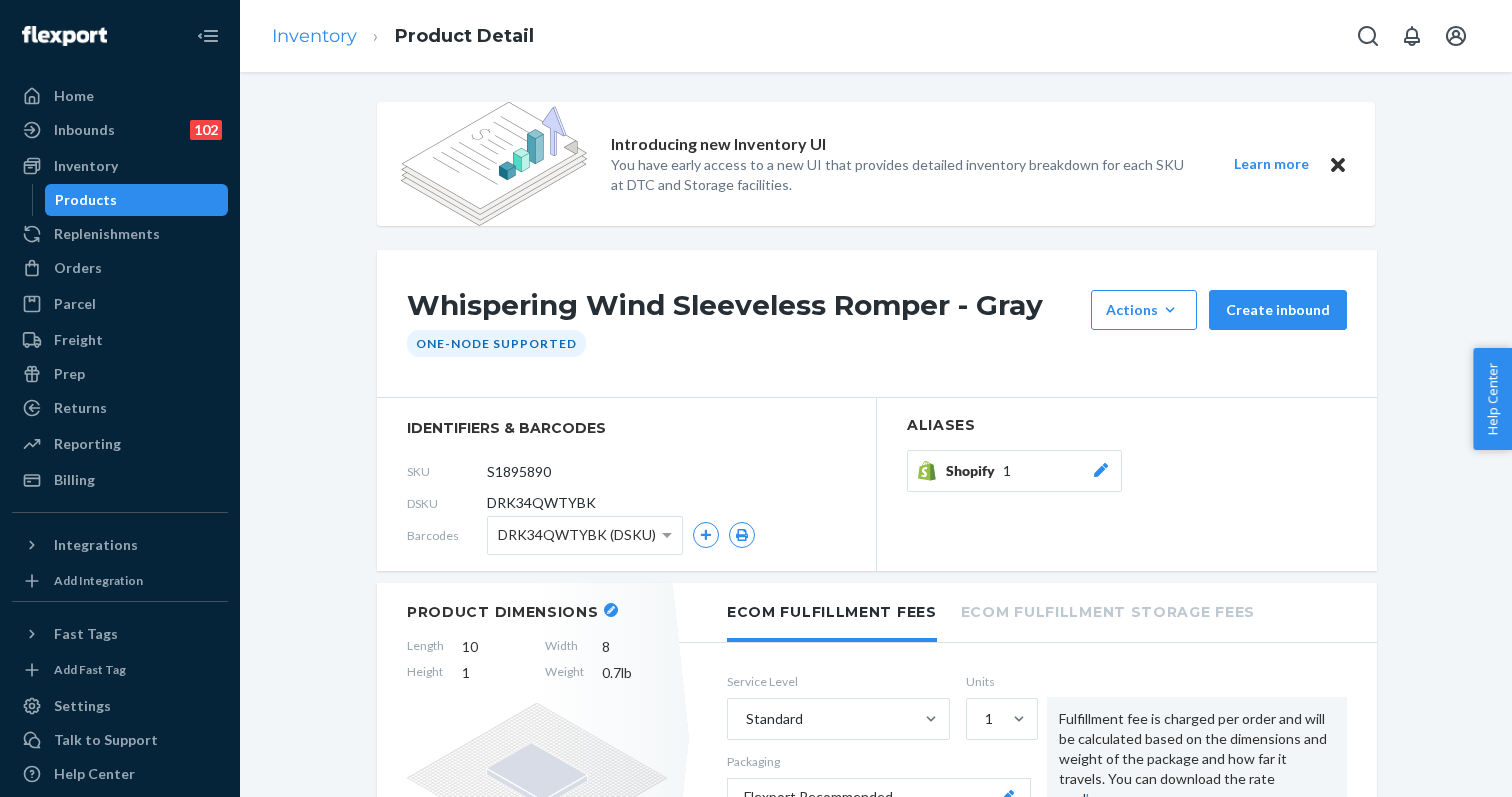 click on "Inventory" at bounding box center [314, 36] 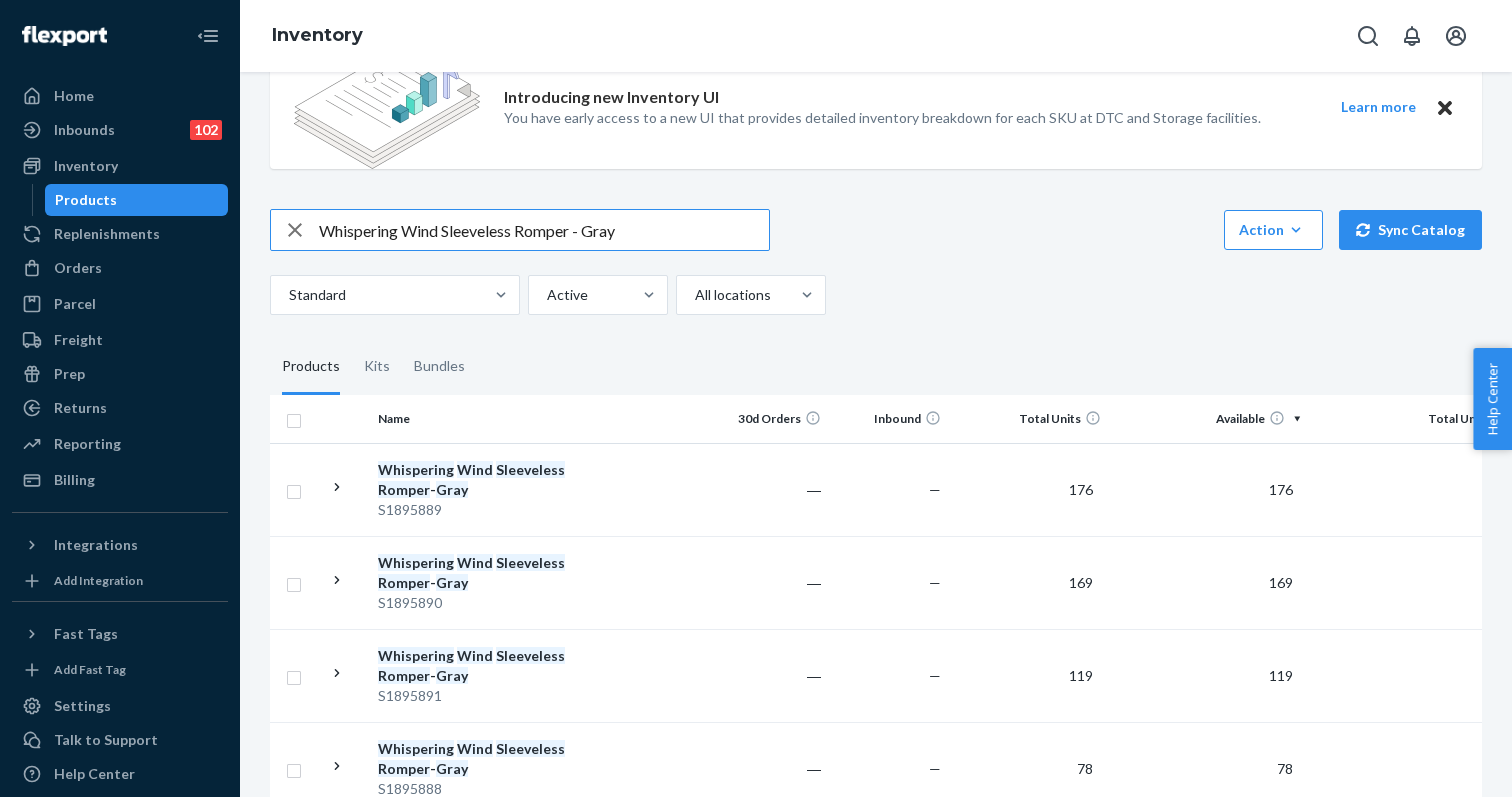 scroll, scrollTop: 177, scrollLeft: 0, axis: vertical 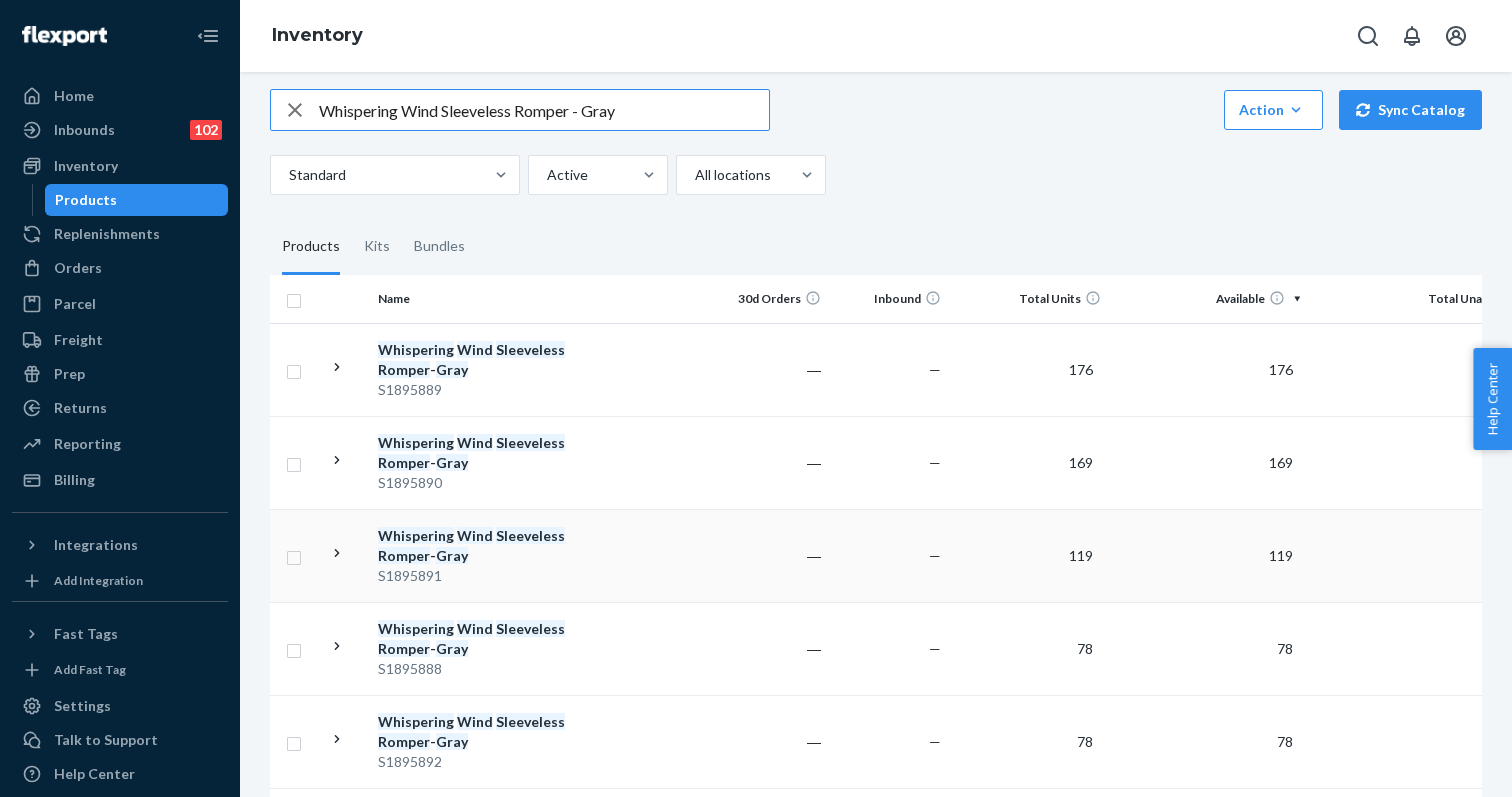 click on "Whispering   Wind   Sleeveless   Romper  -  Gray" at bounding box center [482, 546] 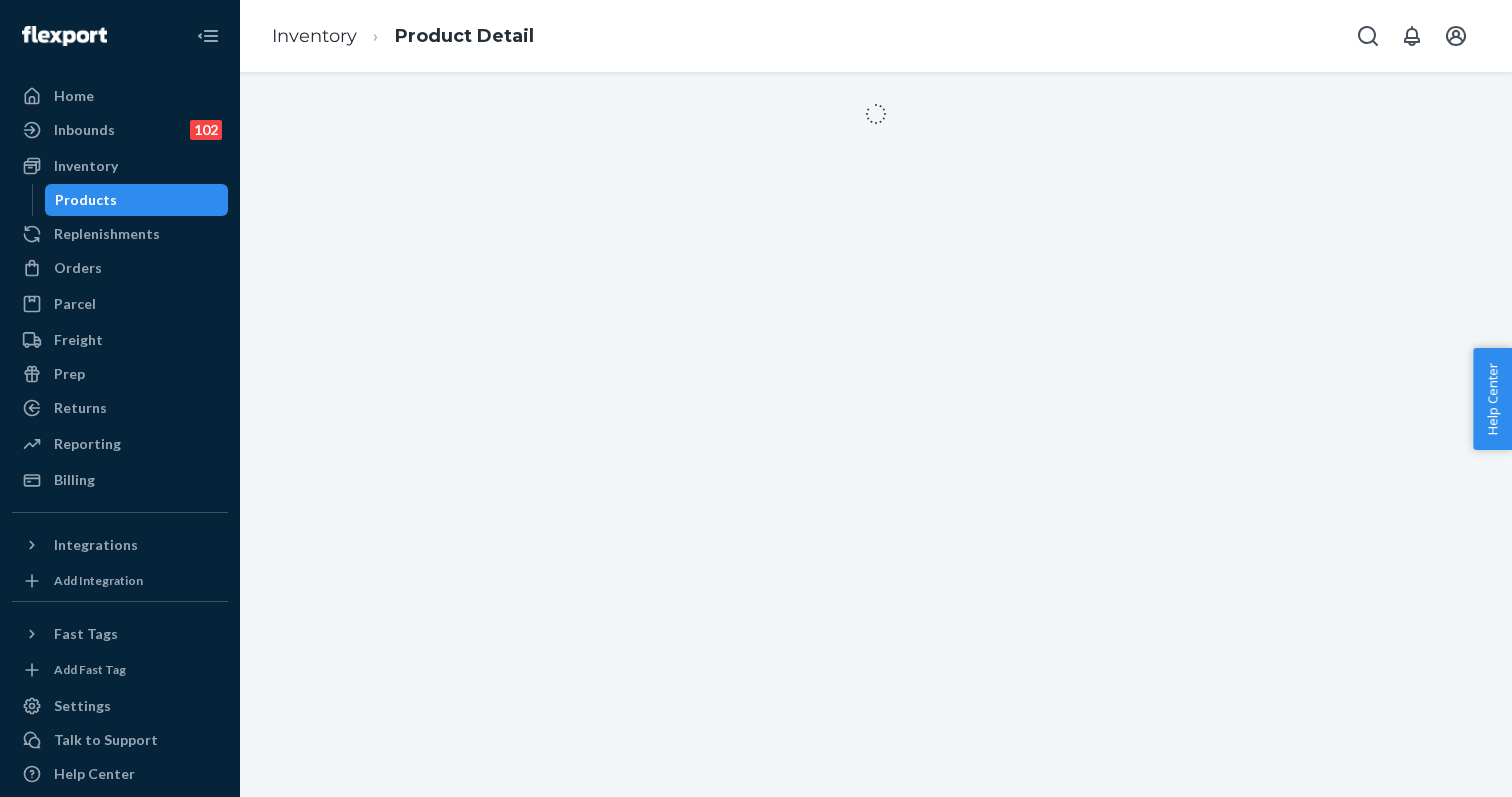 scroll, scrollTop: 0, scrollLeft: 0, axis: both 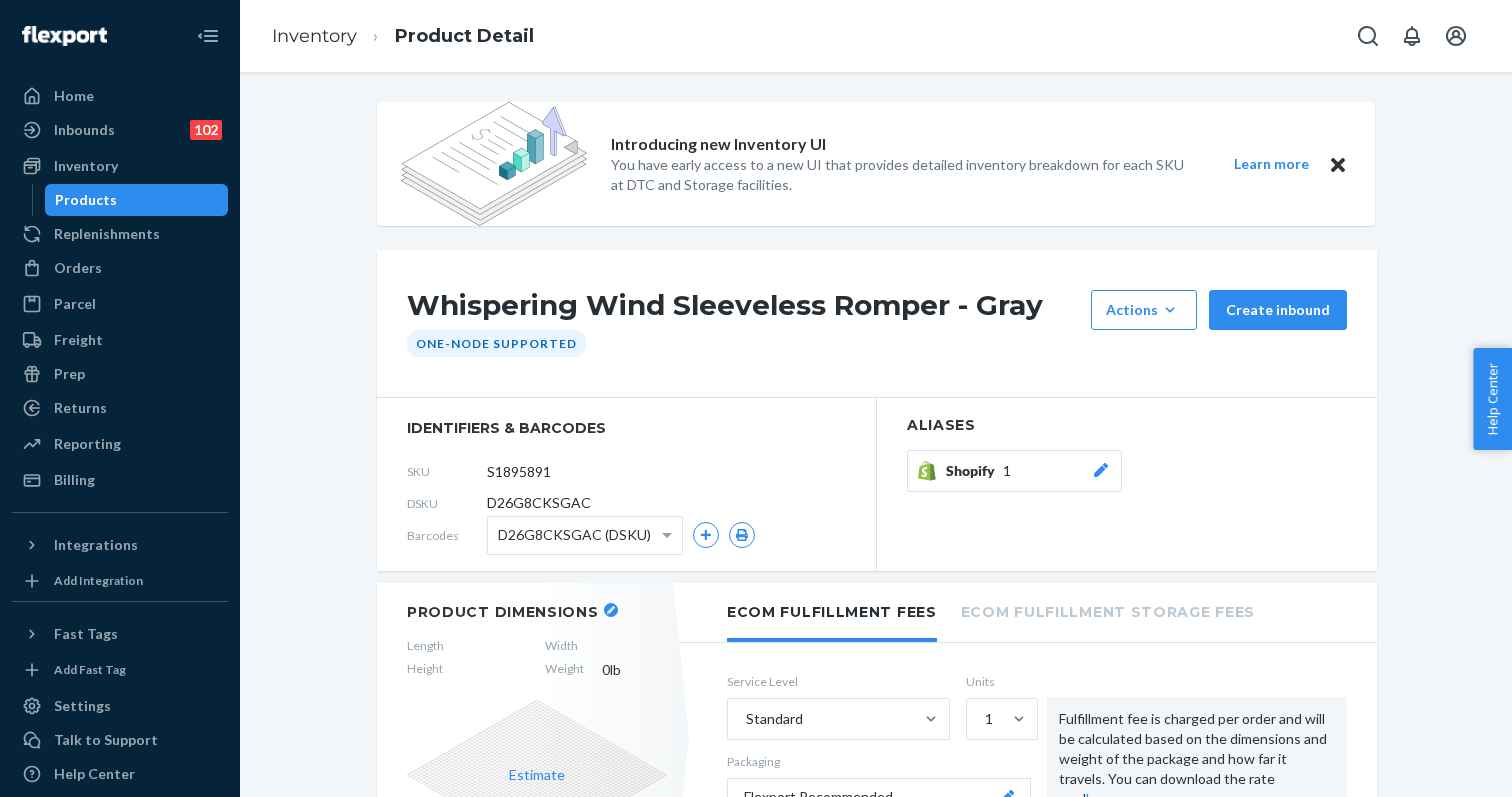 click 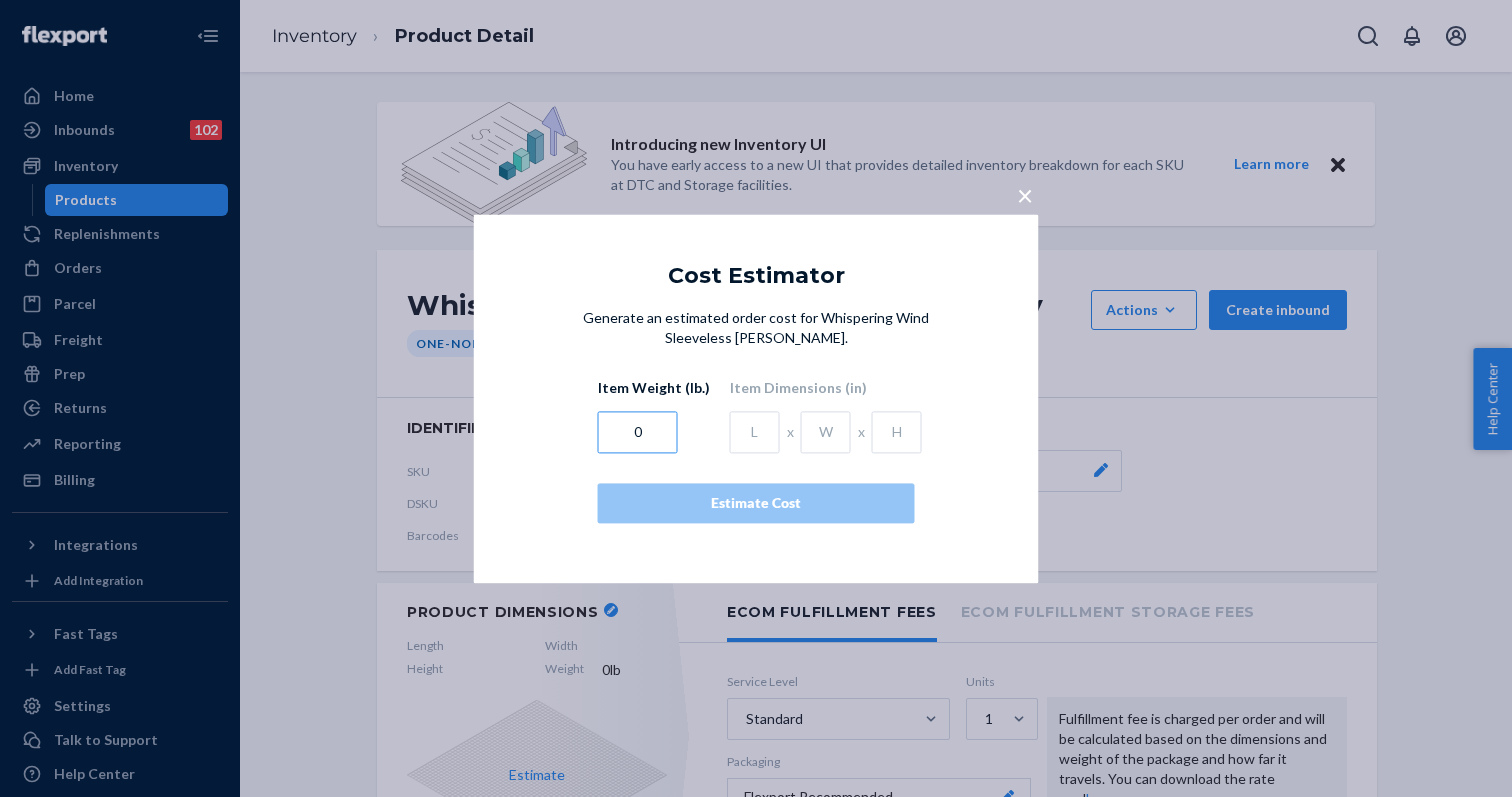 click on "0" at bounding box center [638, 432] 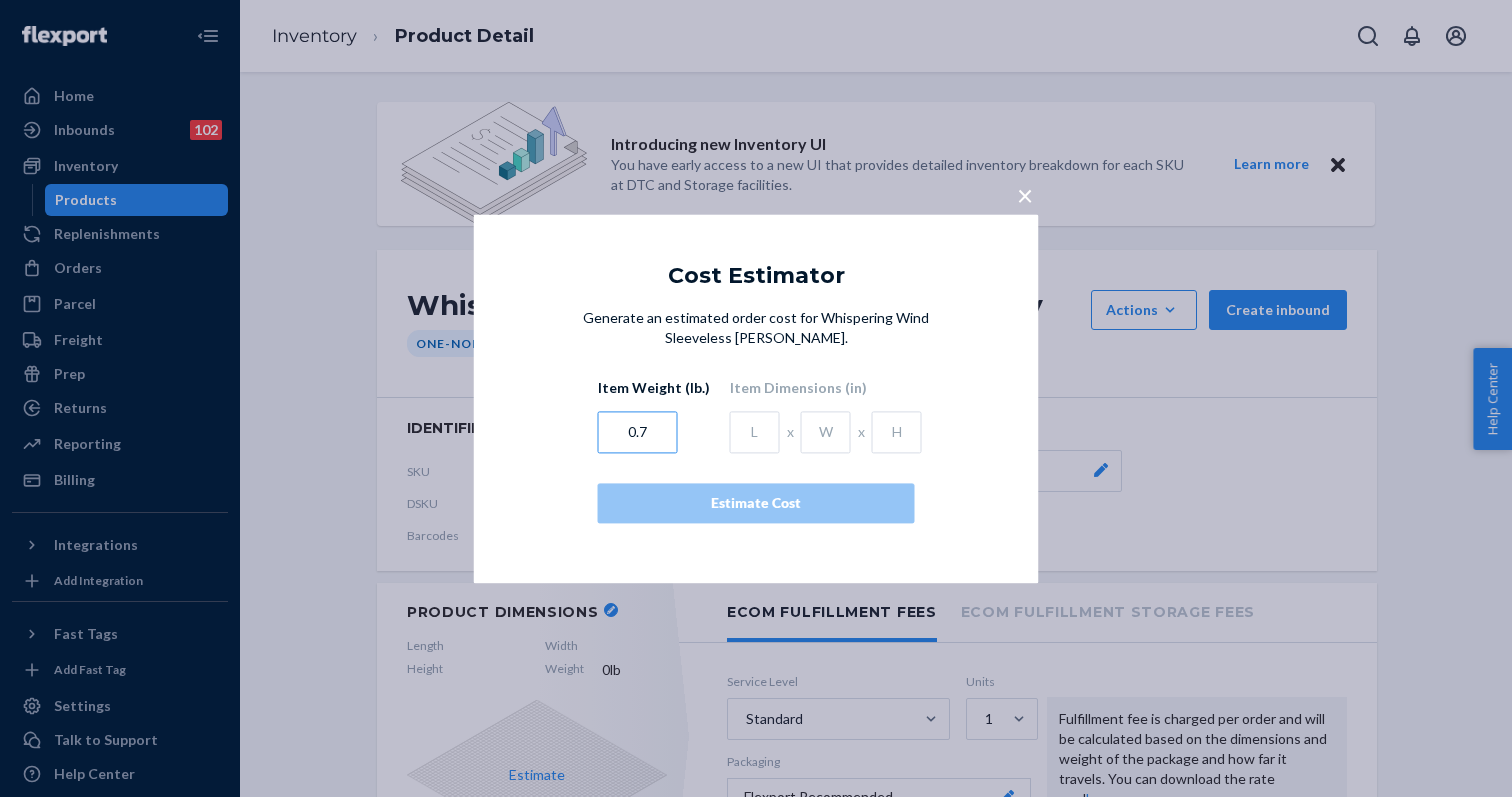 type on "0.7" 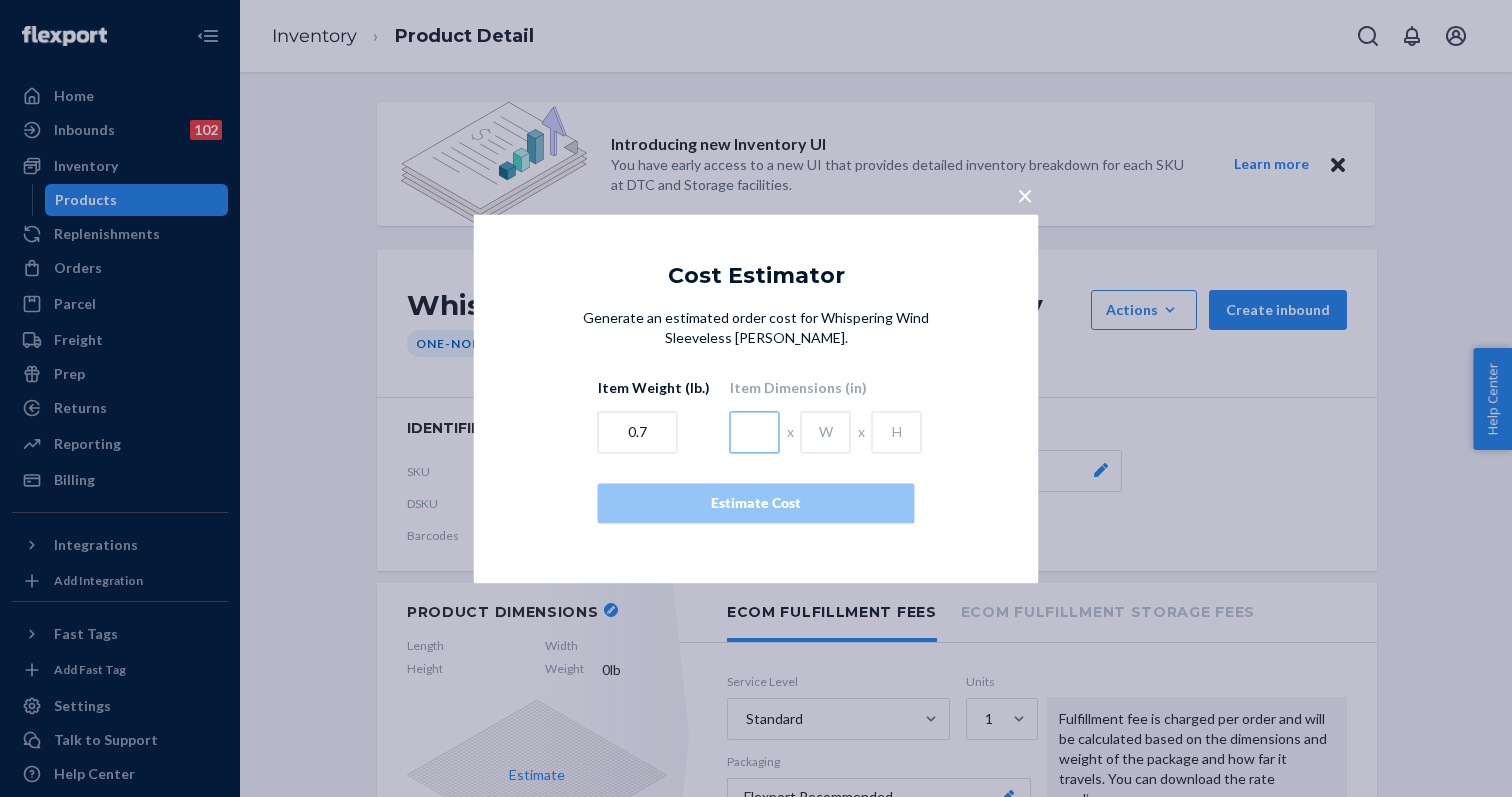 click at bounding box center (755, 432) 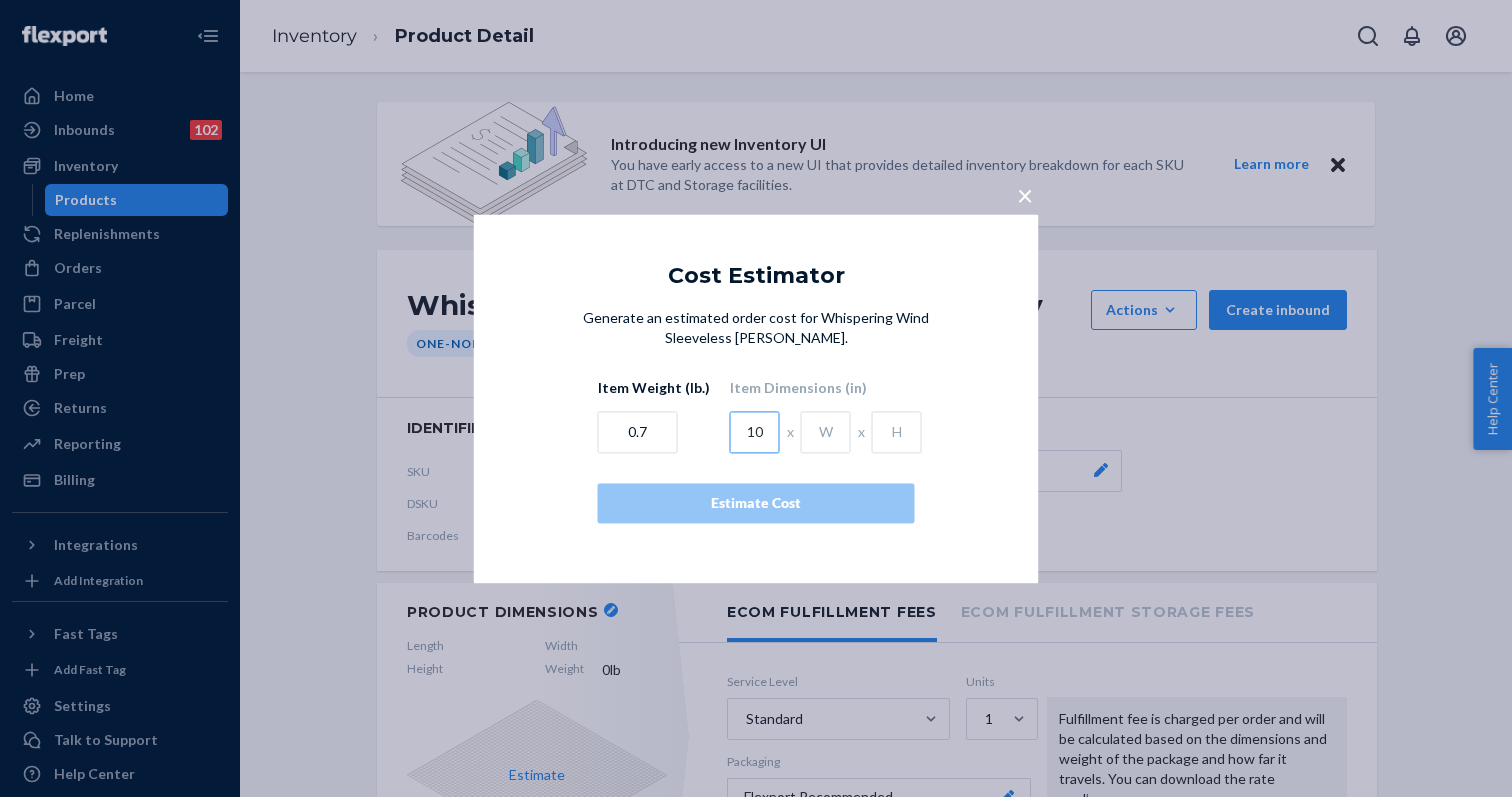 type on "10" 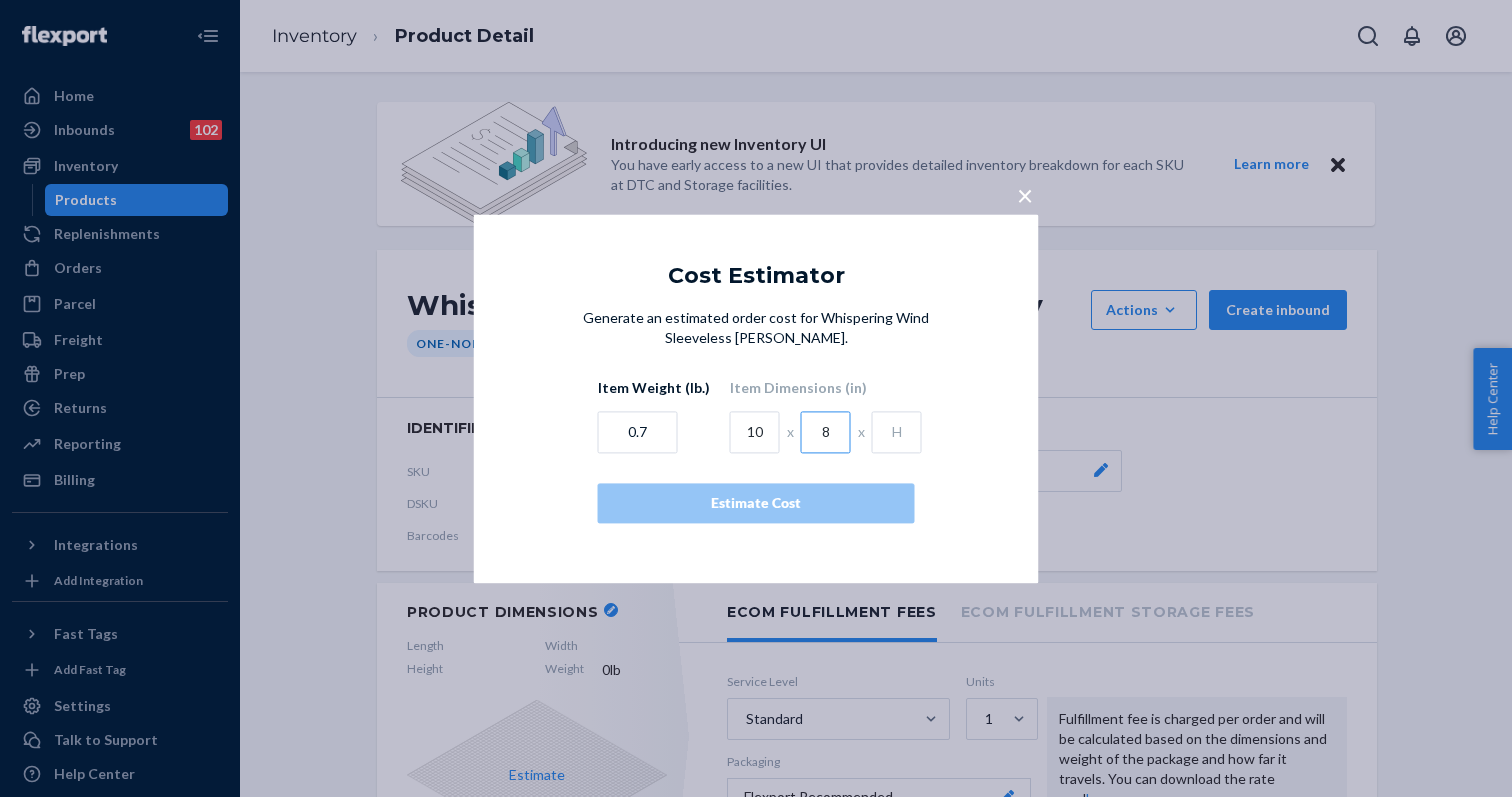type on "8" 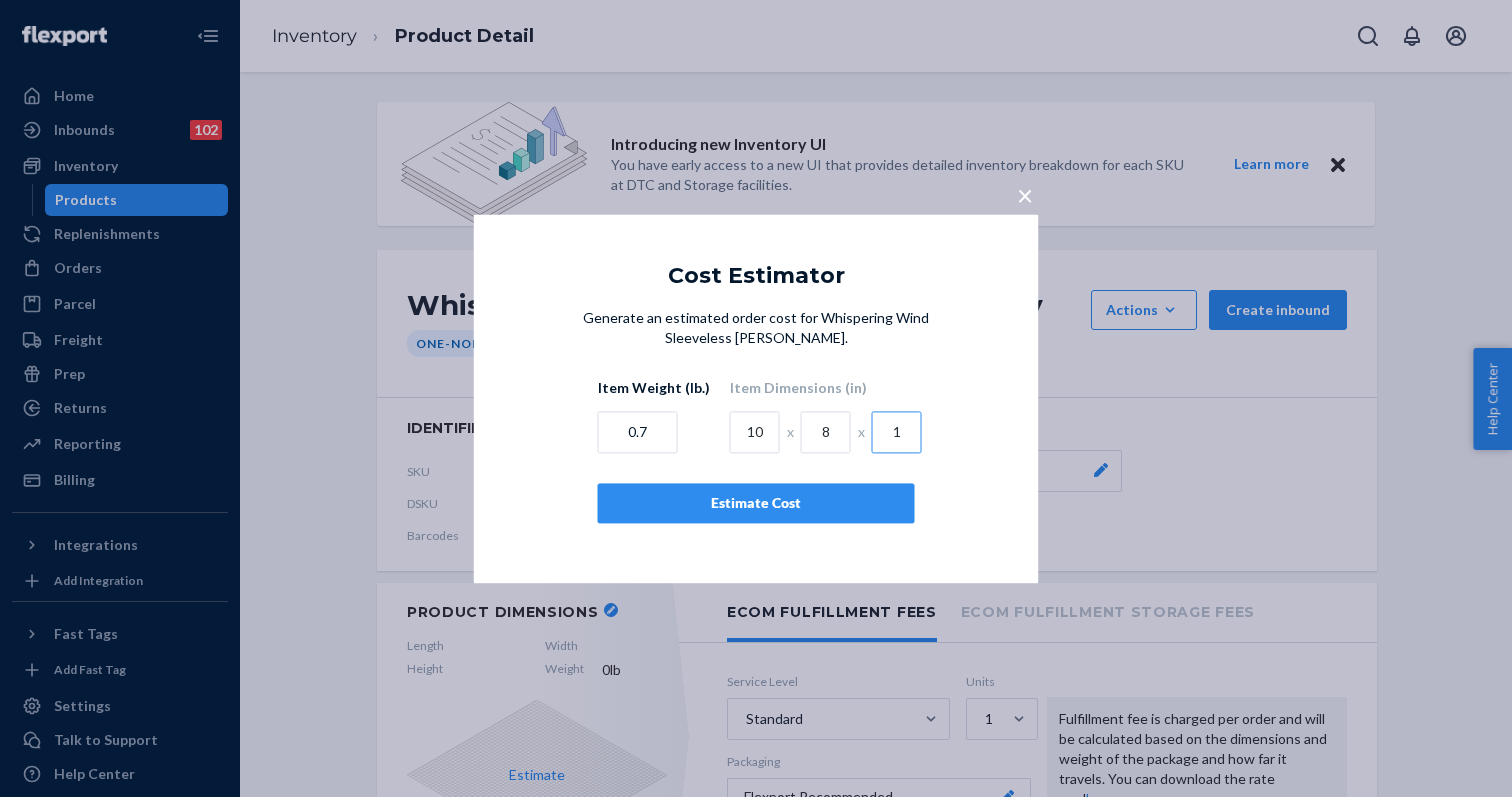 type on "1" 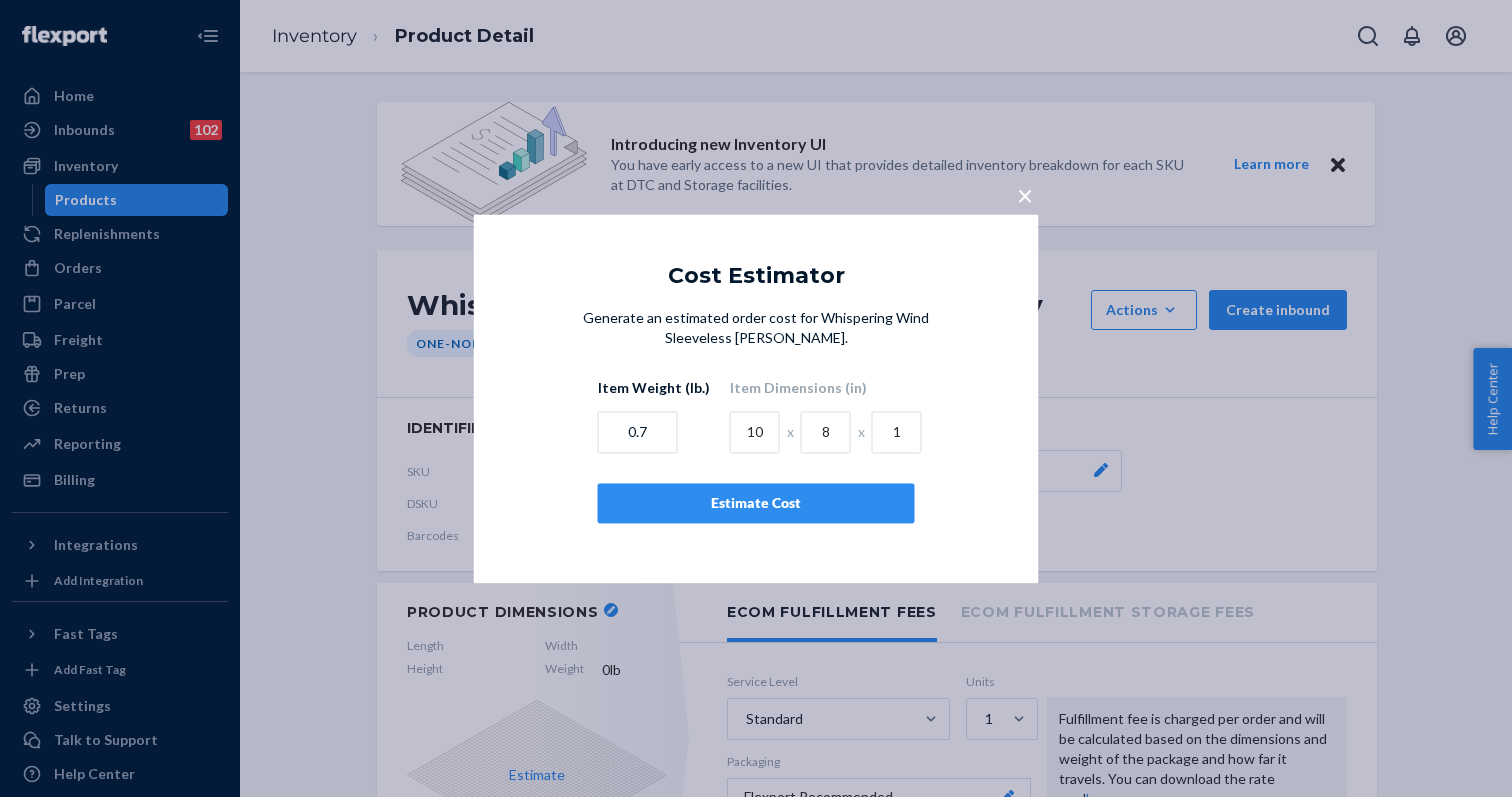 click on "Estimate Cost" at bounding box center [756, 503] 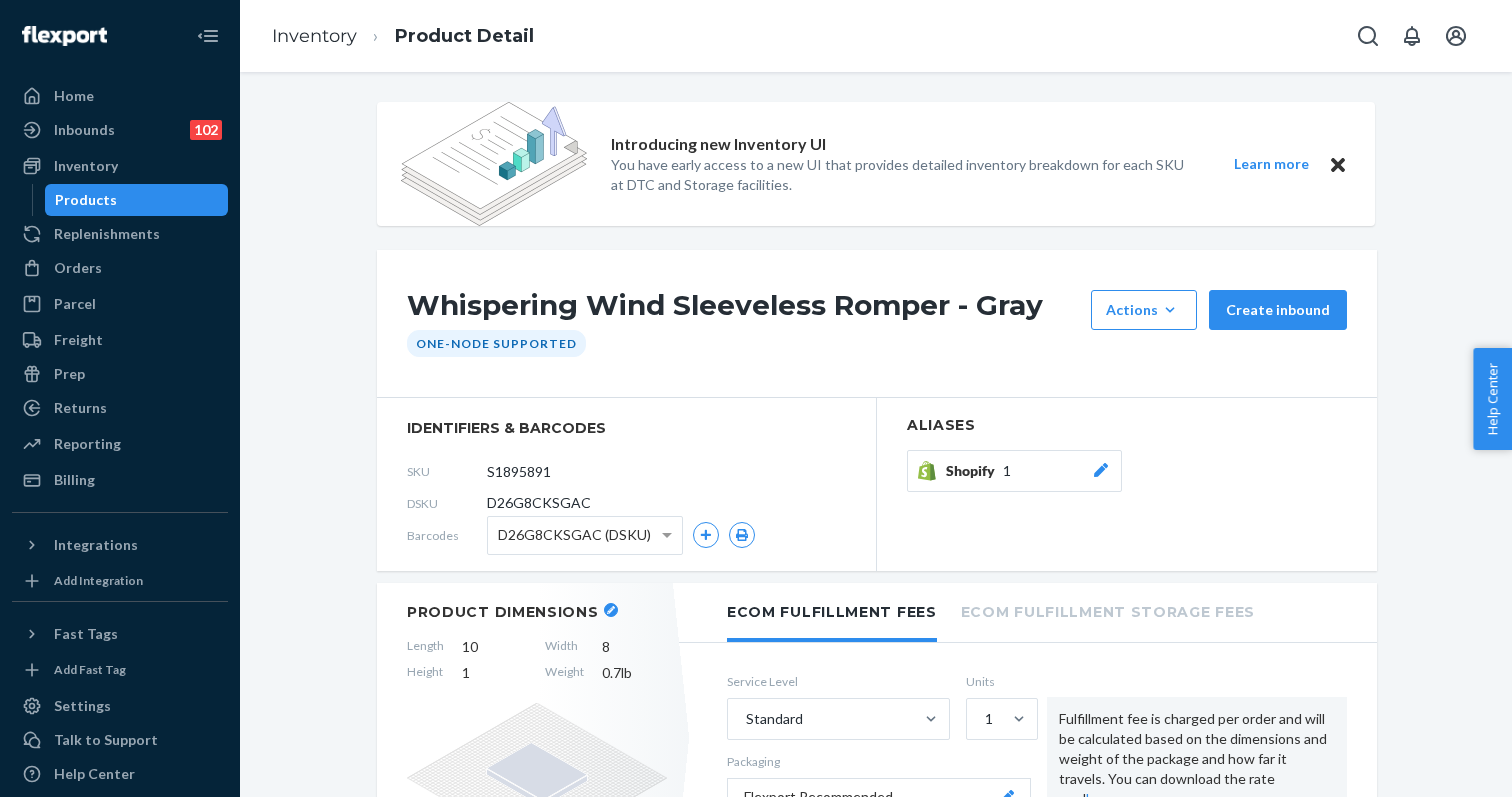 click on "Inventory" at bounding box center [314, 36] 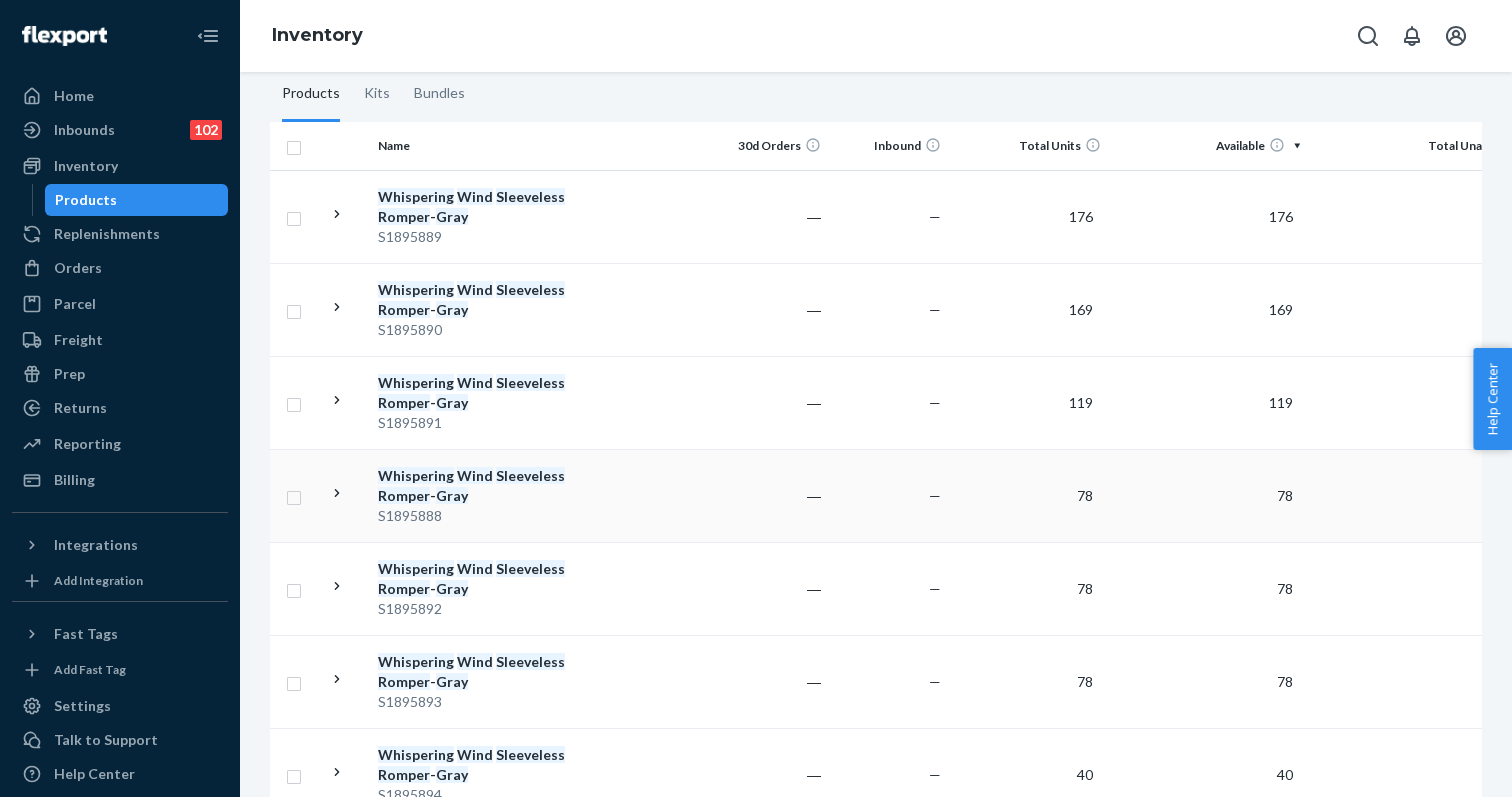 scroll, scrollTop: 367, scrollLeft: 0, axis: vertical 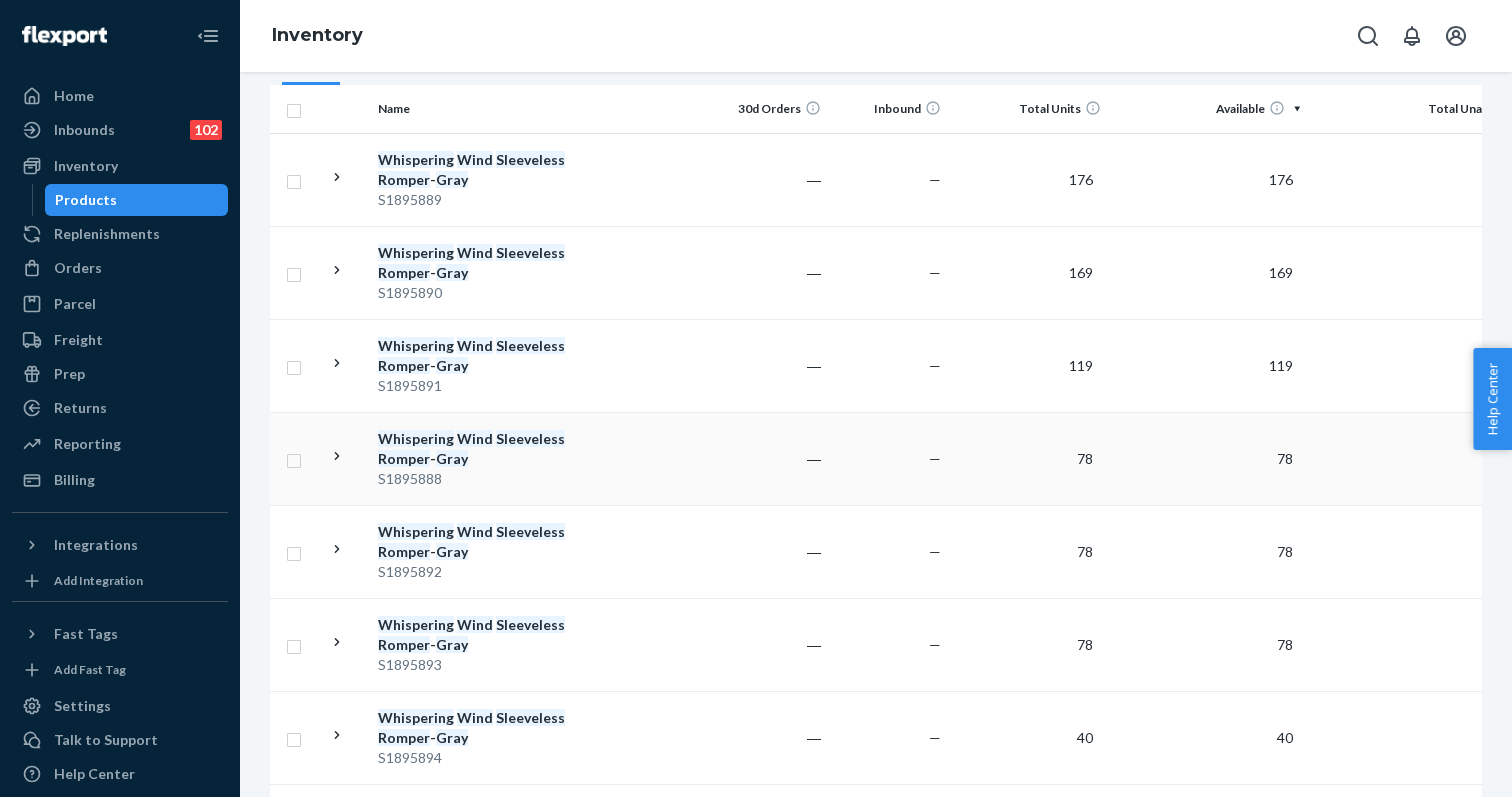 click on "Whispering   Wind   Sleeveless   Romper  -  Gray" at bounding box center (482, 449) 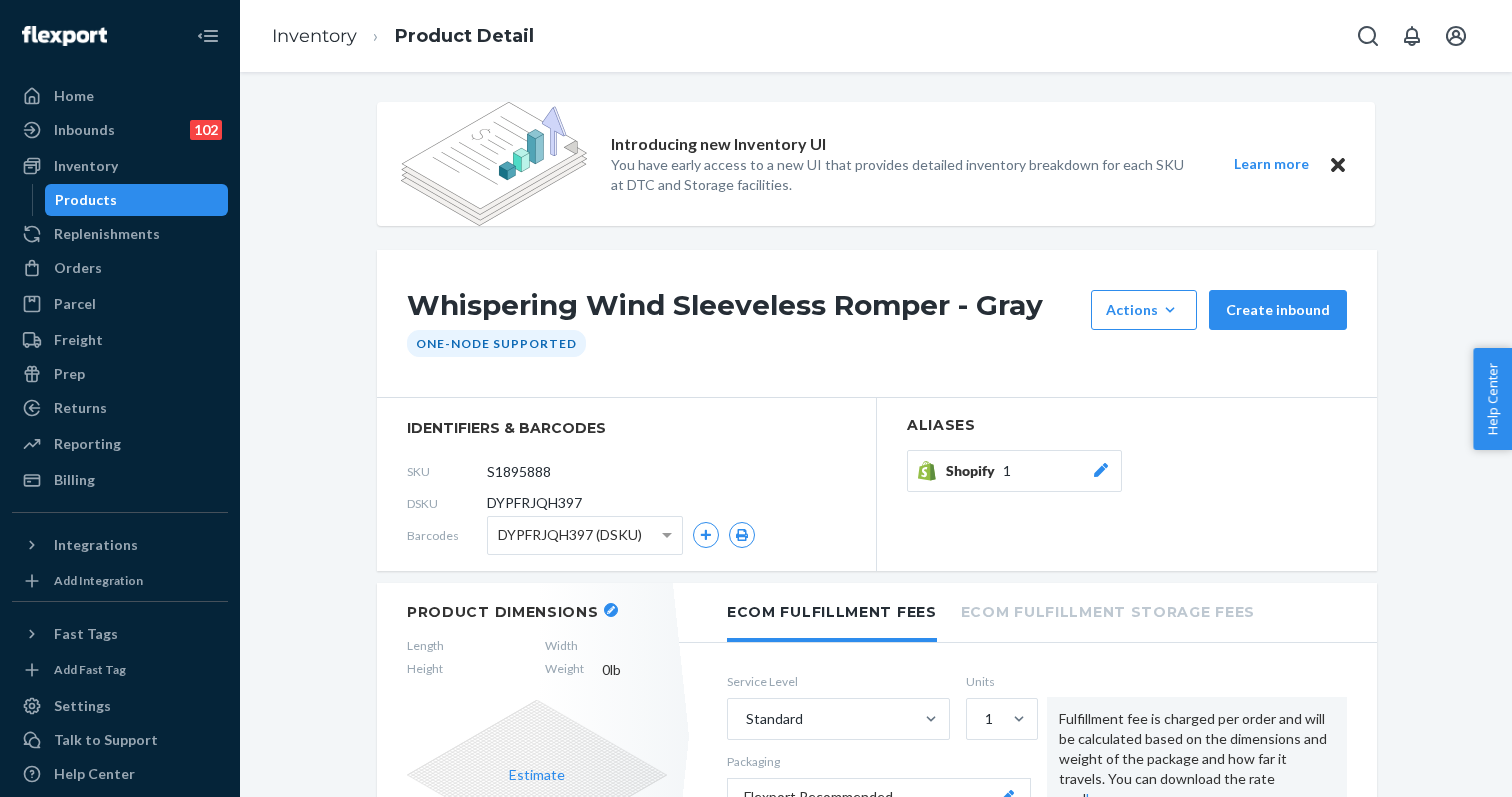 click at bounding box center (611, 610) 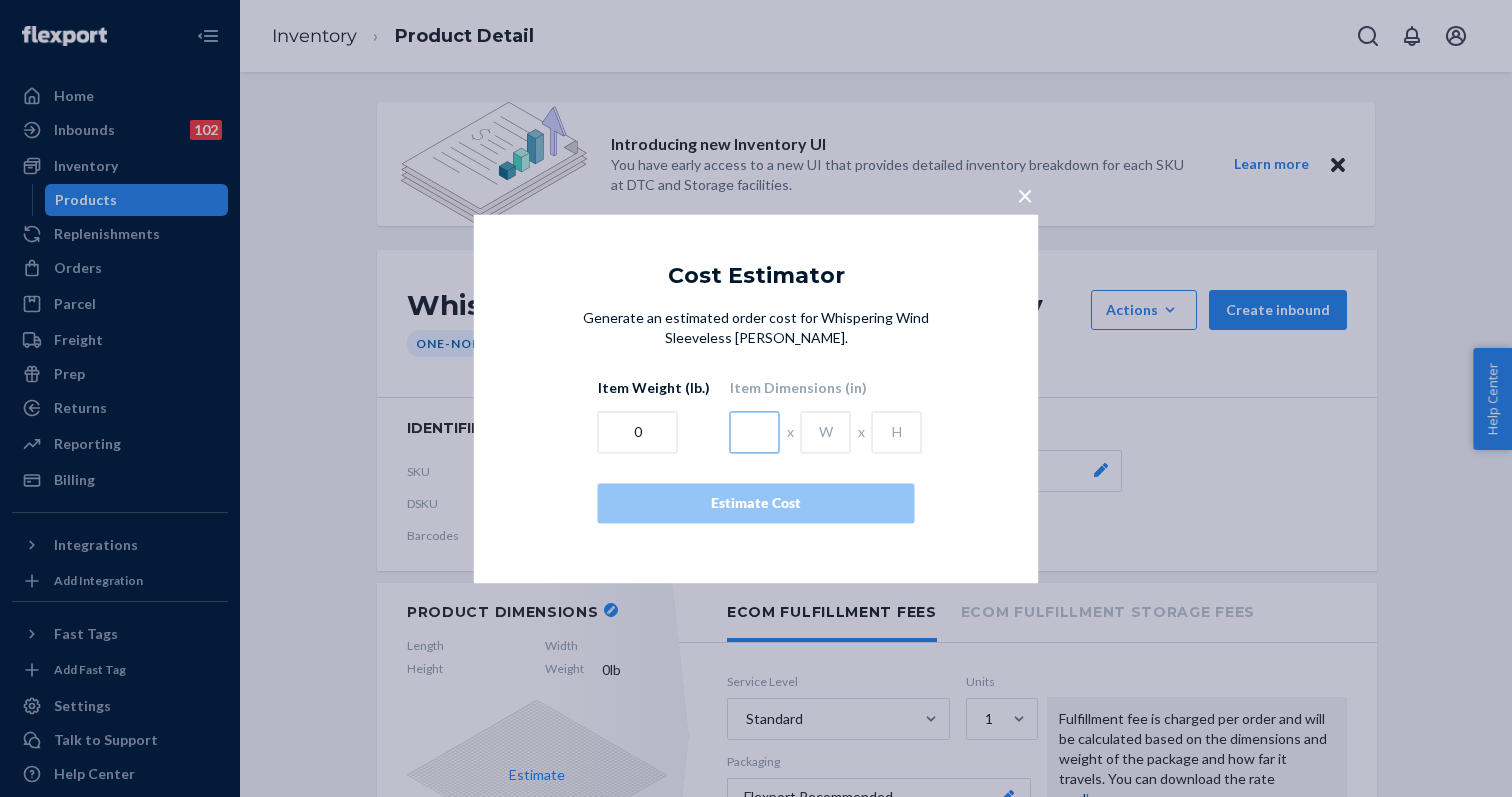 click at bounding box center [755, 432] 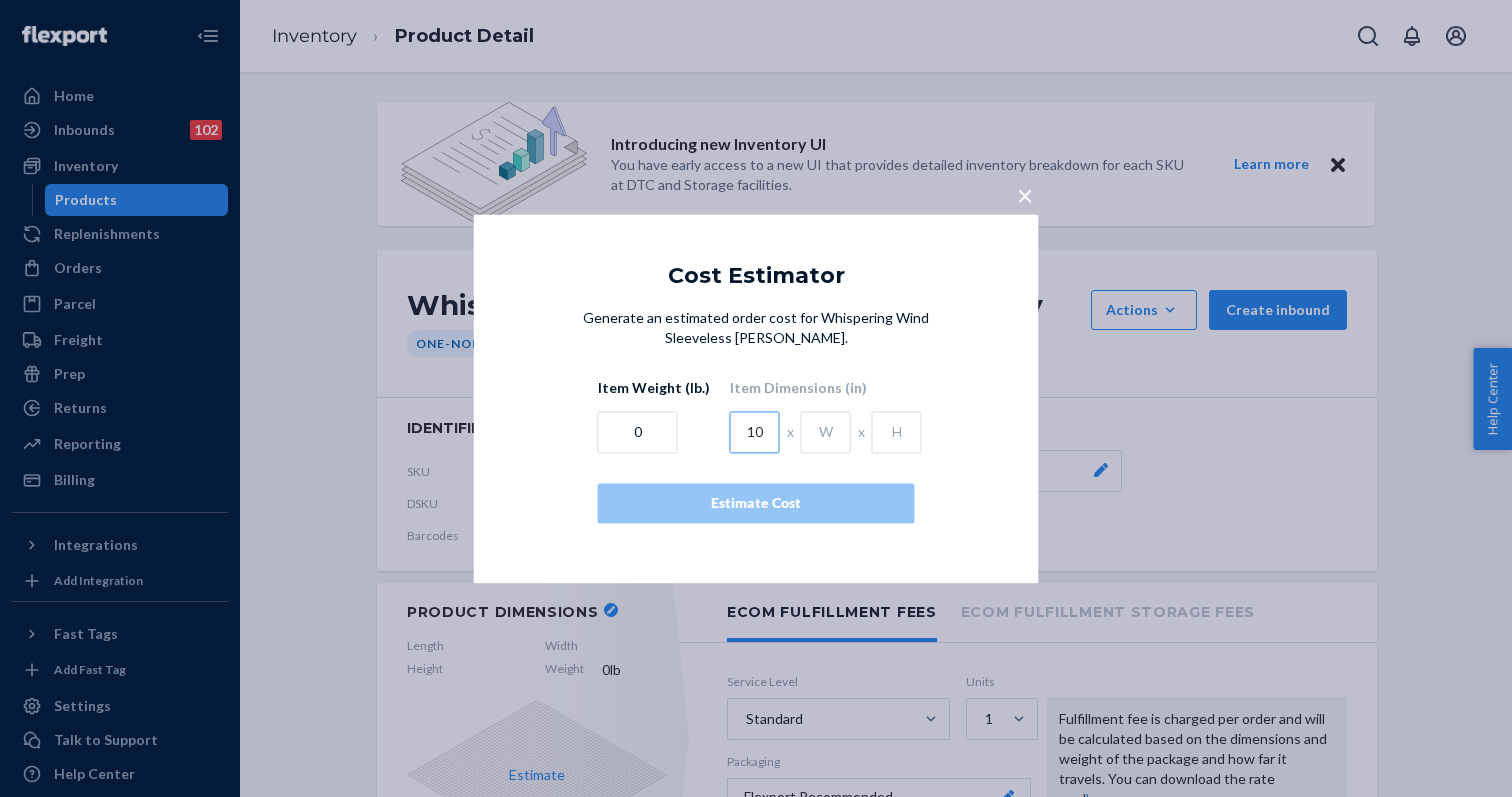 type on "10" 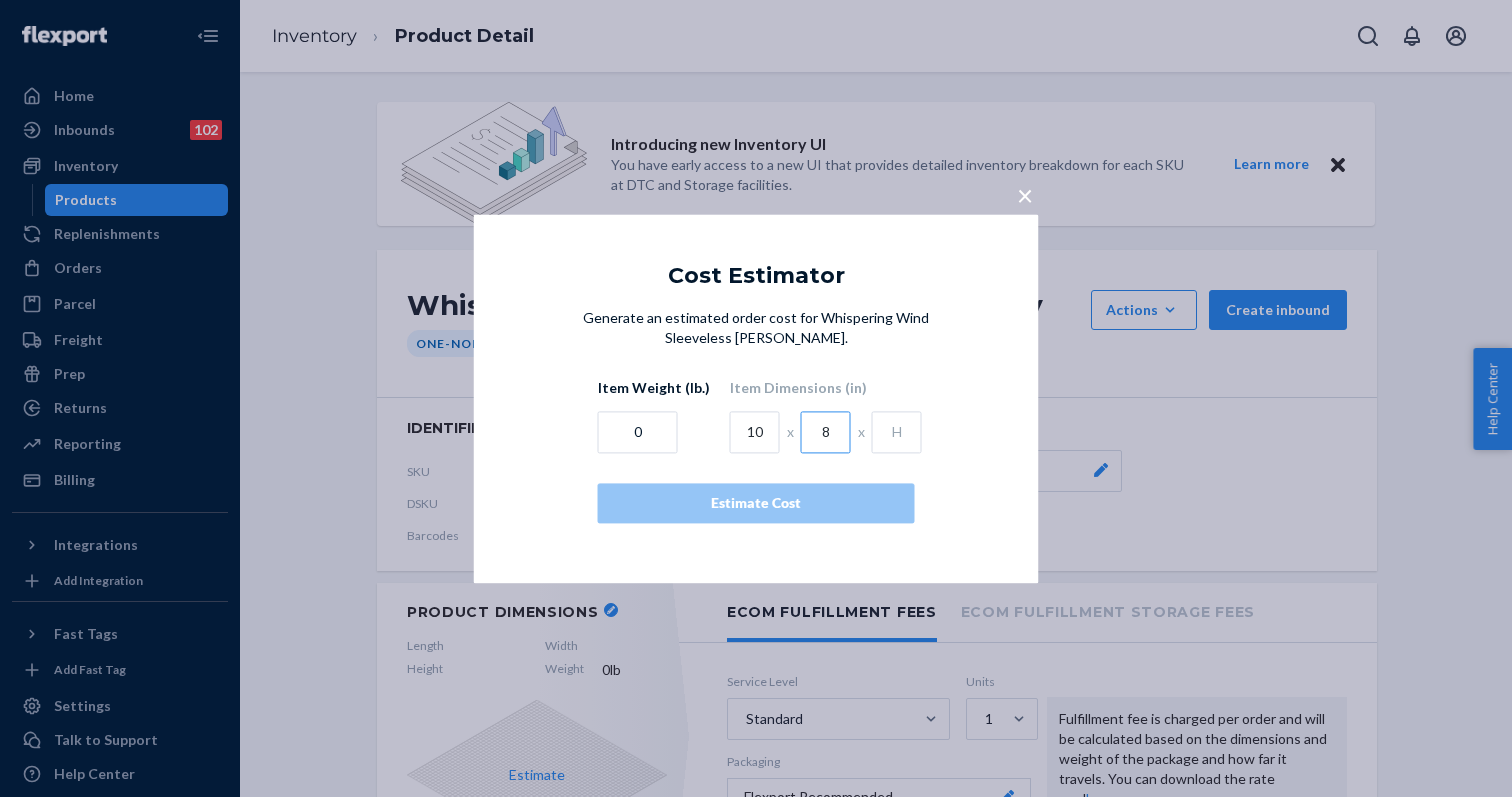 type on "8" 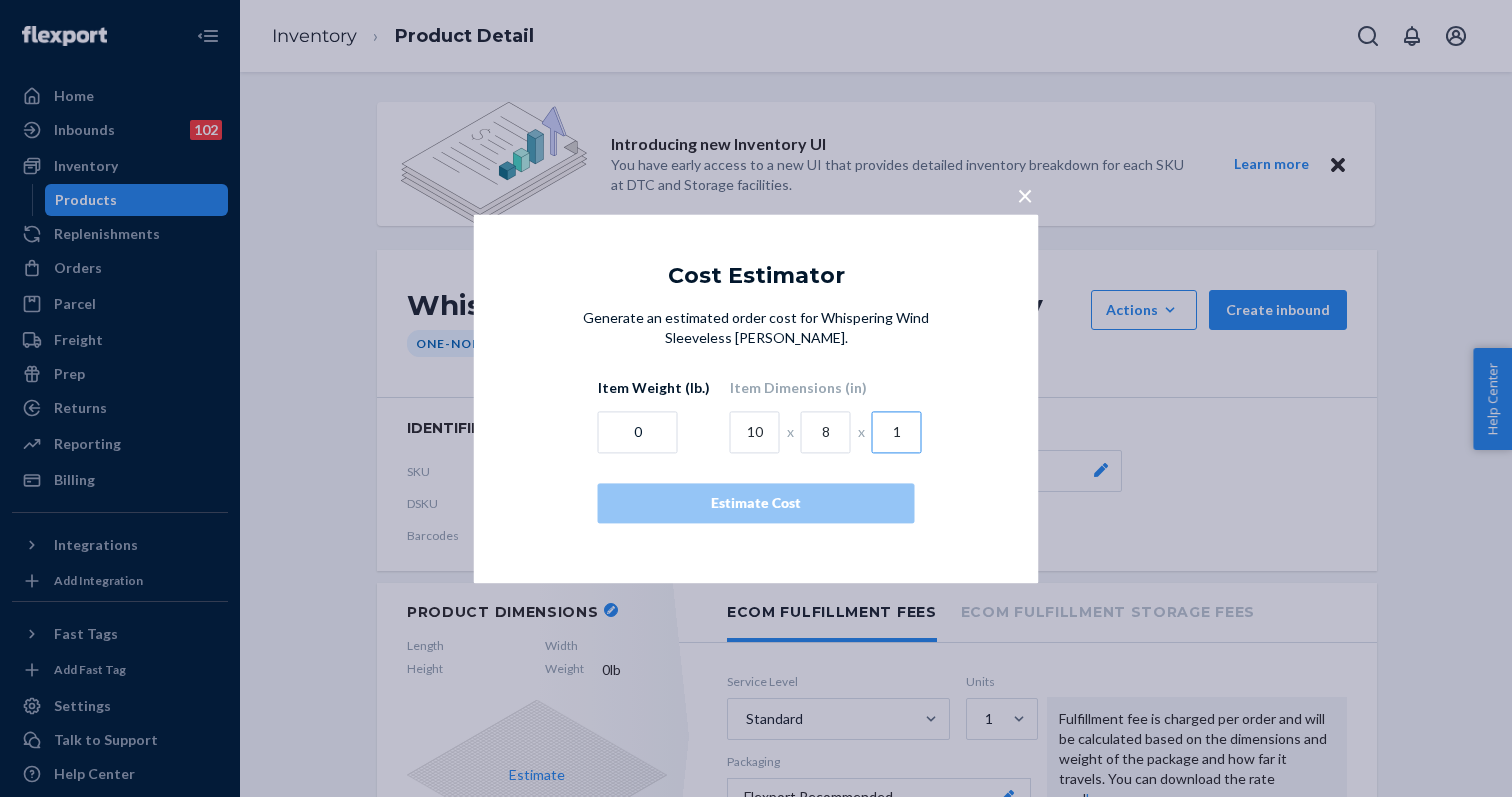 type on "1" 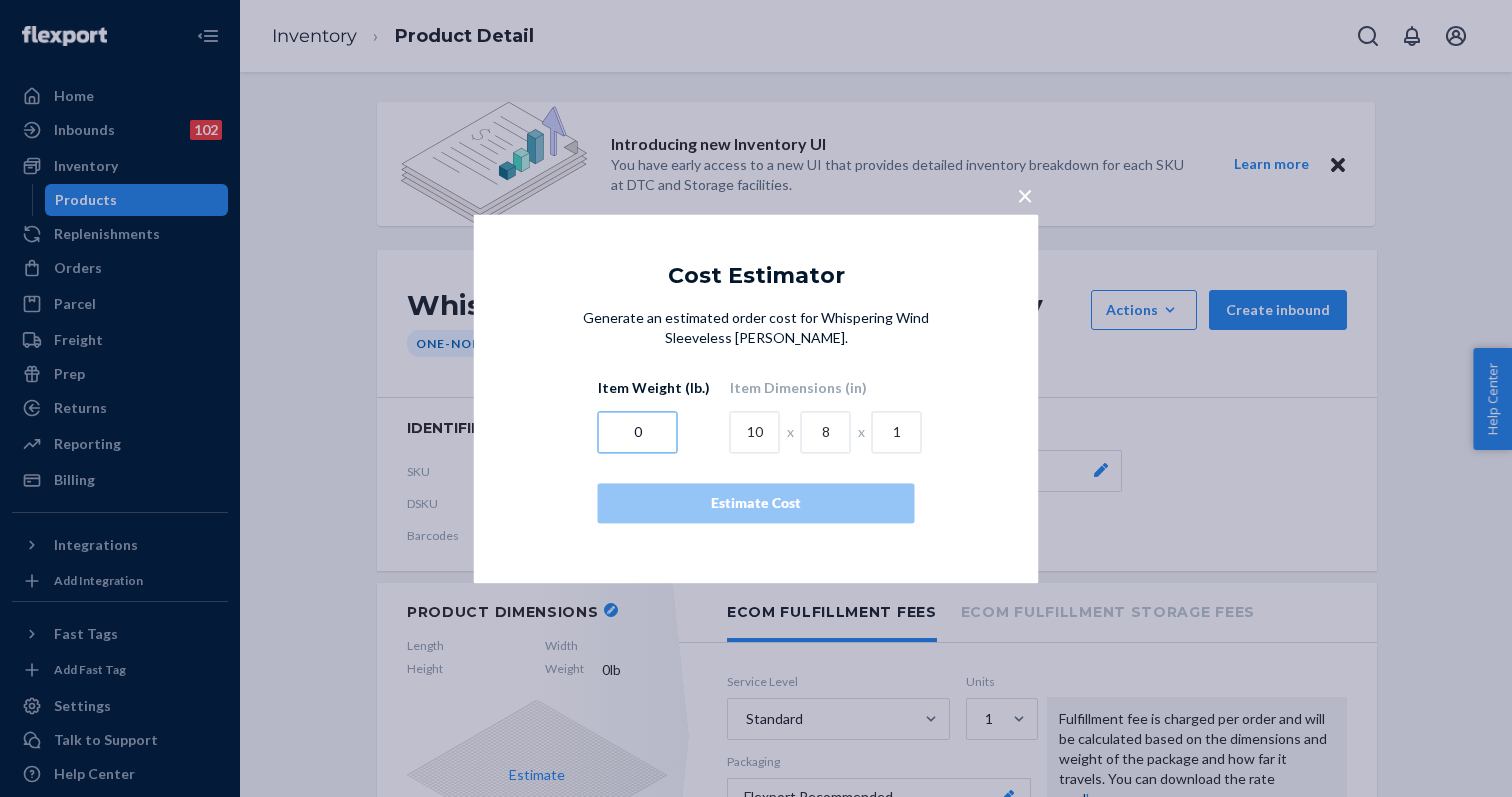 click on "0" at bounding box center [638, 432] 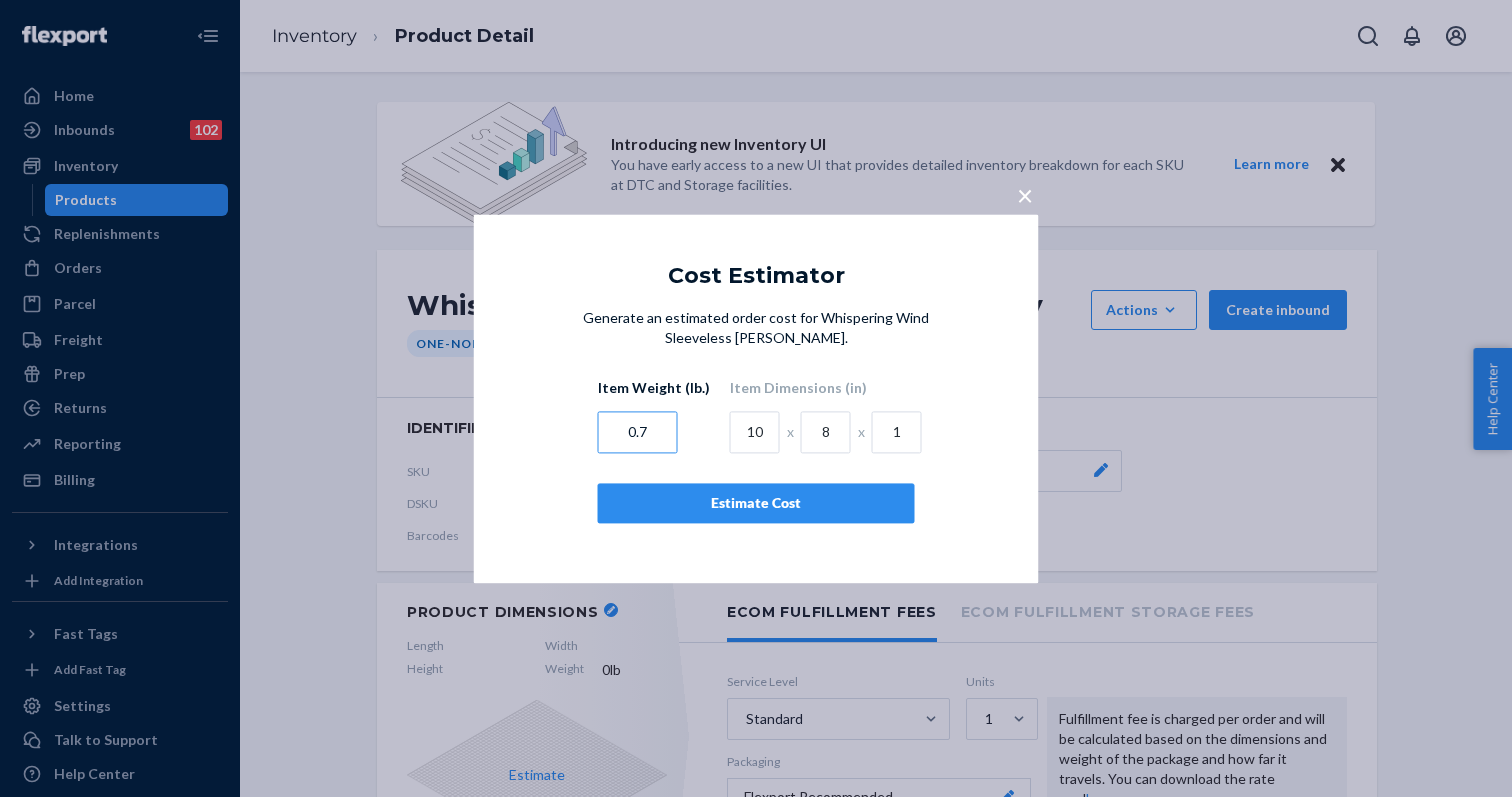 type on "0.7" 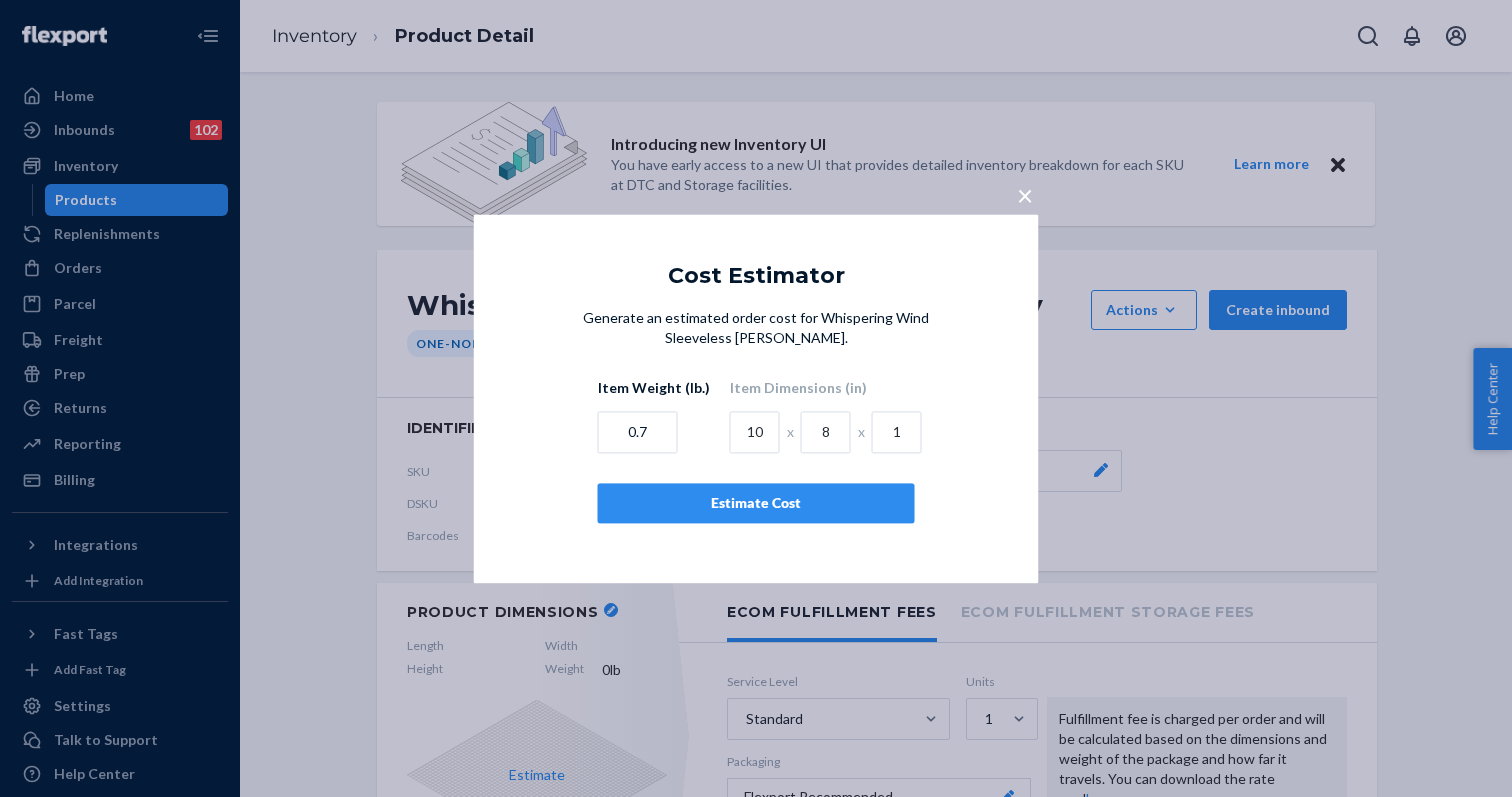 click on "Estimate Cost" at bounding box center (756, 503) 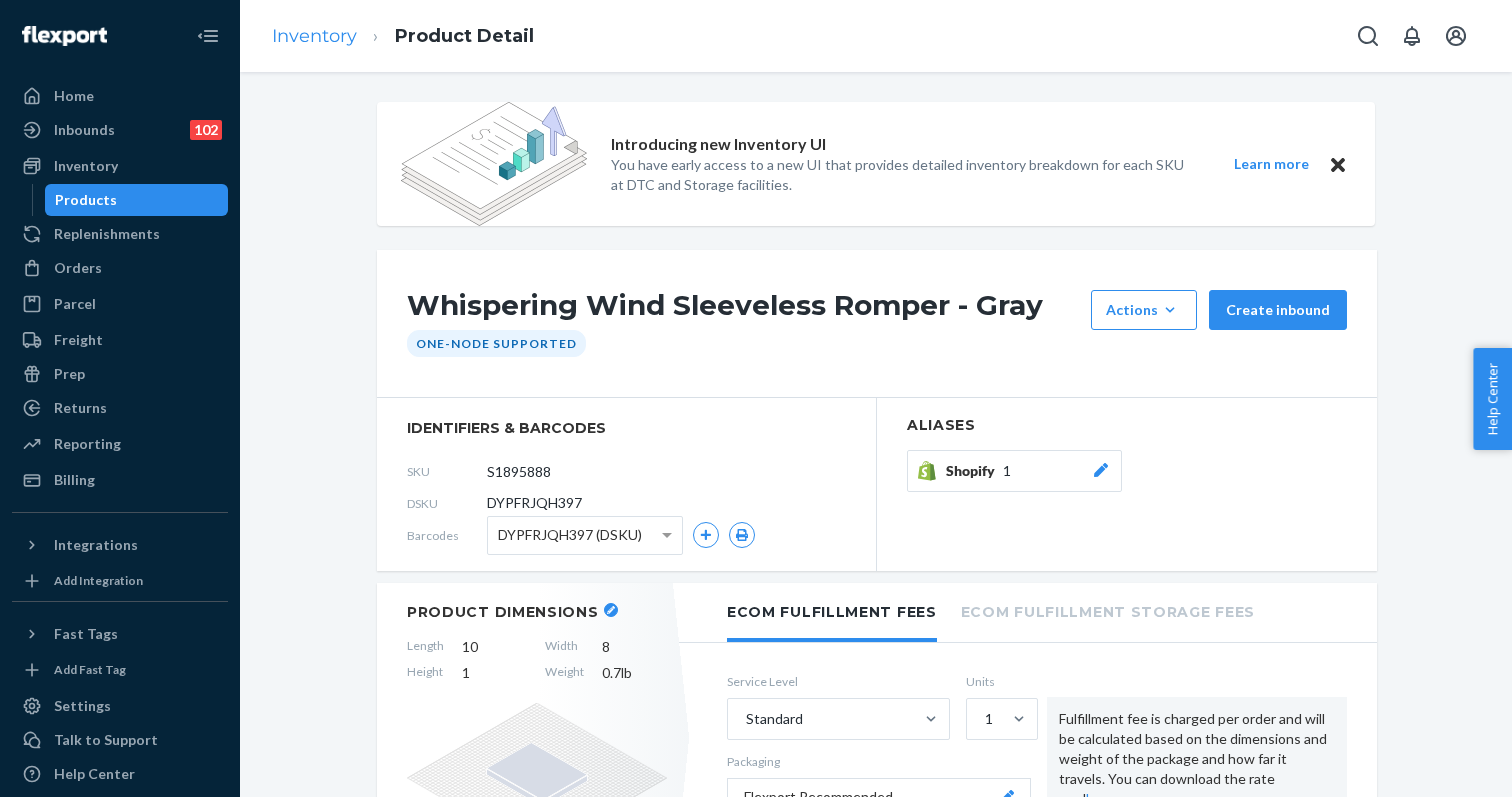 click on "Inventory" at bounding box center (314, 36) 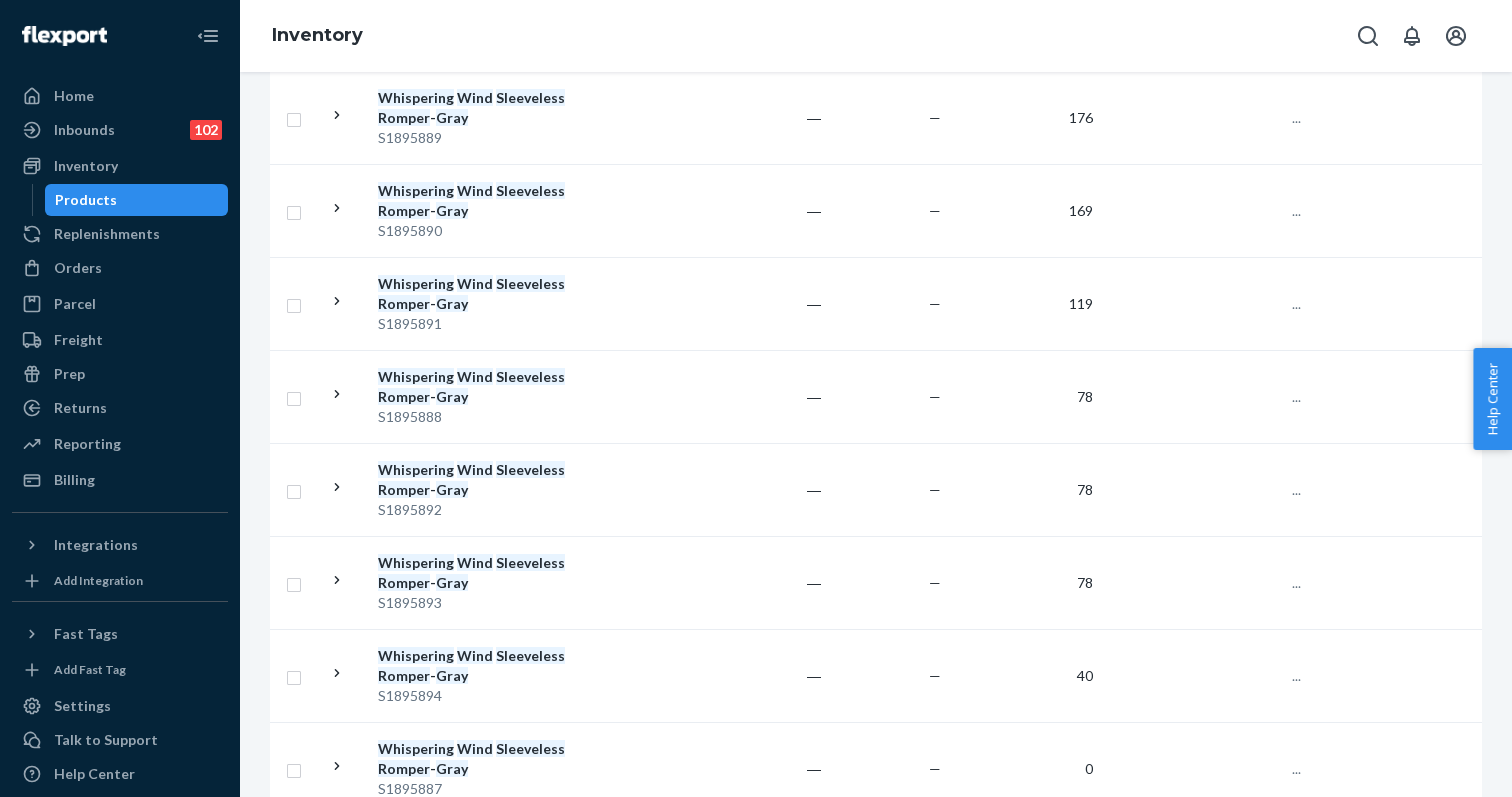 scroll, scrollTop: 482, scrollLeft: 0, axis: vertical 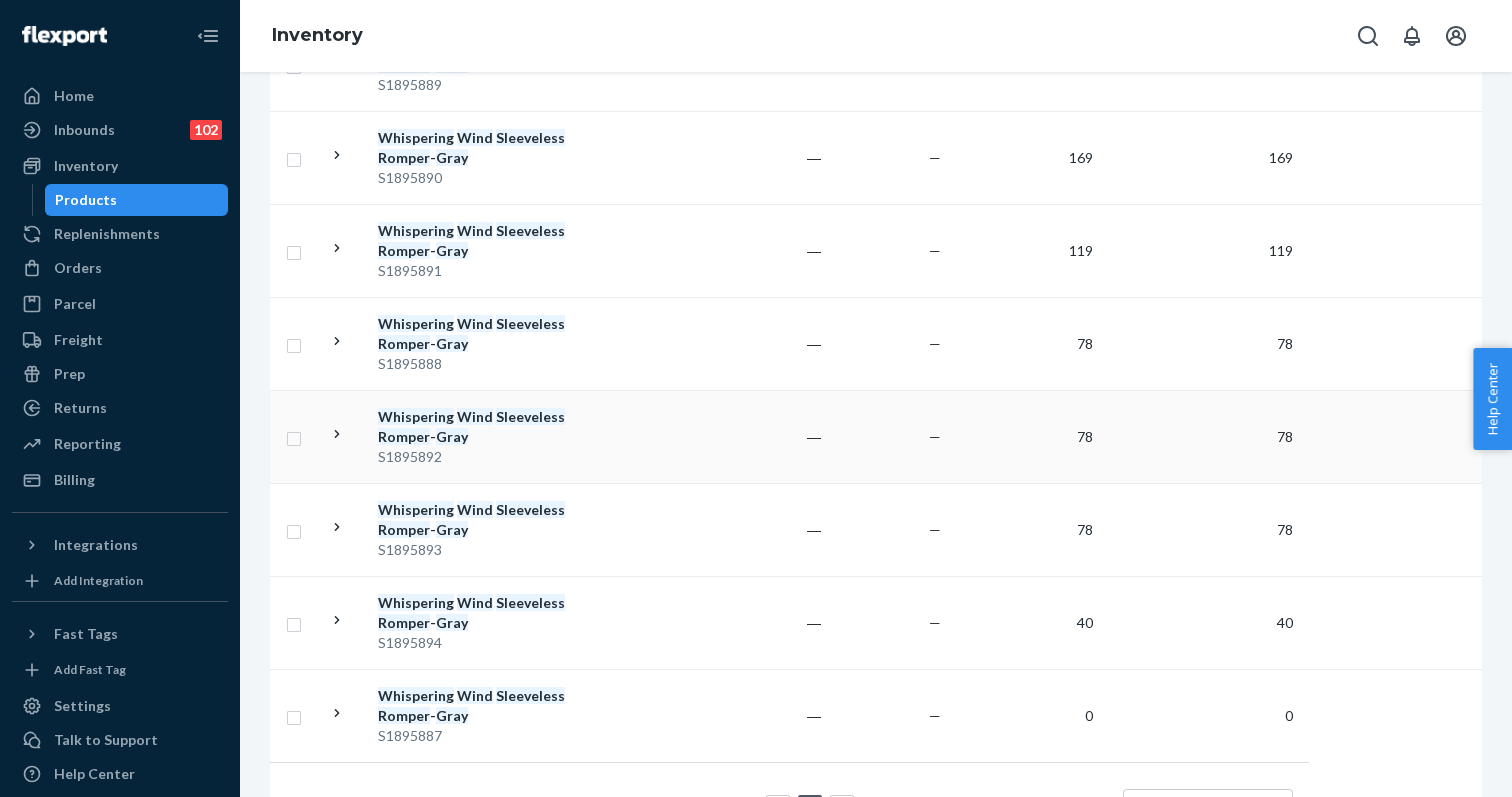 click on "Whispering   Wind   Sleeveless   Romper  -  Gray" at bounding box center [482, 427] 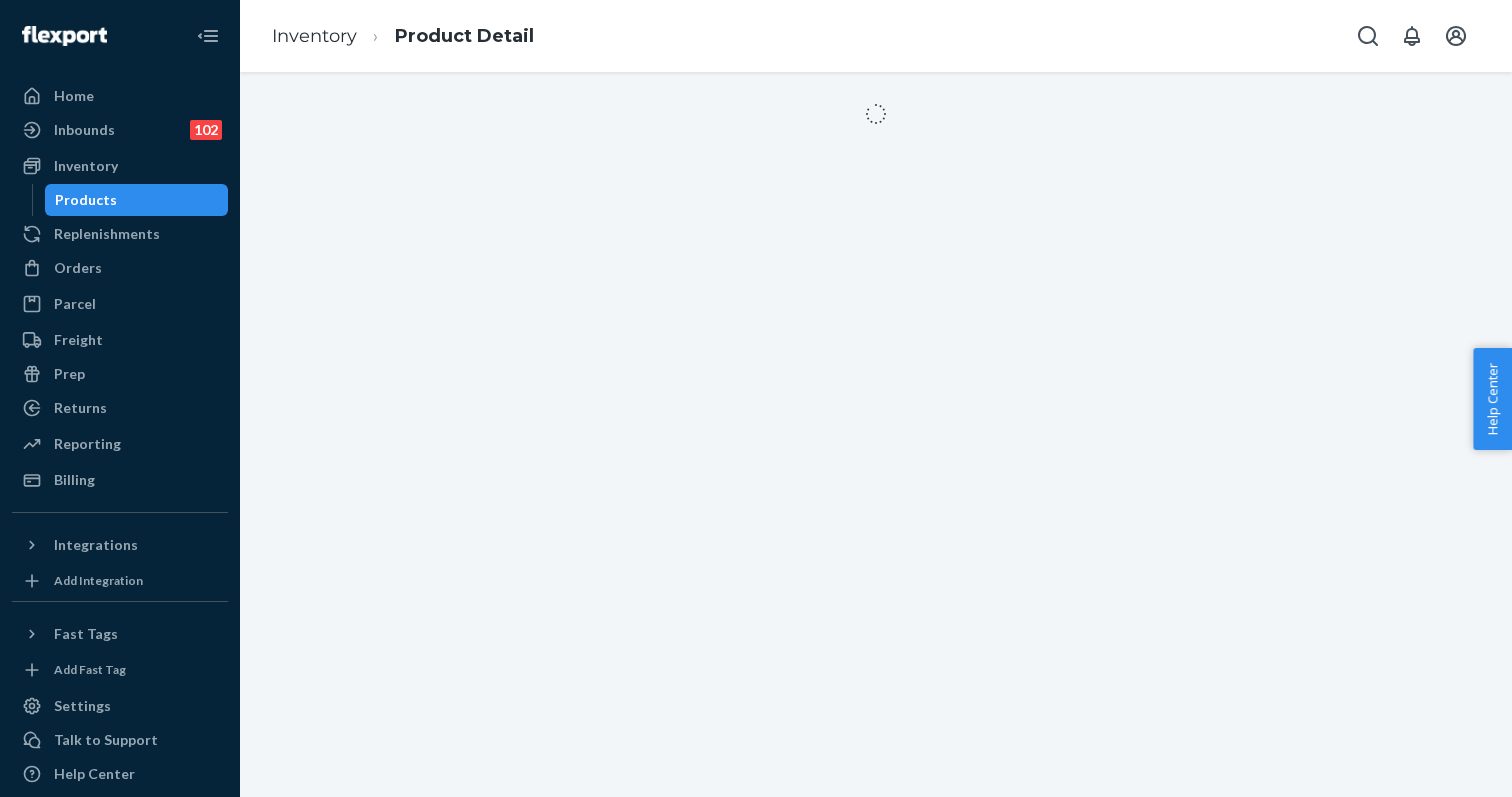 scroll, scrollTop: 0, scrollLeft: 0, axis: both 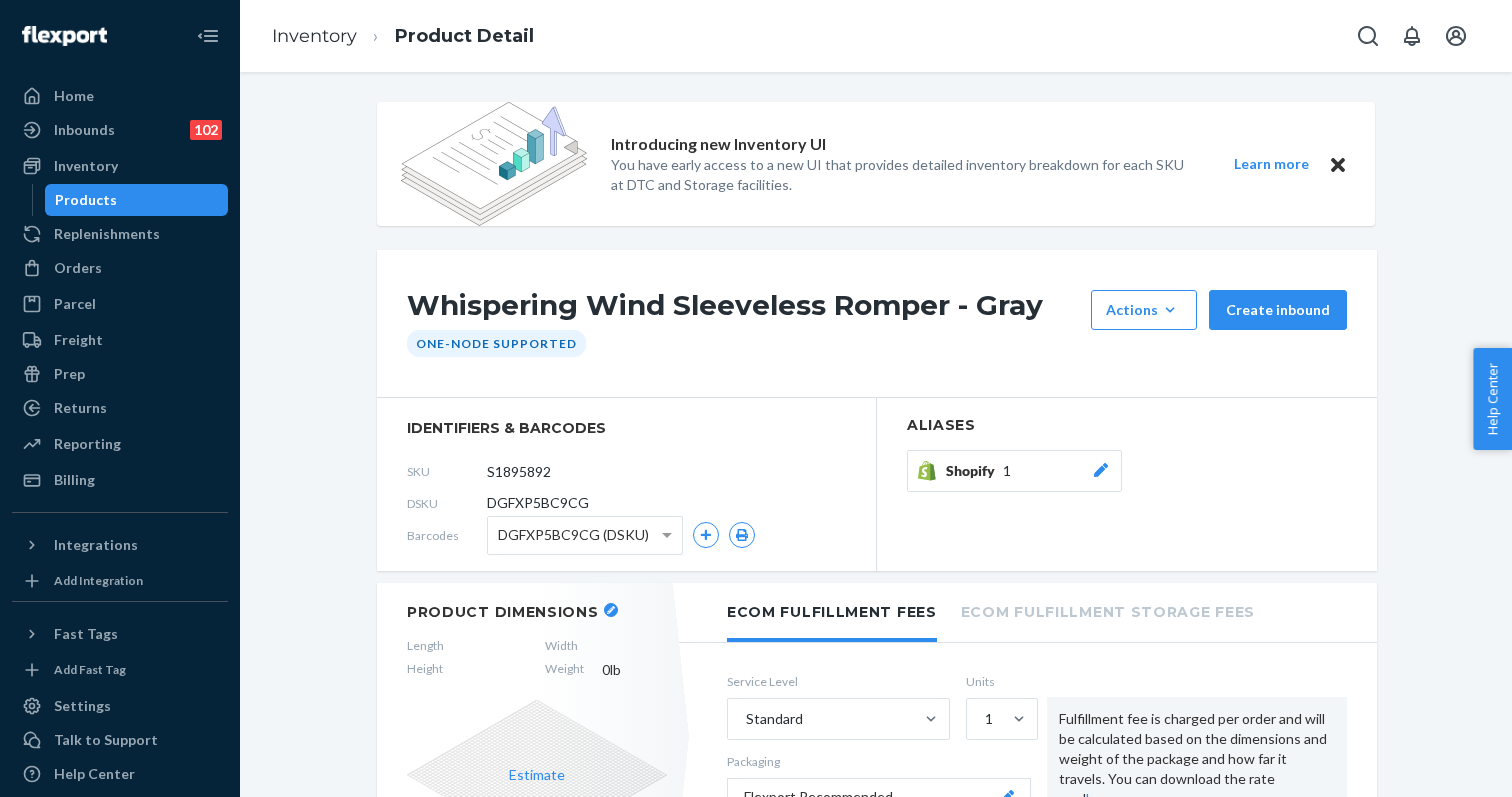 click at bounding box center (611, 610) 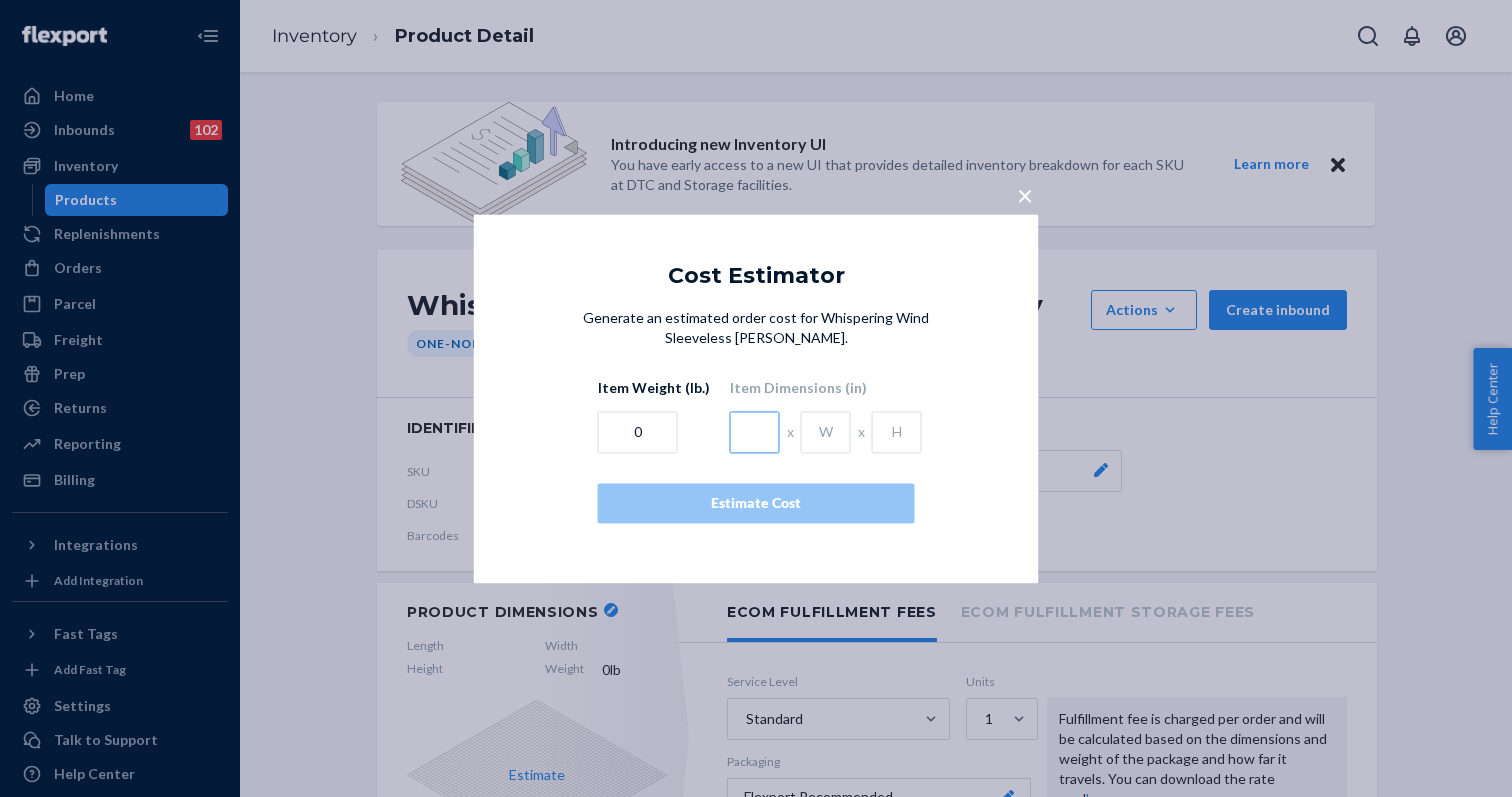 click at bounding box center [755, 432] 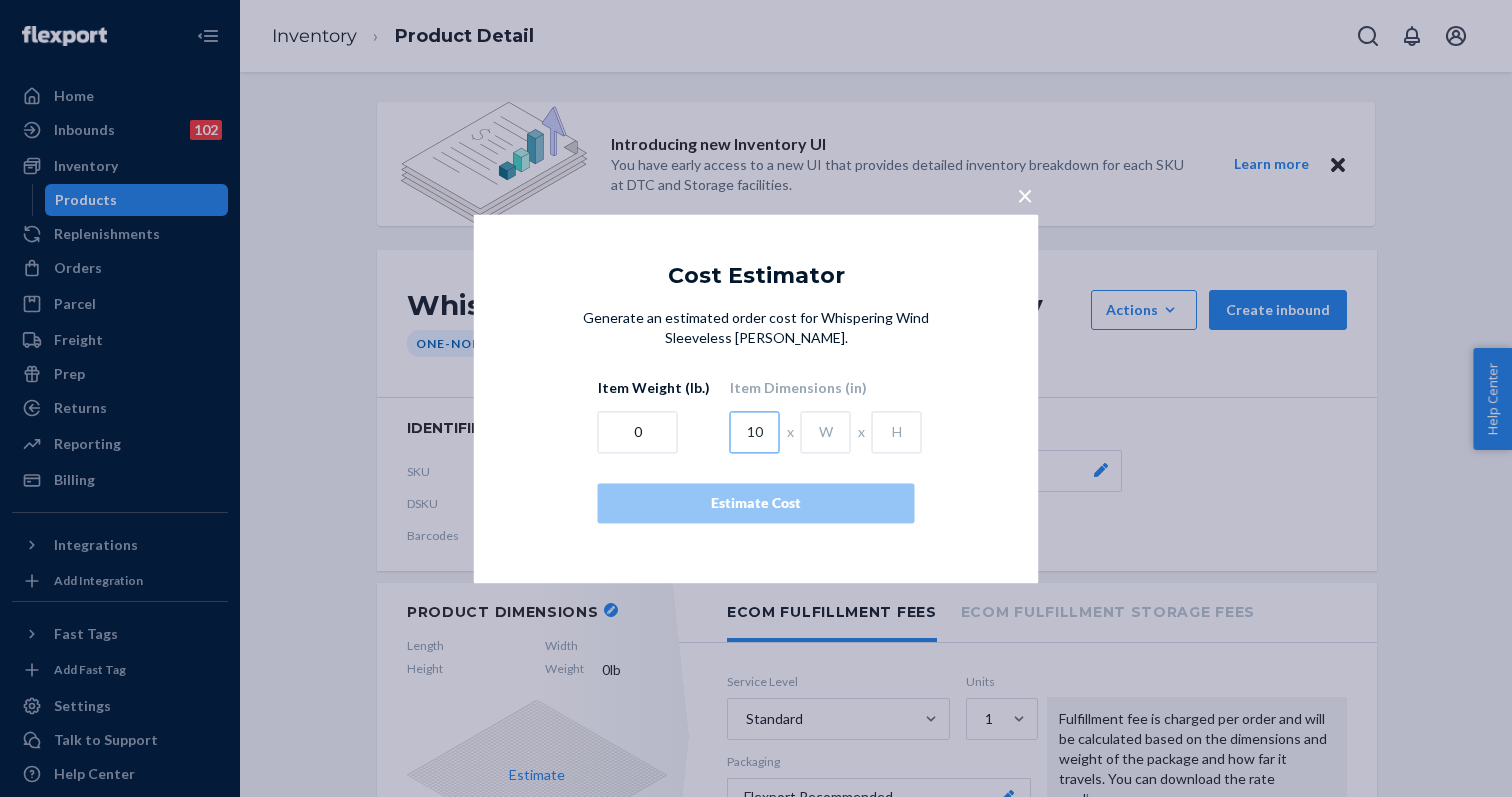 type on "10" 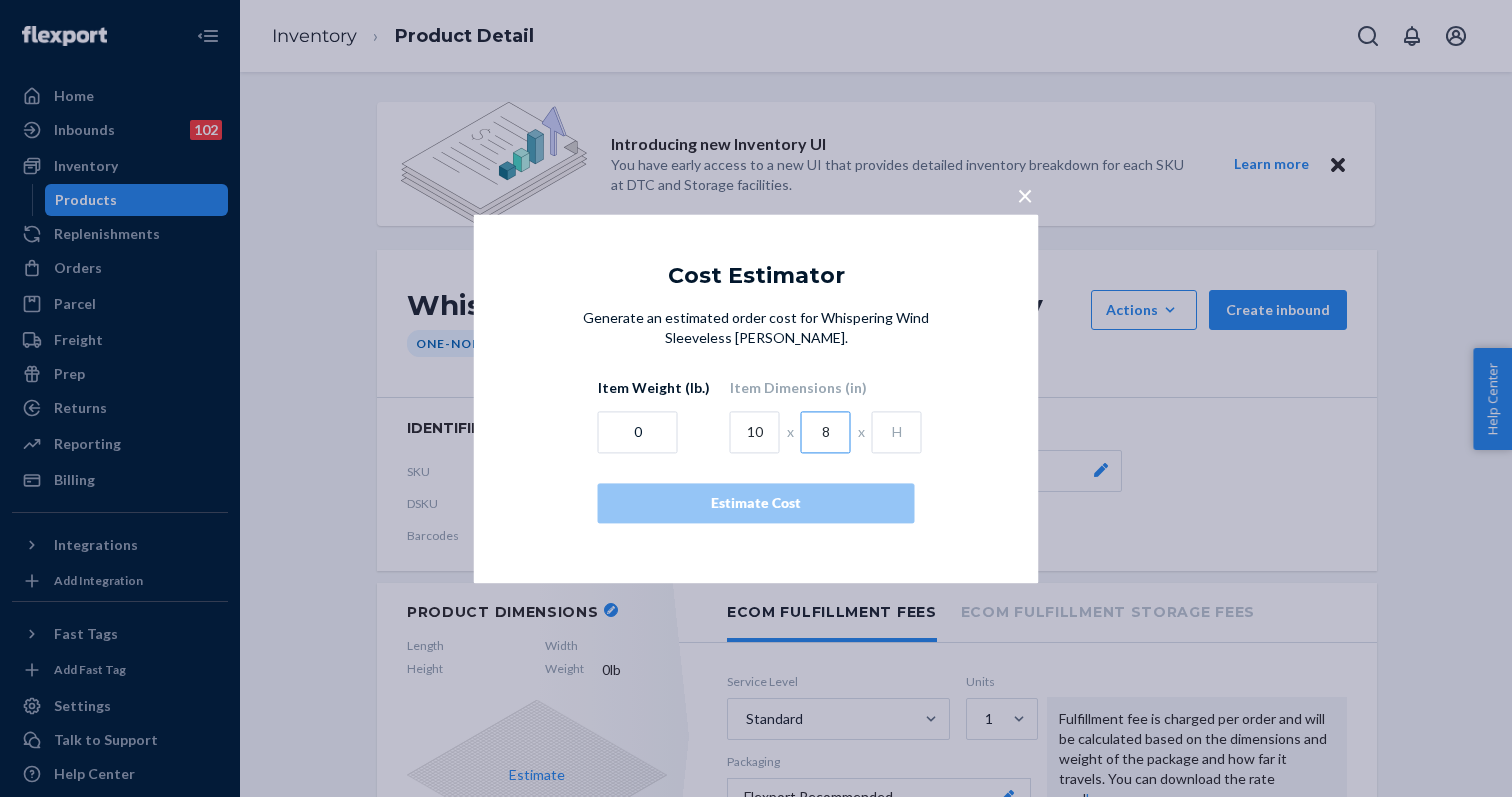 type on "8" 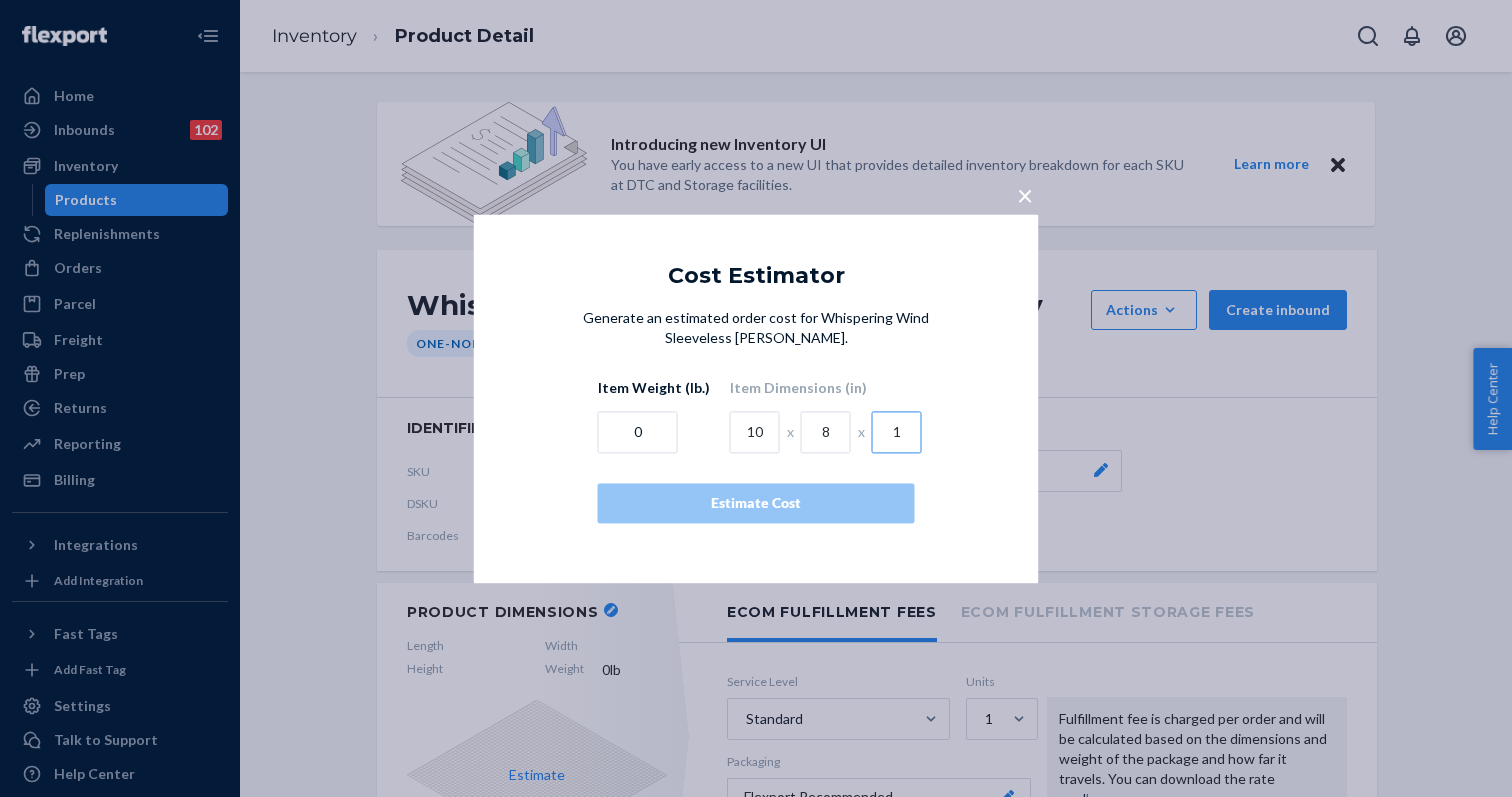 type on "1" 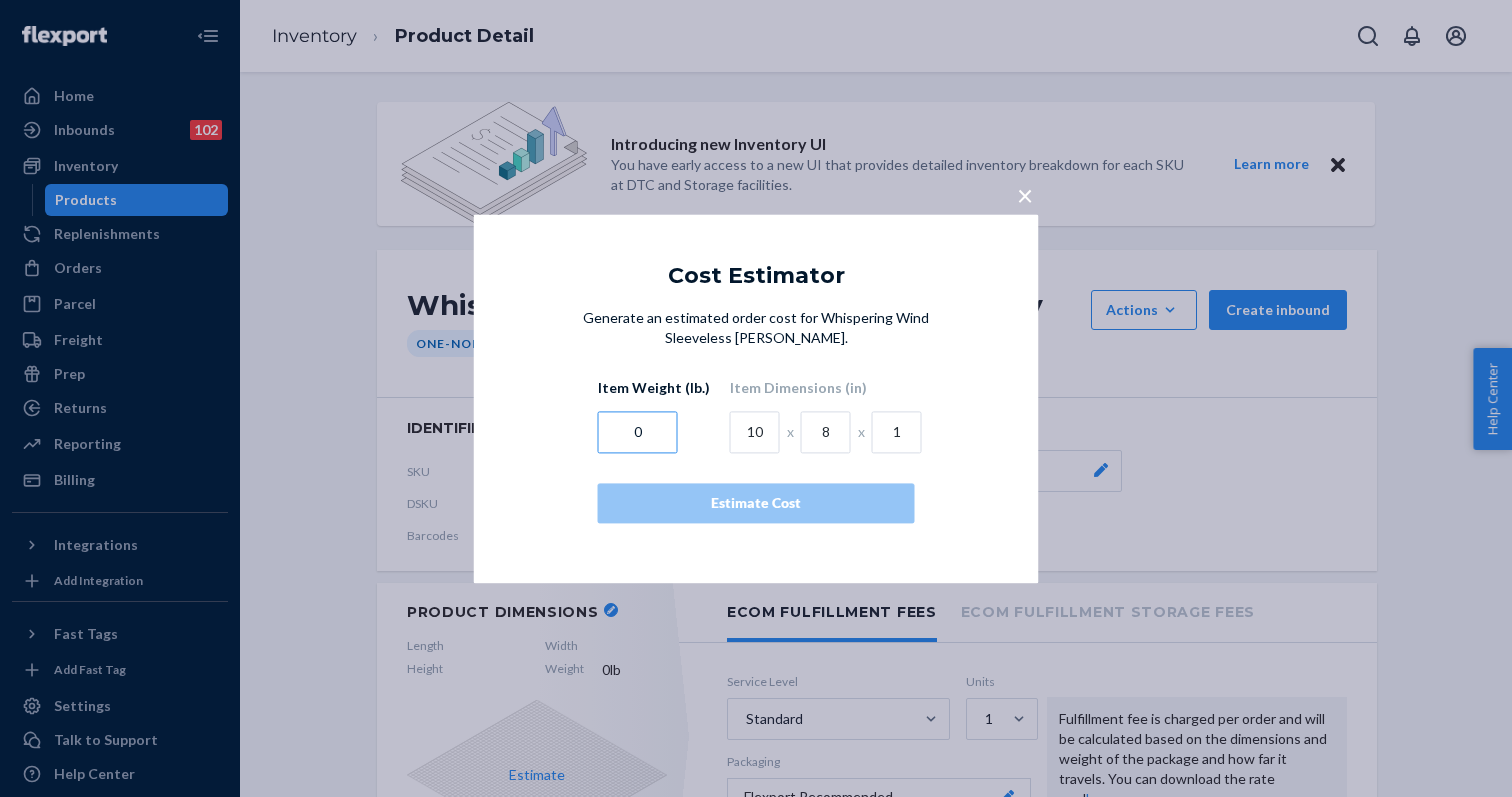 click on "0" at bounding box center [638, 432] 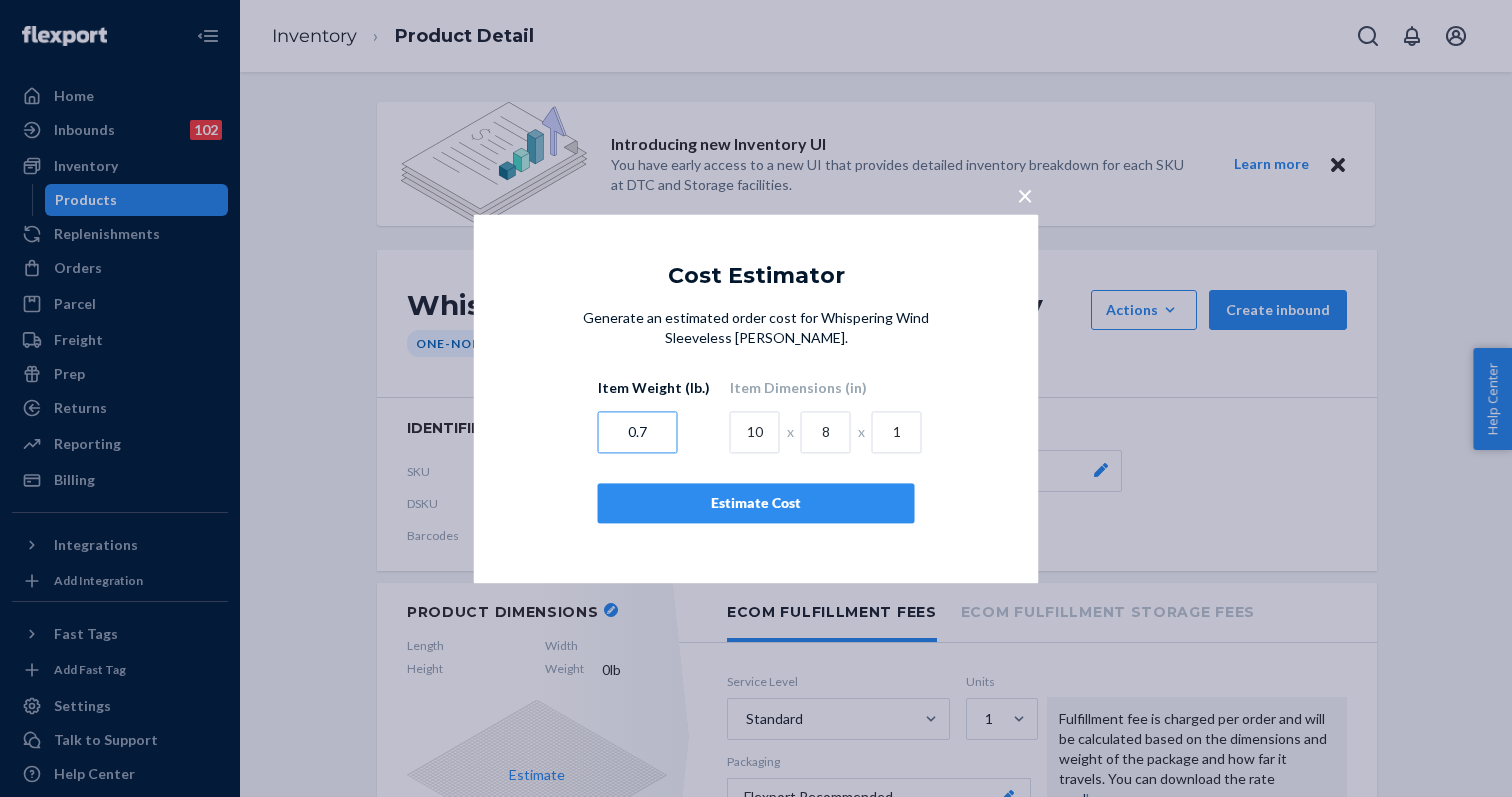 type on "0.7" 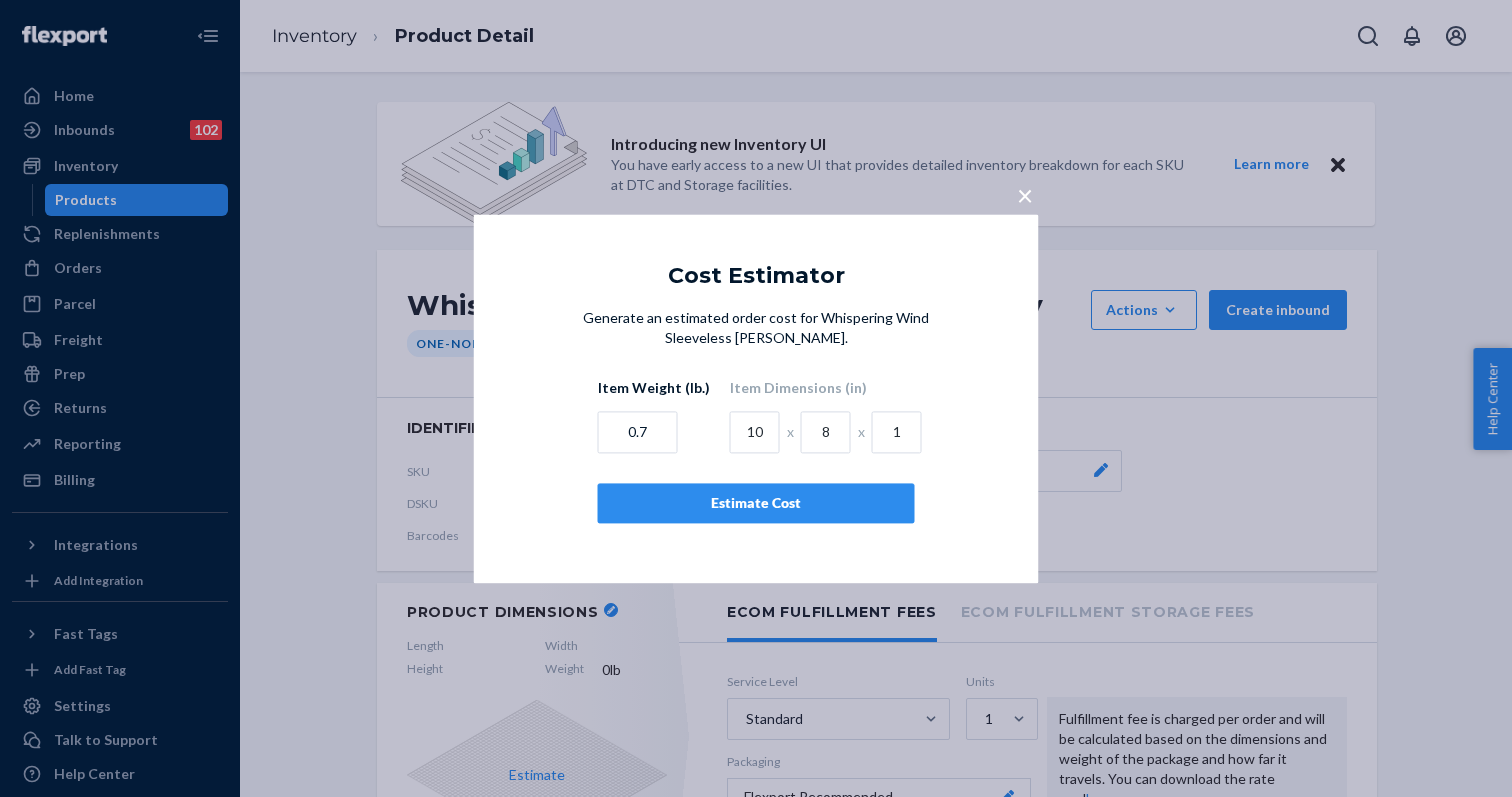 click on "Estimate Cost" at bounding box center (756, 503) 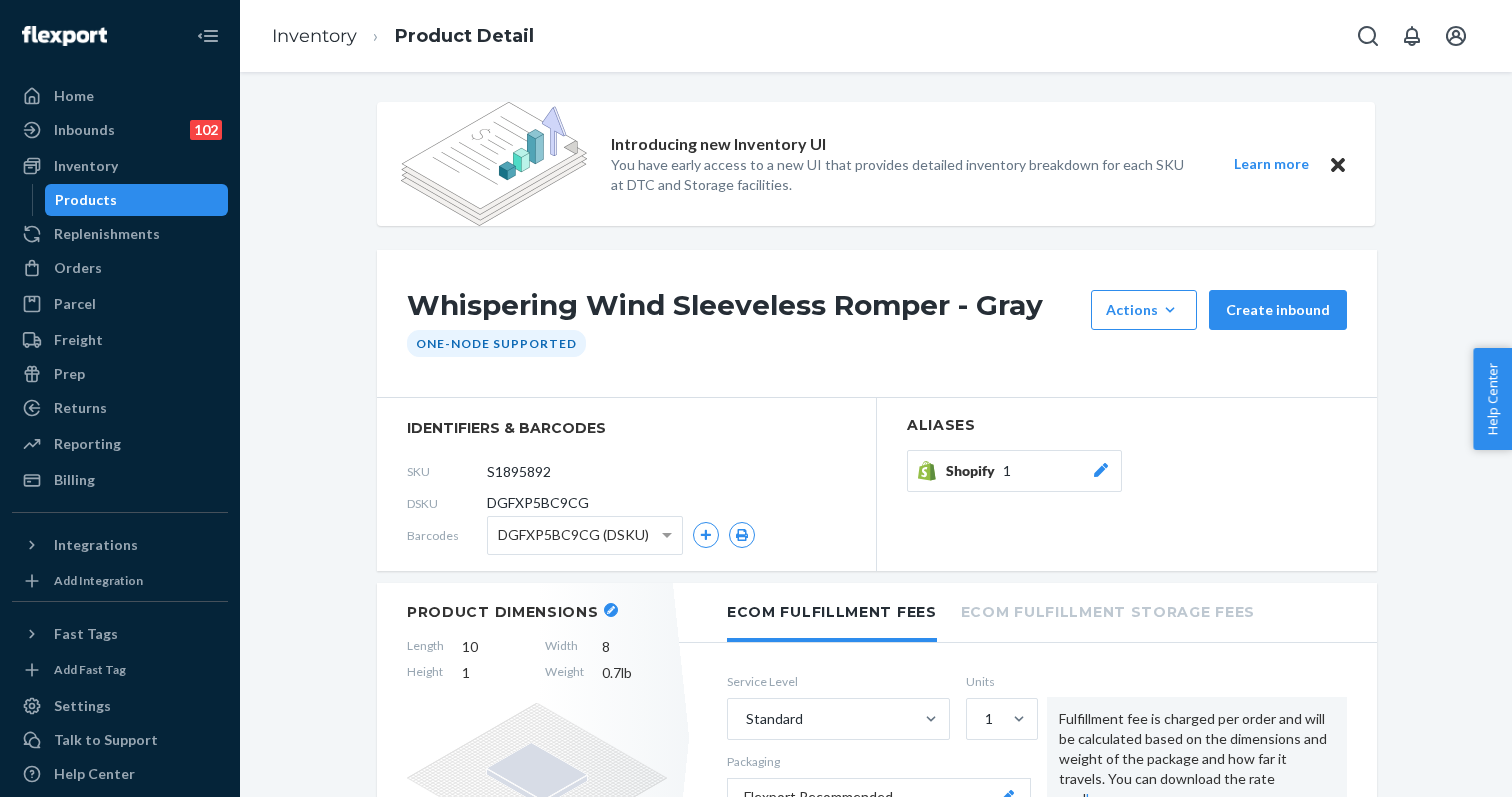 click on "Inventory" at bounding box center [314, 36] 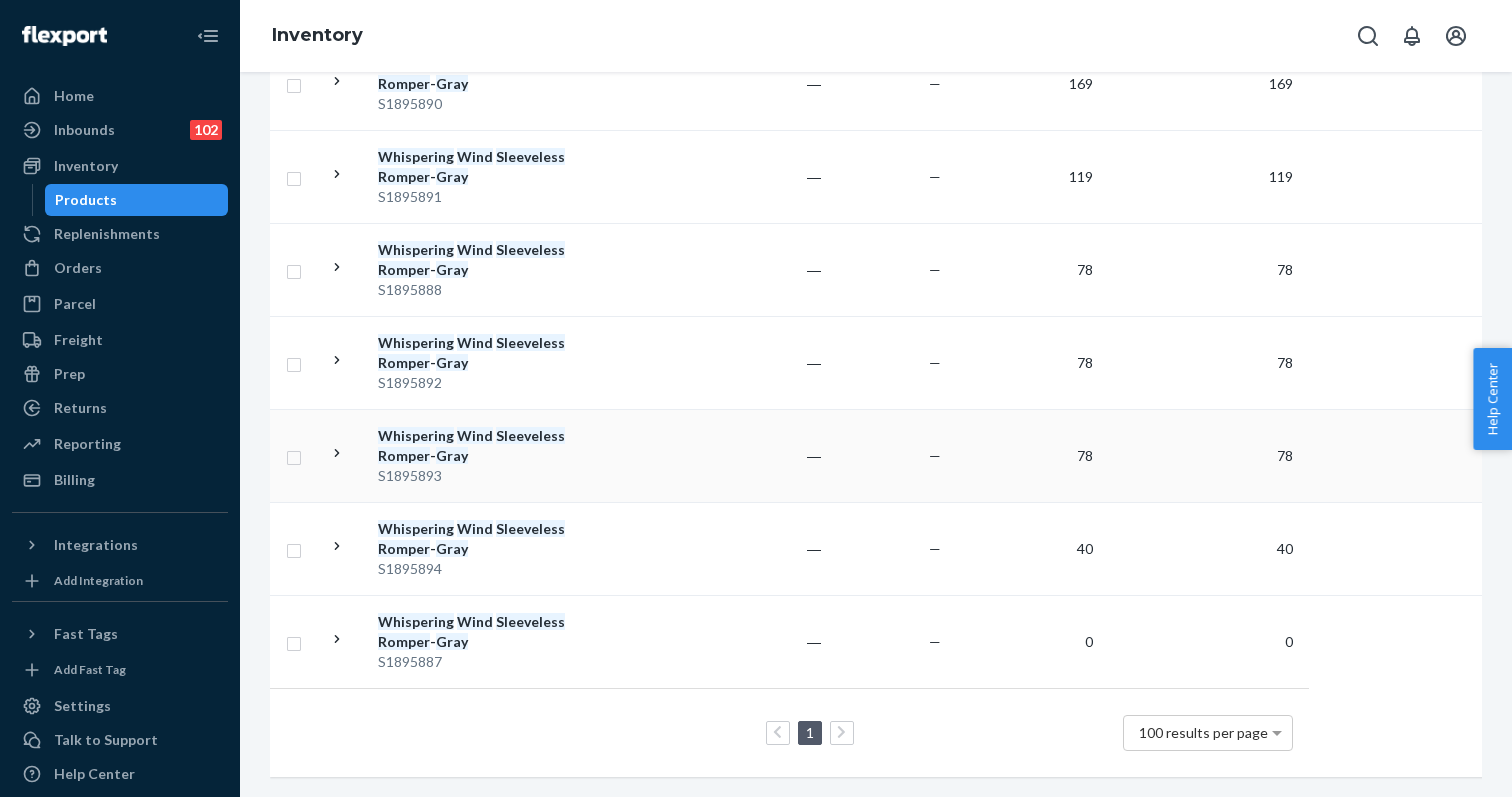 scroll, scrollTop: 556, scrollLeft: 0, axis: vertical 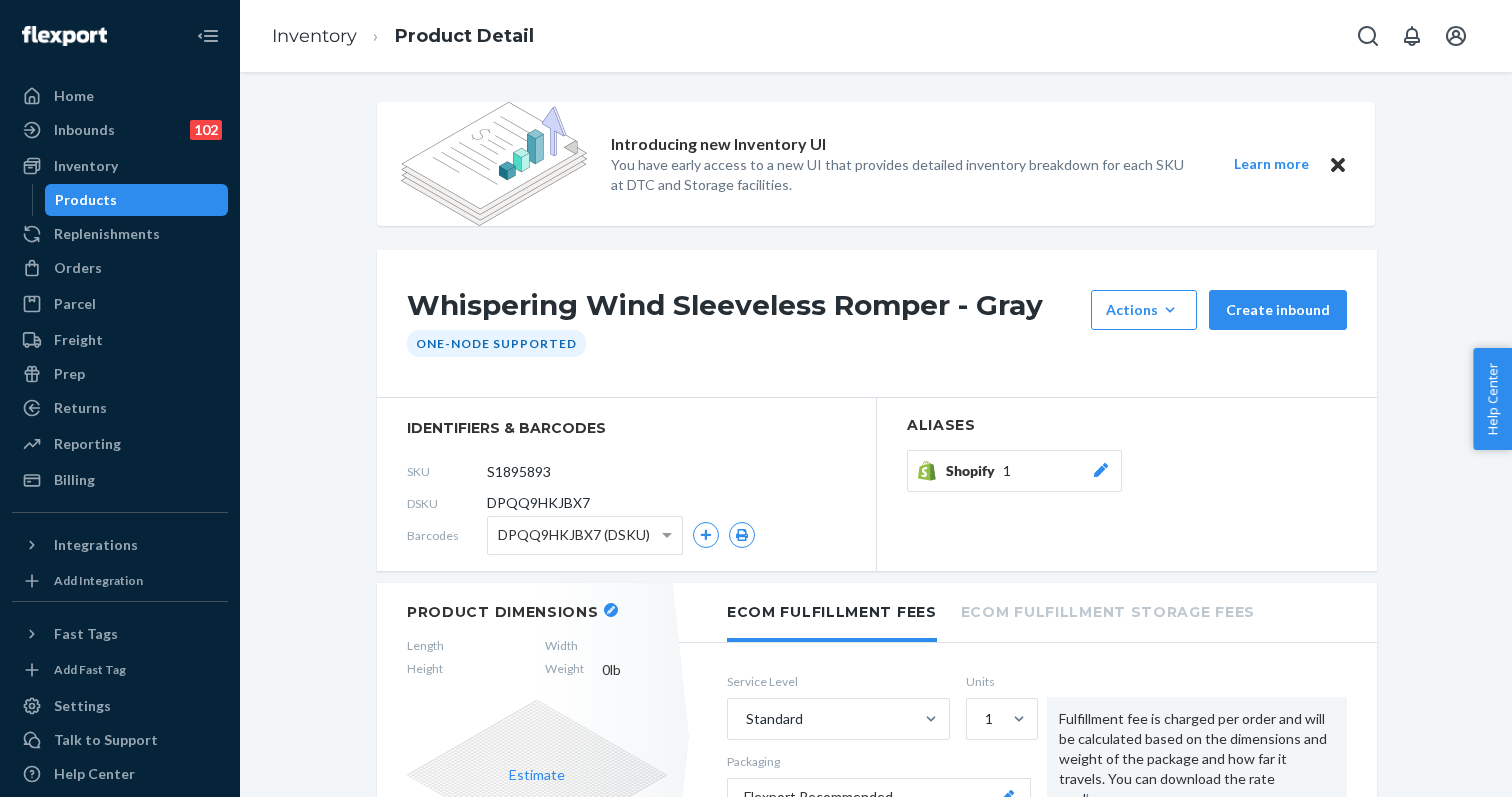 click 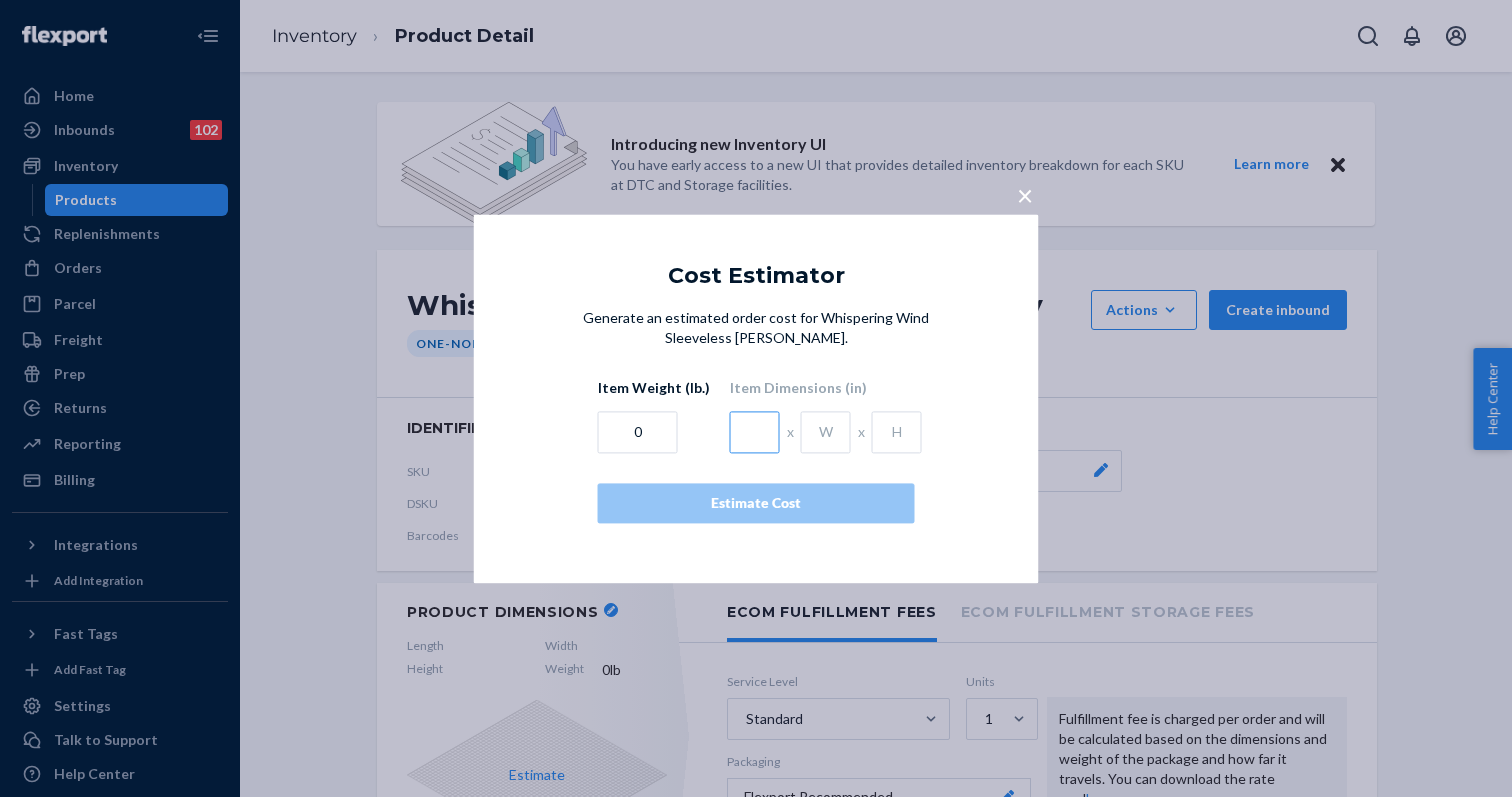 click at bounding box center (755, 432) 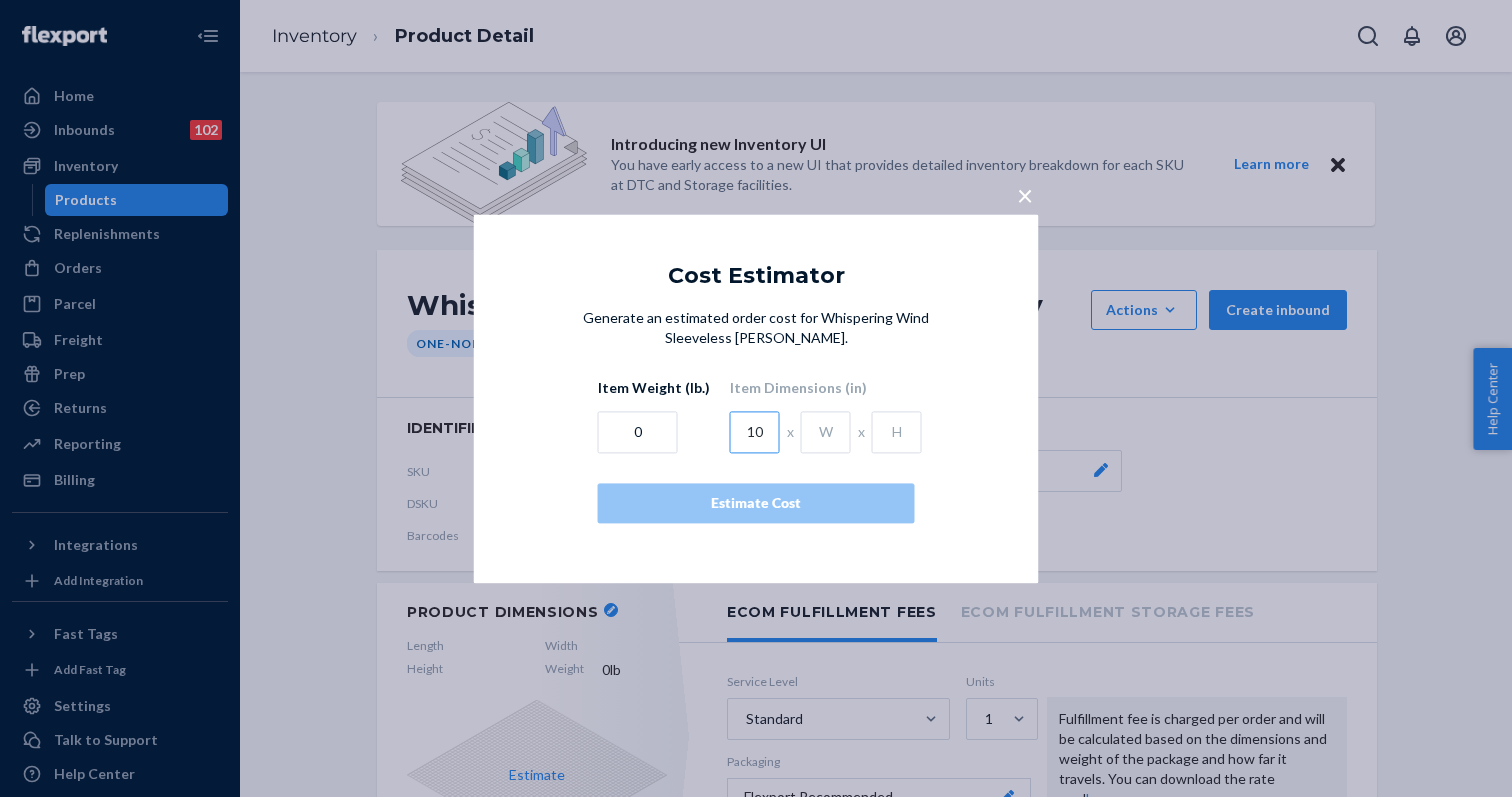 type on "10" 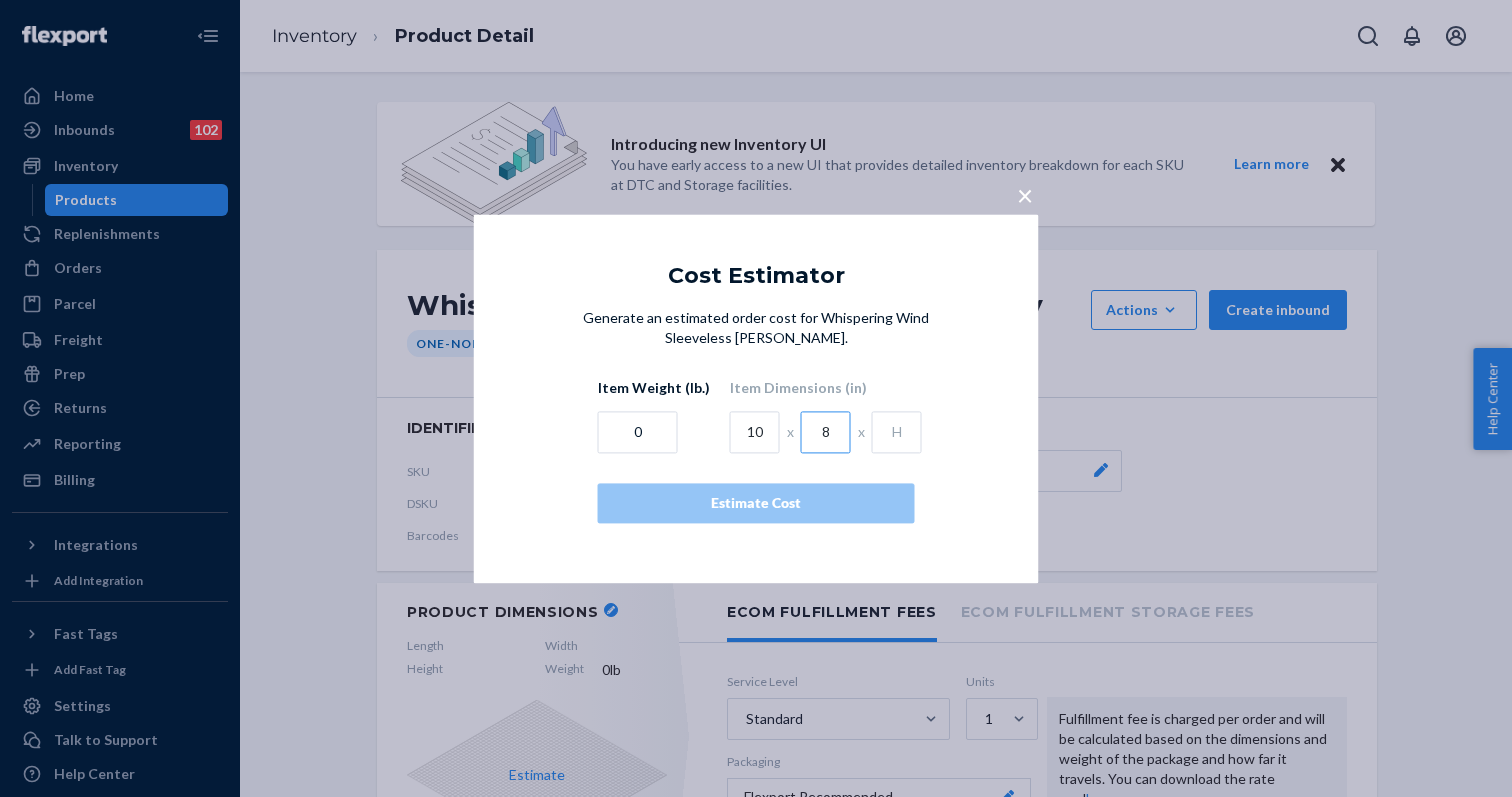 type on "8" 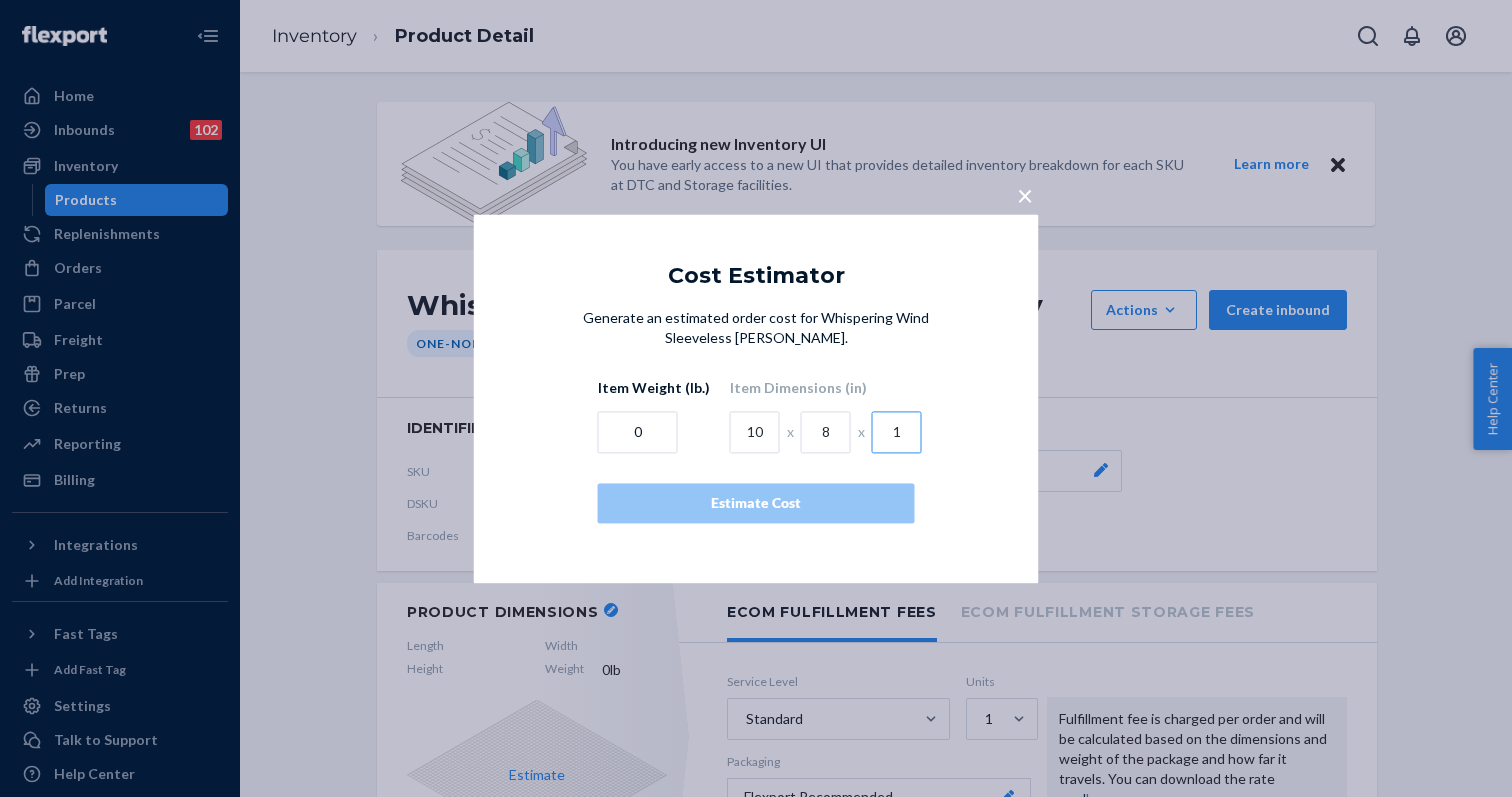 type on "1" 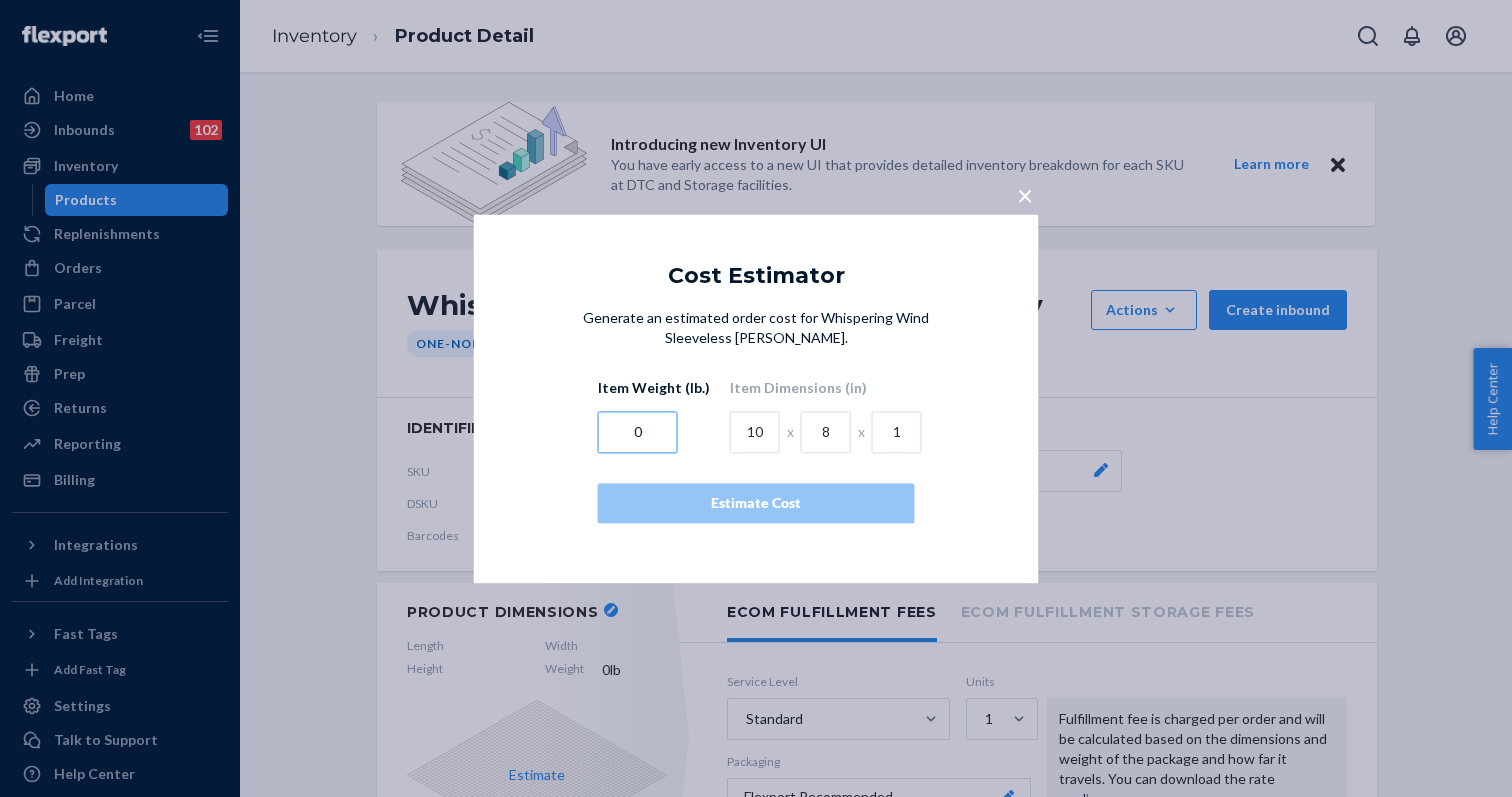 click on "0" at bounding box center (638, 432) 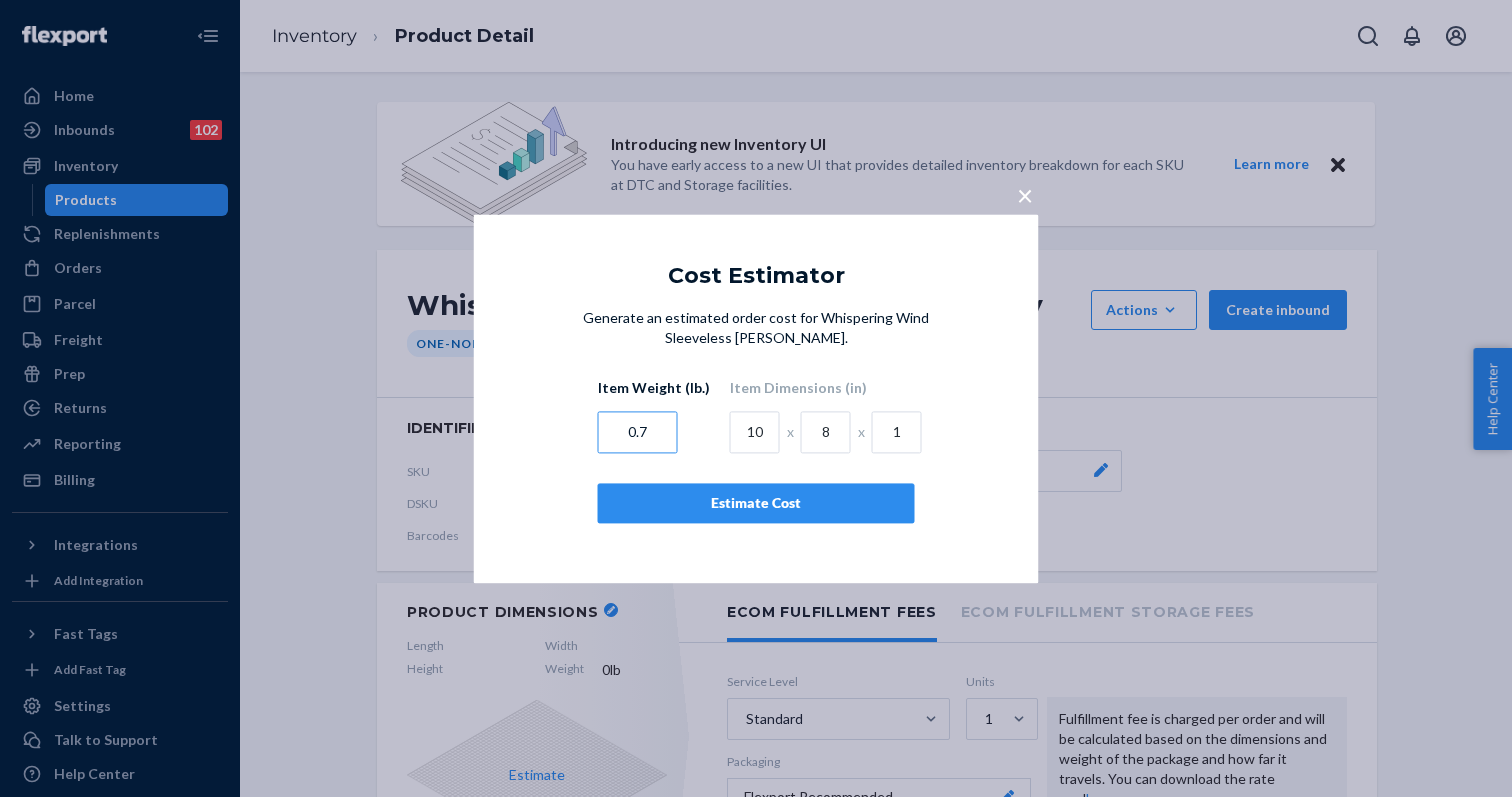 type on "0.7" 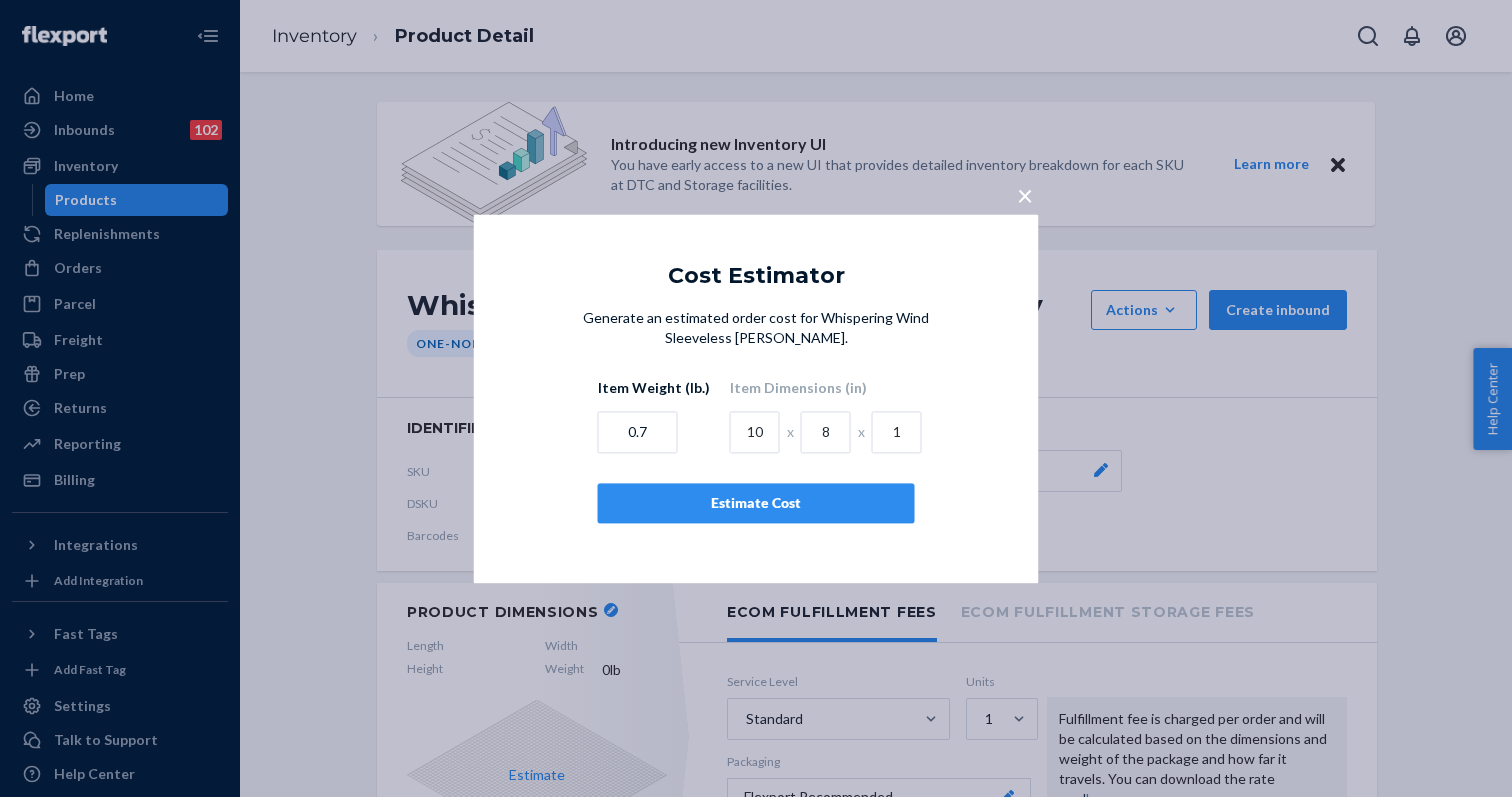 click on "Estimate Cost" at bounding box center (756, 503) 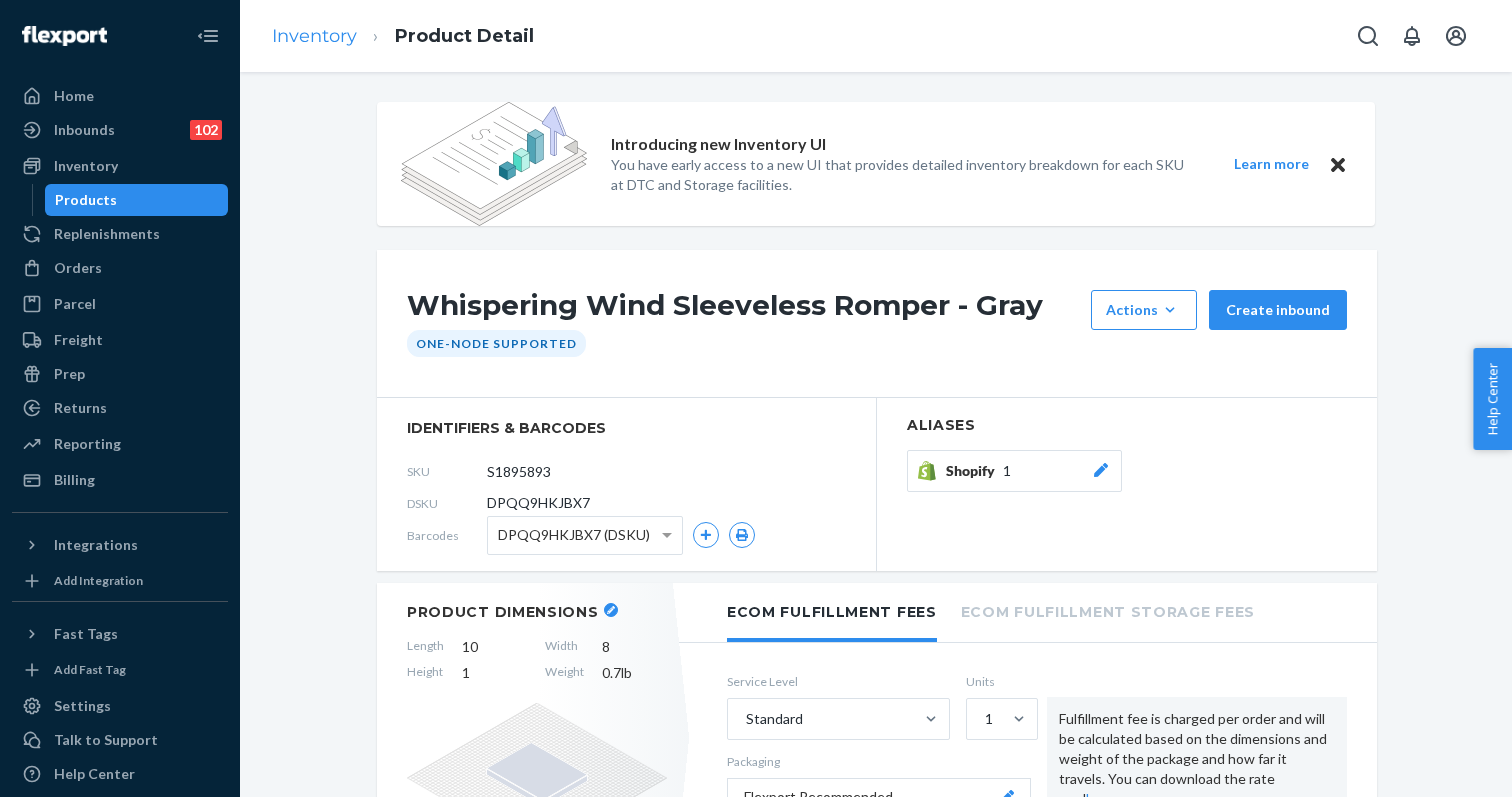 click on "Inventory" at bounding box center (314, 36) 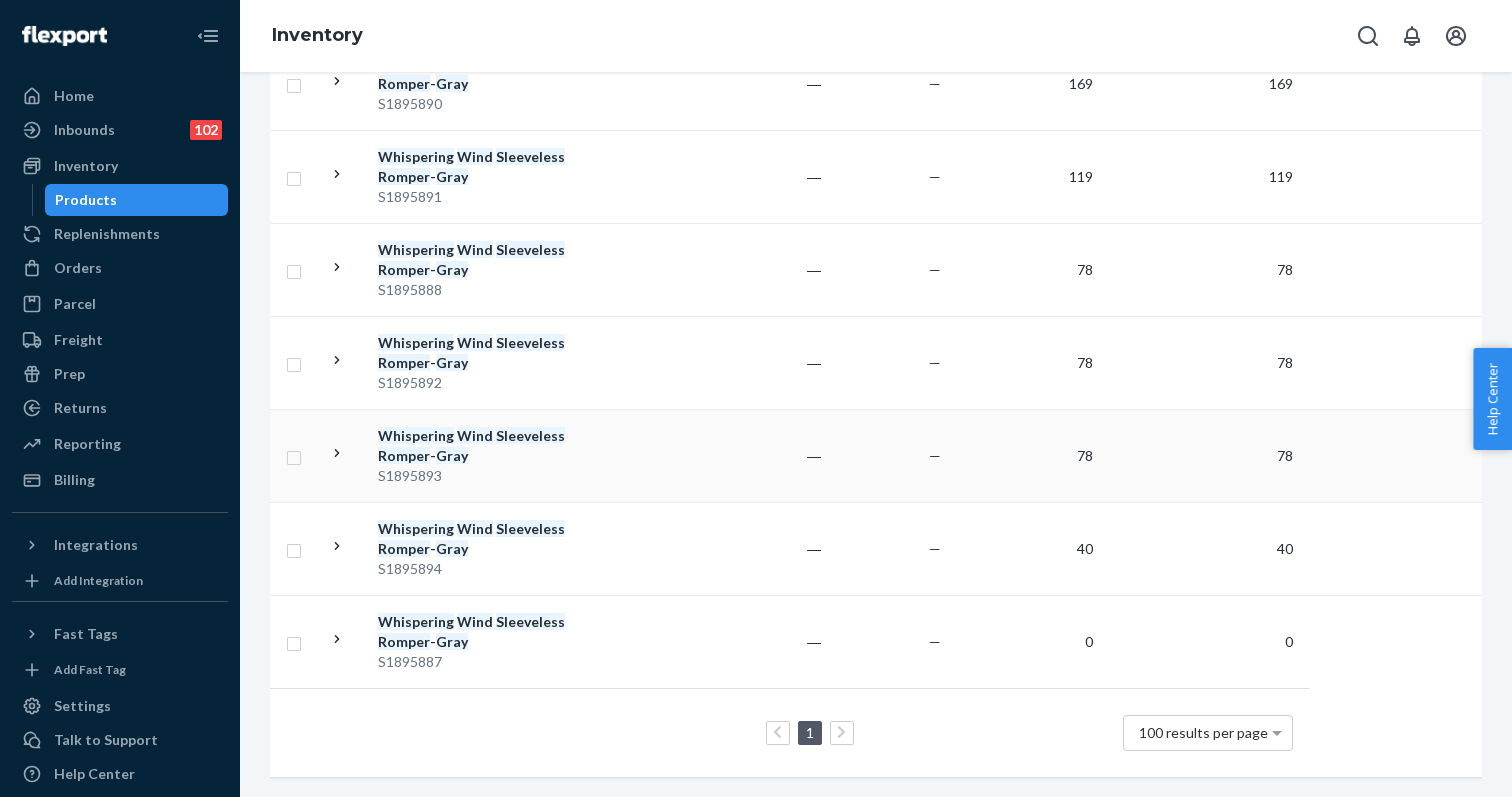 scroll, scrollTop: 556, scrollLeft: 0, axis: vertical 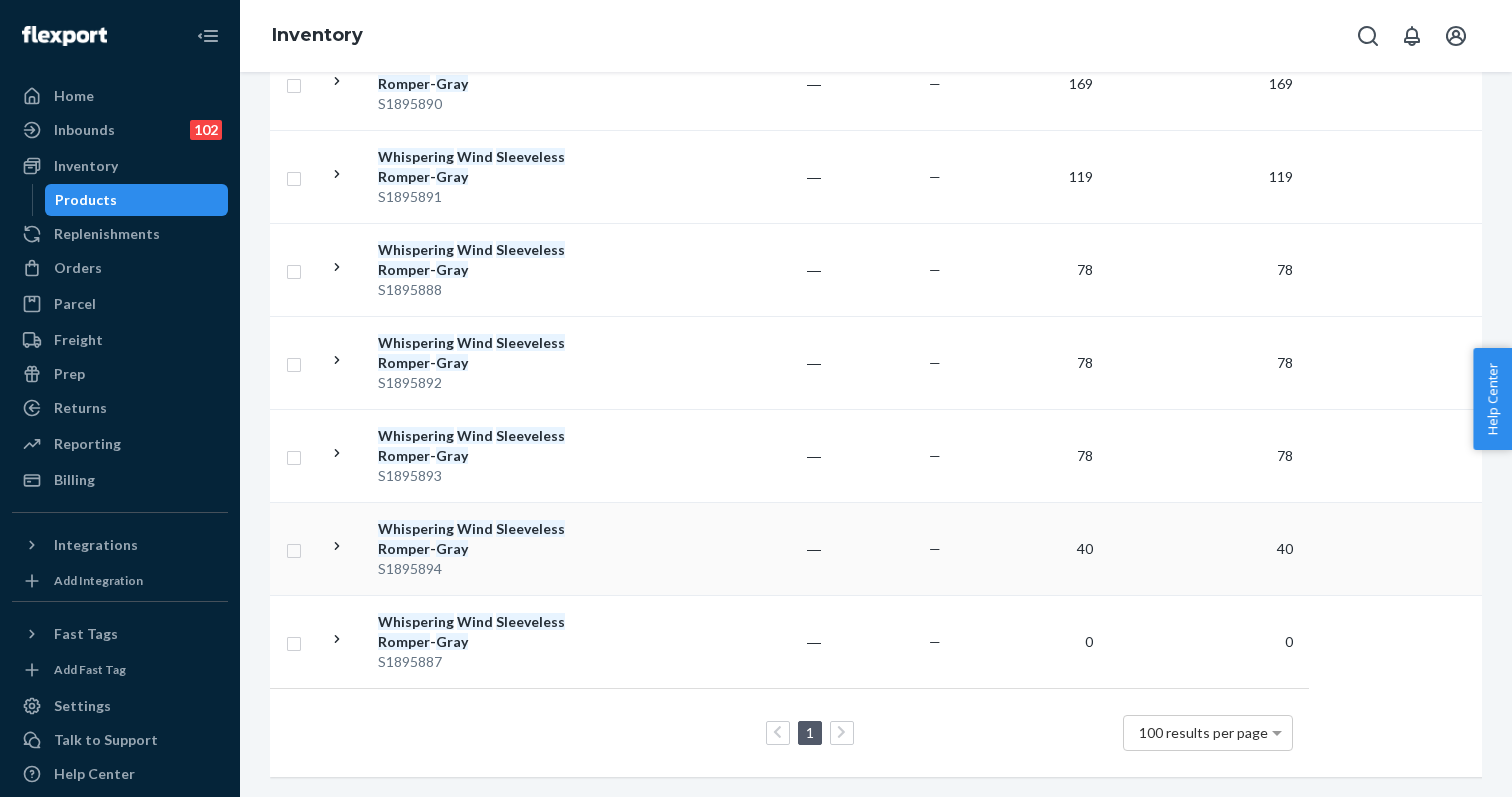 click on "Sleeveless" at bounding box center [530, 528] 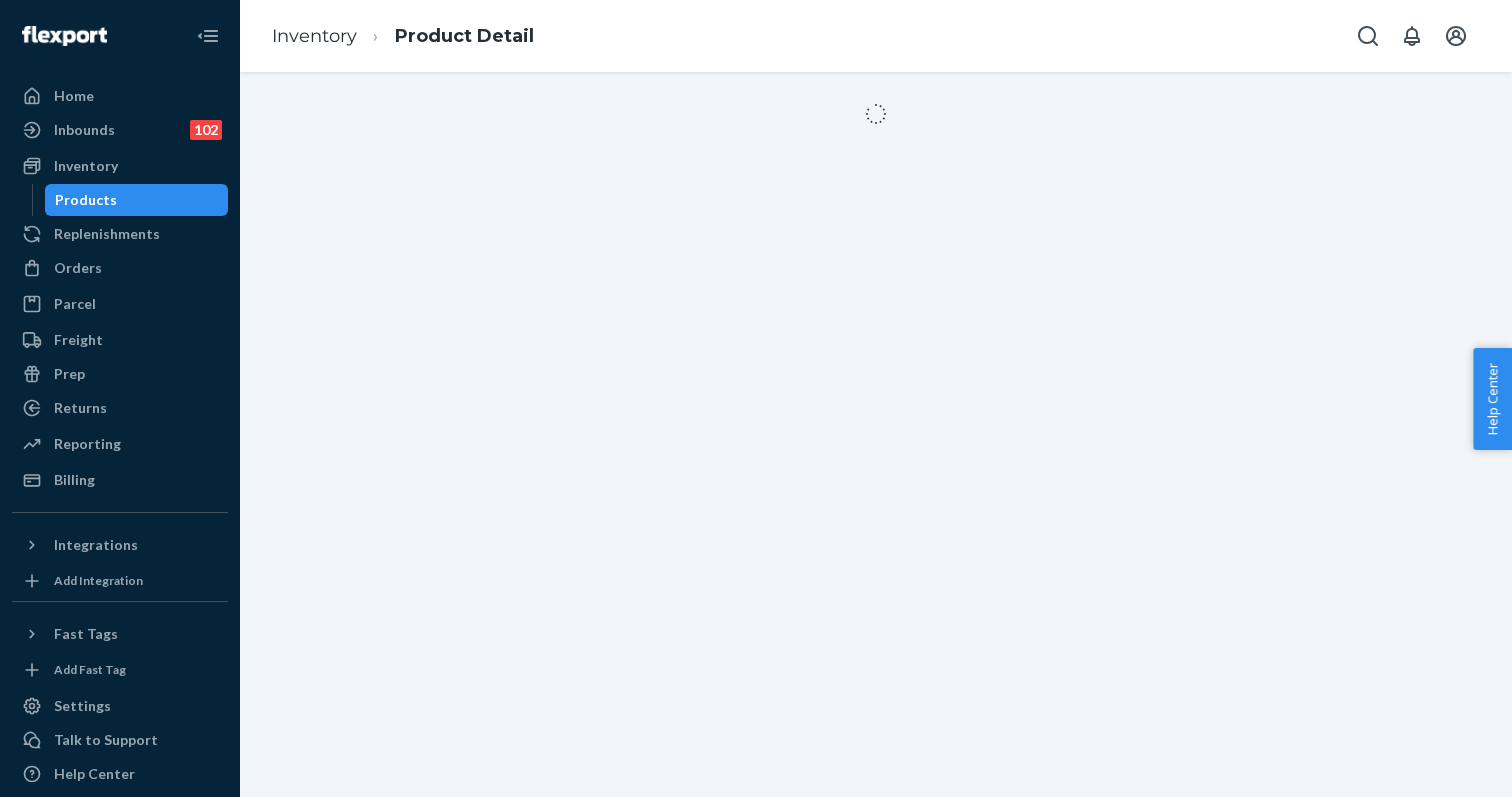 scroll, scrollTop: 0, scrollLeft: 0, axis: both 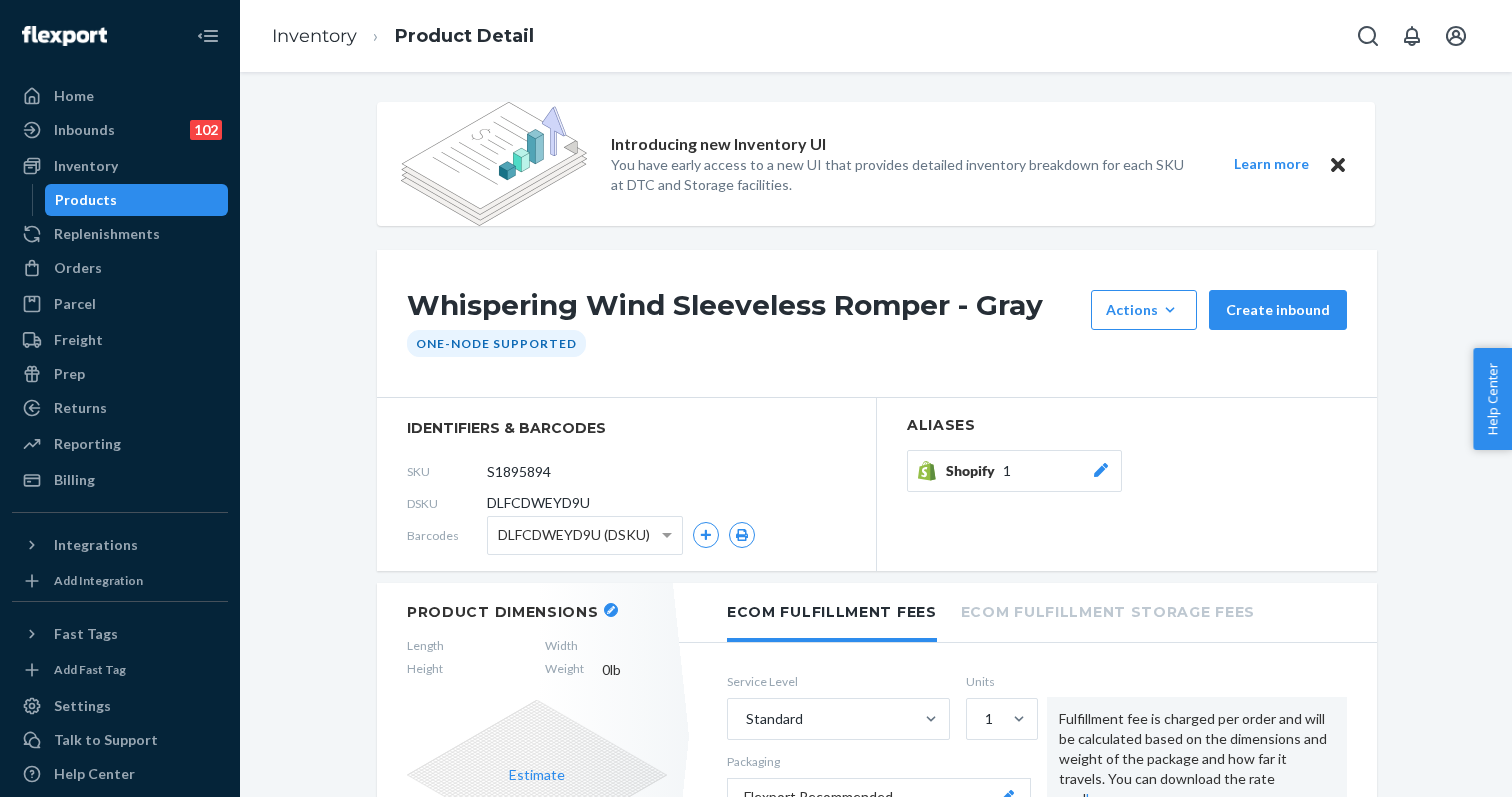 click at bounding box center (611, 610) 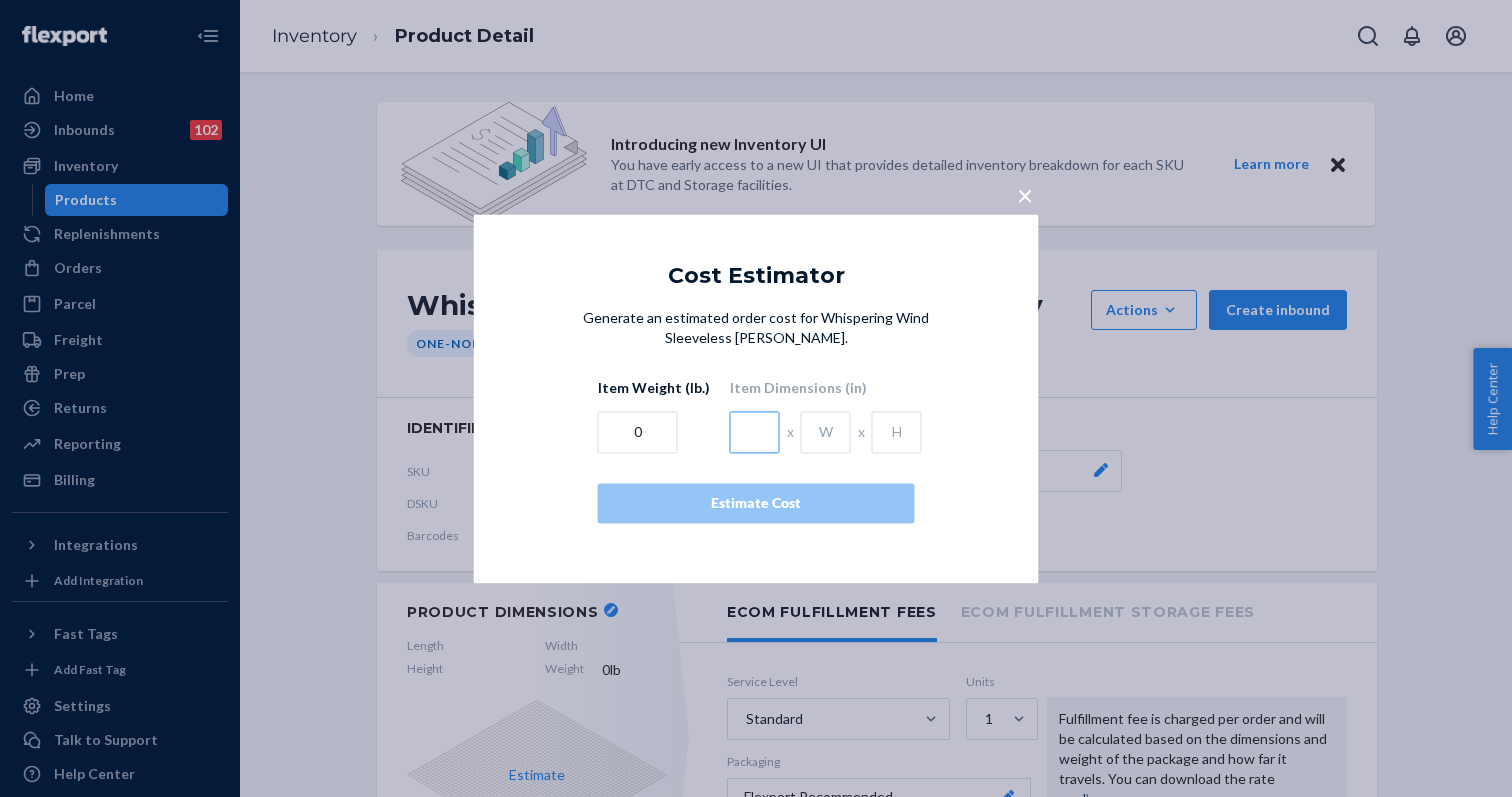 click at bounding box center [755, 432] 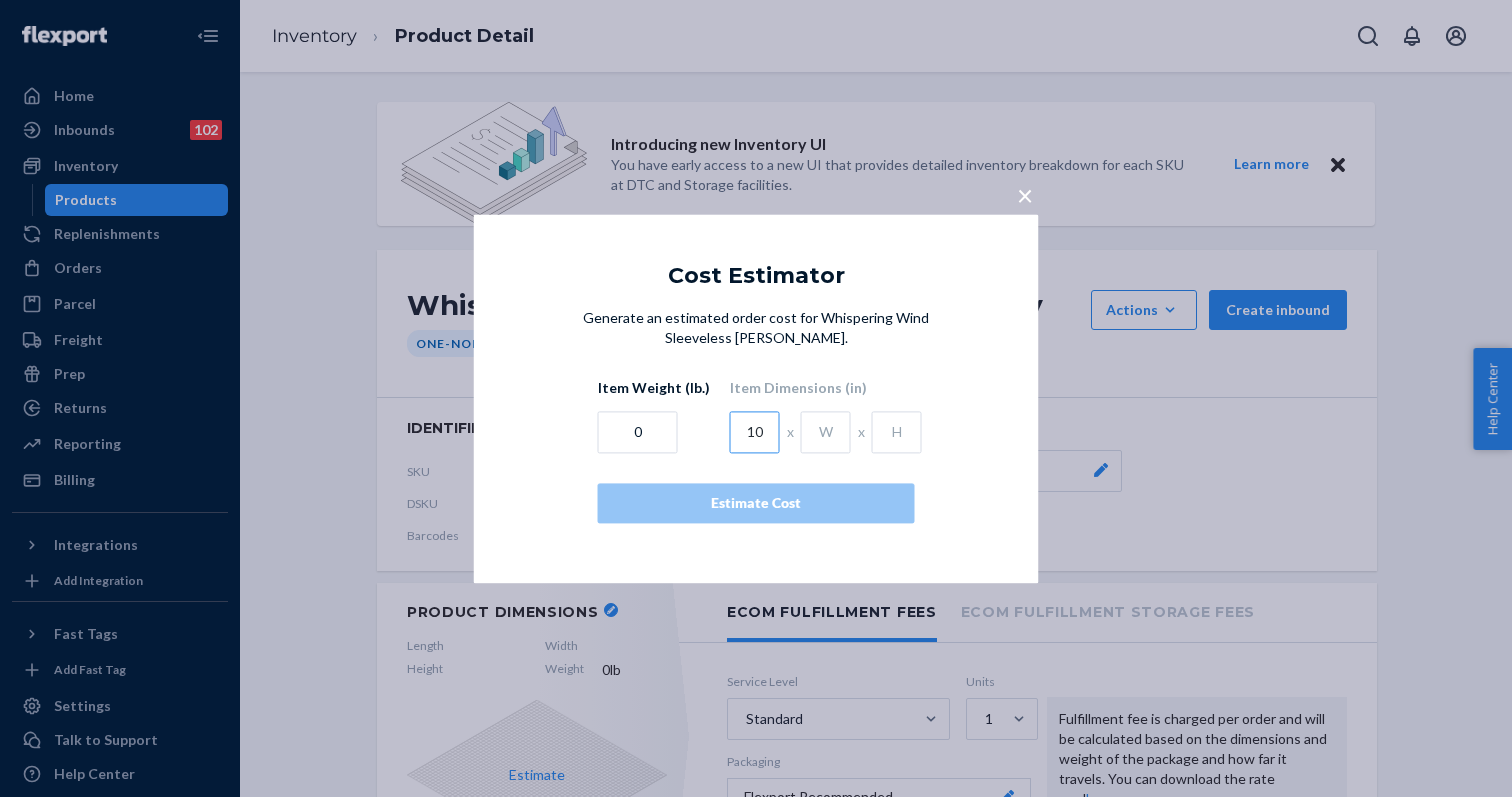 type on "10" 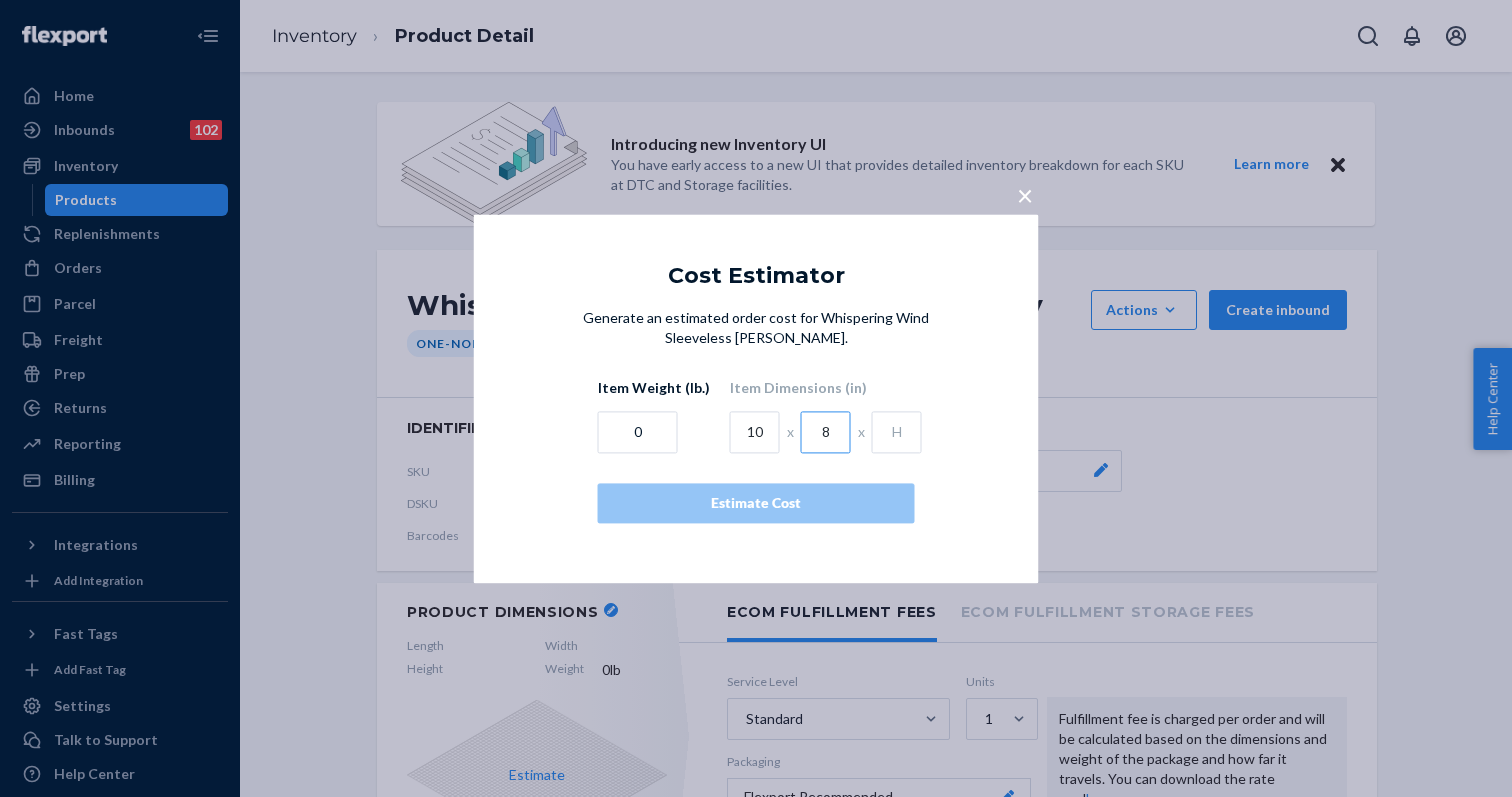 type on "8" 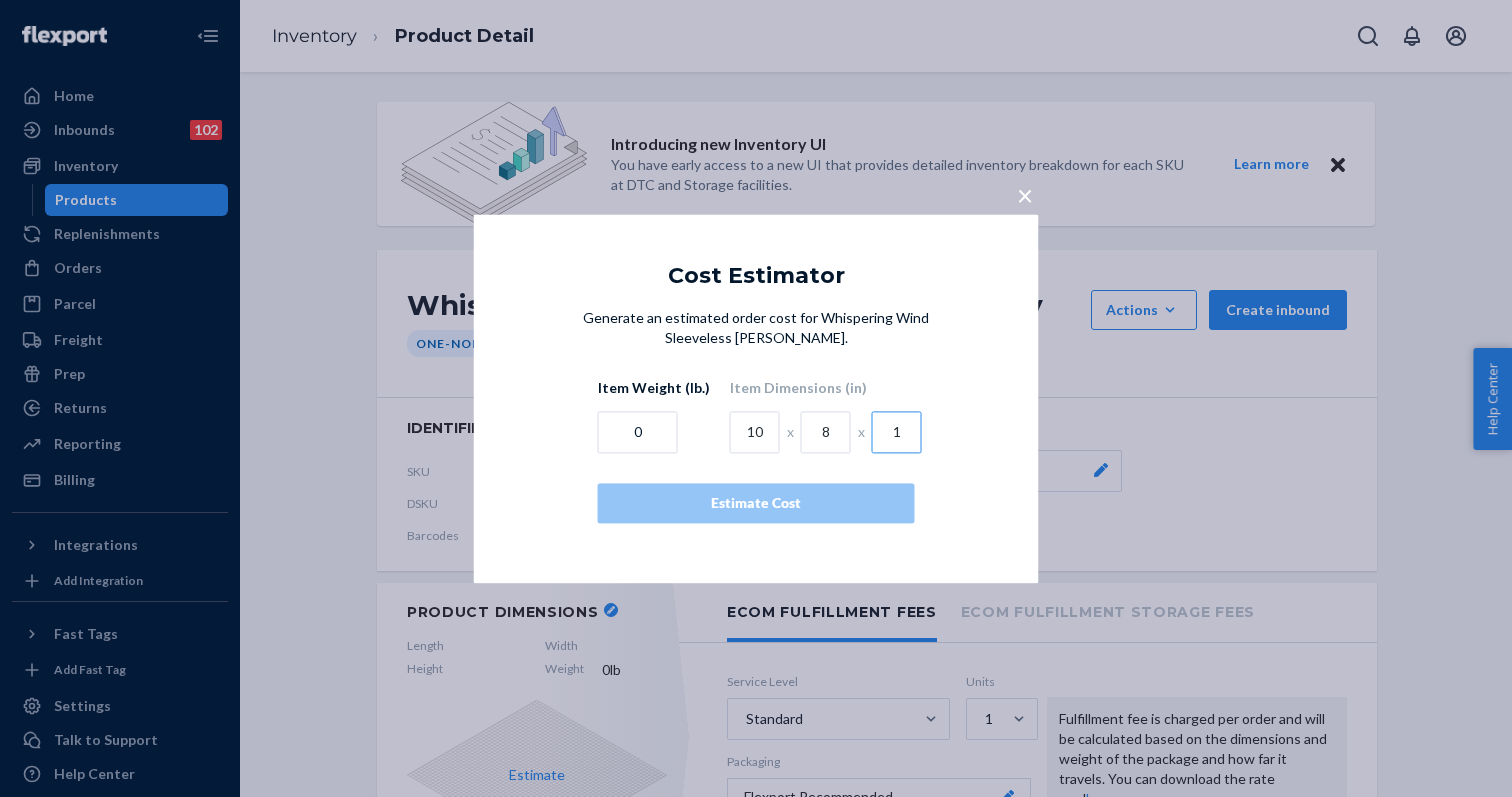type on "1" 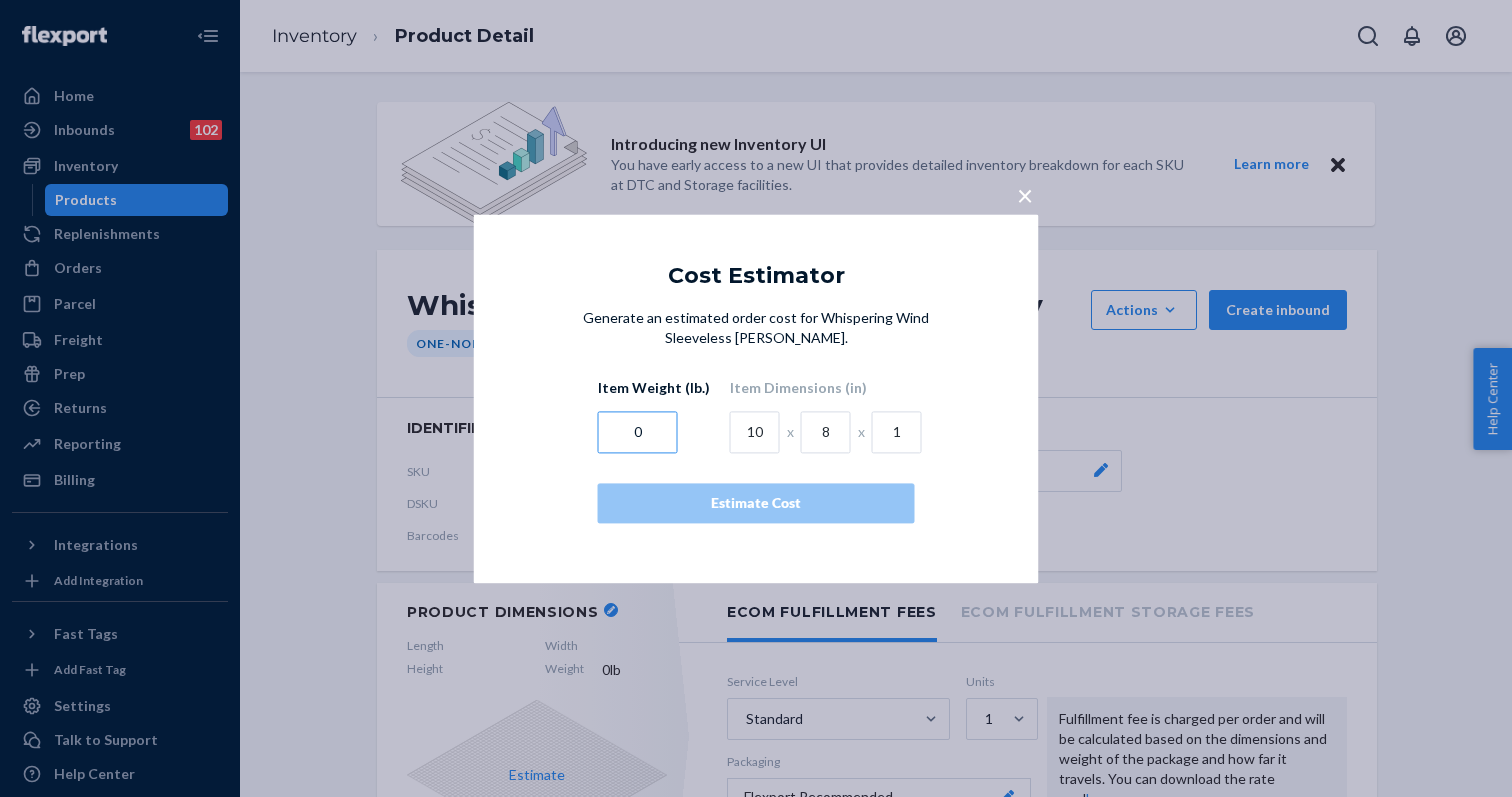 click on "0" at bounding box center (638, 432) 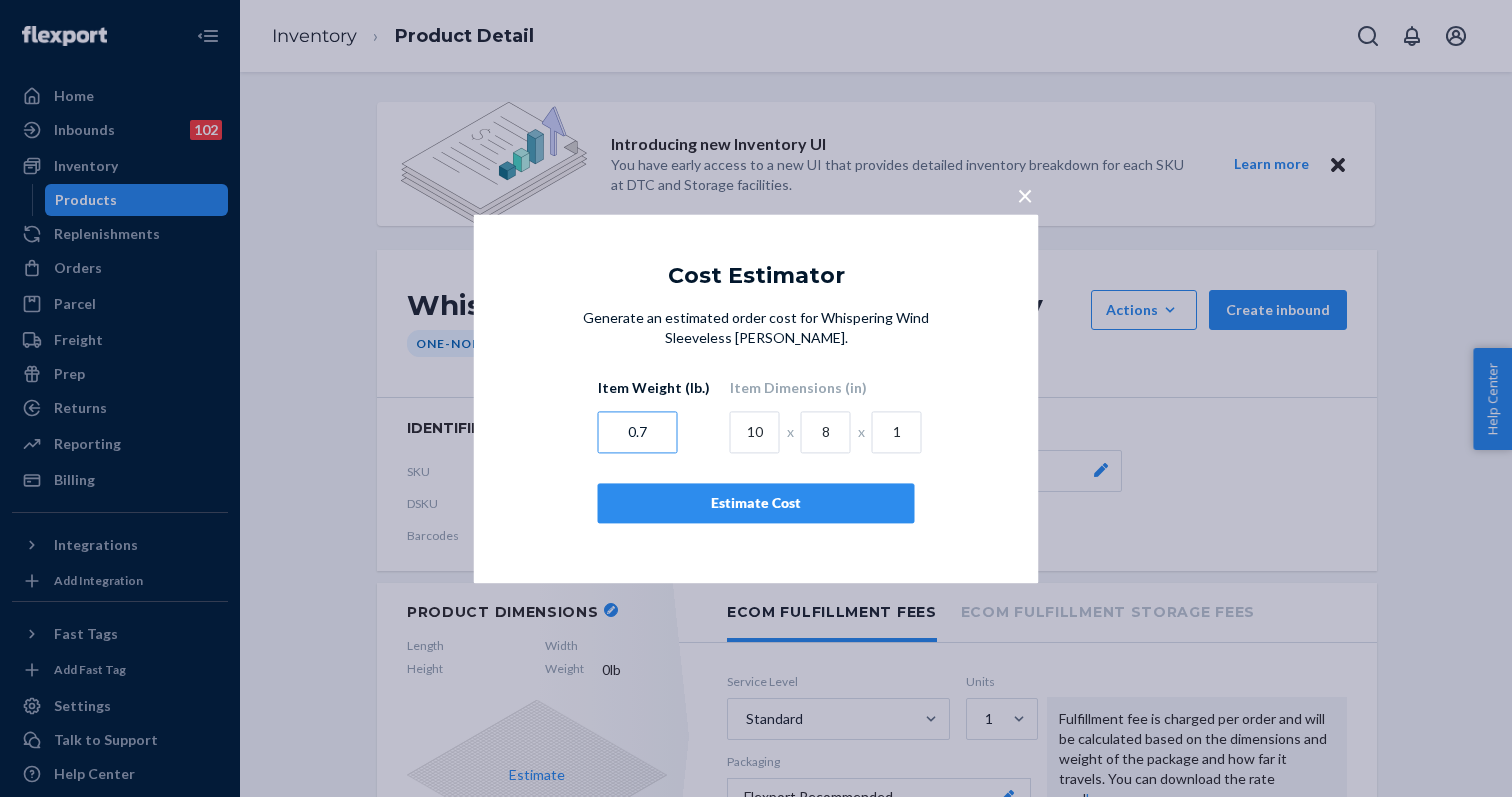 type on "0.7" 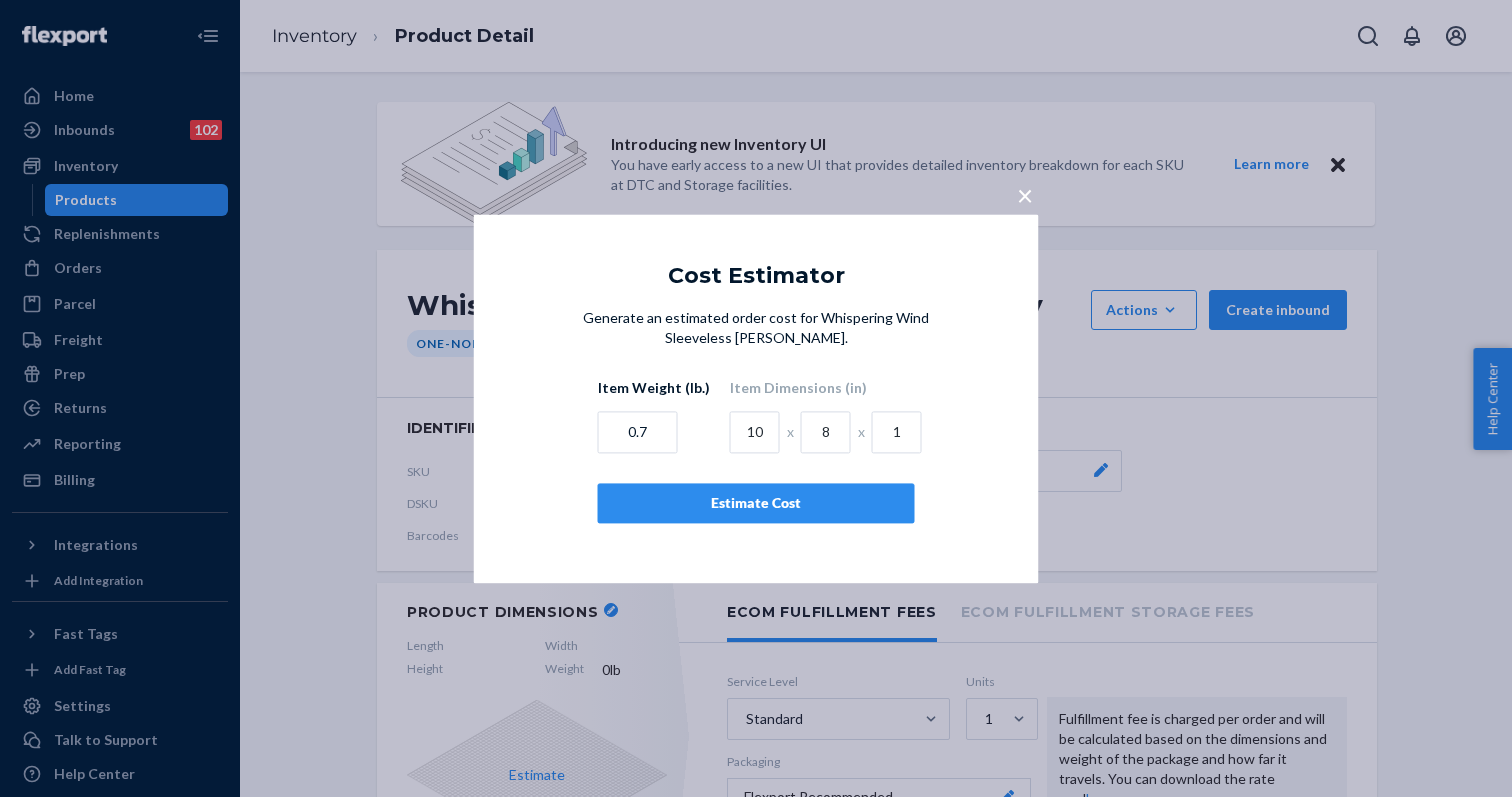 click on "Estimate Cost" at bounding box center (756, 503) 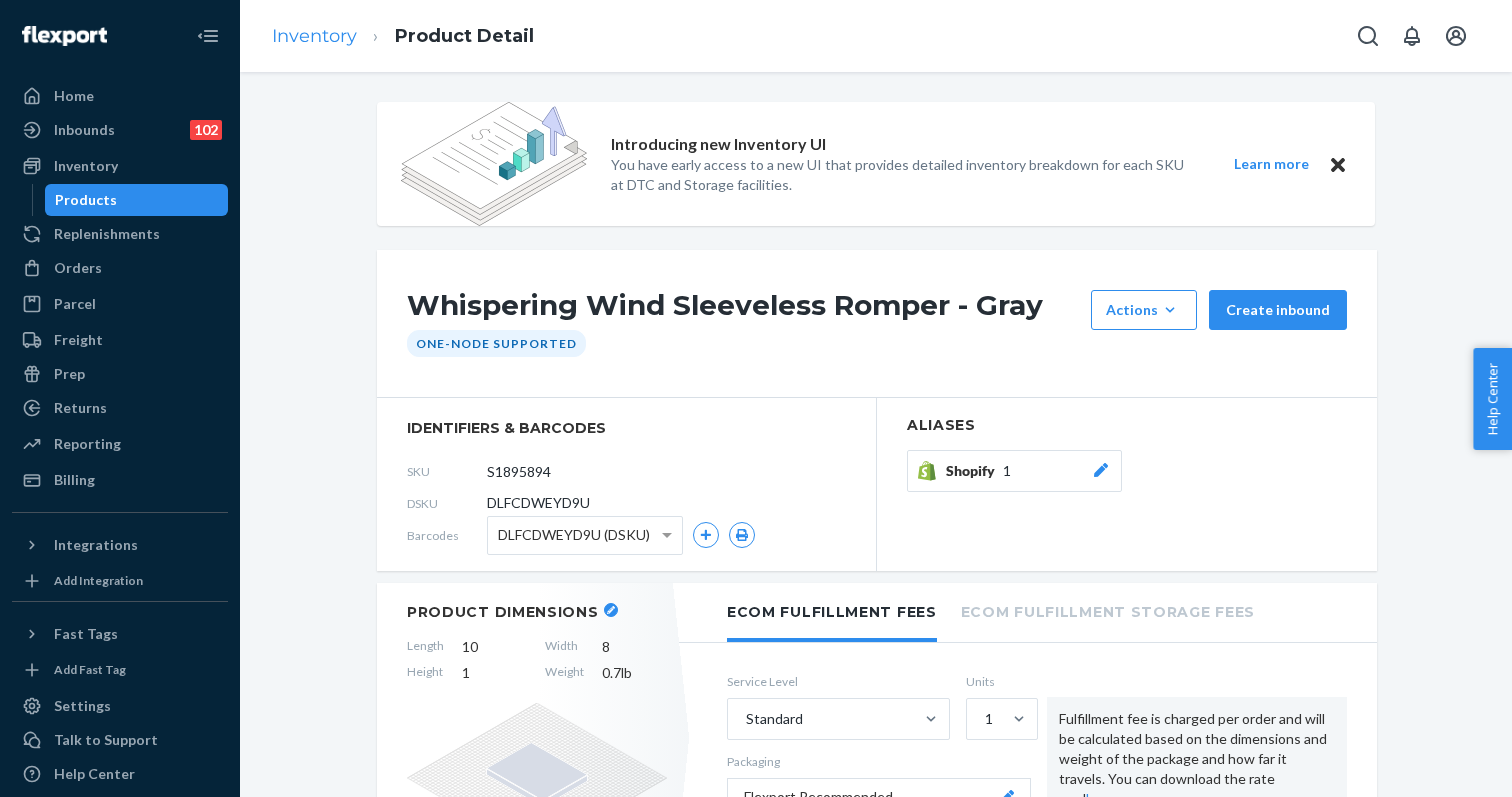 click on "Inventory" at bounding box center [314, 36] 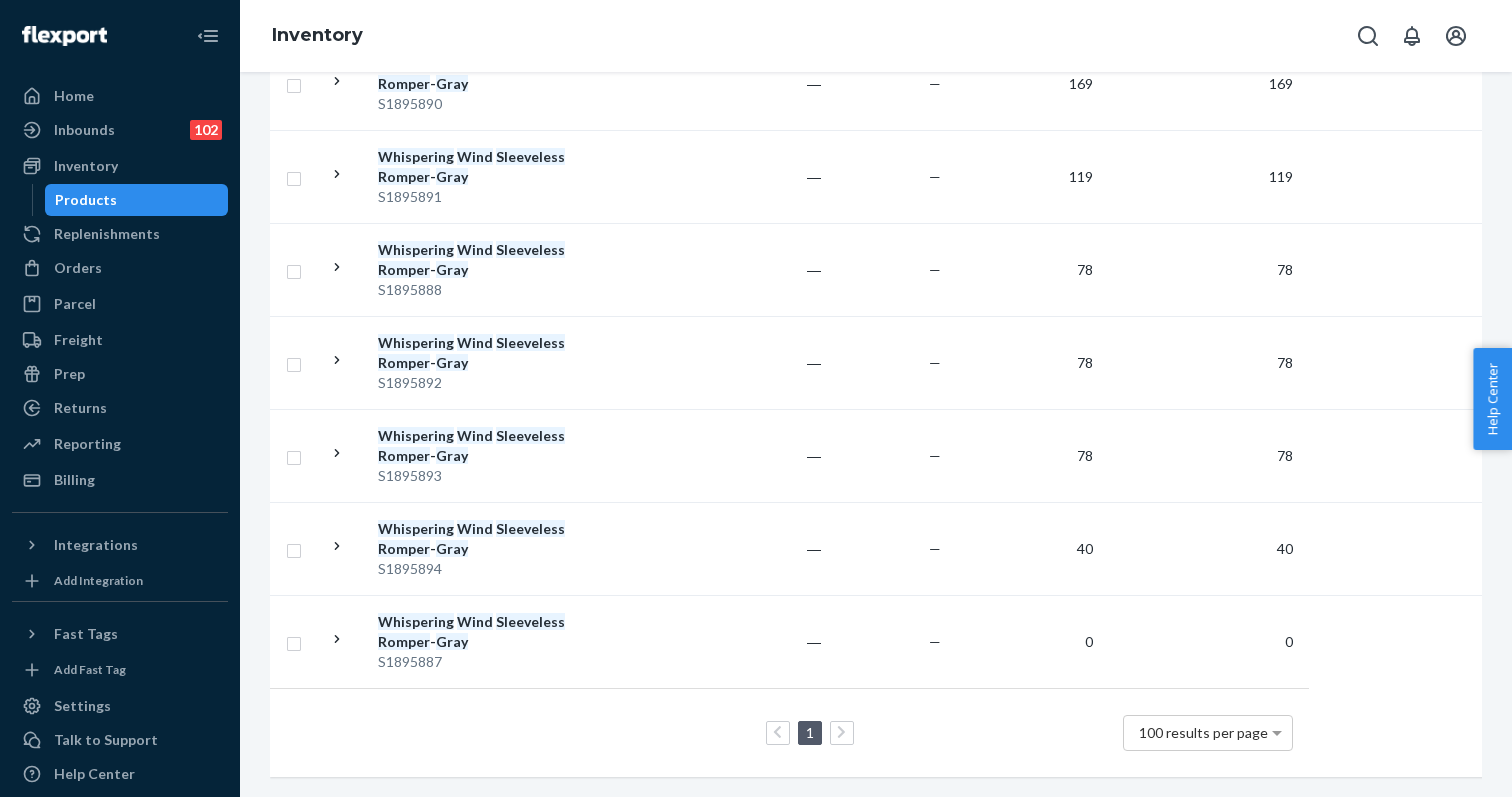 scroll, scrollTop: 556, scrollLeft: 0, axis: vertical 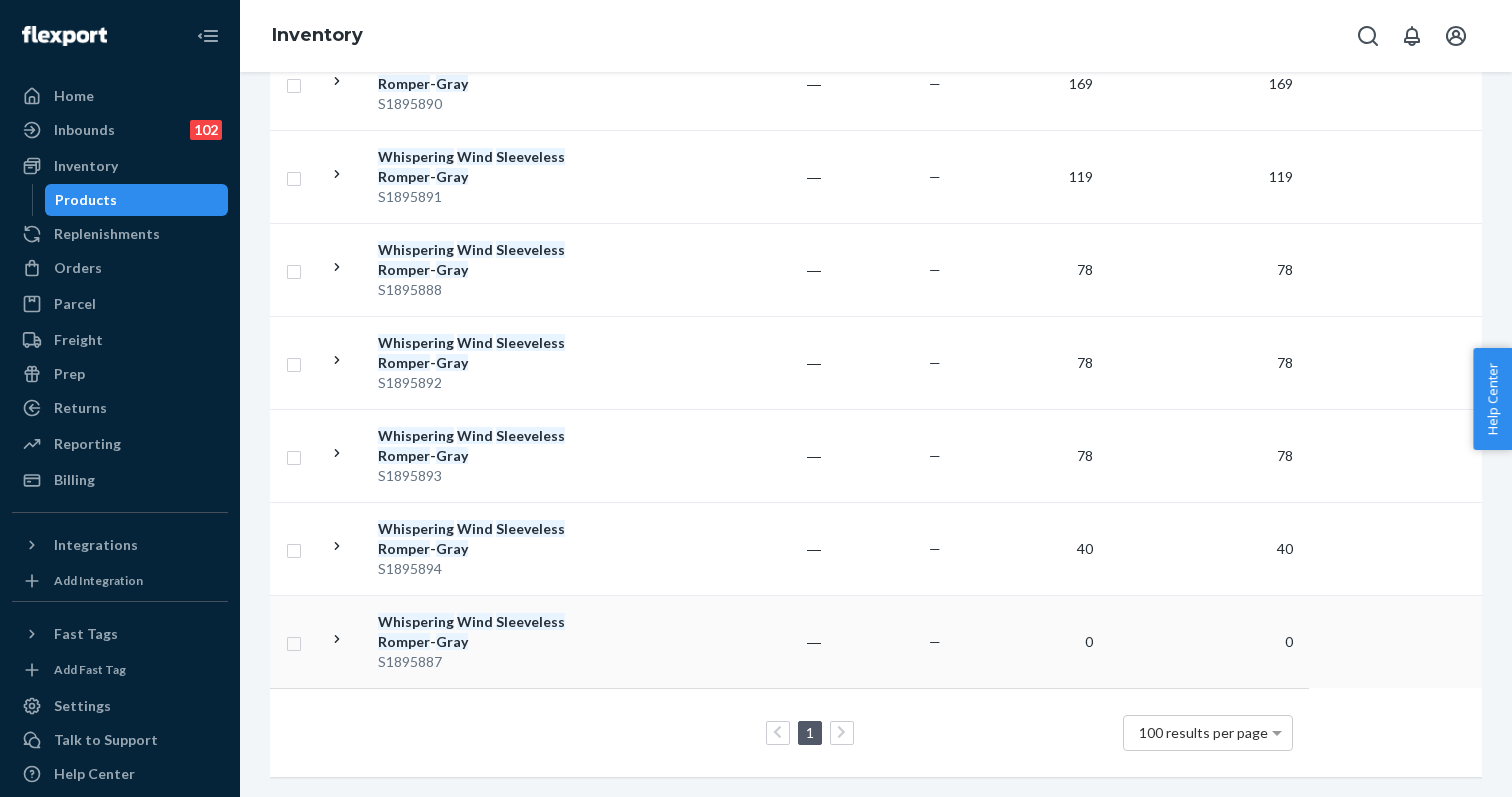 click on "Whispering   Wind   Sleeveless   Romper  -  Gray" at bounding box center (482, 632) 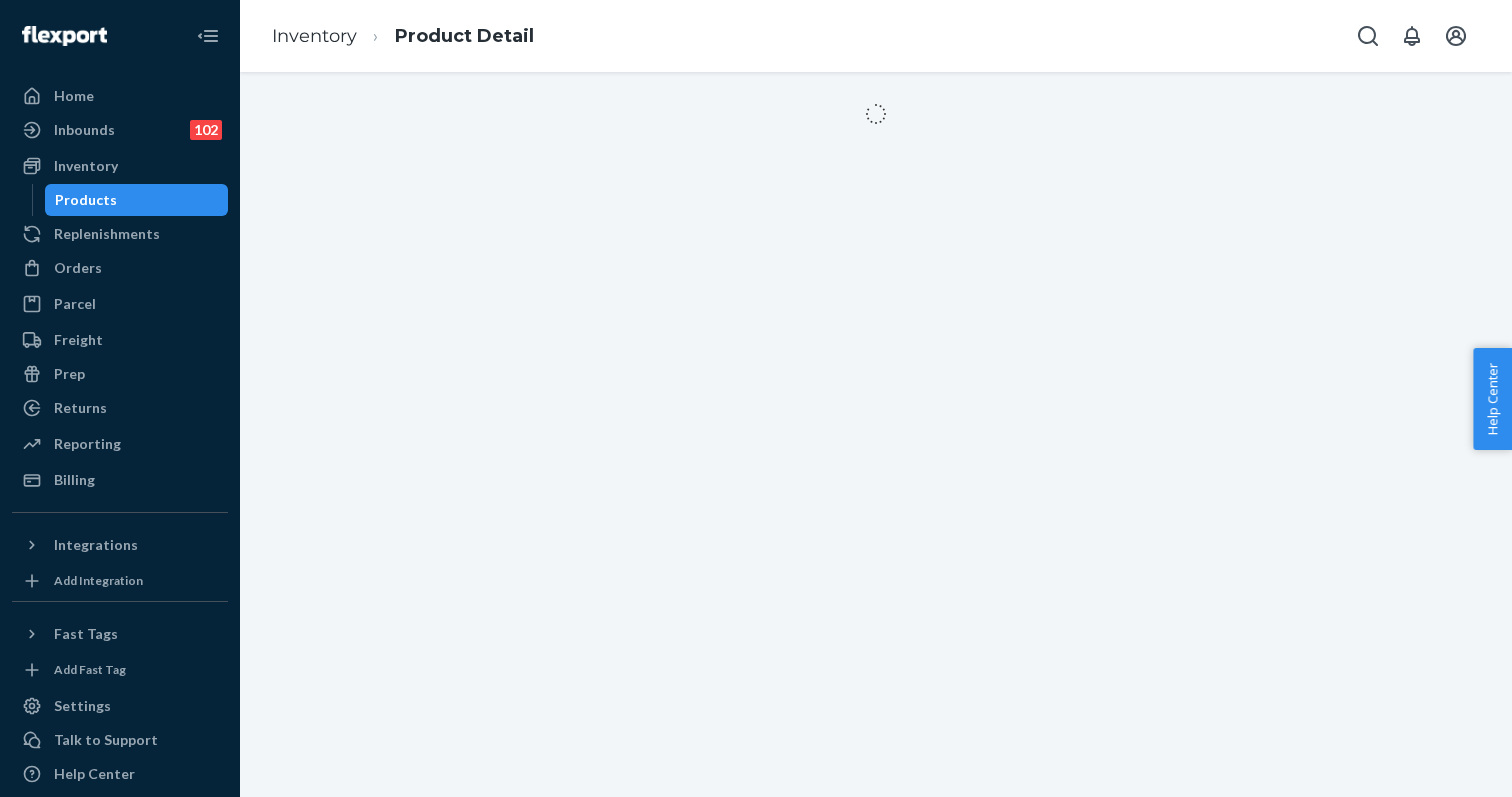 scroll, scrollTop: 0, scrollLeft: 0, axis: both 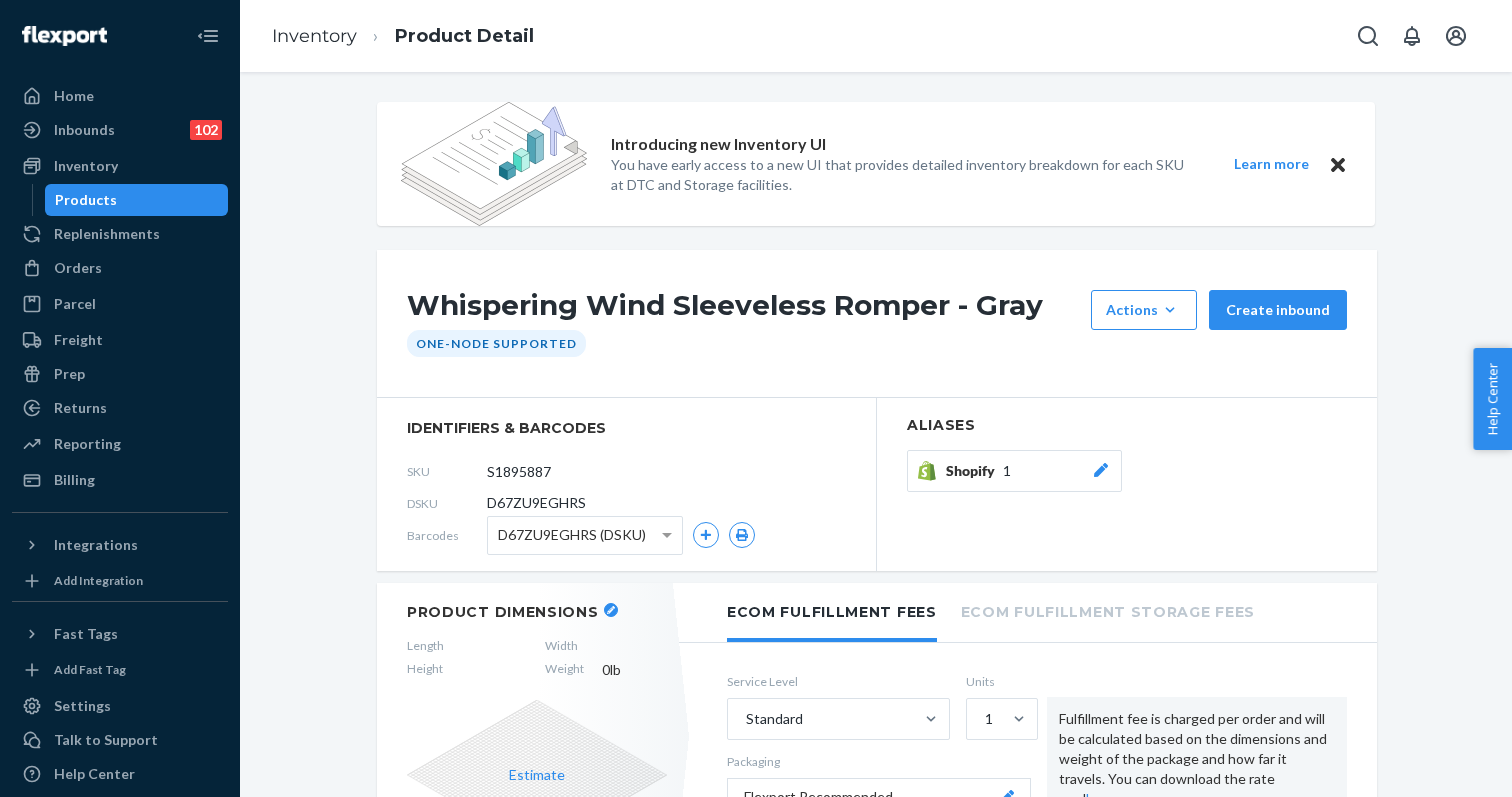 click 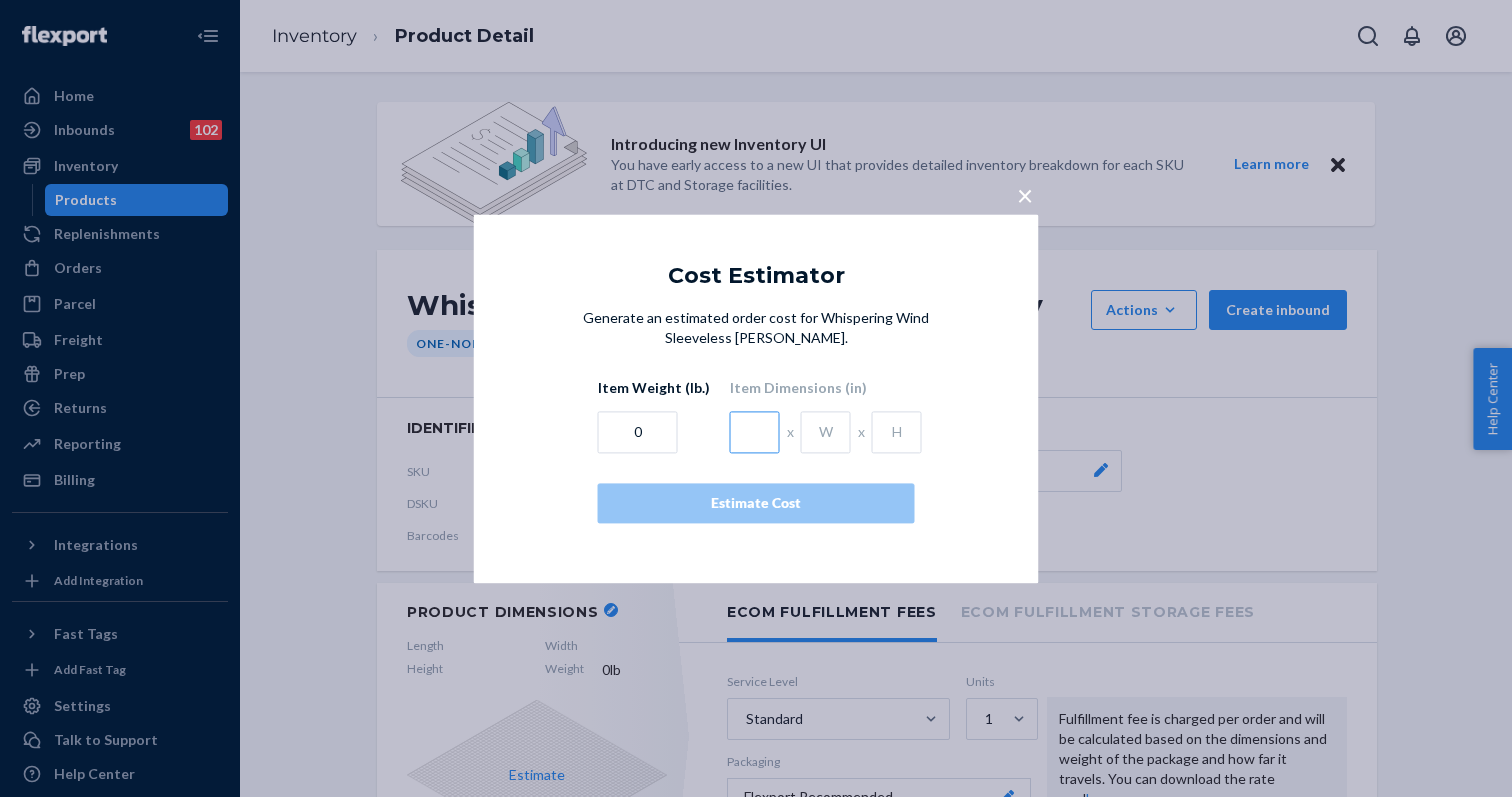 click at bounding box center (755, 432) 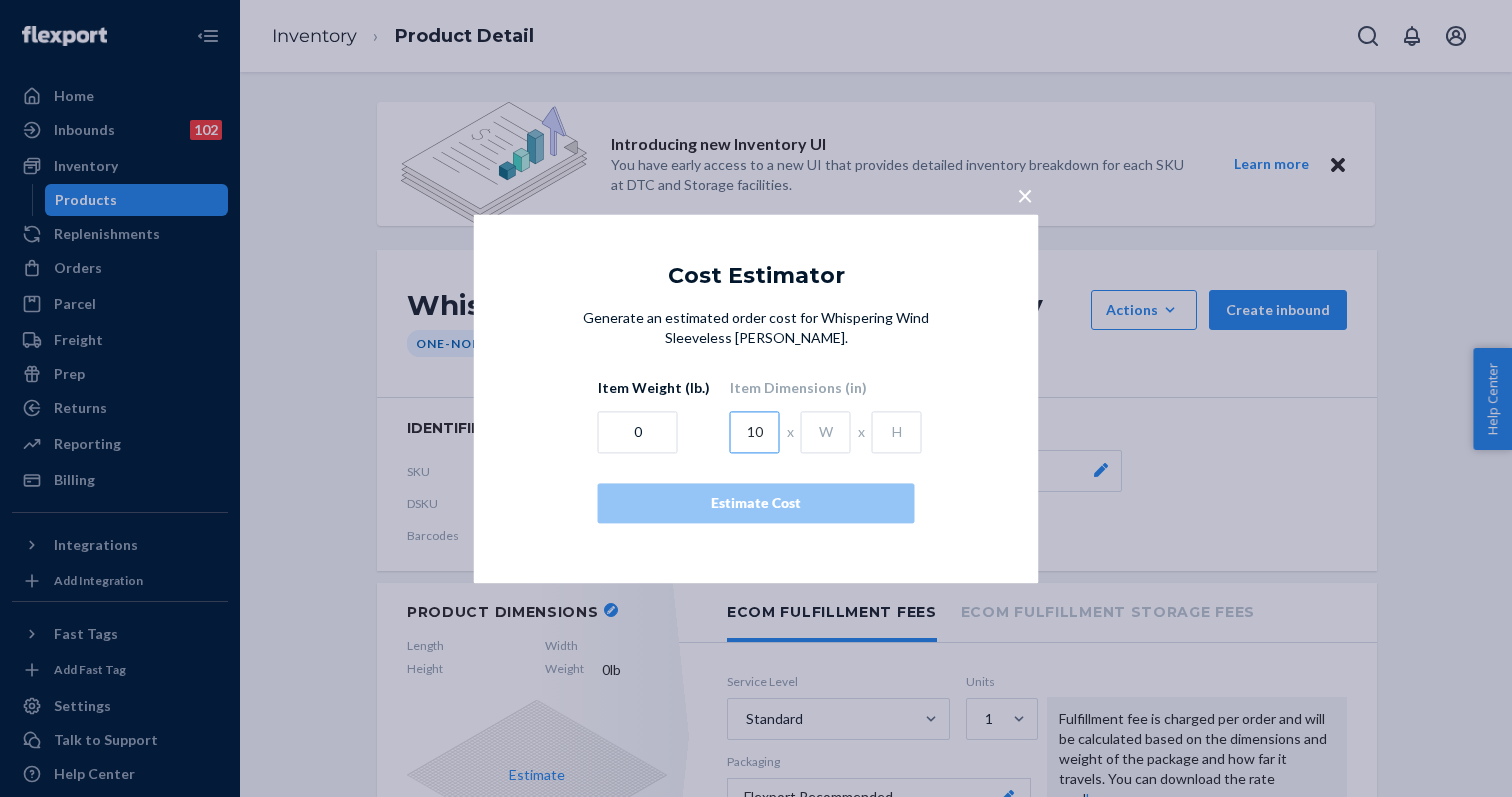 type on "10" 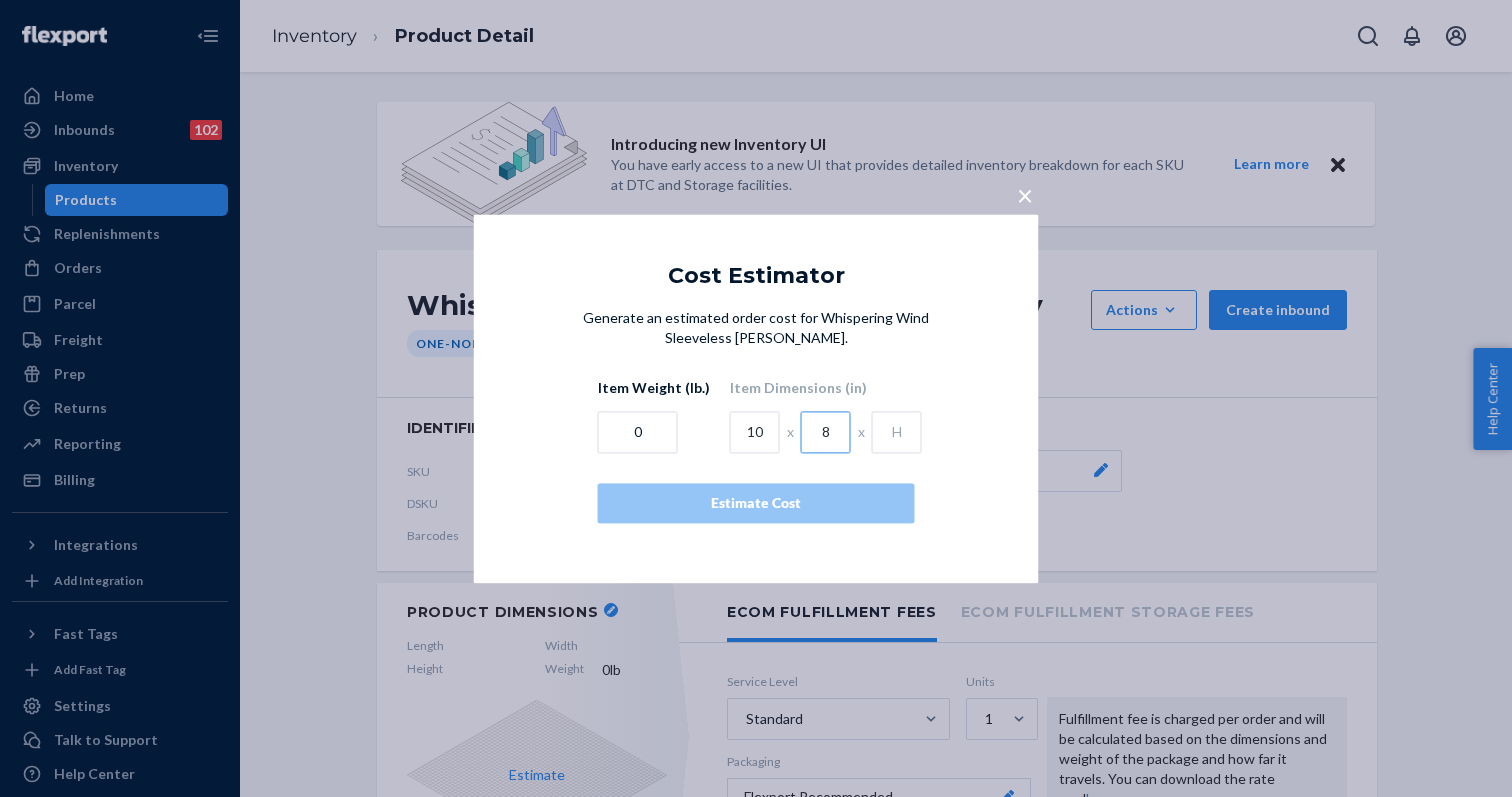 type on "8" 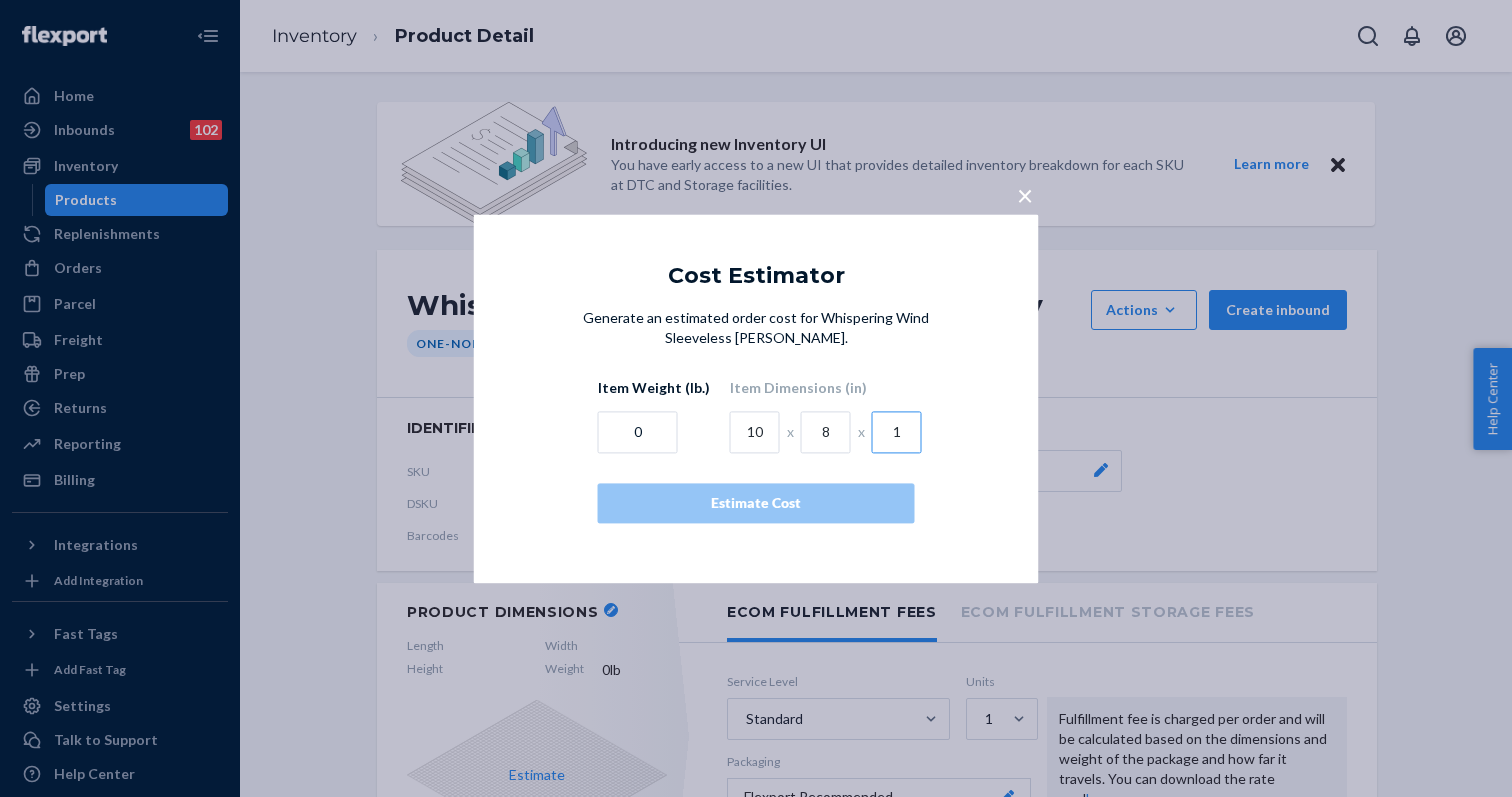 type on "1" 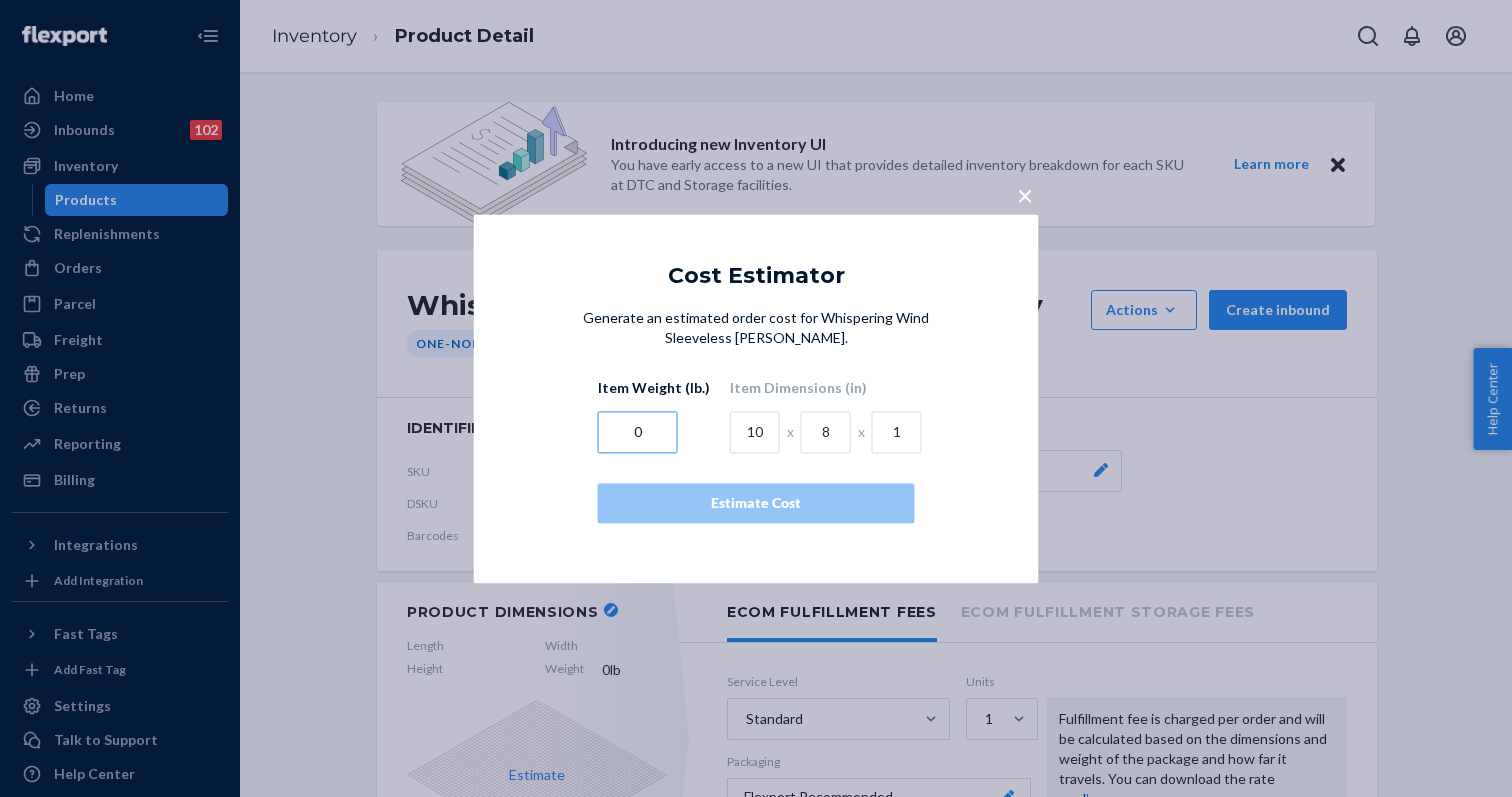 click on "0" at bounding box center [638, 432] 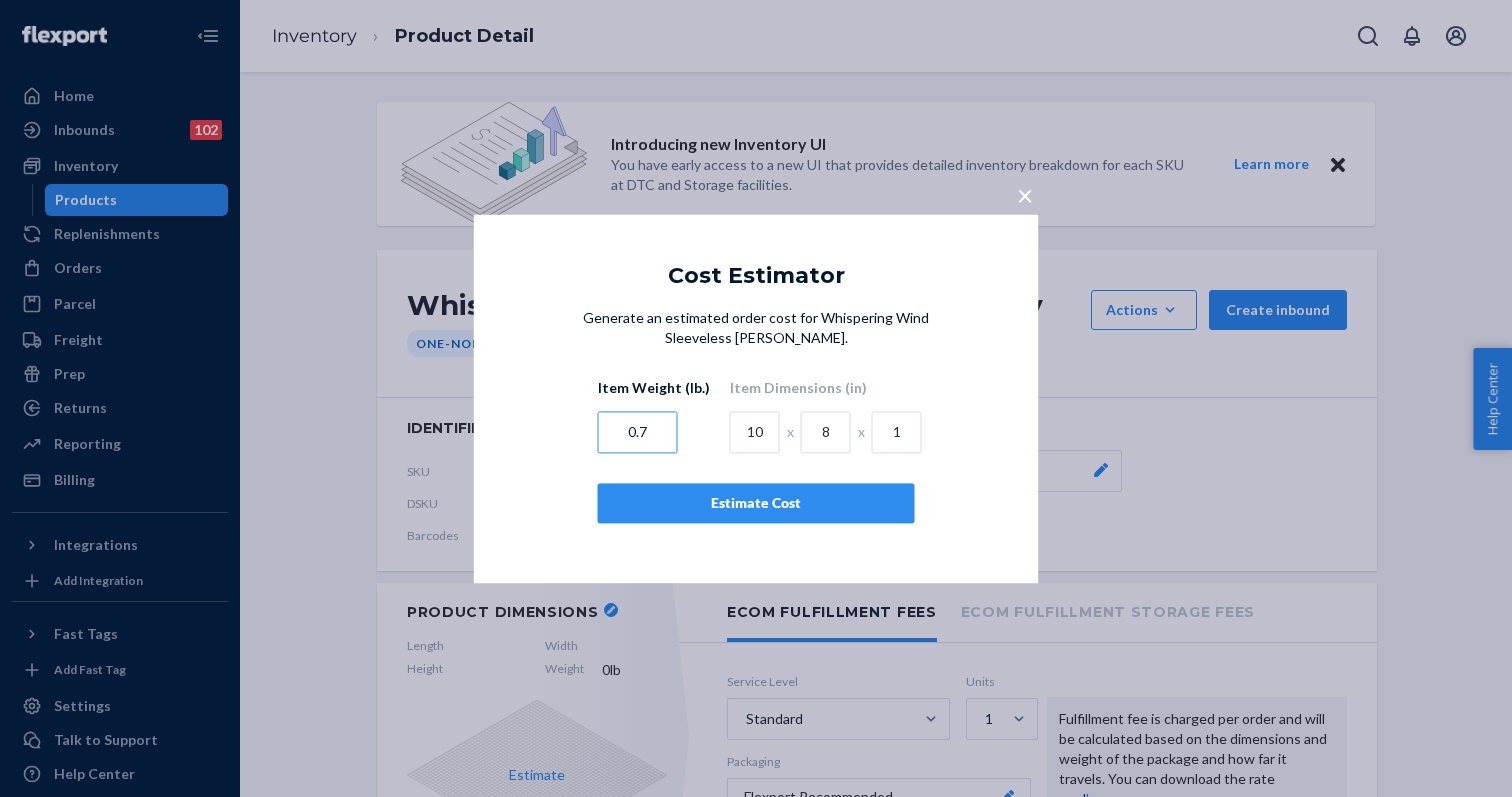 type on "0.7" 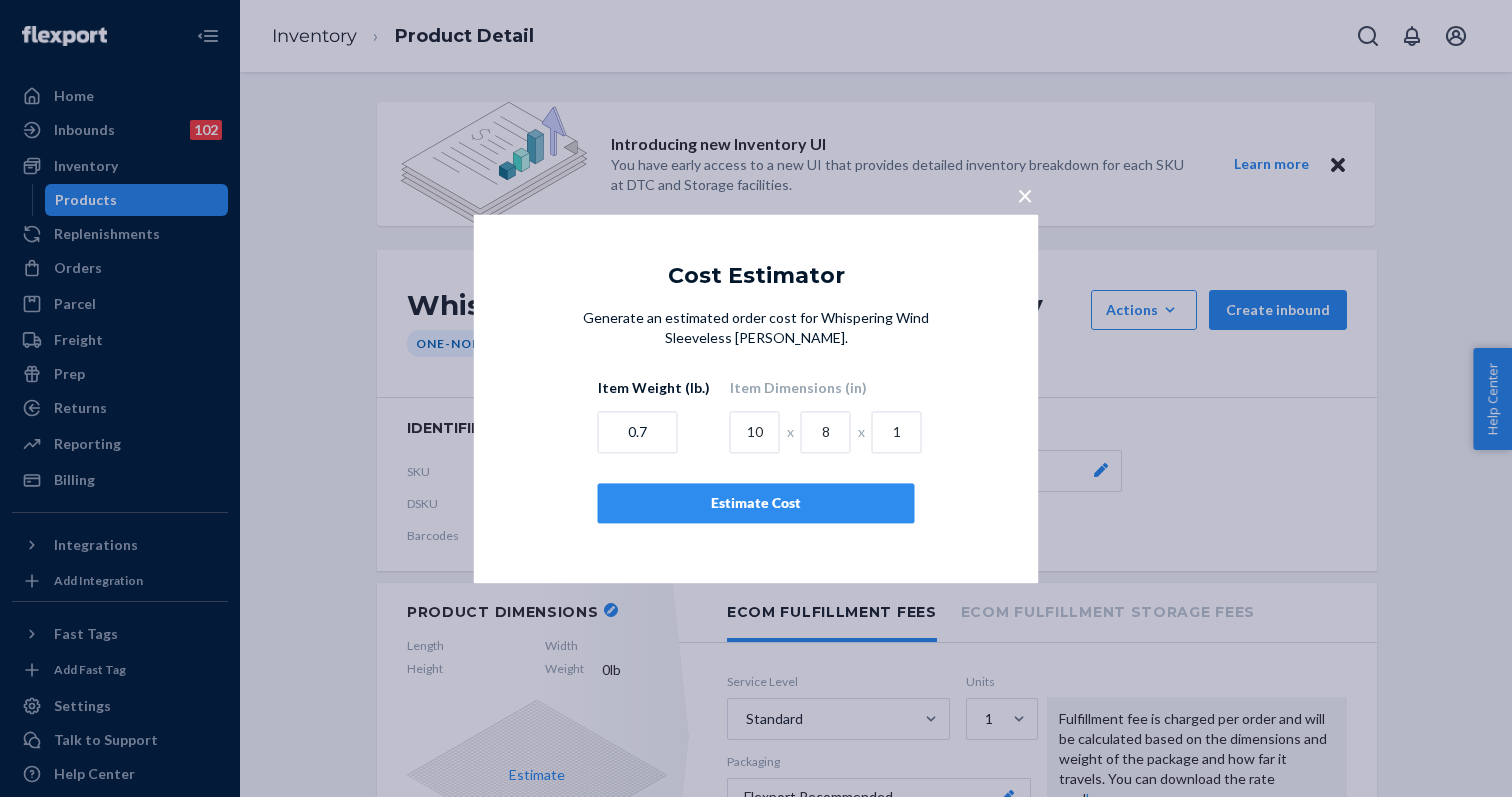 click on "Estimate Cost" at bounding box center (756, 503) 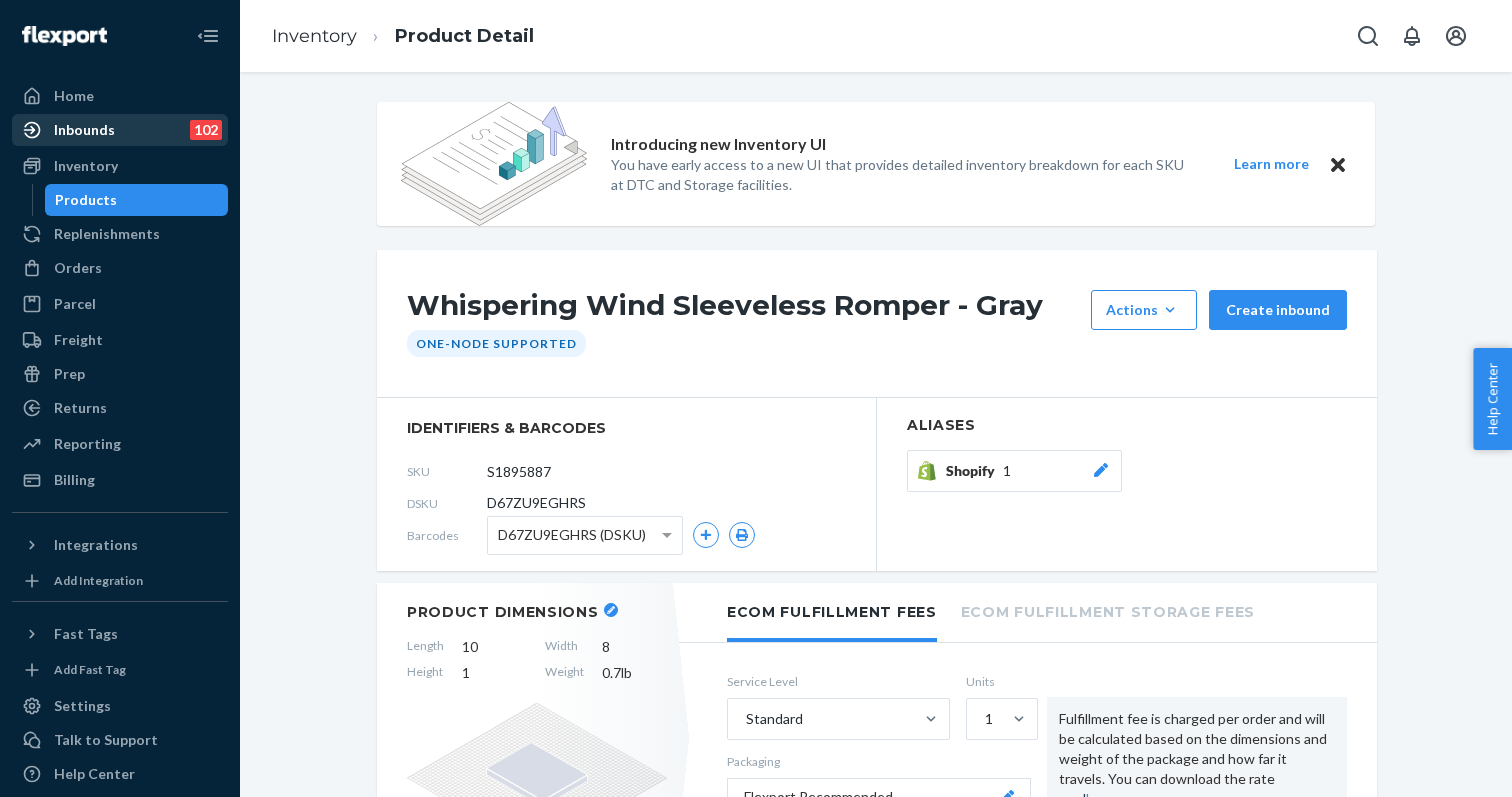 click on "Inbounds 102" at bounding box center (120, 130) 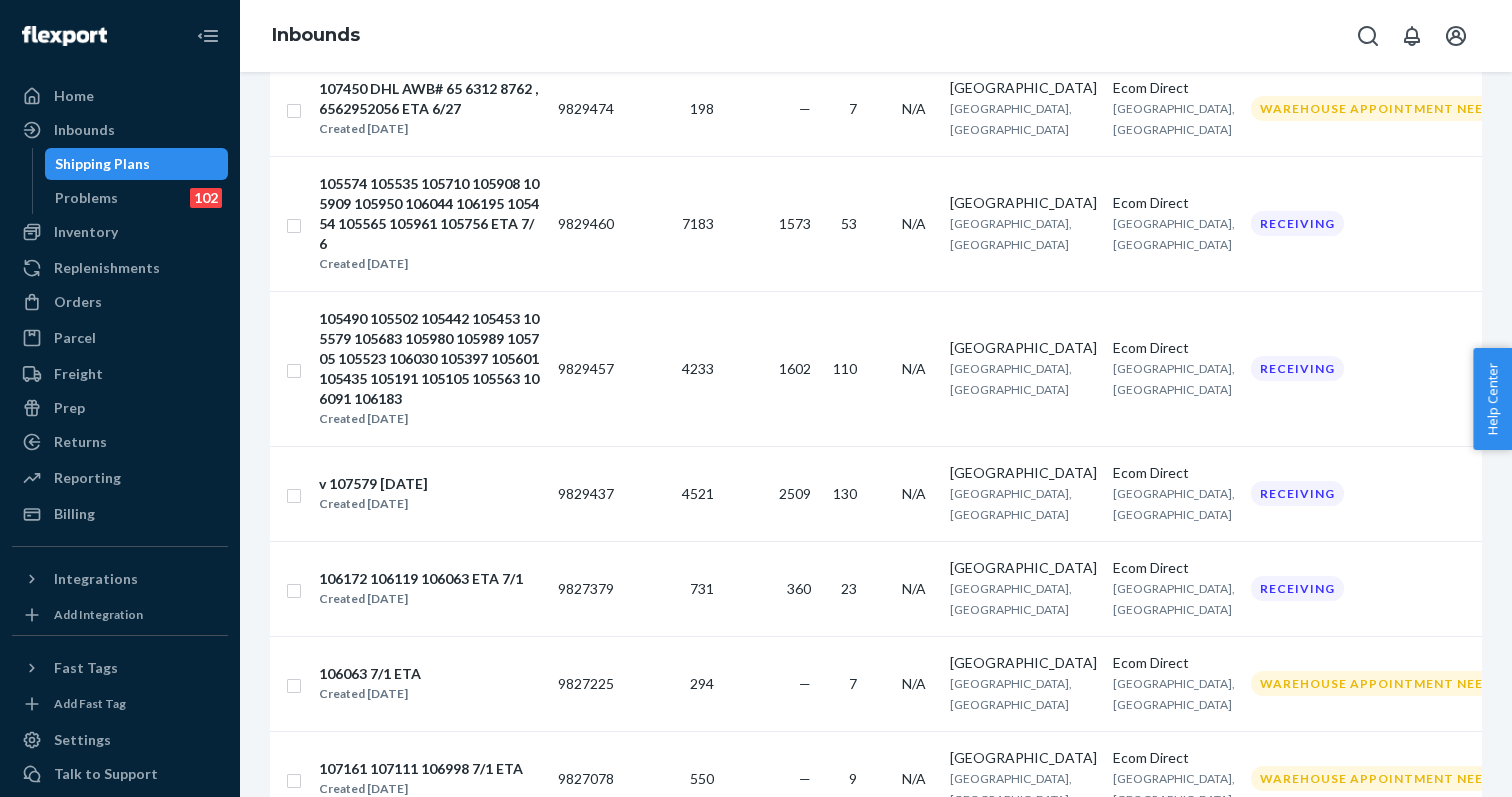 scroll, scrollTop: 2520, scrollLeft: 0, axis: vertical 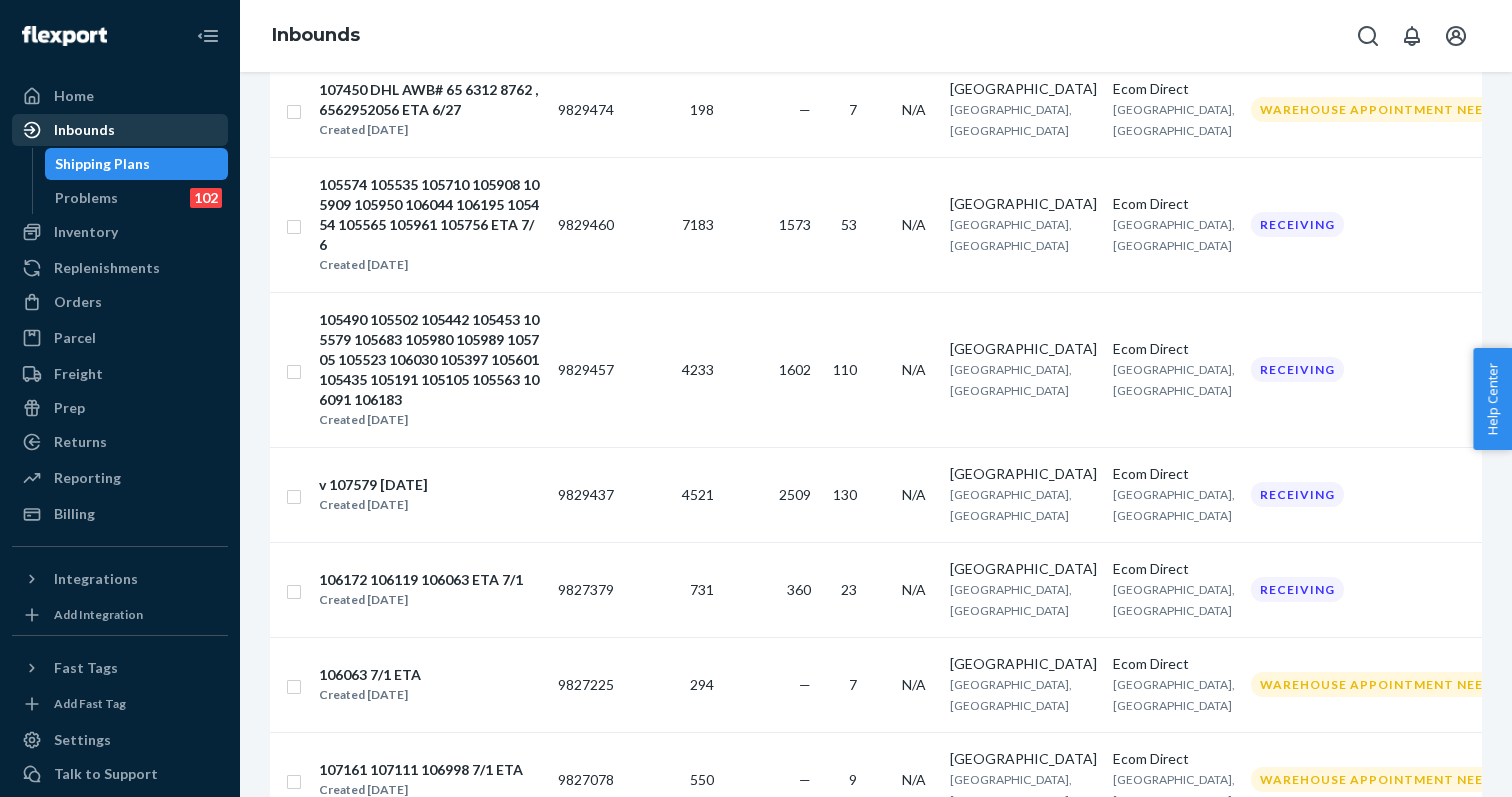 click on "Inbounds" at bounding box center (84, 130) 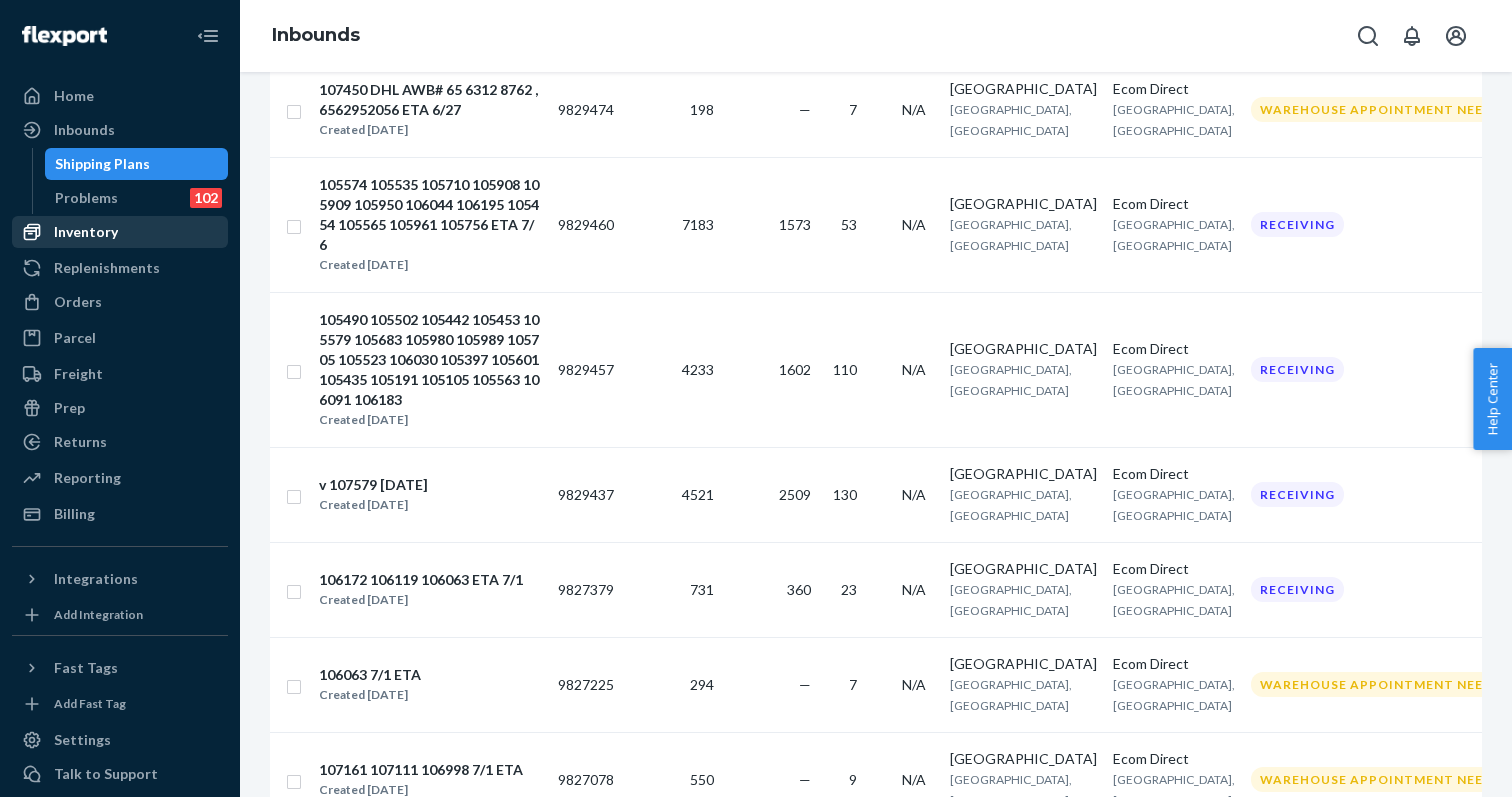 click on "Inventory" at bounding box center (86, 232) 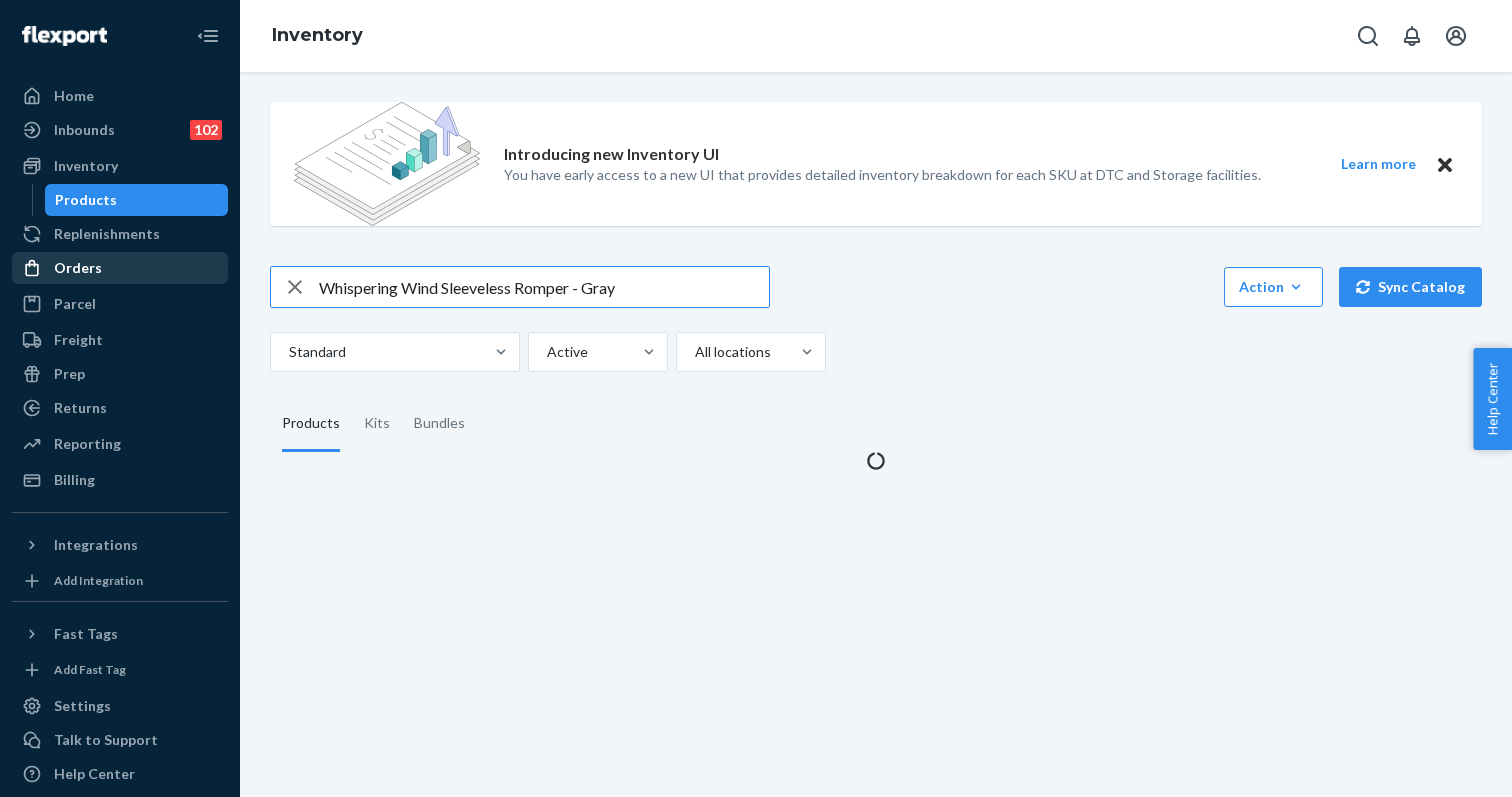 scroll, scrollTop: 0, scrollLeft: 0, axis: both 